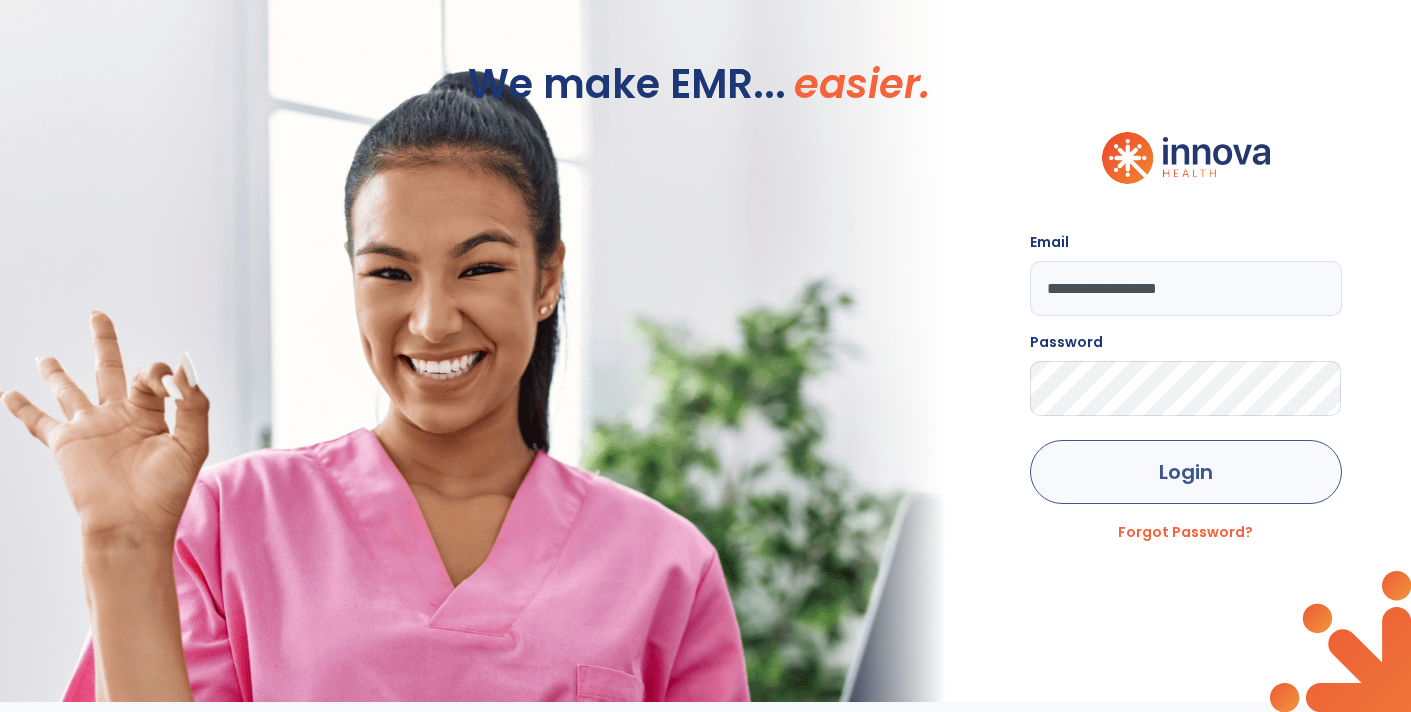 scroll, scrollTop: 0, scrollLeft: 0, axis: both 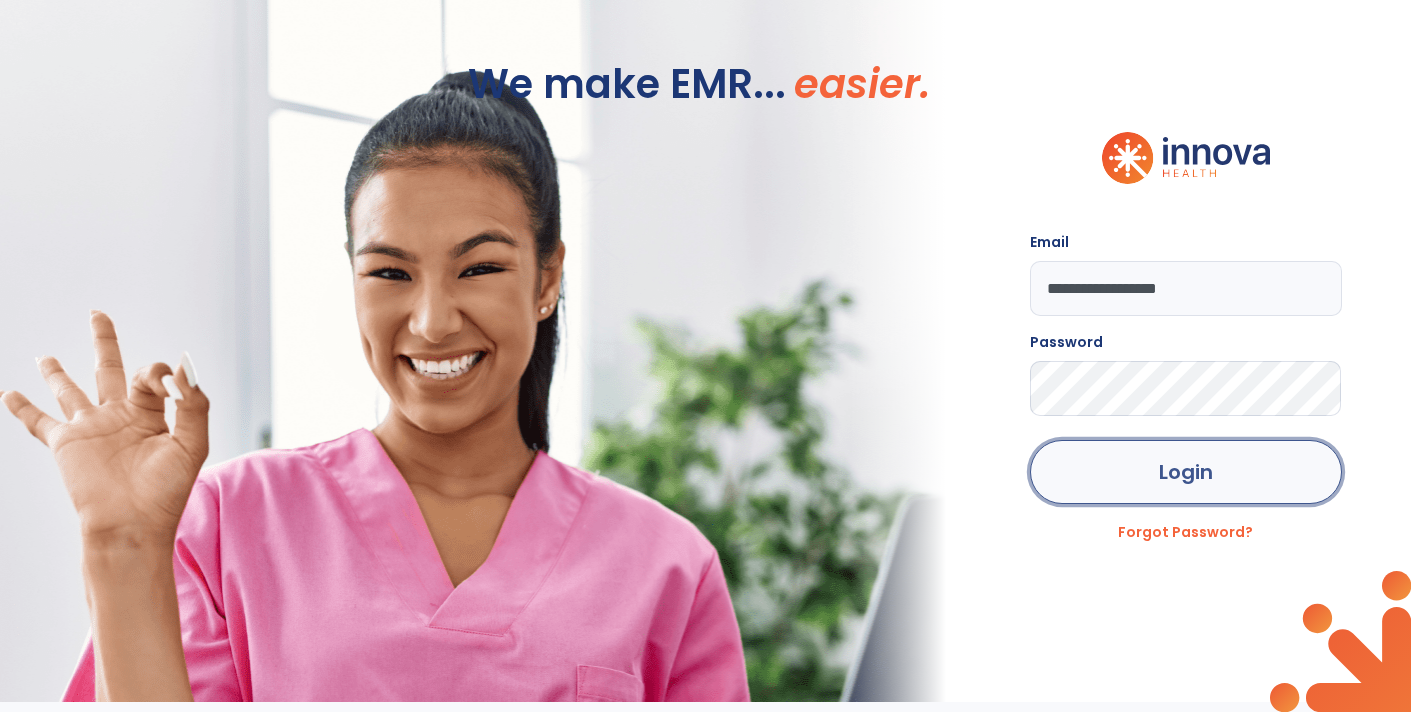 click on "Login" 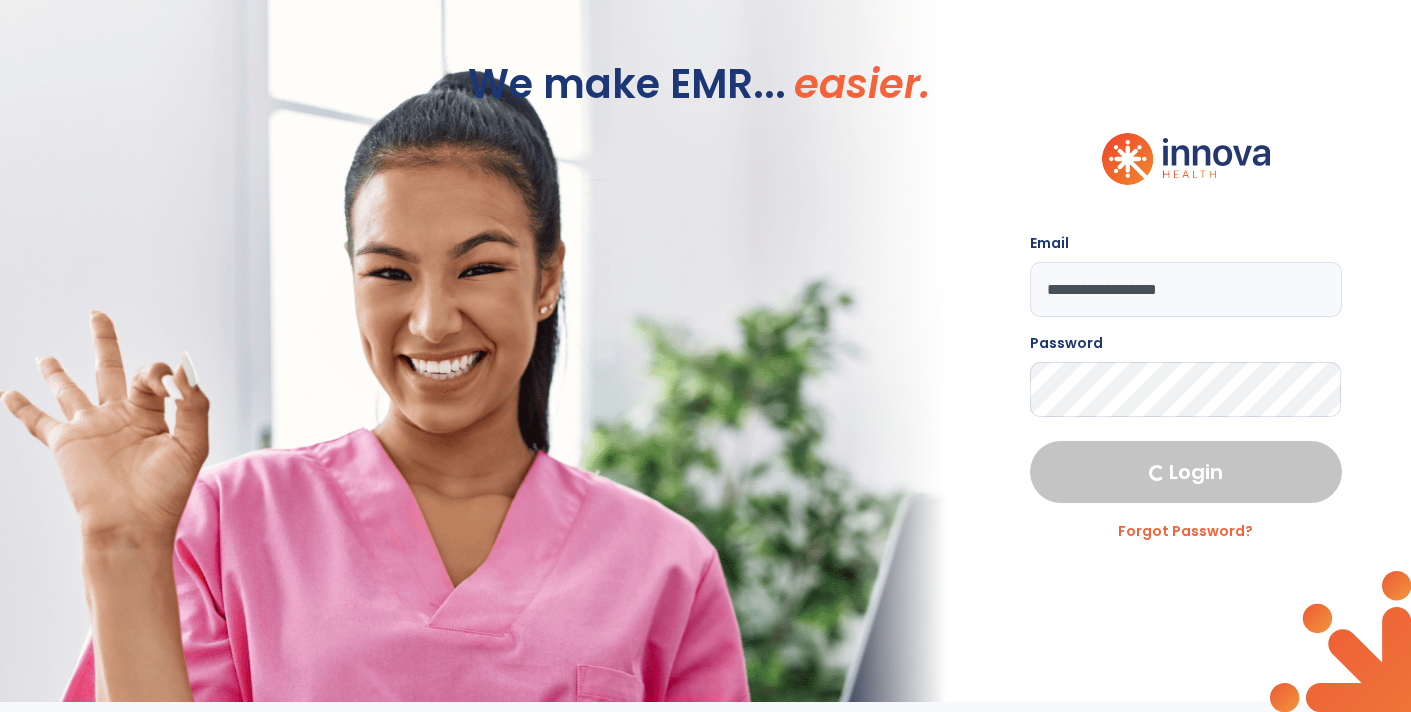 select on "****" 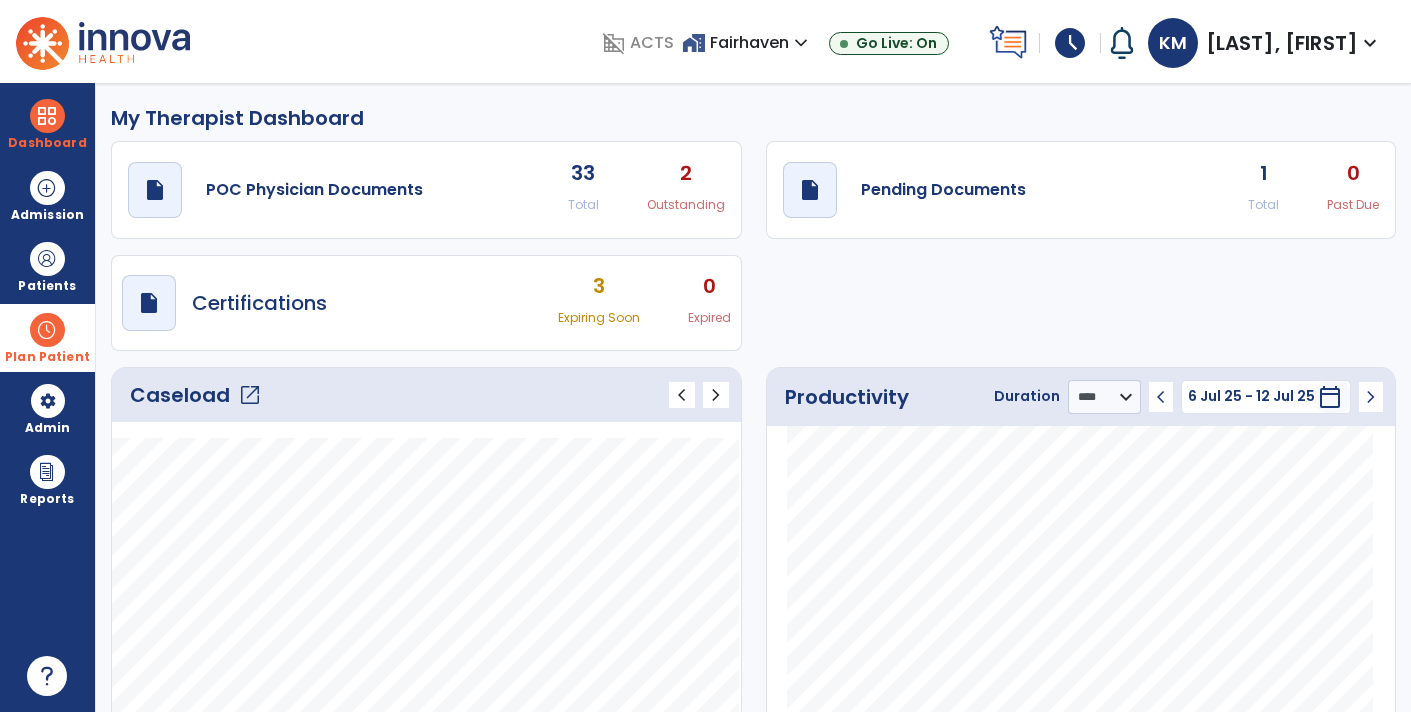 click at bounding box center (47, 330) 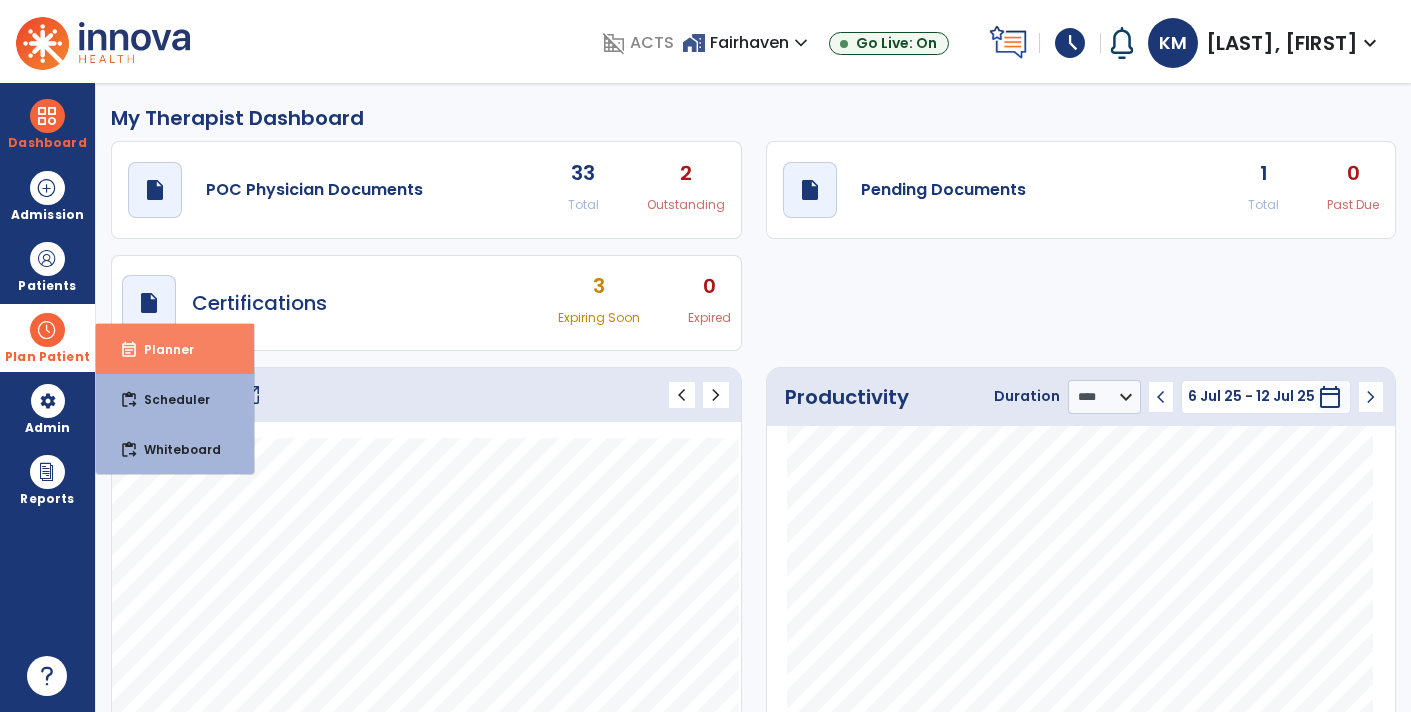 click on "event_note  Planner" at bounding box center (175, 349) 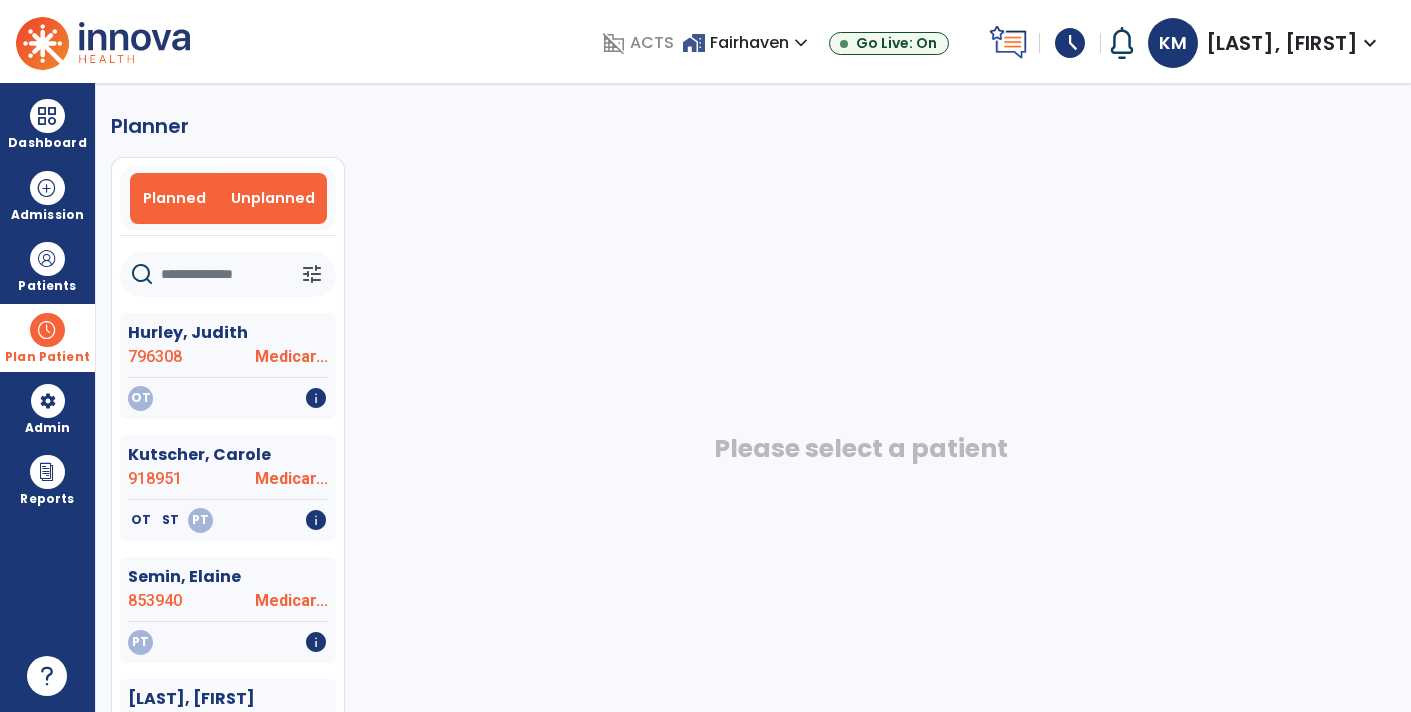 click on "Planned" at bounding box center (174, 198) 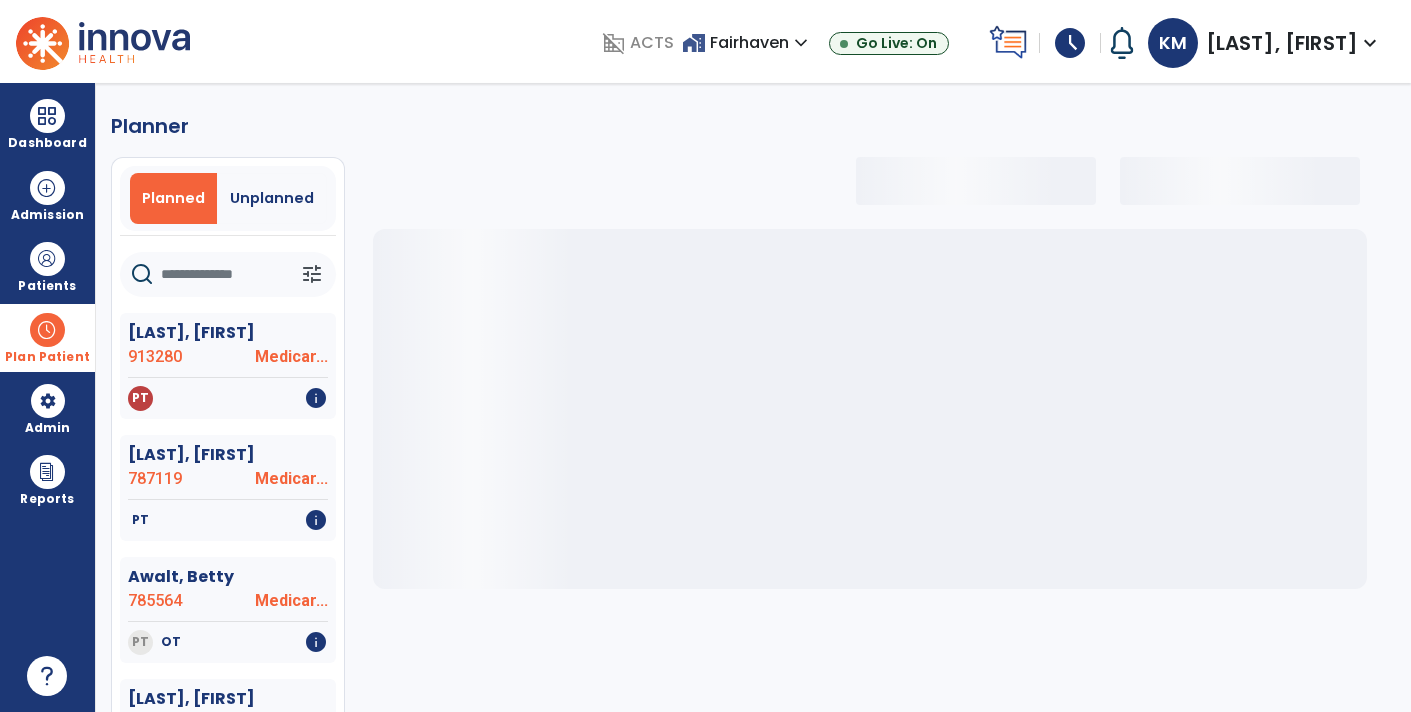 select on "***" 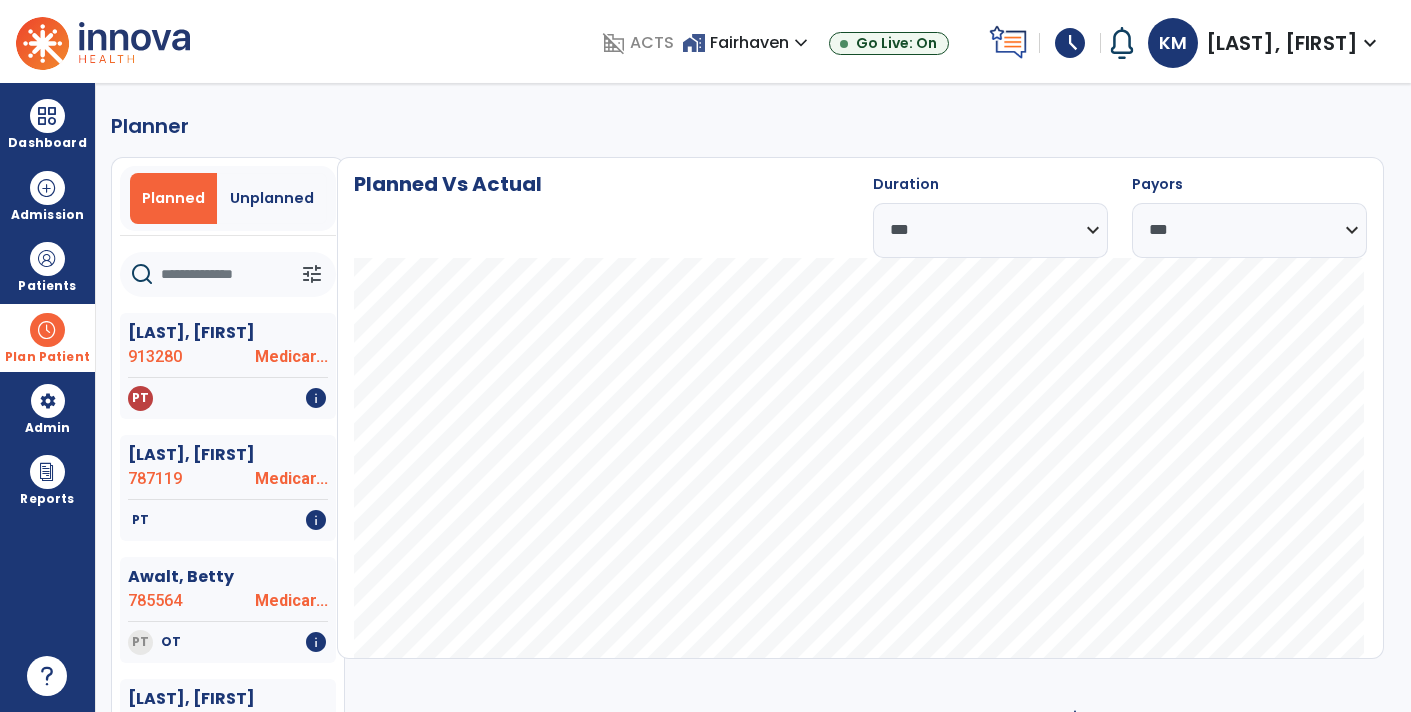 click at bounding box center [47, 330] 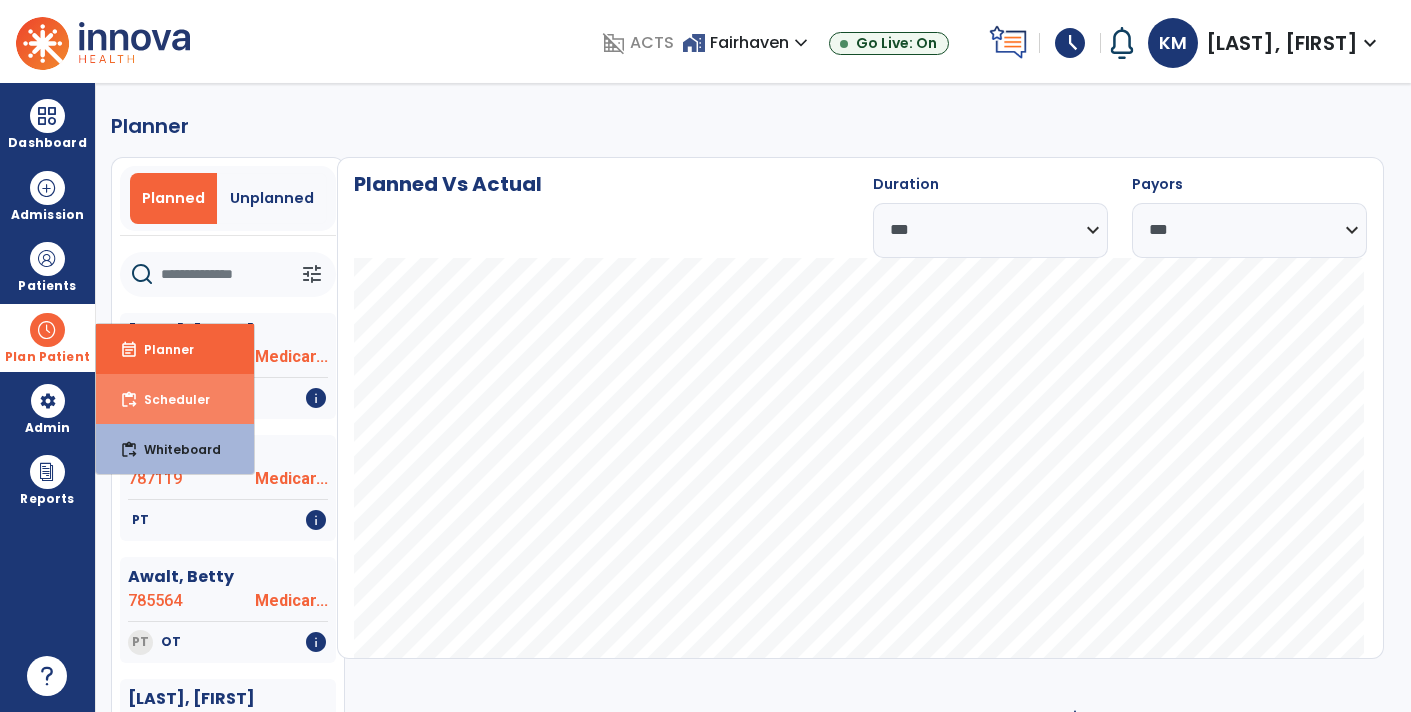 click on "content_paste_go  Scheduler" at bounding box center [175, 399] 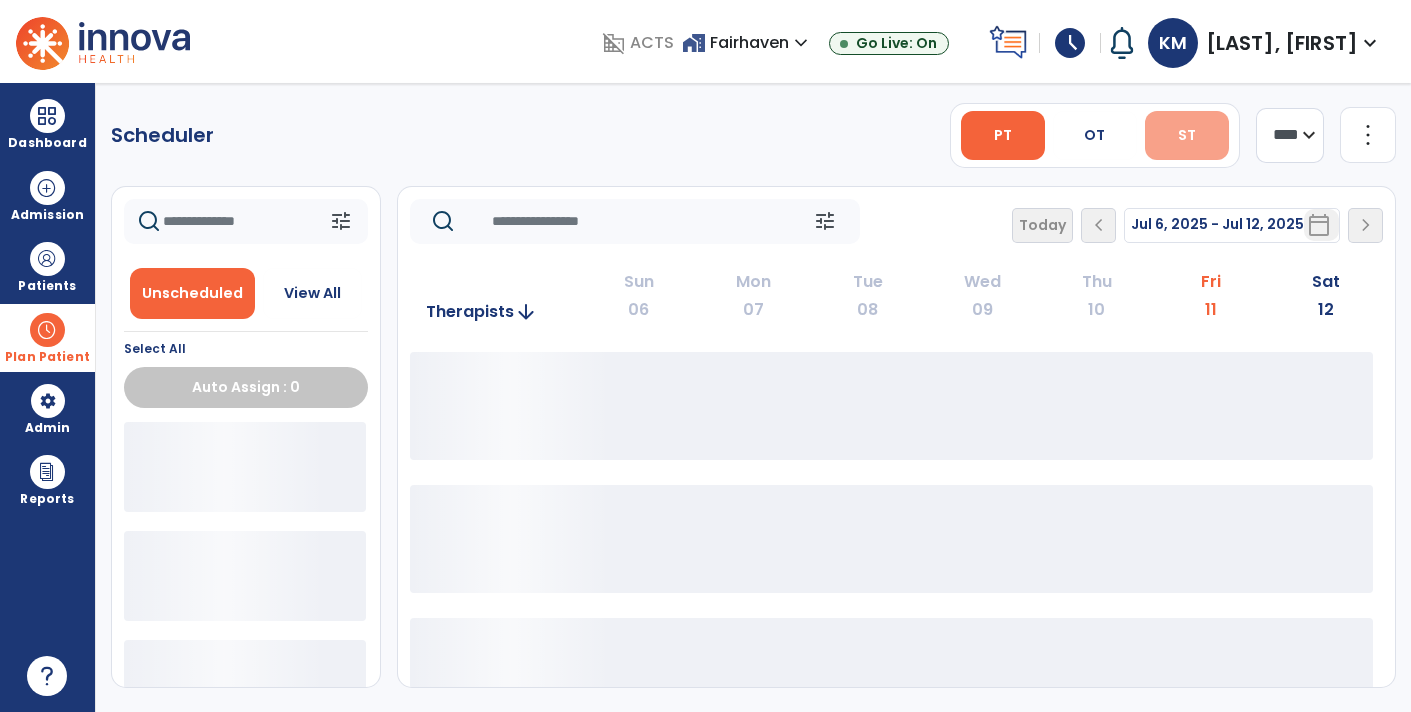 click on "ST" at bounding box center (1187, 135) 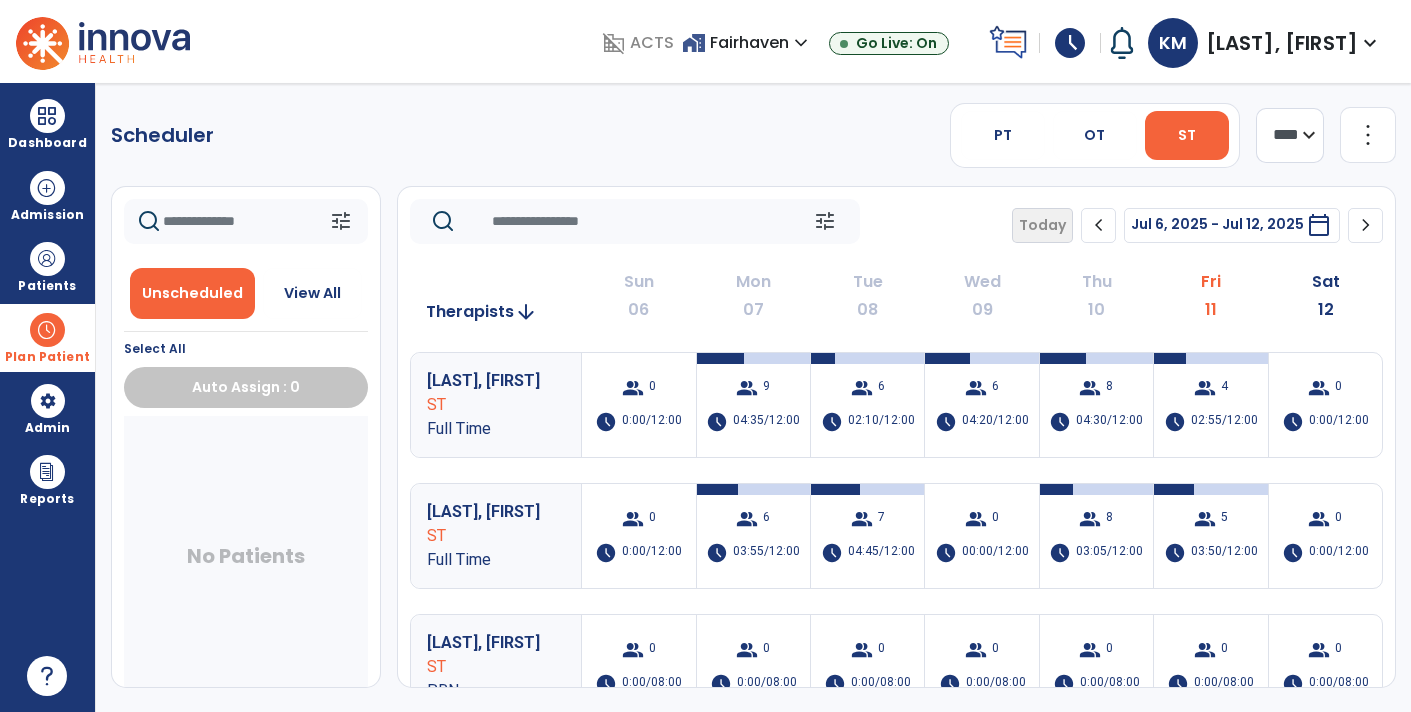 click on "chevron_right" 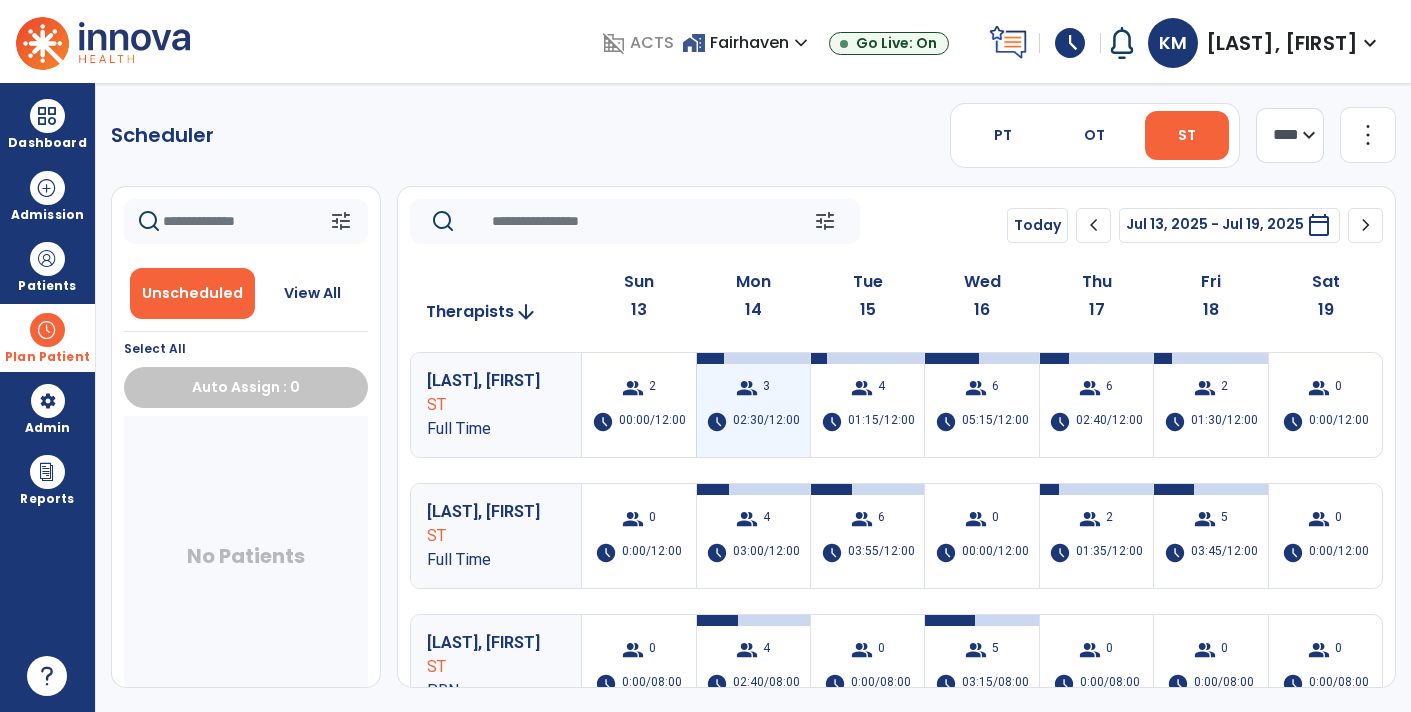 click on "02:30/12:00" at bounding box center [766, 422] 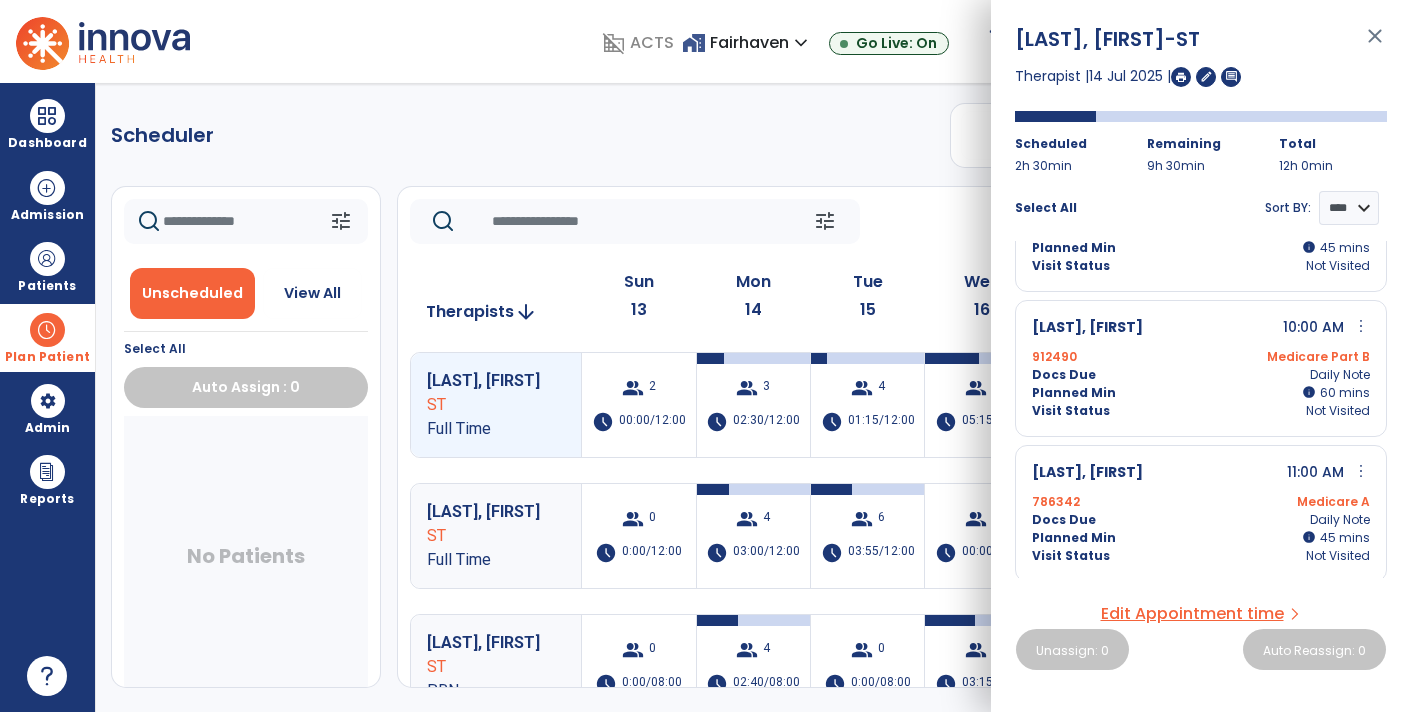 scroll, scrollTop: 91, scrollLeft: 0, axis: vertical 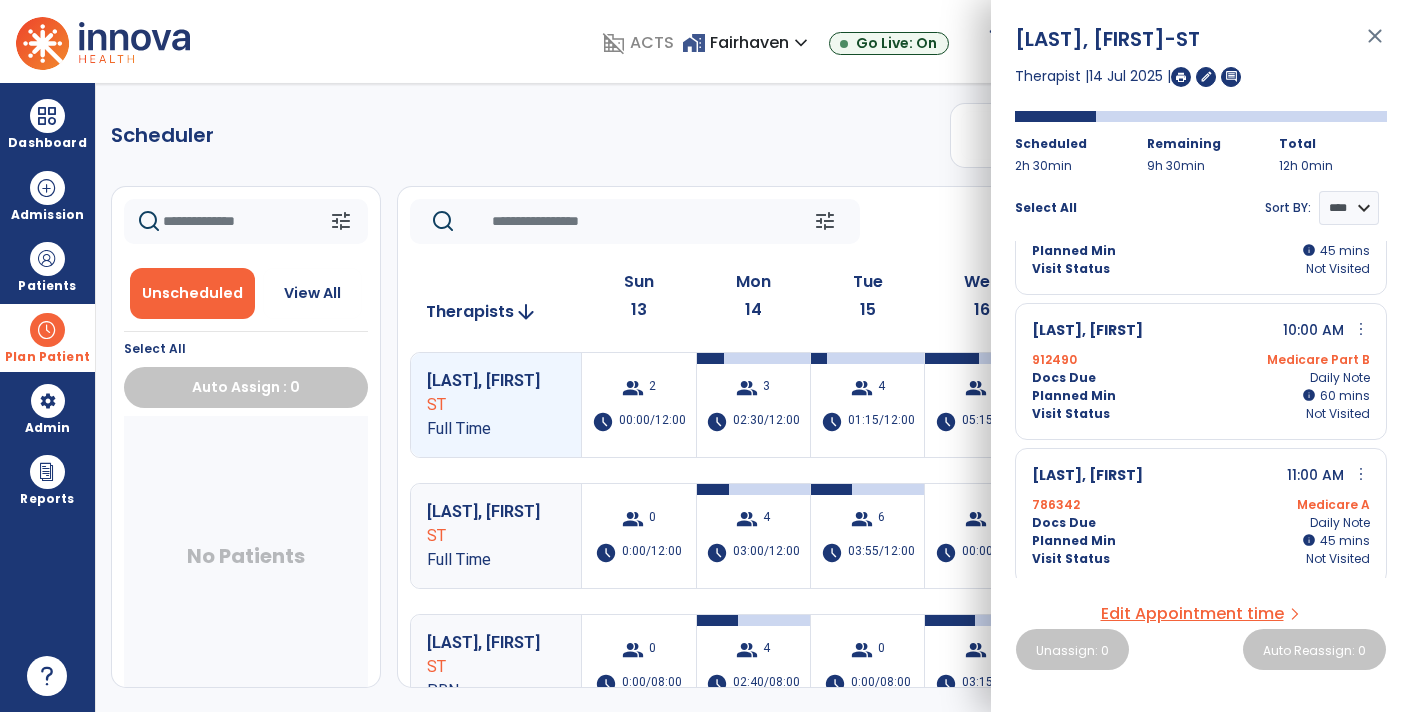 click on "more_vert" at bounding box center [1361, 474] 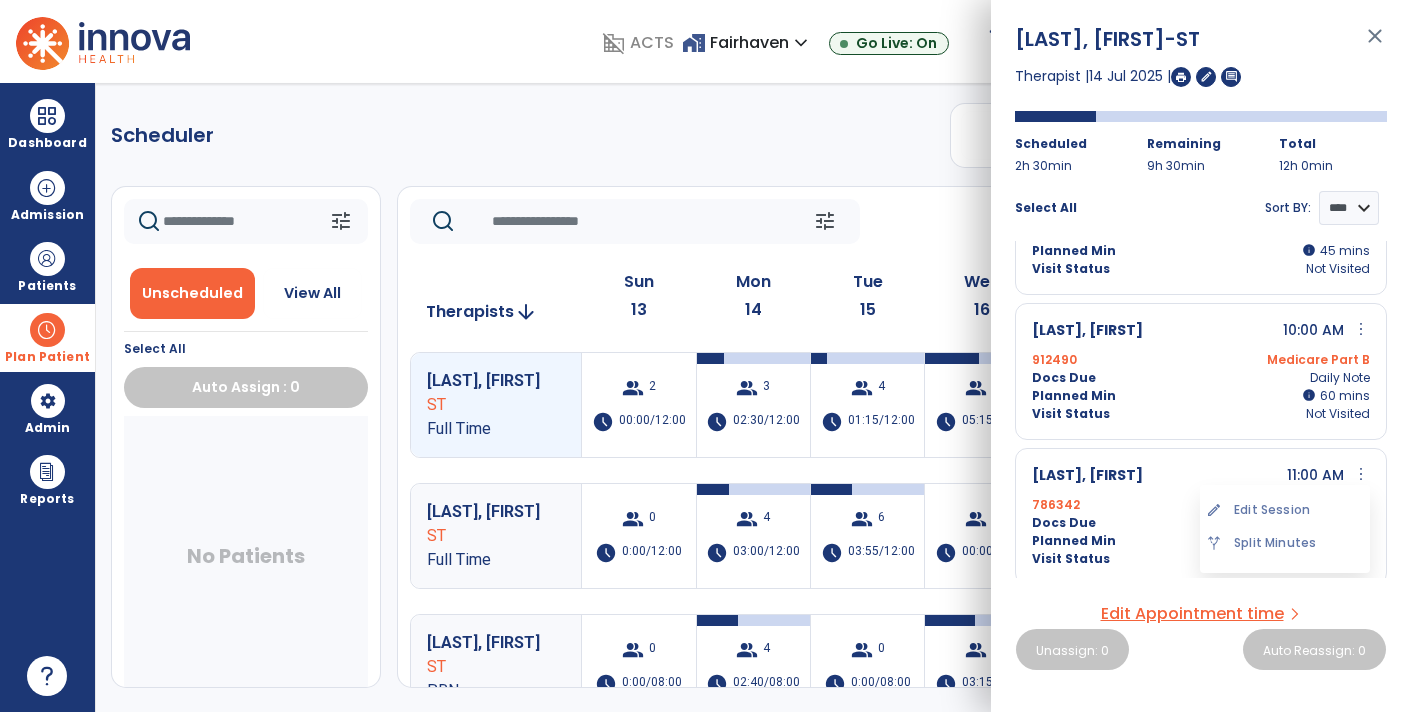 click on "Docs Due Daily Note" at bounding box center (1201, 523) 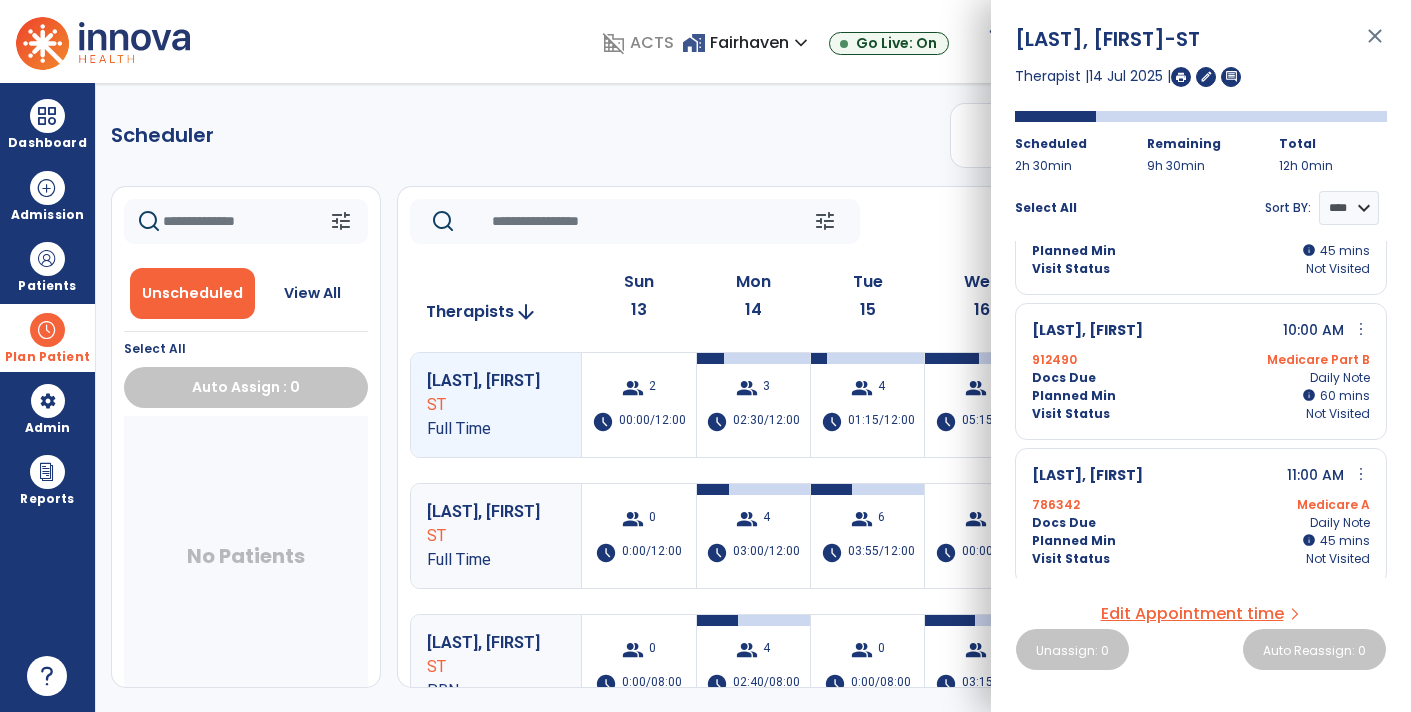 click on "Docs Due Daily Note" at bounding box center [1201, 523] 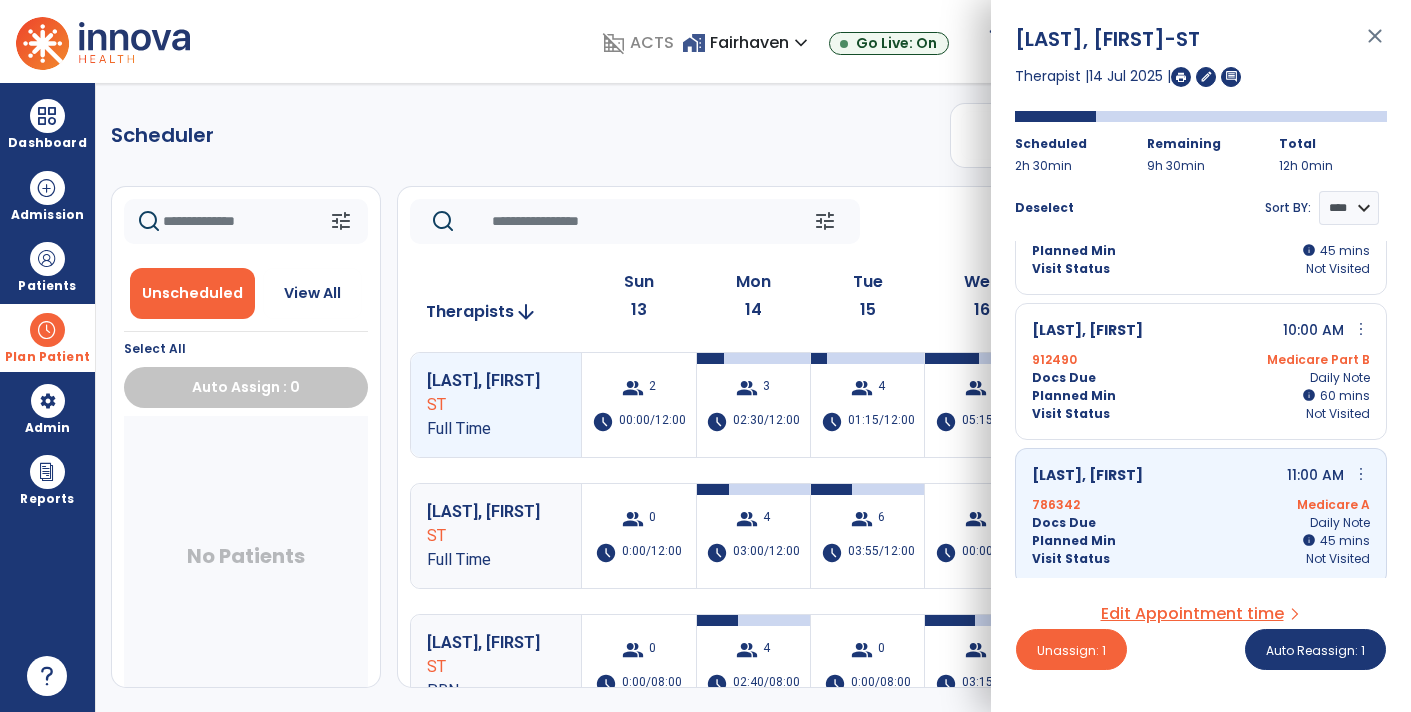 scroll, scrollTop: 94, scrollLeft: 0, axis: vertical 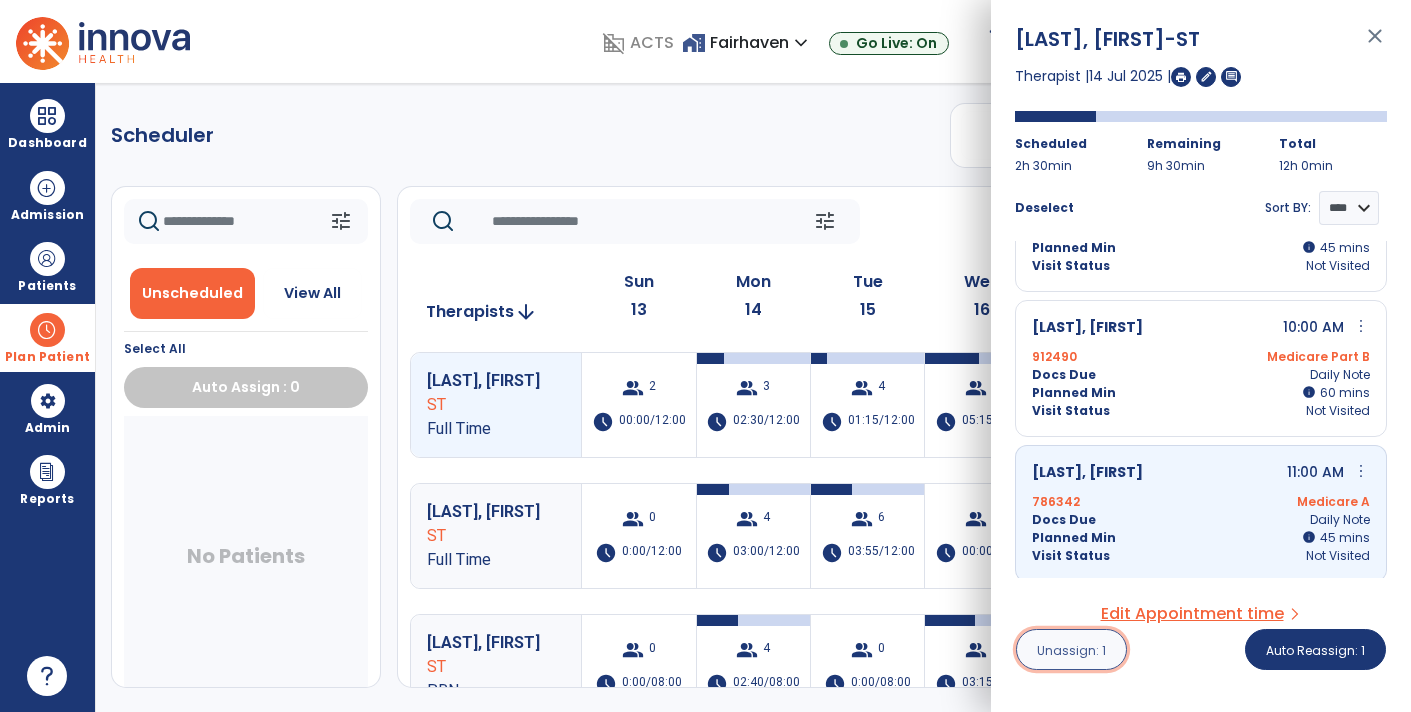 click on "Unassign: 1" at bounding box center (1071, 650) 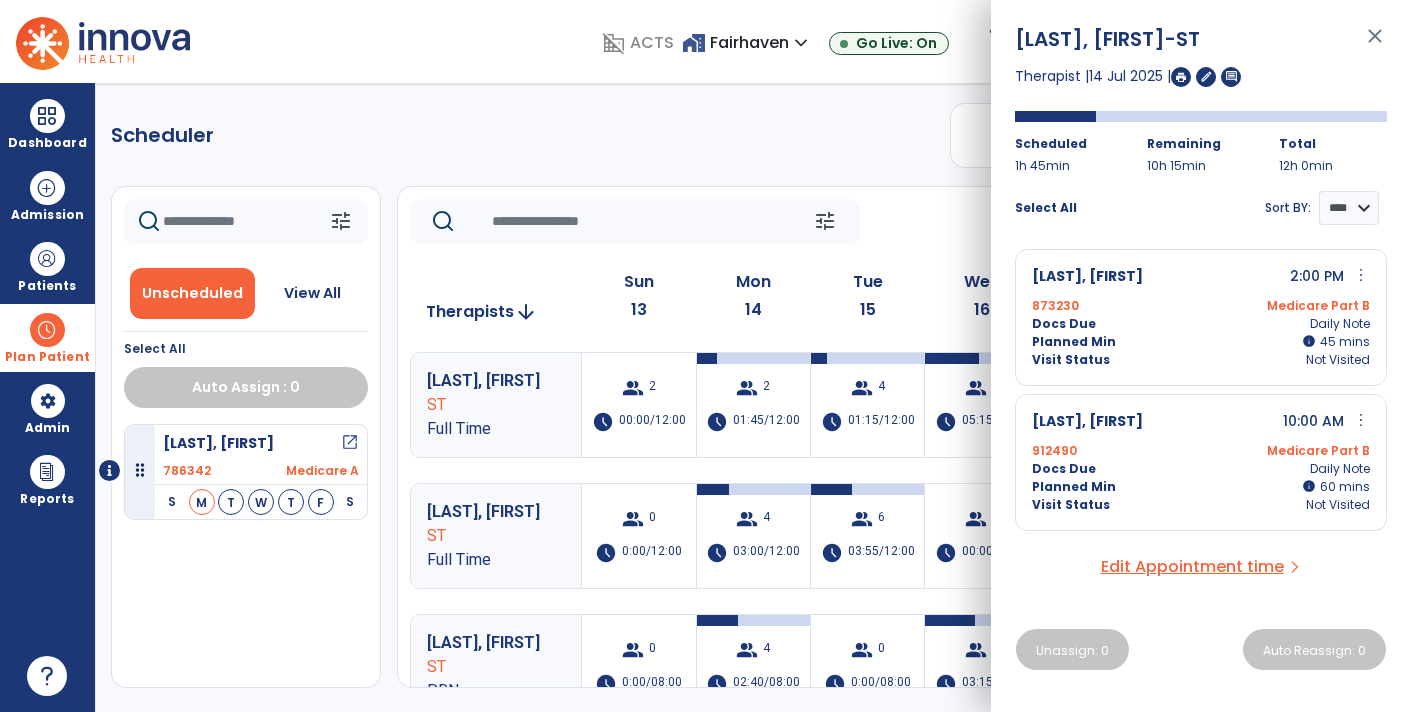 click on "close" at bounding box center (1375, 45) 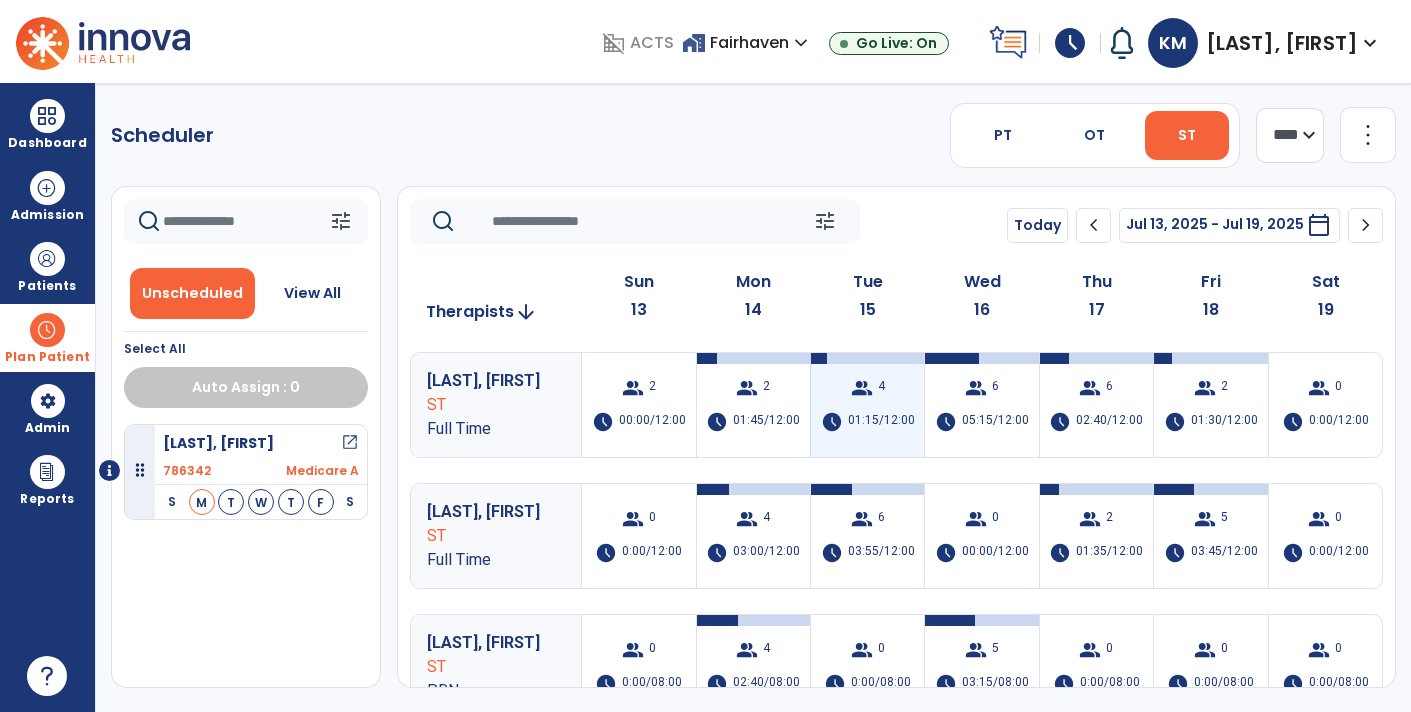 click on "group  4  schedule  01:15/12:00" at bounding box center (867, 405) 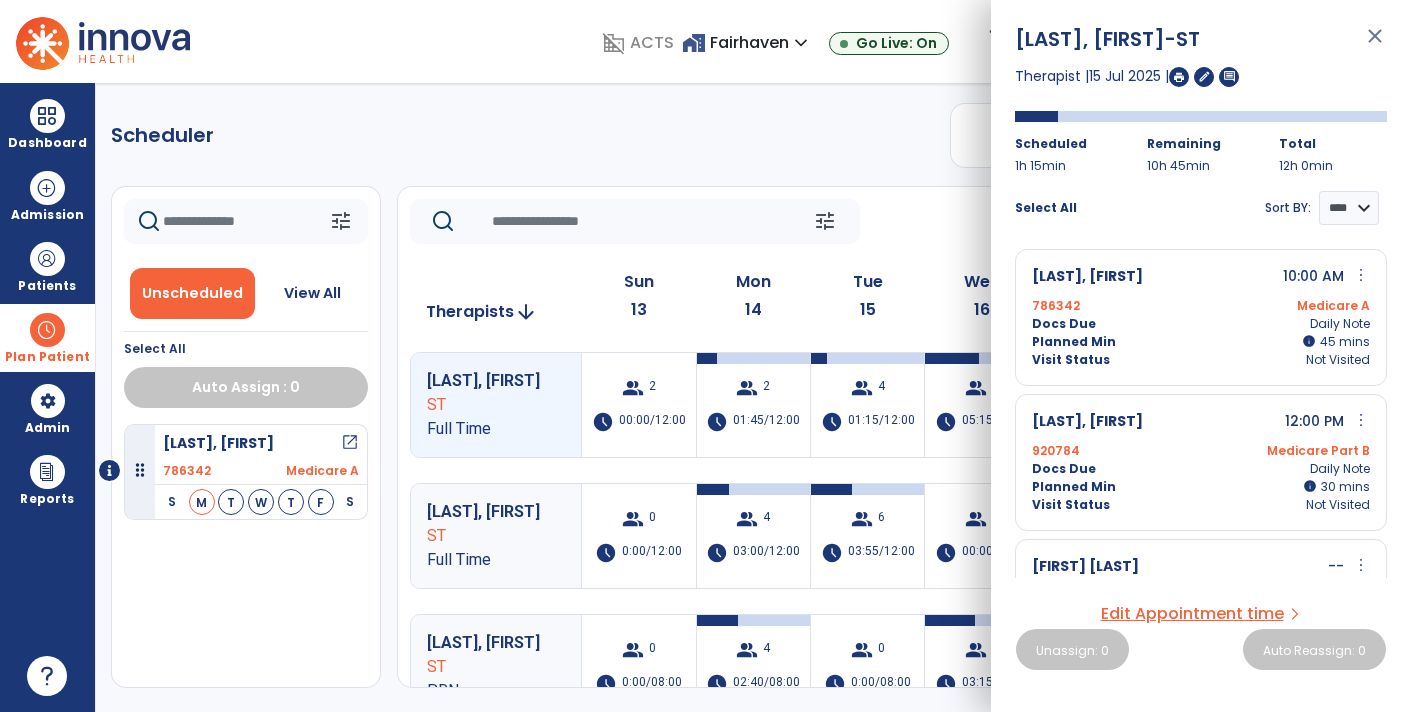 click on "Visit Status  Not Visited" at bounding box center (1201, 360) 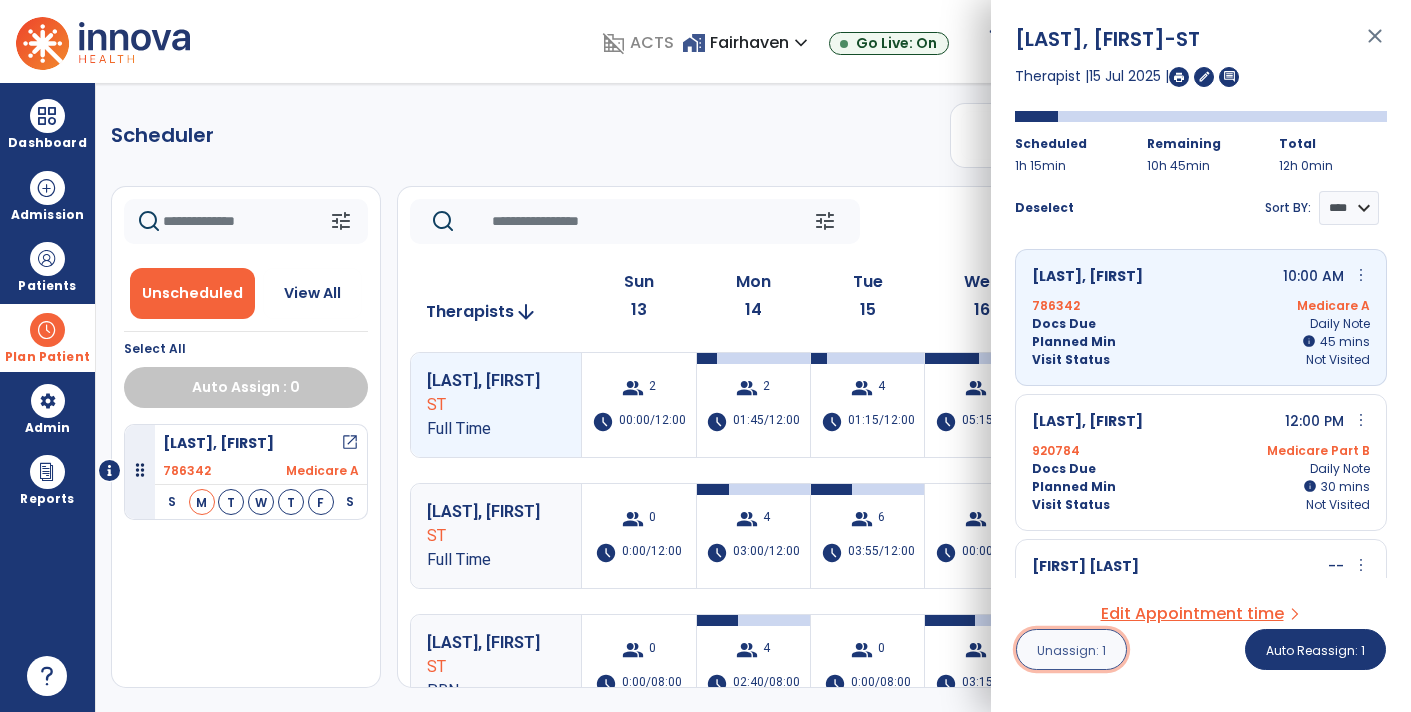 click on "Unassign: 1" at bounding box center [1071, 649] 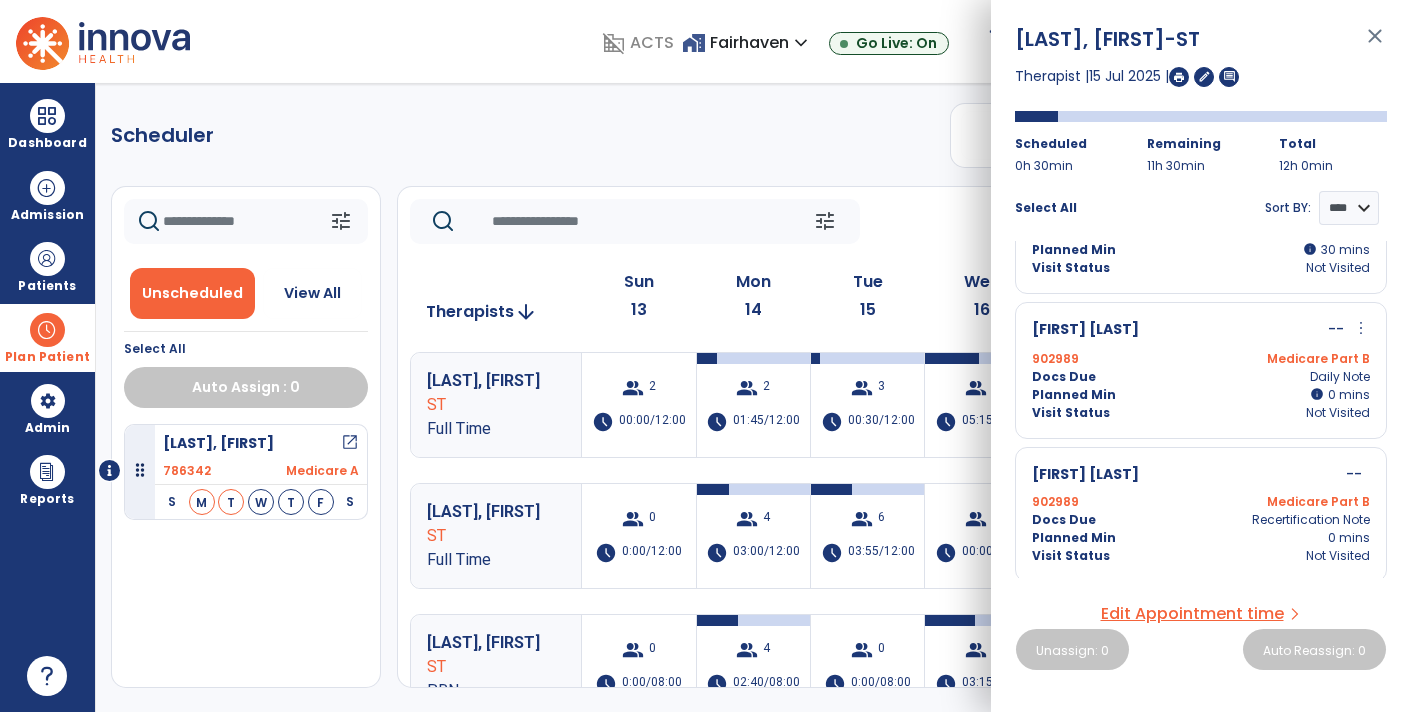 scroll, scrollTop: 0, scrollLeft: 0, axis: both 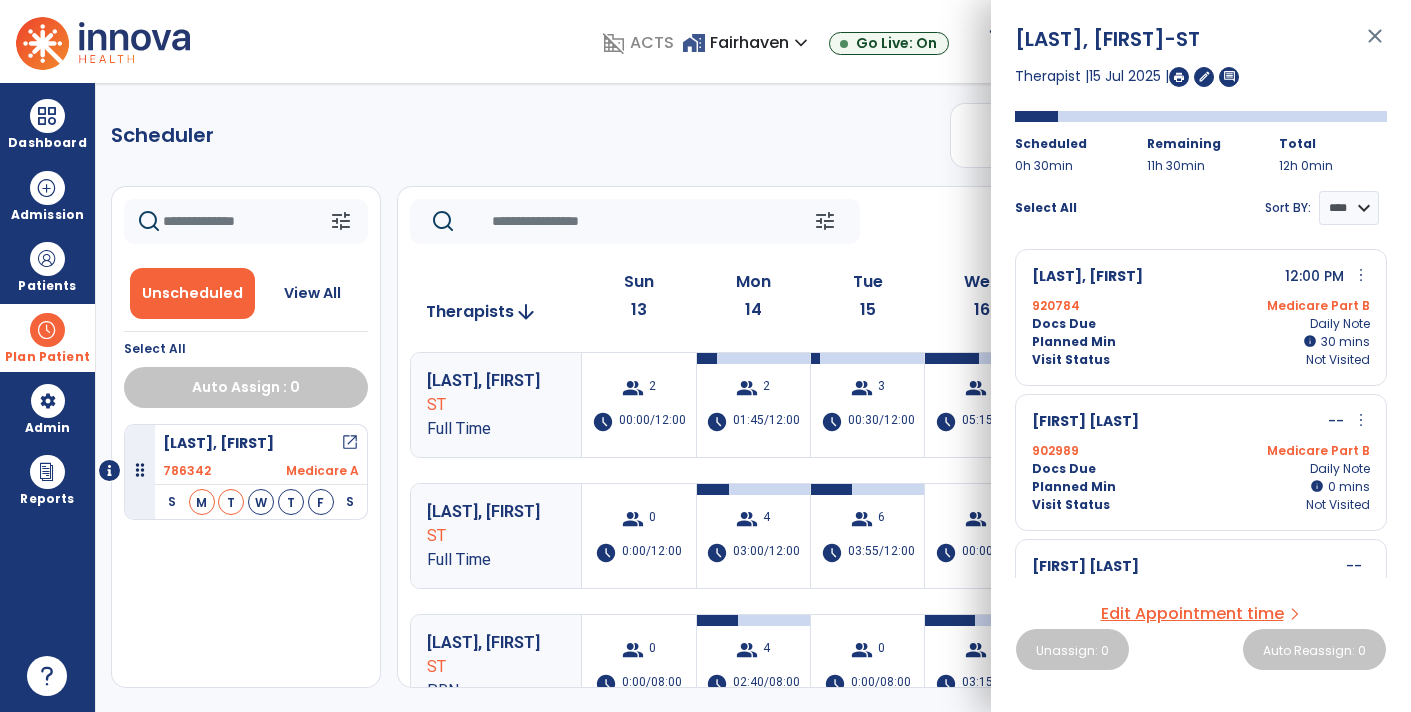 click on "920784 Medicare Part B" at bounding box center [1201, 306] 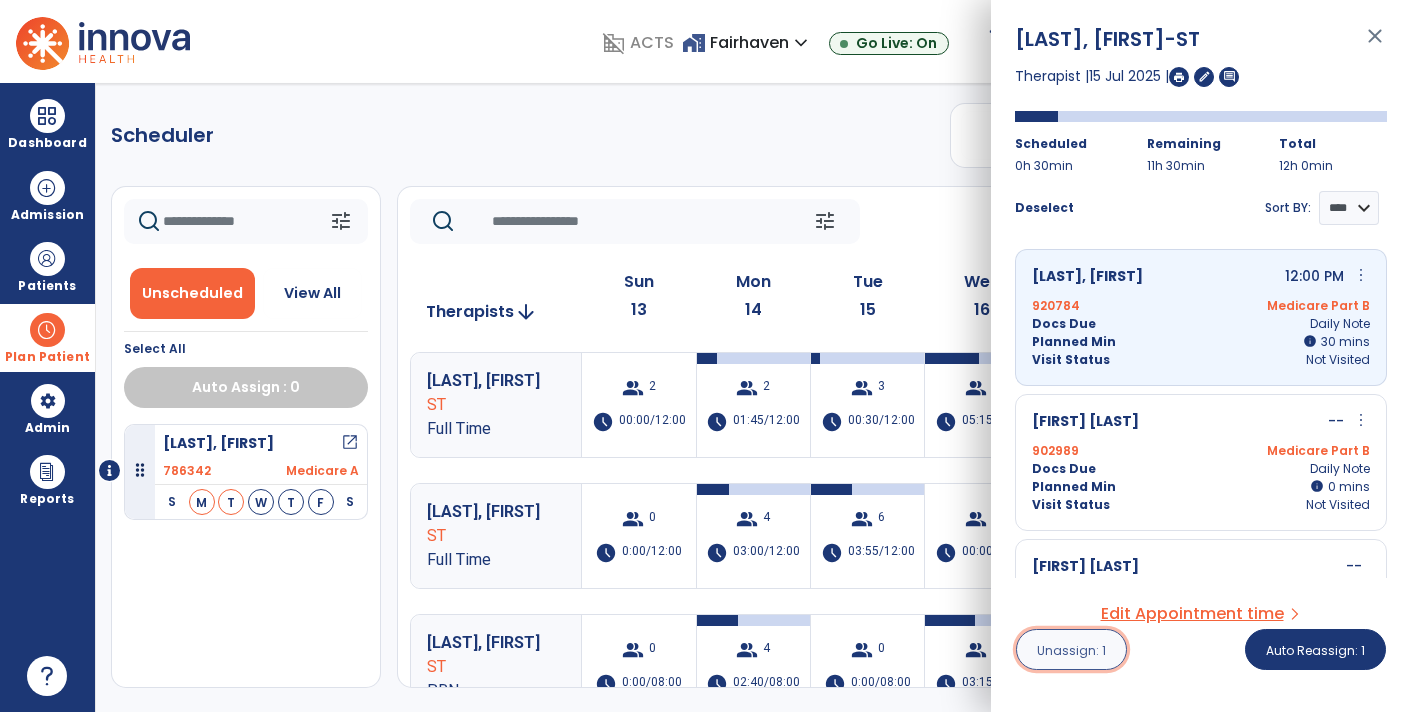 click on "Unassign: 1" at bounding box center (1071, 650) 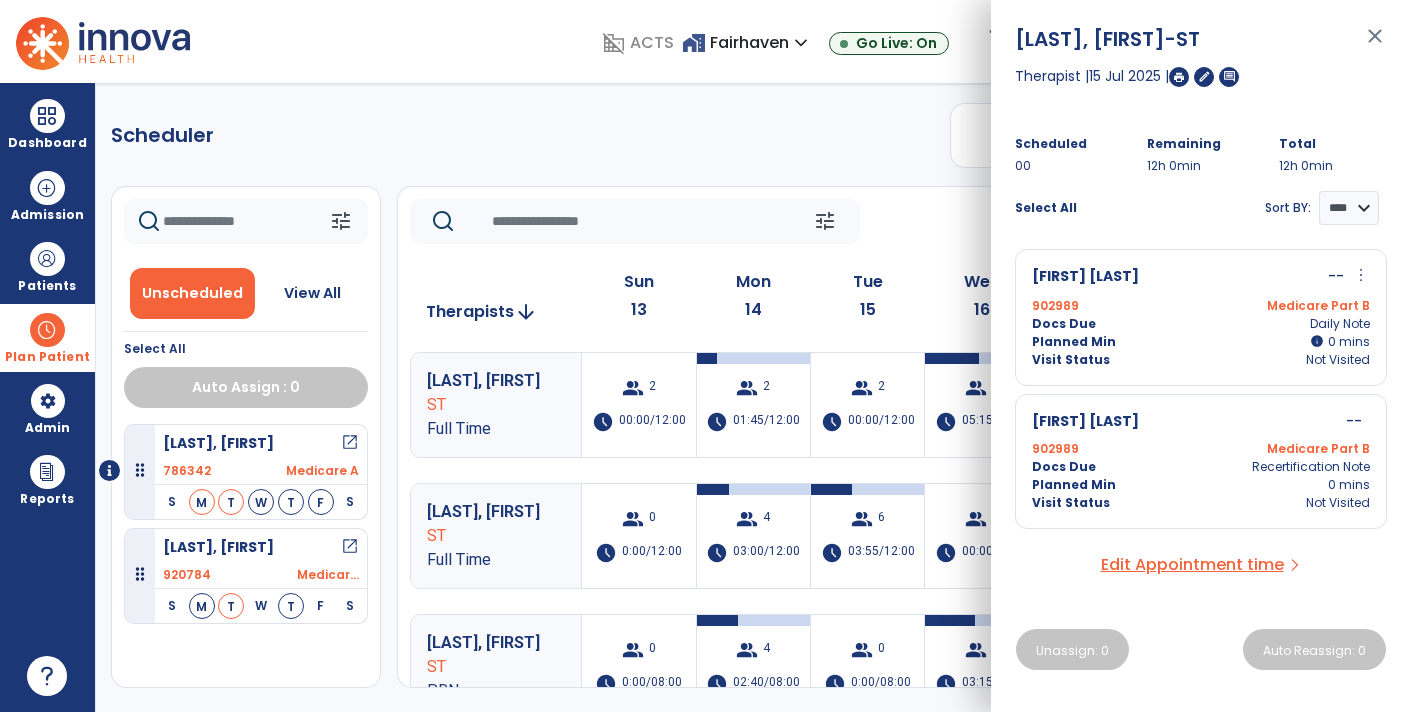 click on "close" at bounding box center (1375, 45) 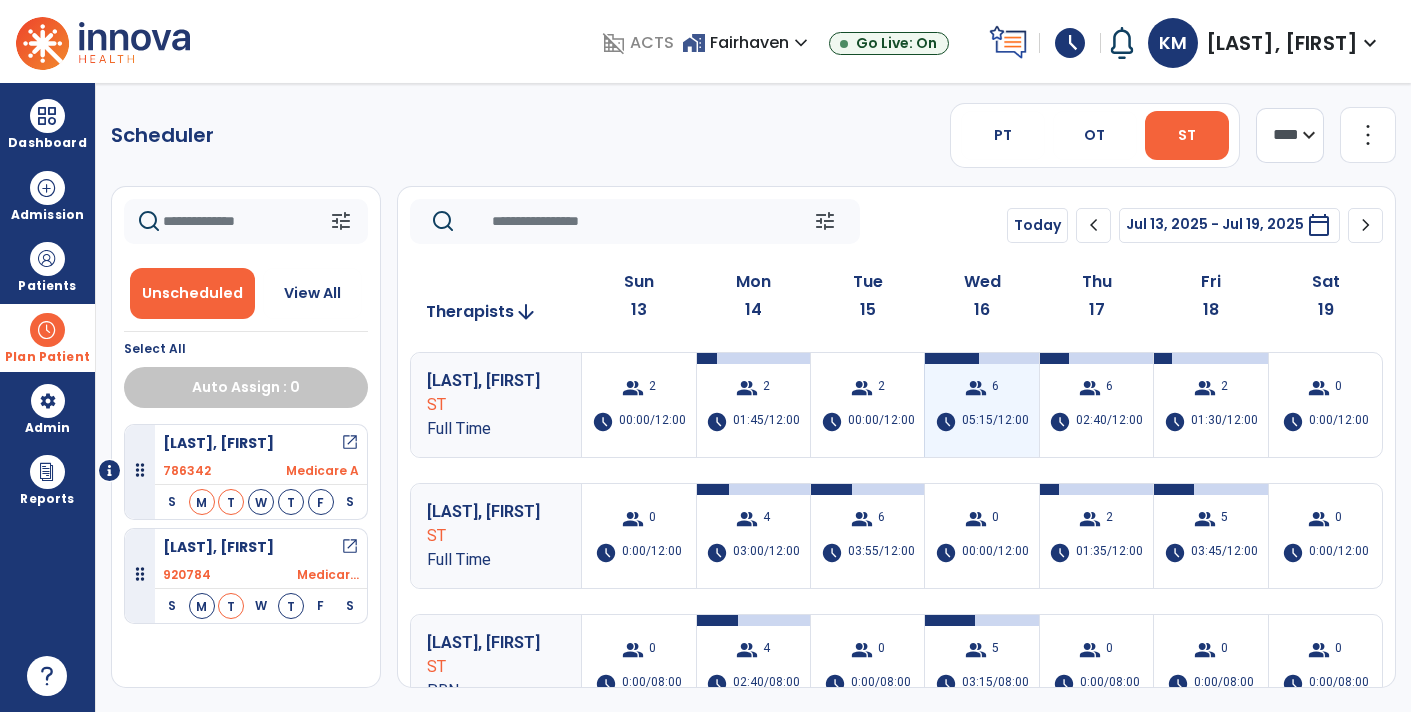 click on "group  6  schedule  05:15/12:00" at bounding box center (981, 405) 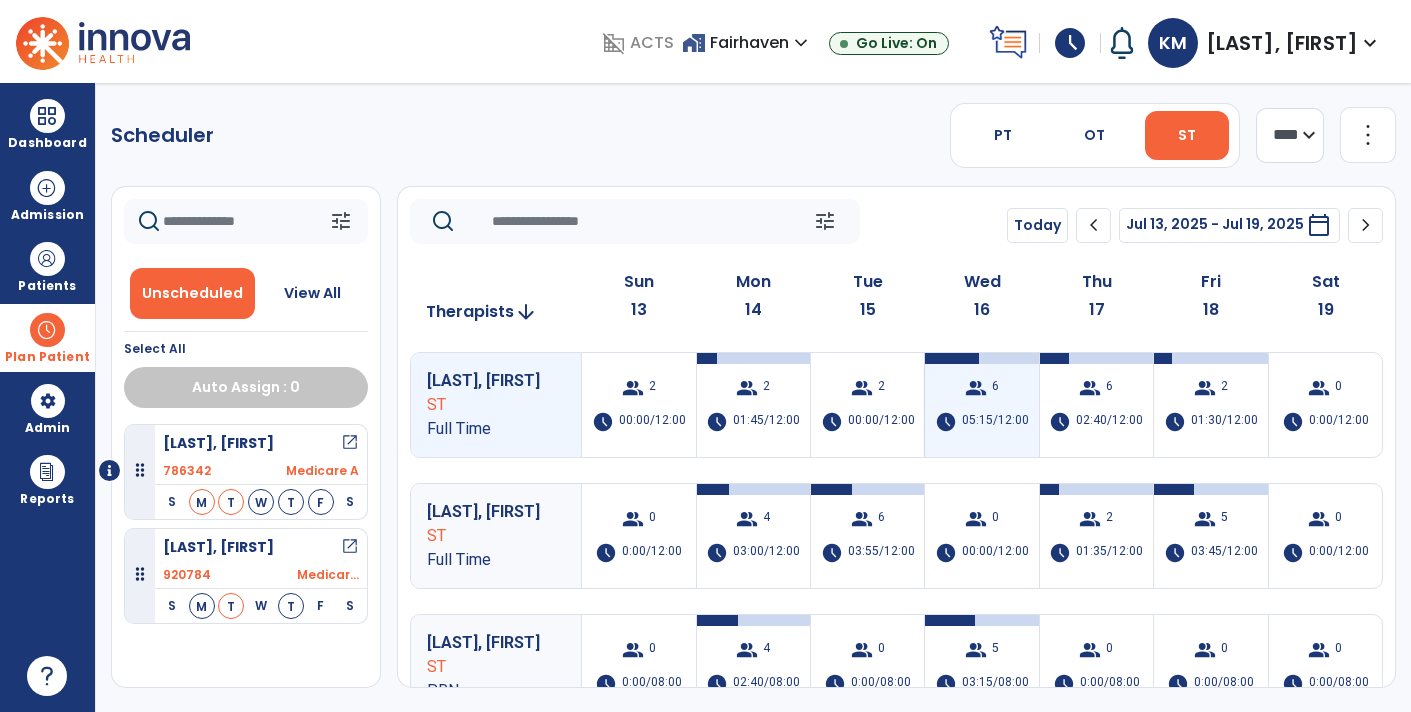 click on "group  6" at bounding box center (982, 388) 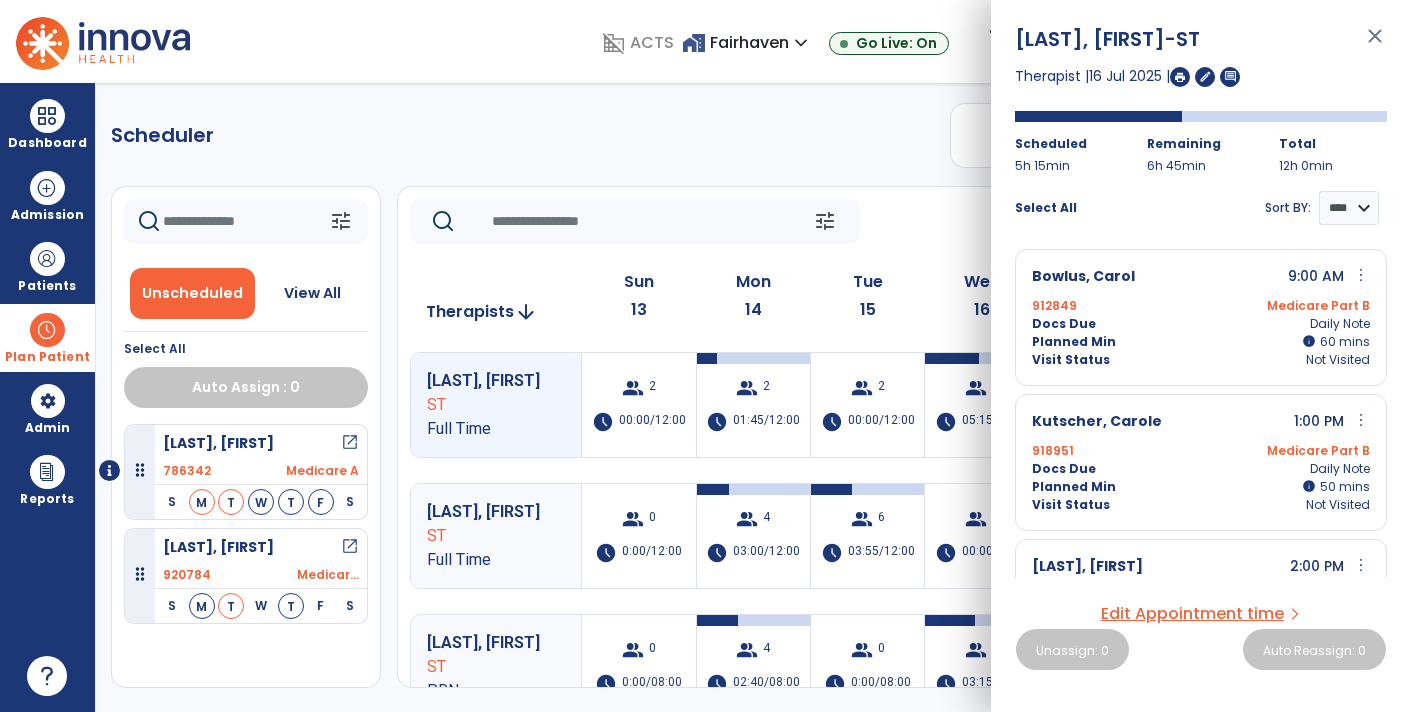 click on "Medicare Part B" at bounding box center [1285, 306] 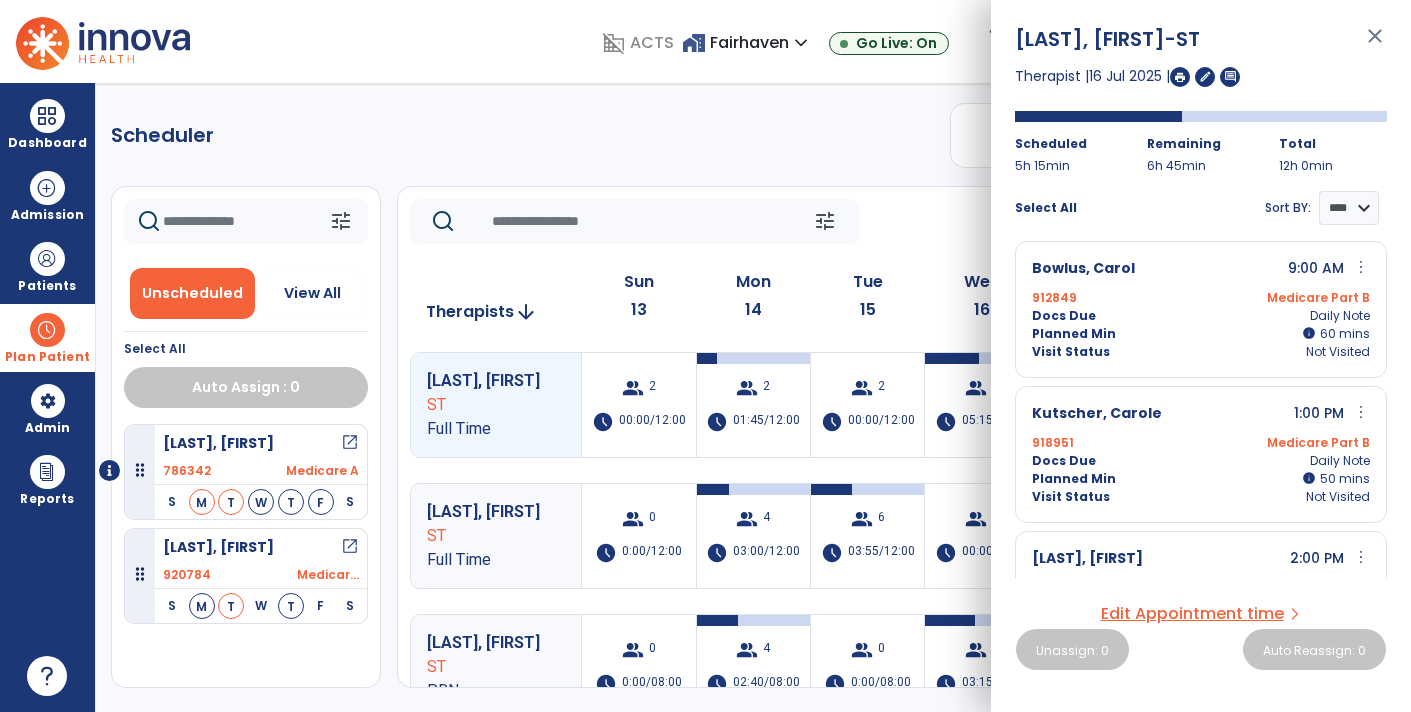 click on "Docs Due Daily Note" at bounding box center (1201, 316) 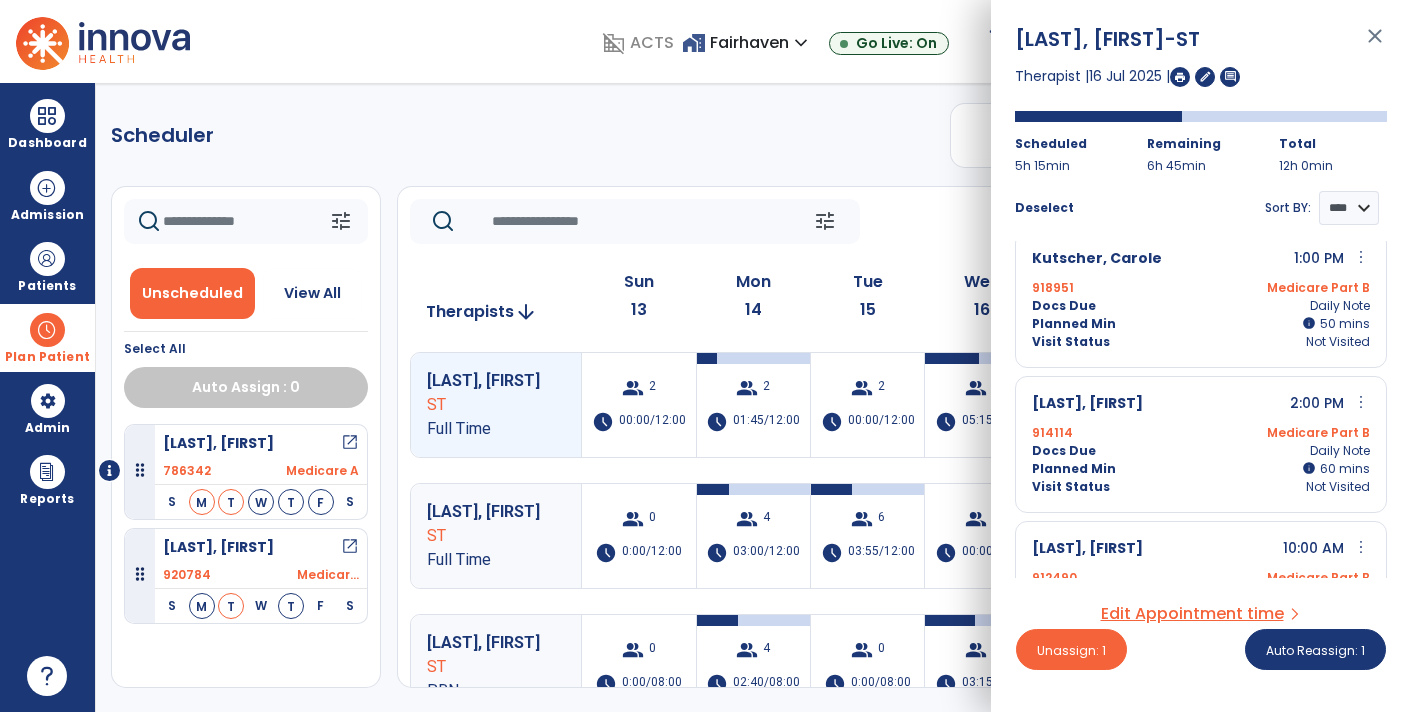 scroll, scrollTop: 229, scrollLeft: 0, axis: vertical 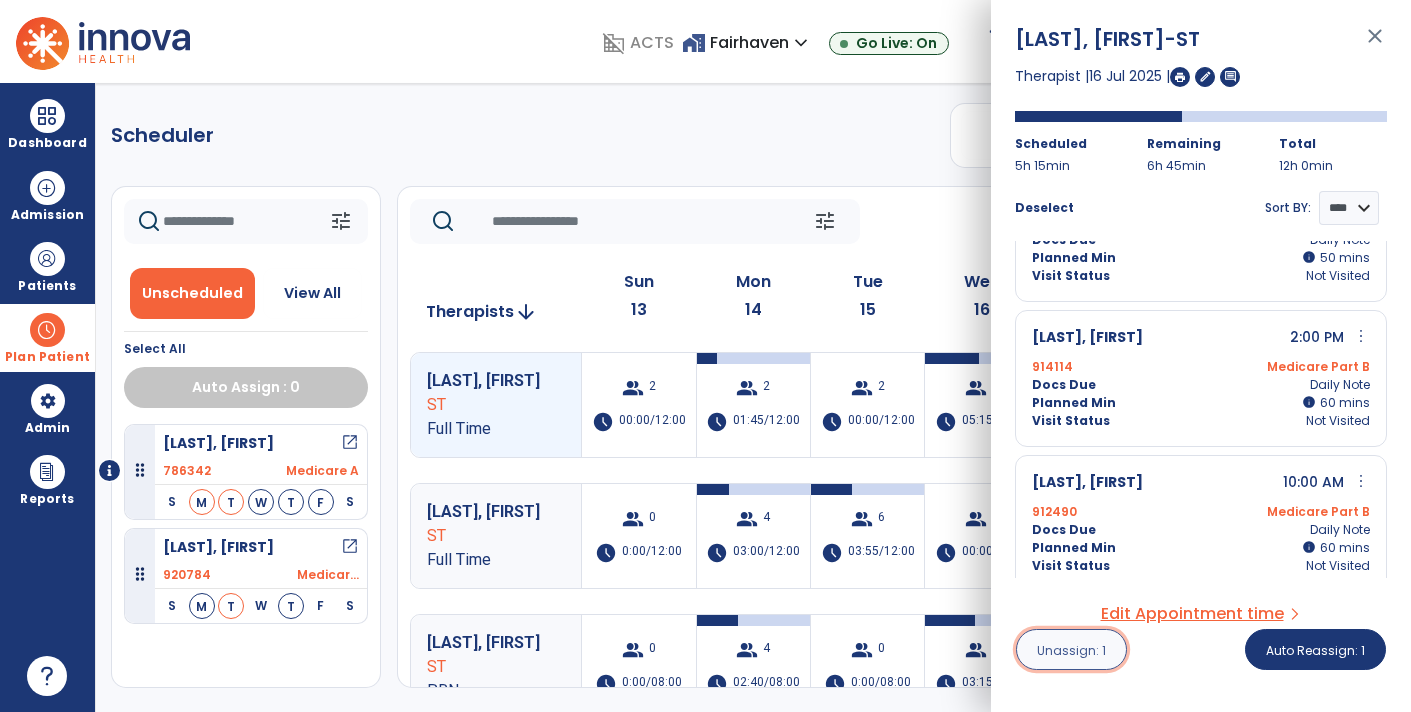 click on "Unassign: 1" at bounding box center [1071, 650] 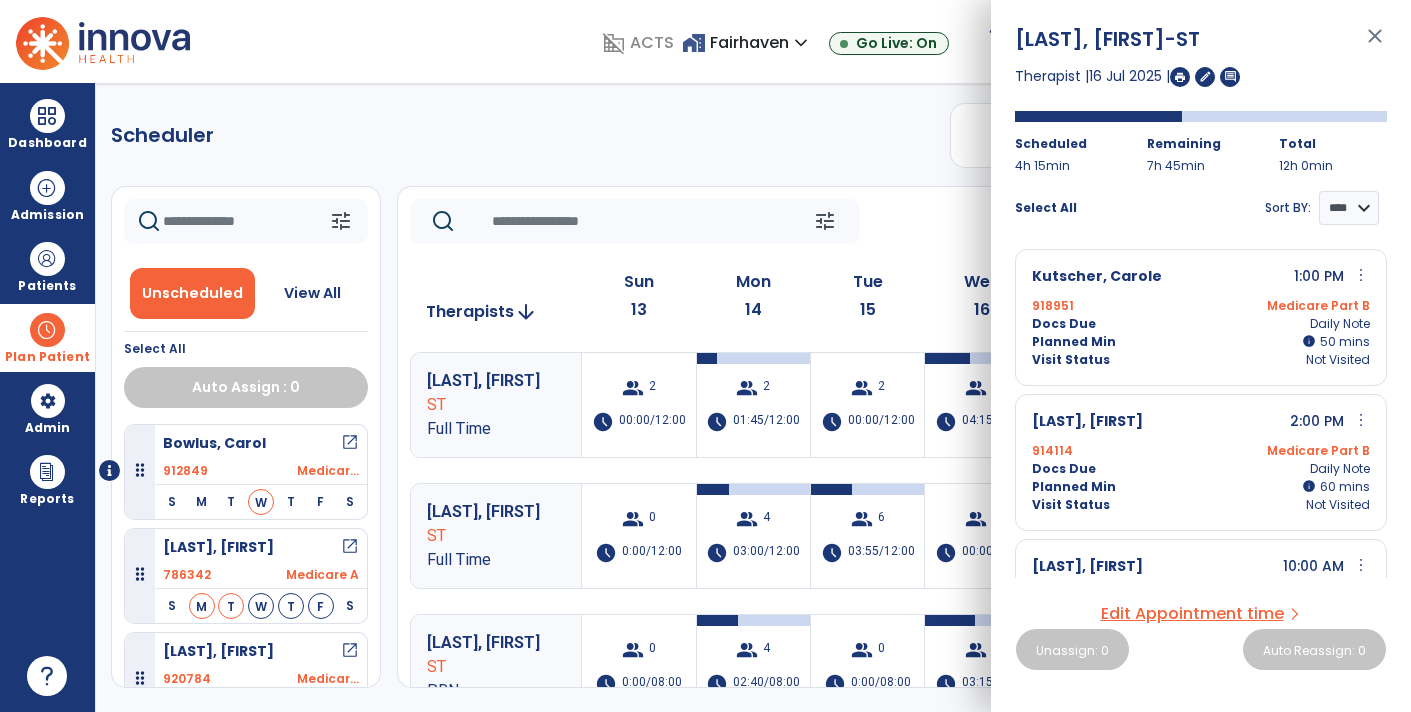 click on "Visit Status  Not Visited" at bounding box center [1201, 360] 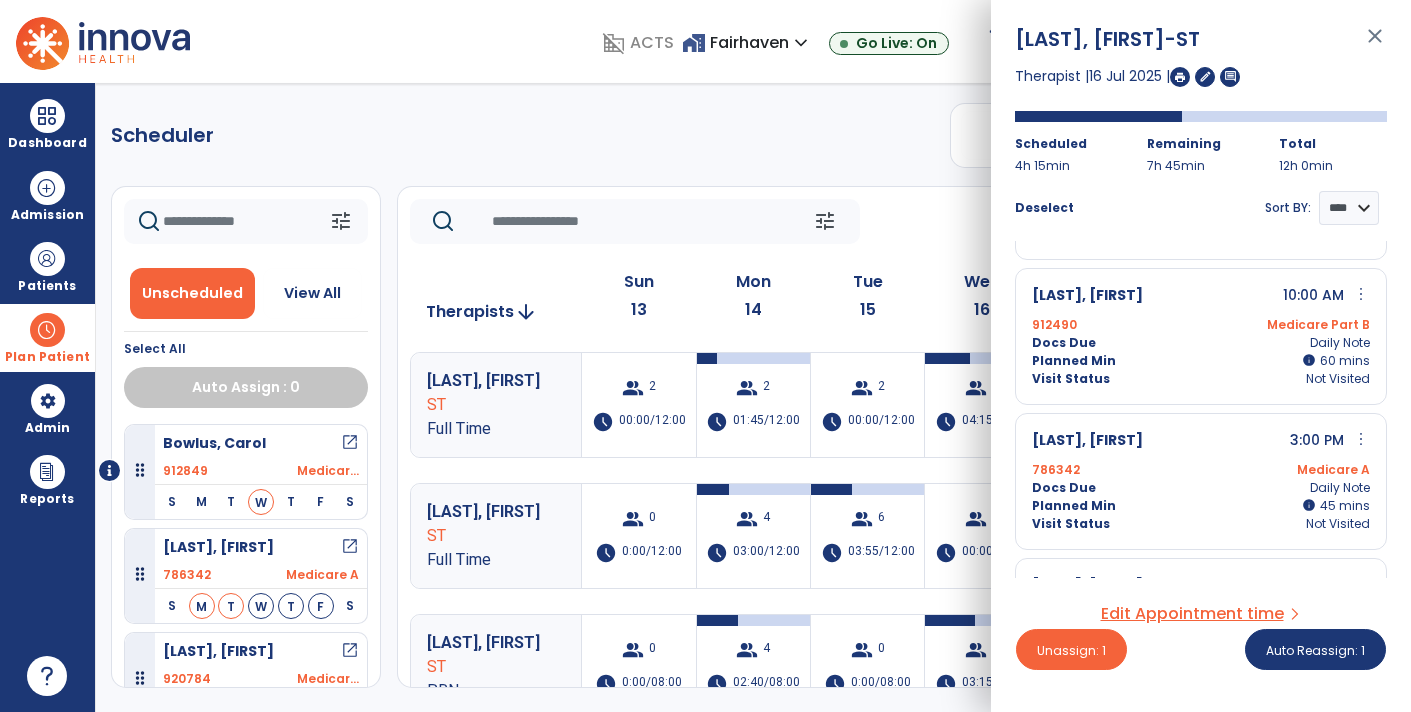 scroll, scrollTop: 382, scrollLeft: 0, axis: vertical 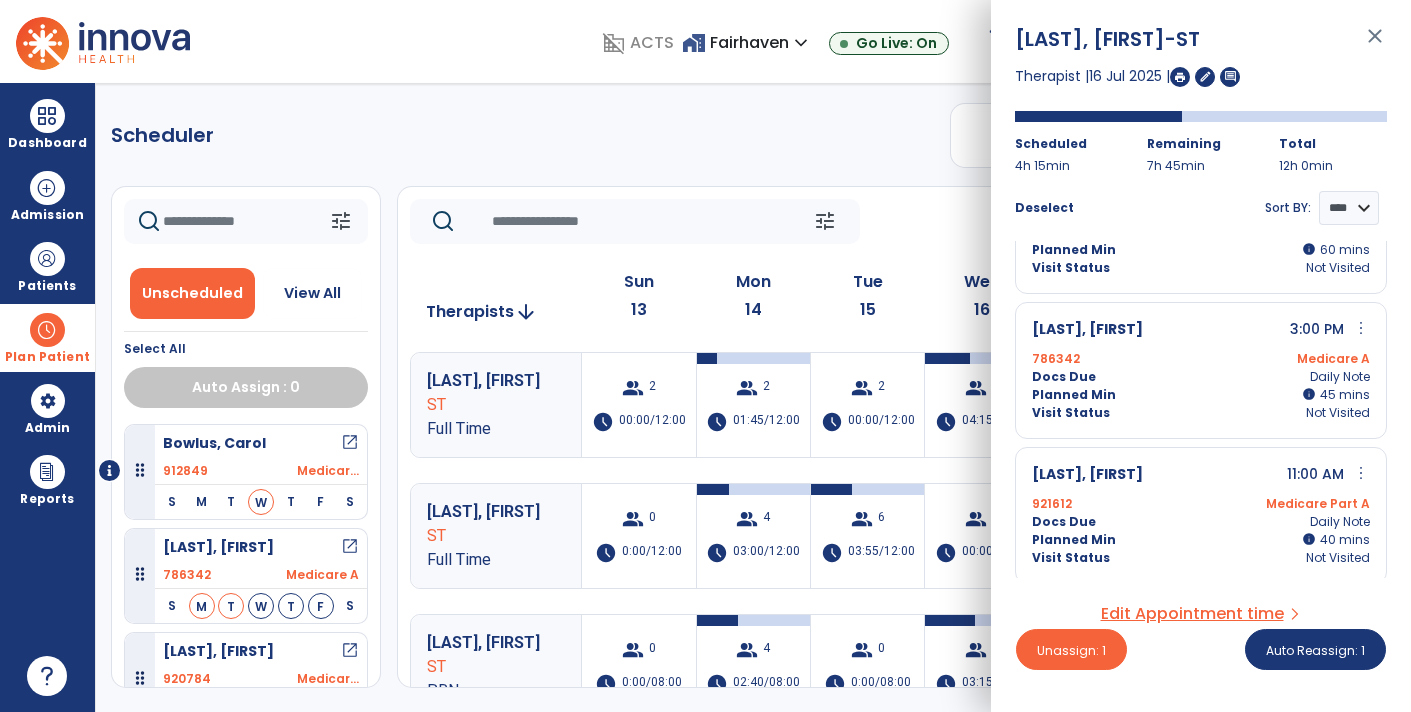 click on "Docs Due Daily Note" at bounding box center (1201, 377) 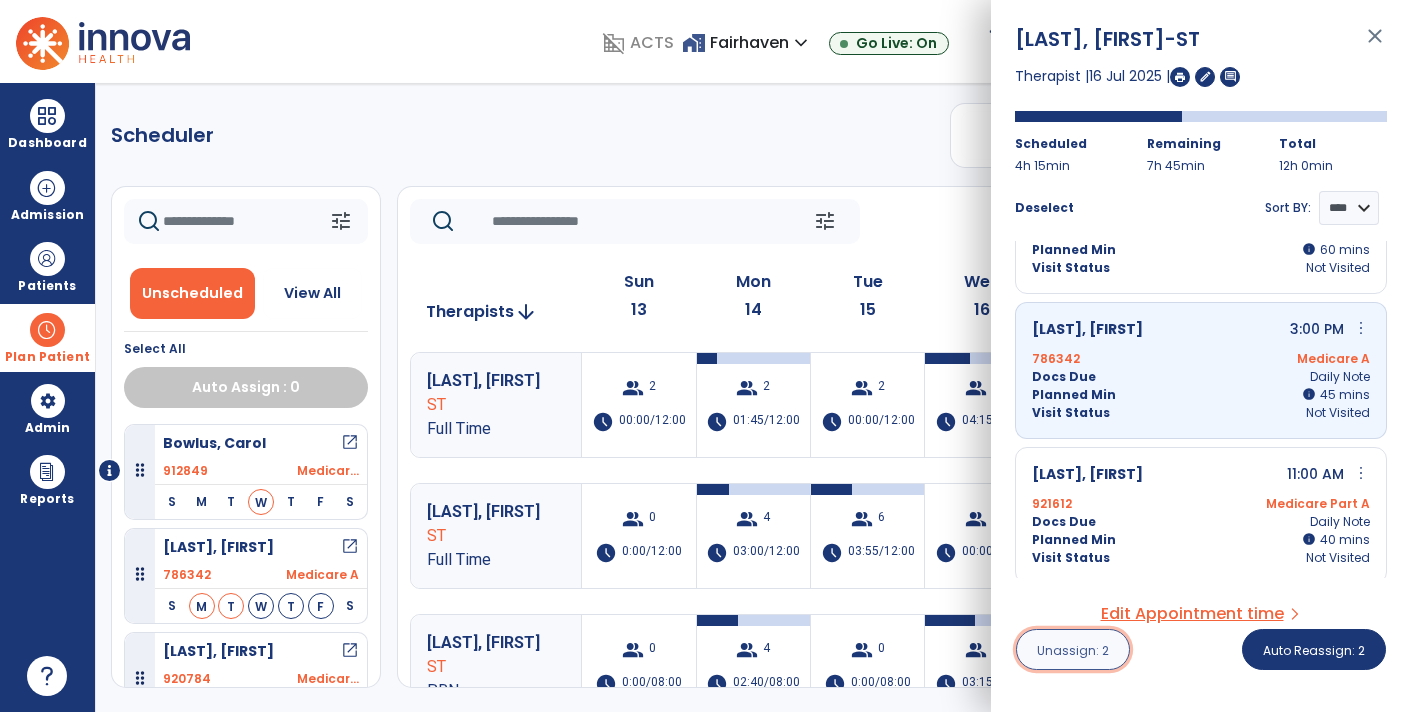 click on "Unassign: 2" at bounding box center (1073, 650) 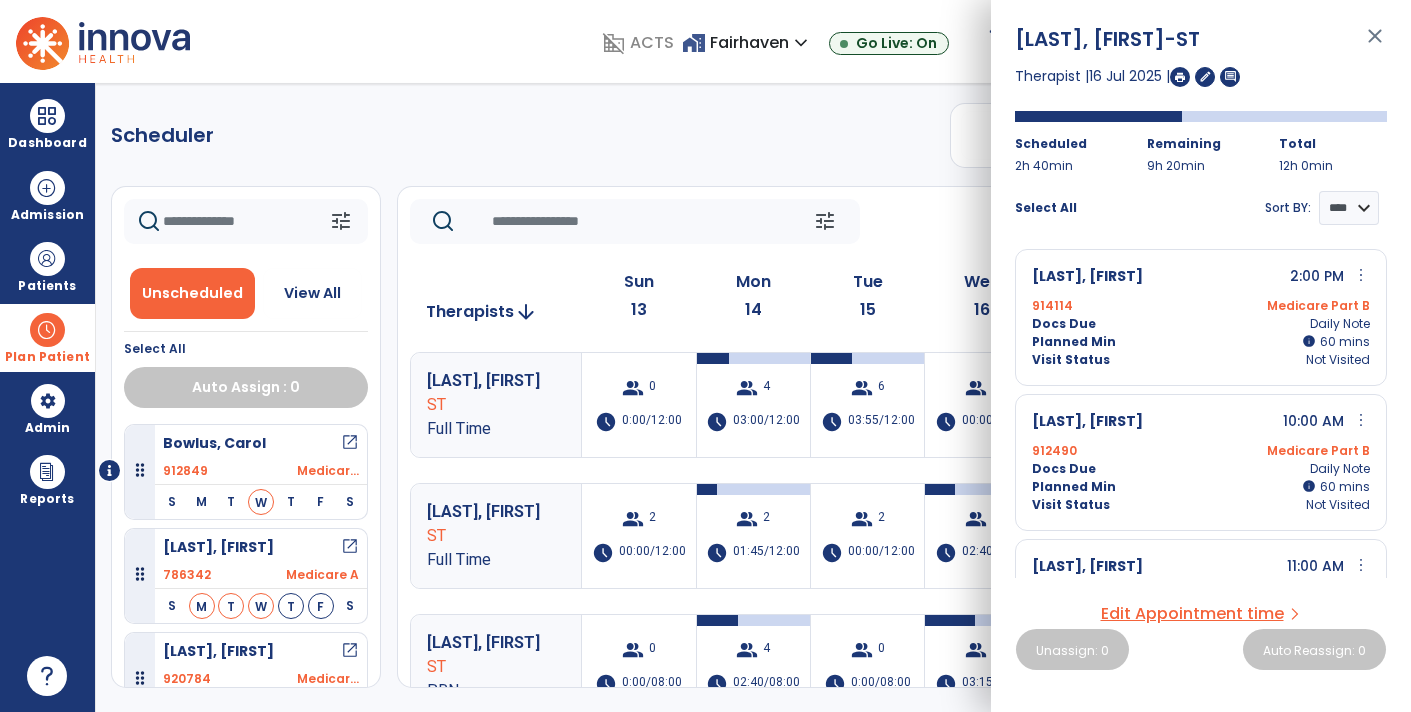 scroll, scrollTop: 94, scrollLeft: 0, axis: vertical 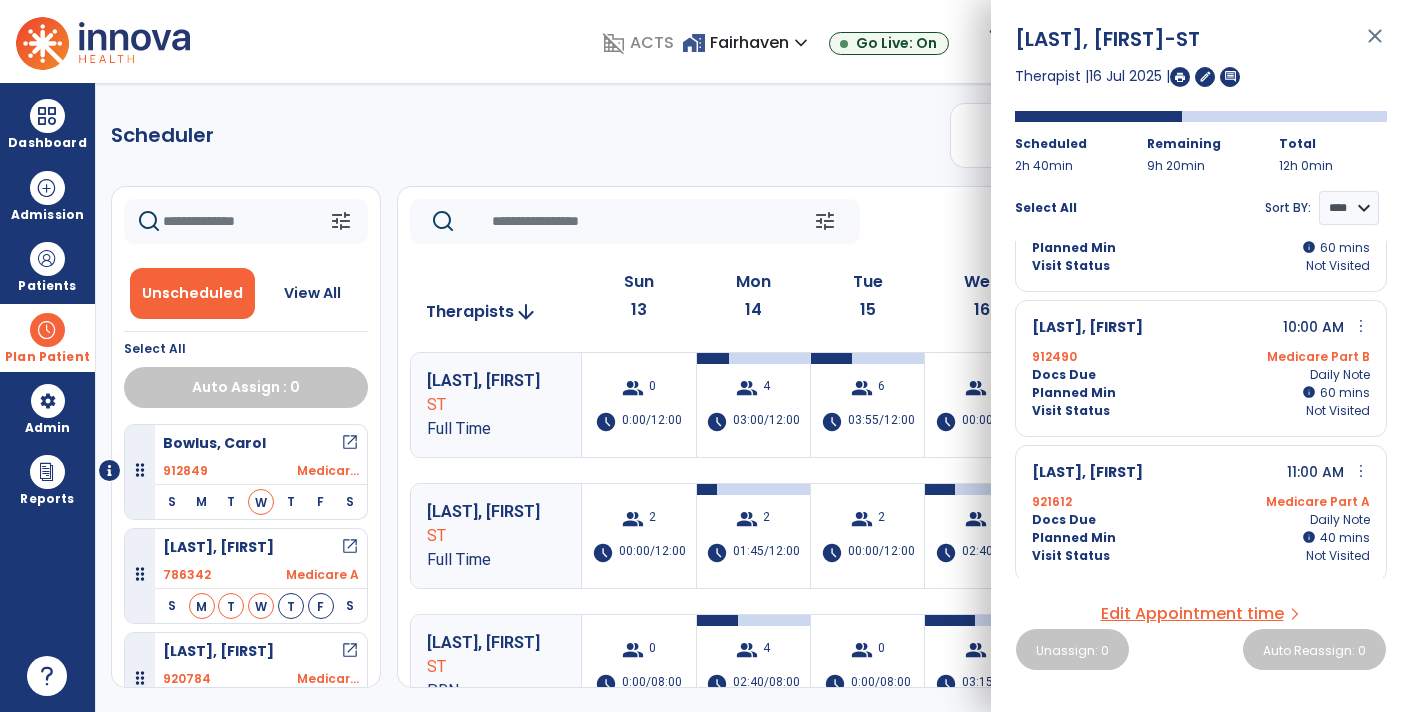 click on "Planned Min  info   40 I 40 mins" at bounding box center (1201, 538) 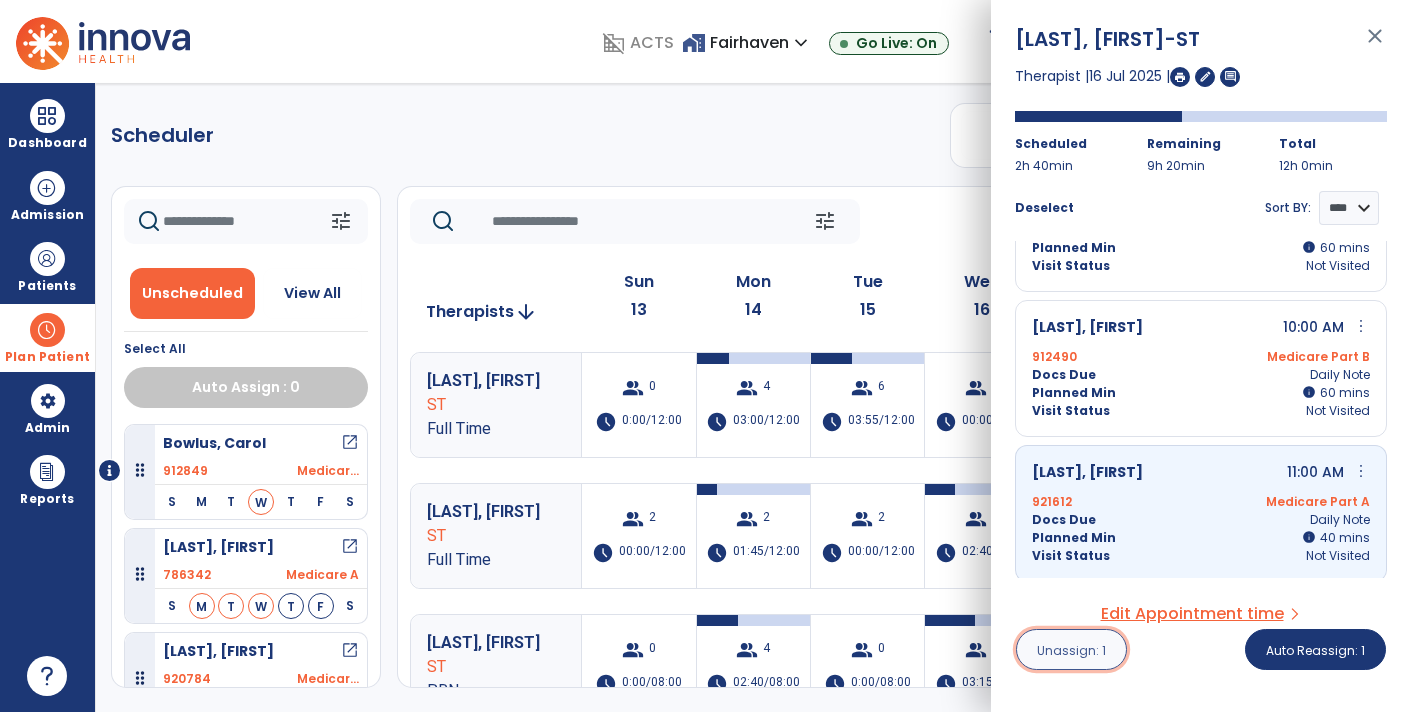 click on "Unassign: 1" at bounding box center [1071, 650] 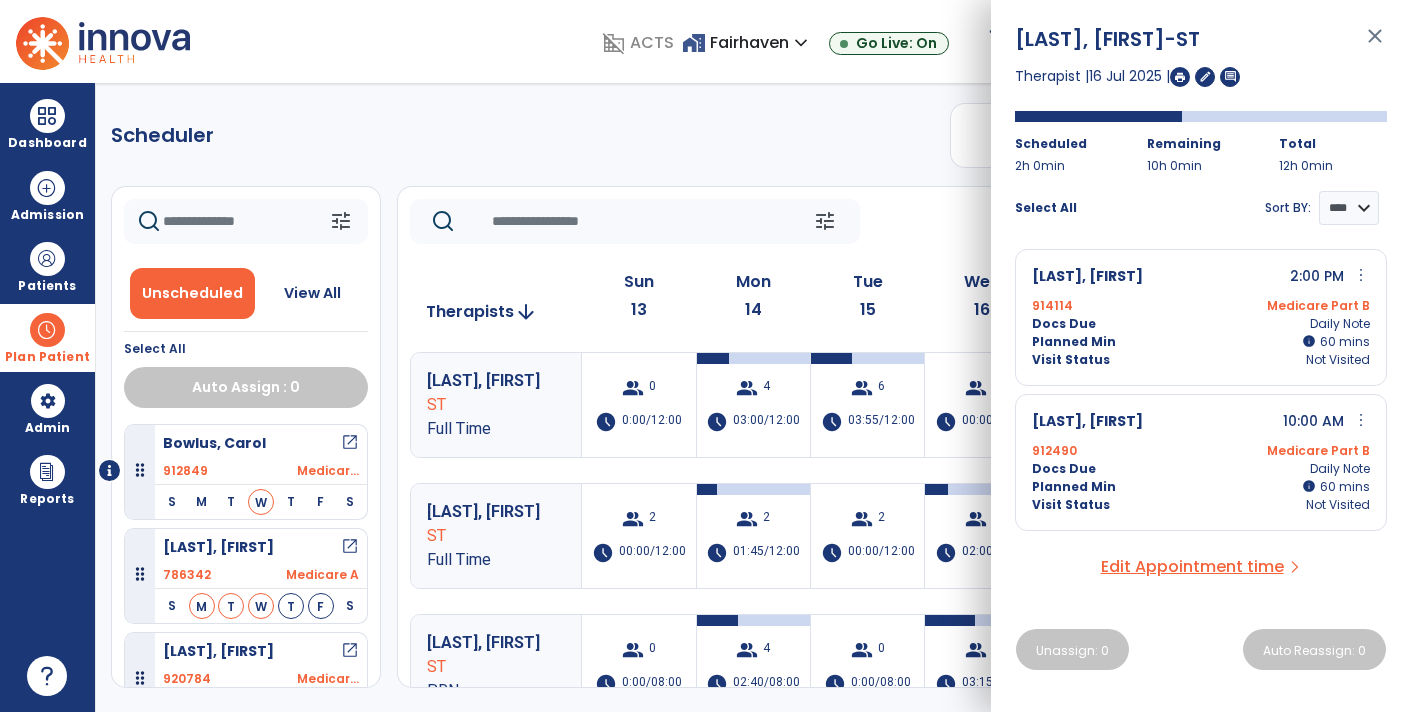 click on "close" at bounding box center [1375, 45] 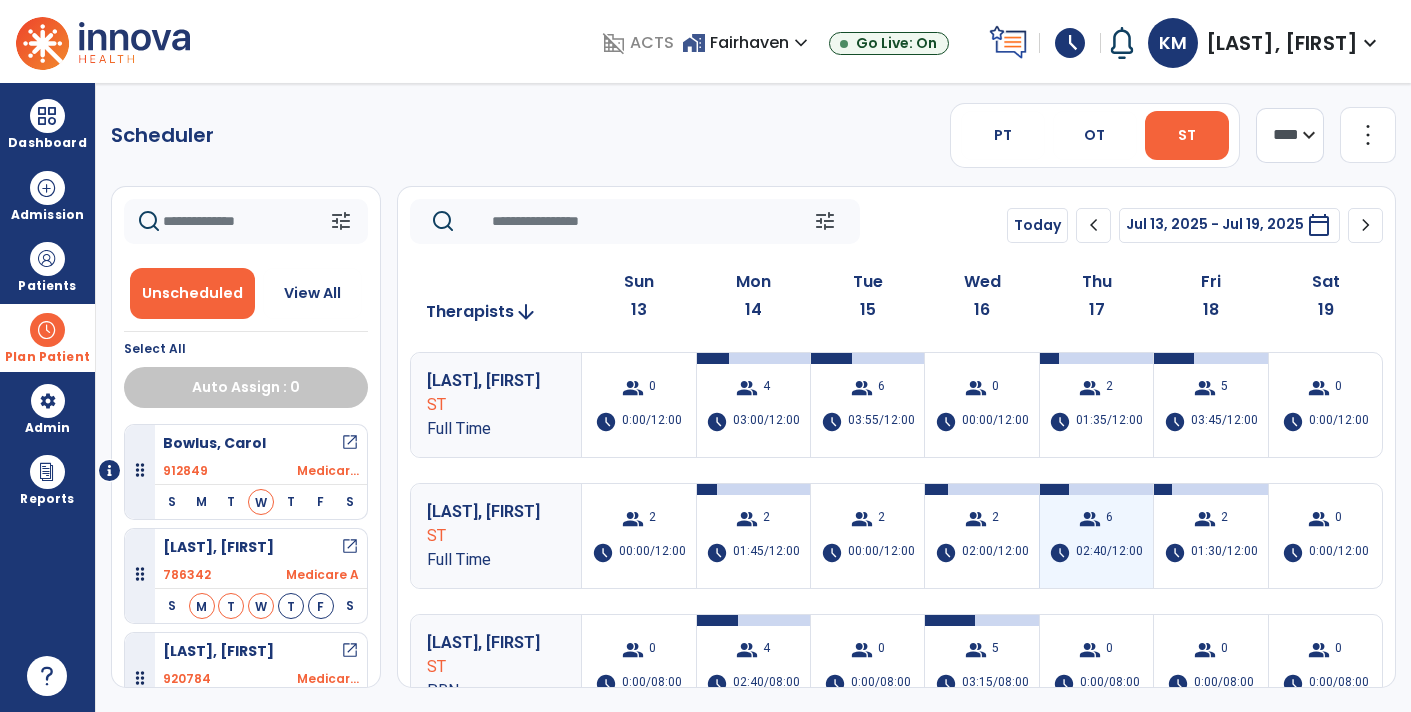 click on "02:40/12:00" at bounding box center (1109, 553) 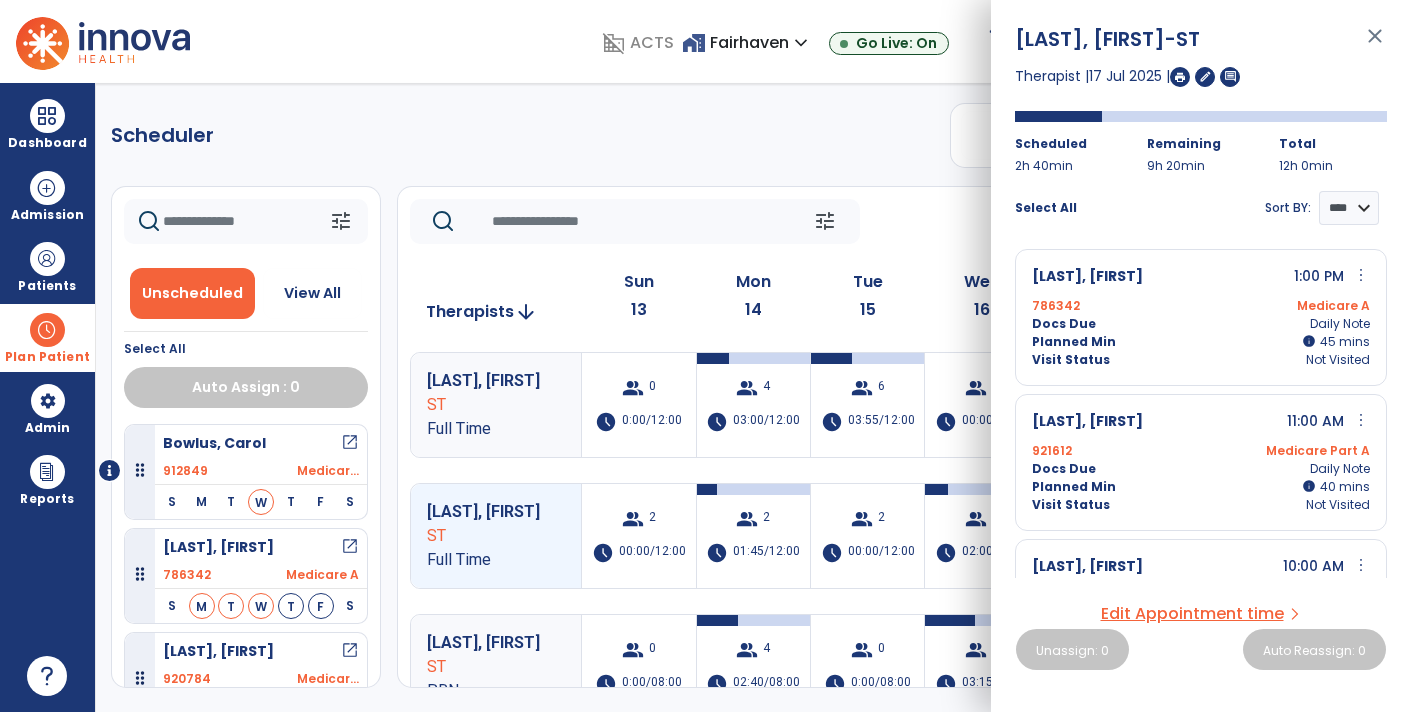 click on "[LAST], [FIRST]  -ST close  Therapist |   17 Jul 2025 |   edit   comment  Scheduled 2h 40min Remaining  9h 20min  Total 12h 0min  Select All   Sort BY:  **** ****  [LAST], [FIRST]   1:00 PM  more_vert  edit   Edit Session   alt_route   Split Minutes  786342 Medicare A  Docs Due Daily Note   Planned Min  info   45 I 45 mins  Visit Status  Not Visited   [LAST], [FIRST]   11:00 AM  more_vert  edit   Edit Session   alt_route   Split Minutes  921612 Medicare Part A  Docs Due Daily Note   Planned Min  info   40 I 40 mins  Visit Status  Not Visited   [LAST], [FIRST]   10:00 AM  more_vert  edit   Edit Session   alt_route   Split Minutes  873367 Medicare Part B  Docs Due Daily Note   Planned Min  info   45 I 45 mins  Visit Status  Not Visited   [LAST], [FIRST]   12:00 PM  more_vert  edit   Edit Session   alt_route   Split Minutes  920784 Medicare Part B  Docs Due Daily Note   Planned Min  info   30 I 30 mins  Visit Status  Not Visited   [LAST], [FIRST]   --  more_vert  edit   Edit Session  918951 Medicare Part B  info" at bounding box center [1201, 356] 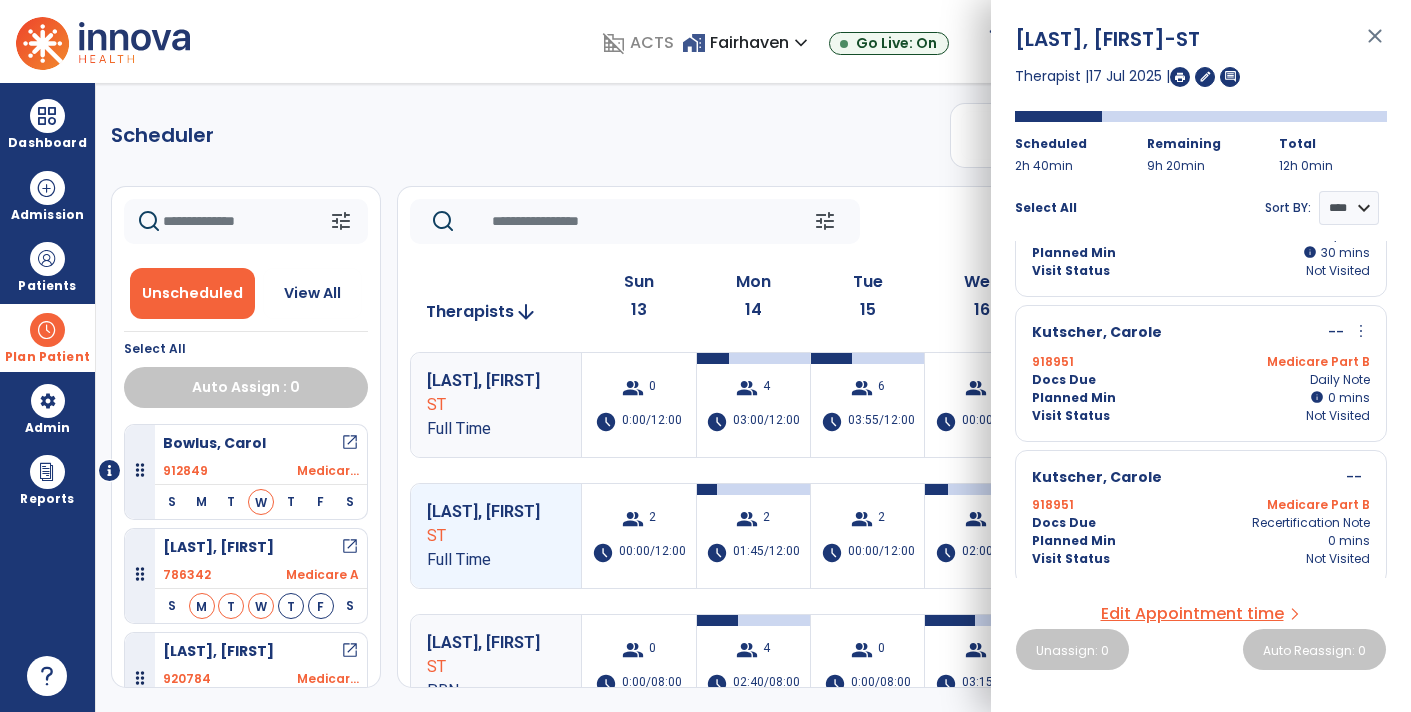 scroll, scrollTop: 0, scrollLeft: 0, axis: both 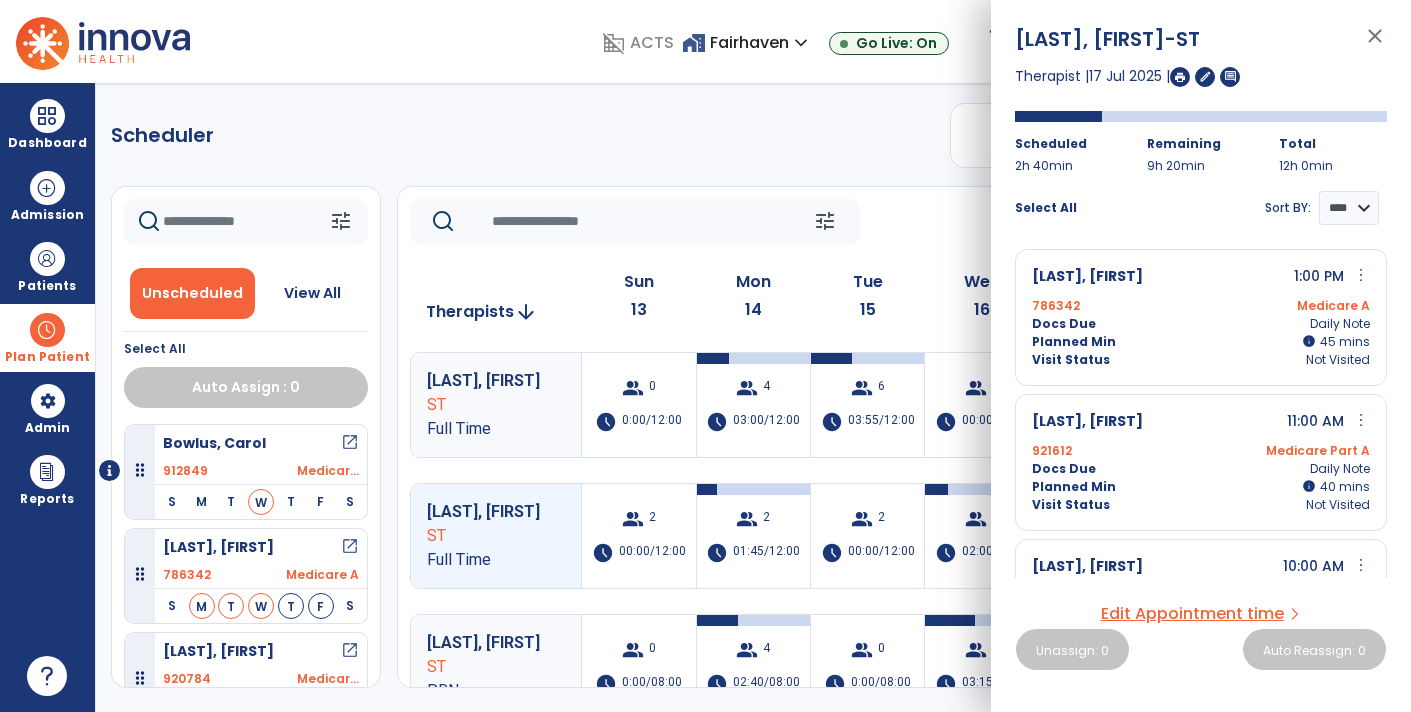 click on "Docs Due Daily Note" at bounding box center [1201, 324] 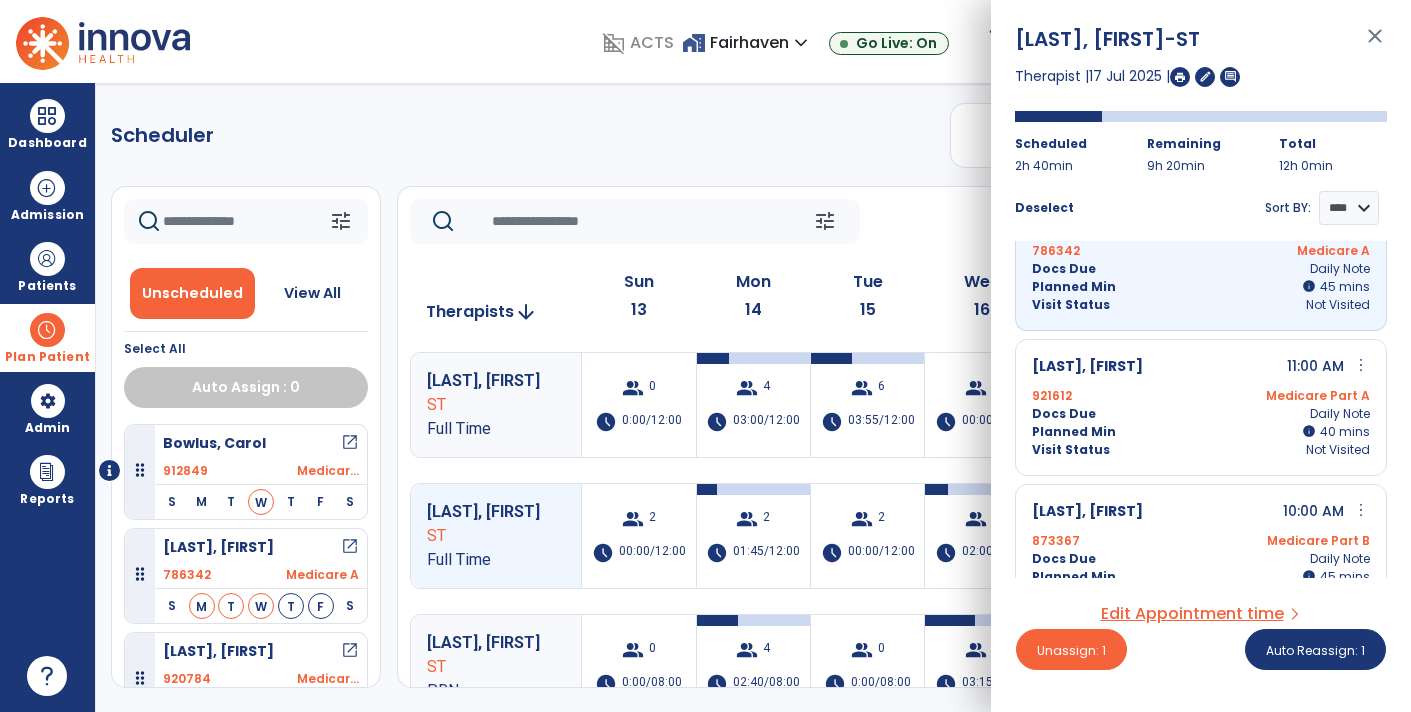 scroll, scrollTop: 44, scrollLeft: 0, axis: vertical 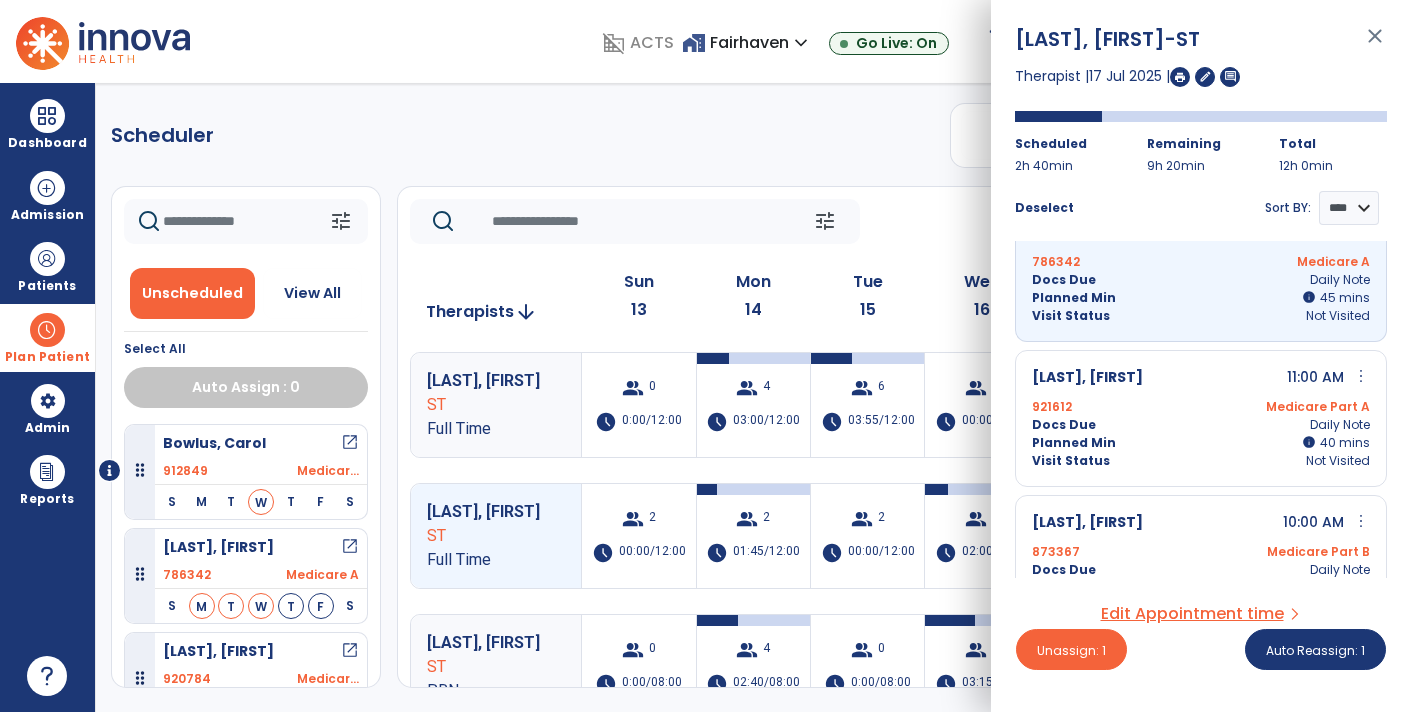 click on "[LAST], [FIRST]   11:00 AM  more_vert  edit   Edit Session   alt_route   Split Minutes  921612 Medicare Part A  Docs Due Daily Note   Planned Min  info   40 I 40 mins  Visit Status  Not Visited" at bounding box center [1201, 418] 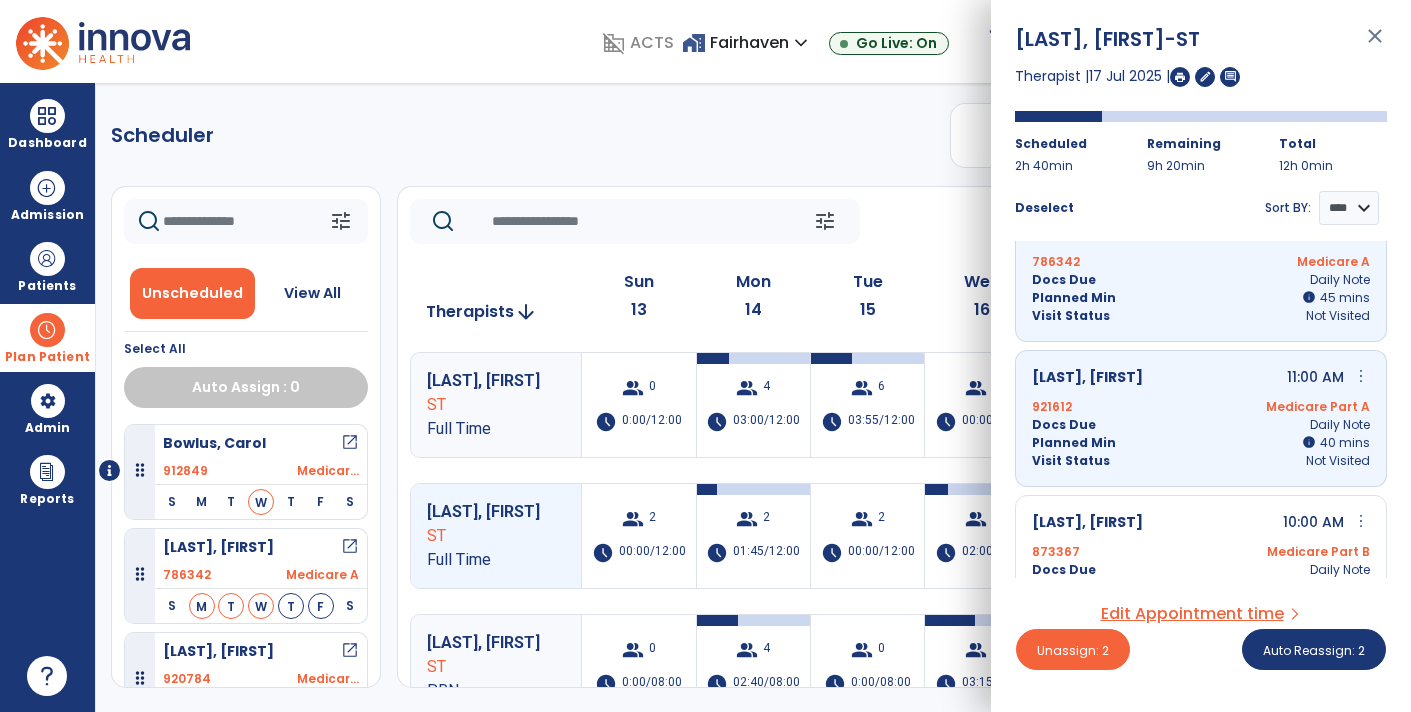 click on "[LAST], [FIRST]   10:00 AM  more_vert  edit   Edit Session   alt_route   Split Minutes" at bounding box center [1201, 523] 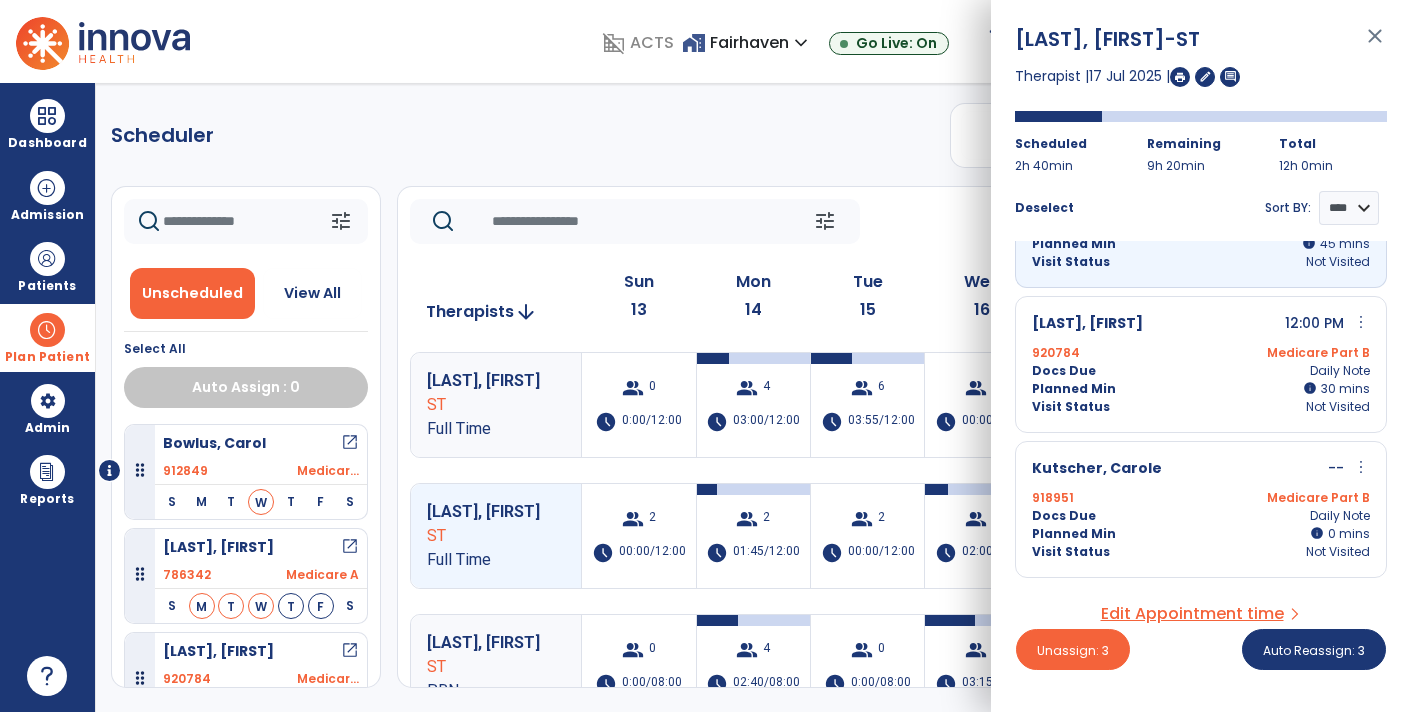 scroll, scrollTop: 405, scrollLeft: 0, axis: vertical 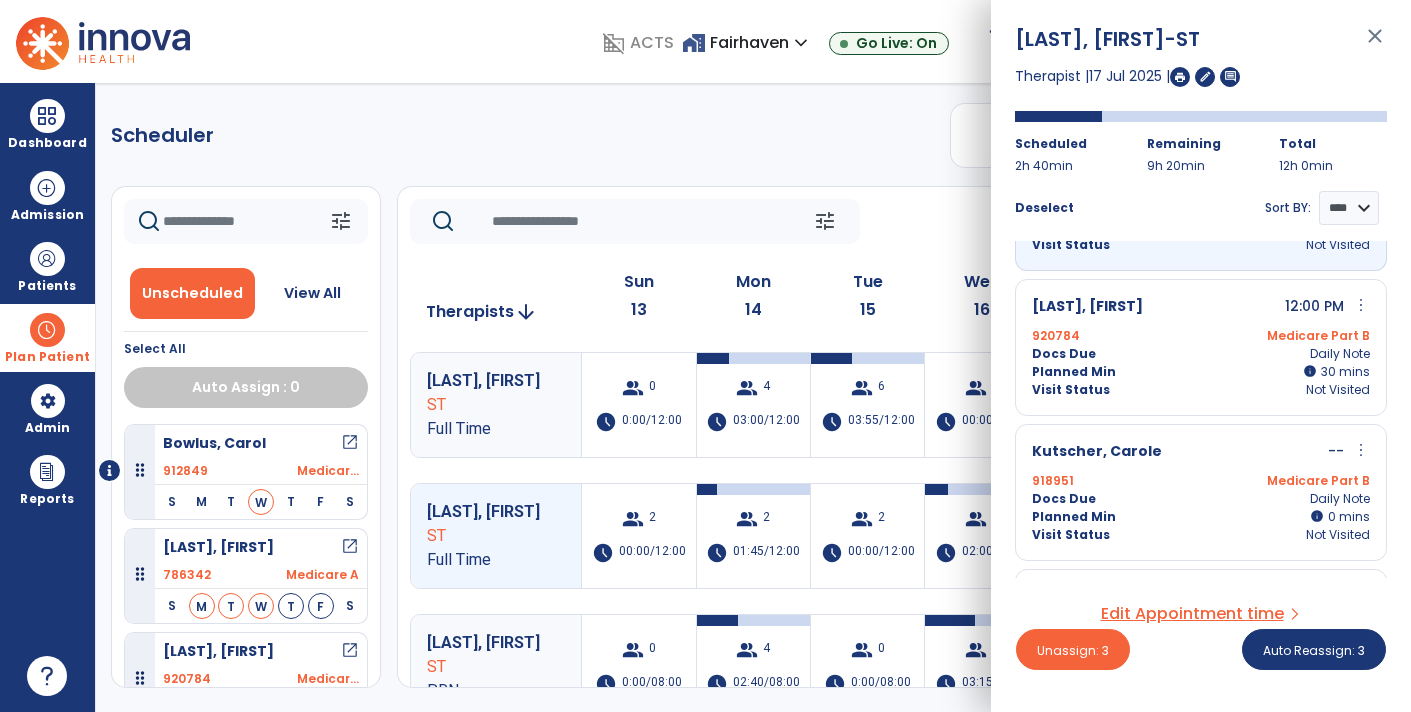 click on "[LAST], [FIRST]   12:00 PM  more_vert  edit   Edit Session   alt_route   Split Minutes  920784 Medicare Part B  Docs Due Daily Note   Planned Min  info   30 I 30 mins  Visit Status  Not Visited" at bounding box center [1201, 347] 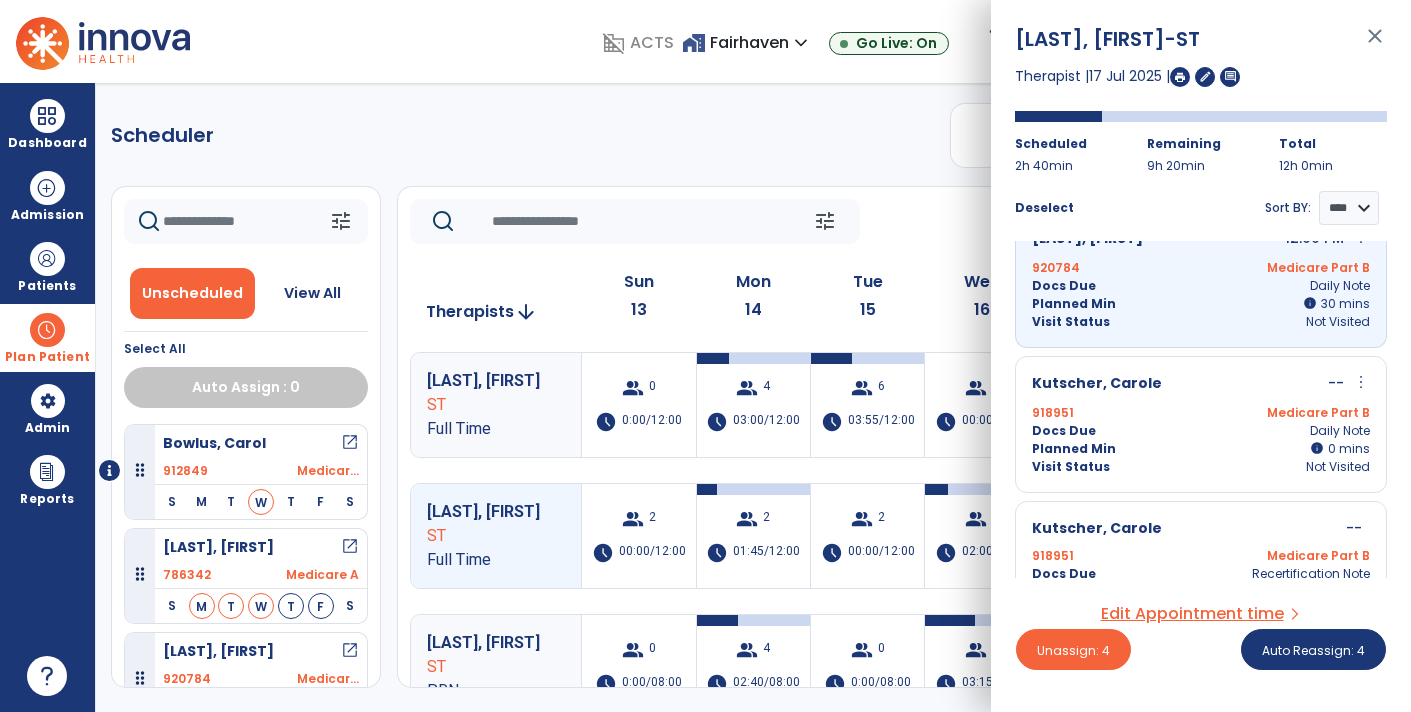 scroll, scrollTop: 524, scrollLeft: 0, axis: vertical 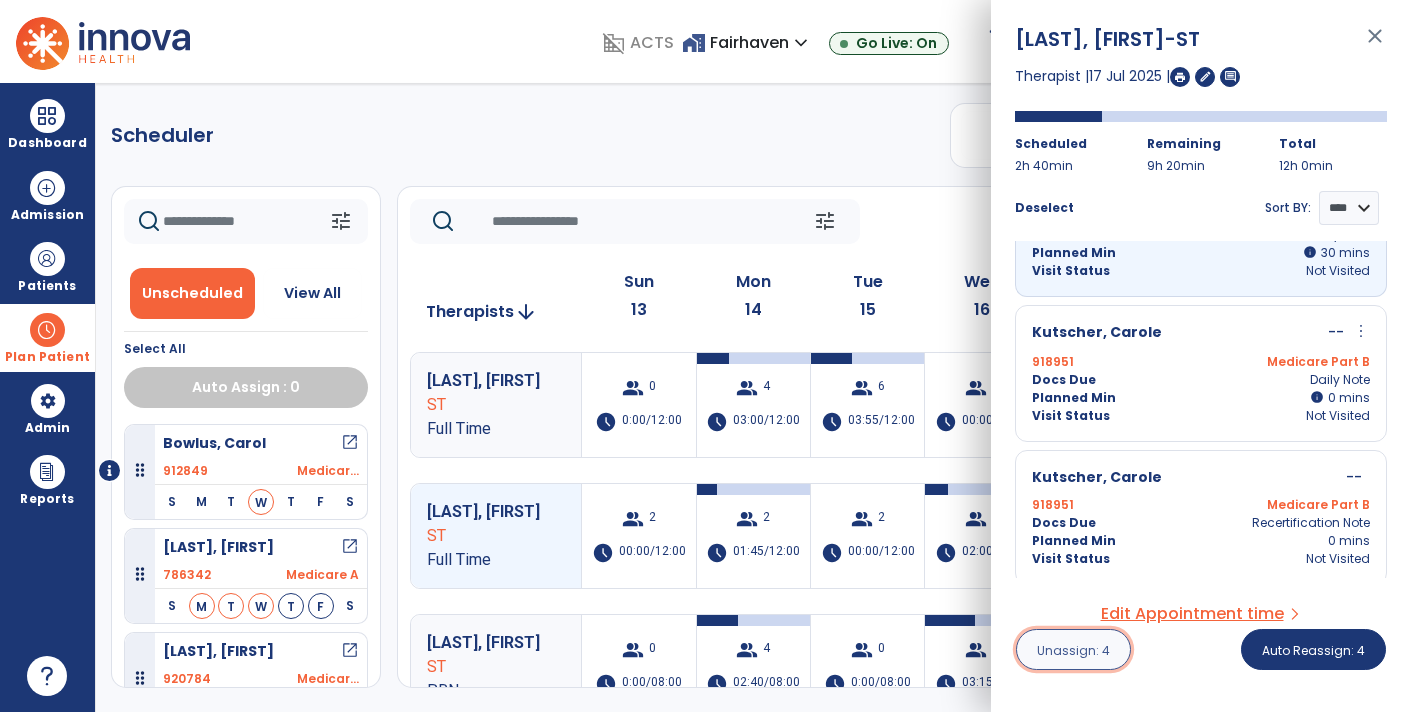 click on "Unassign: 4" at bounding box center (1073, 649) 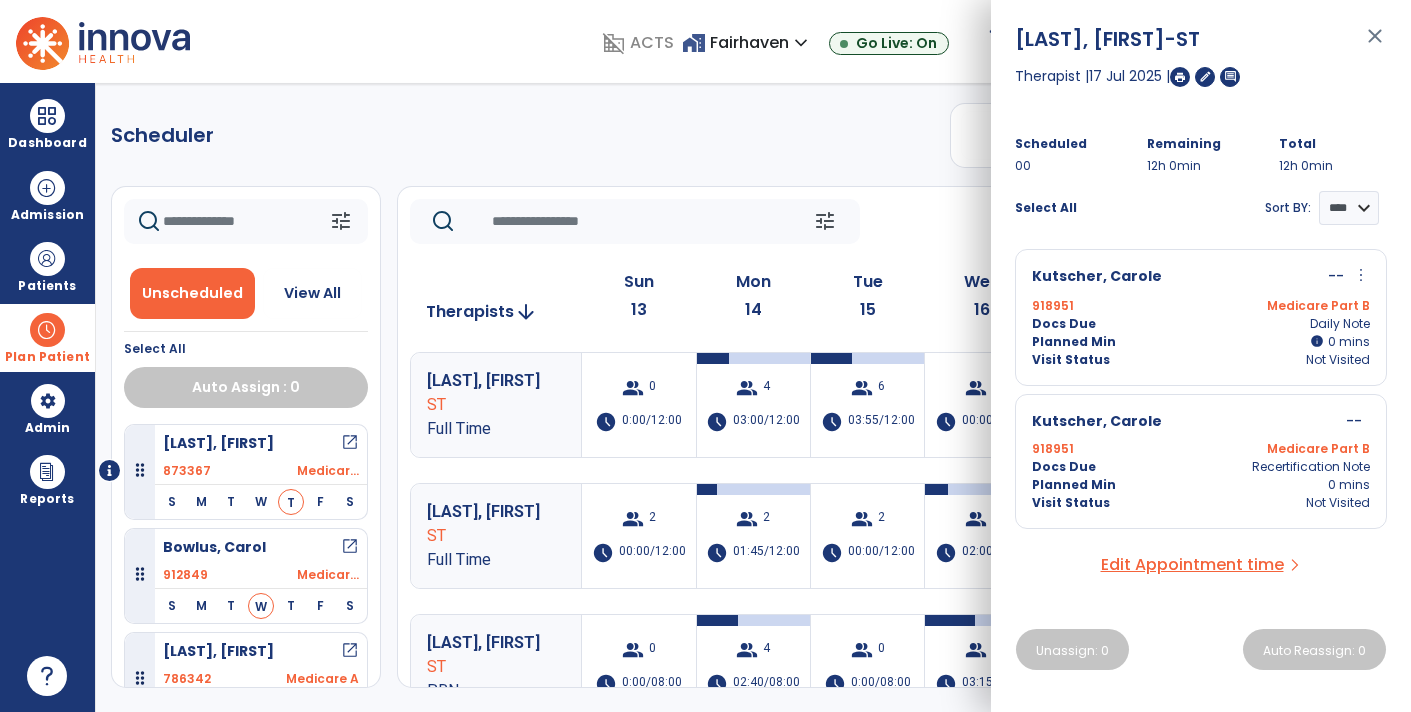 click on "close" at bounding box center [1375, 45] 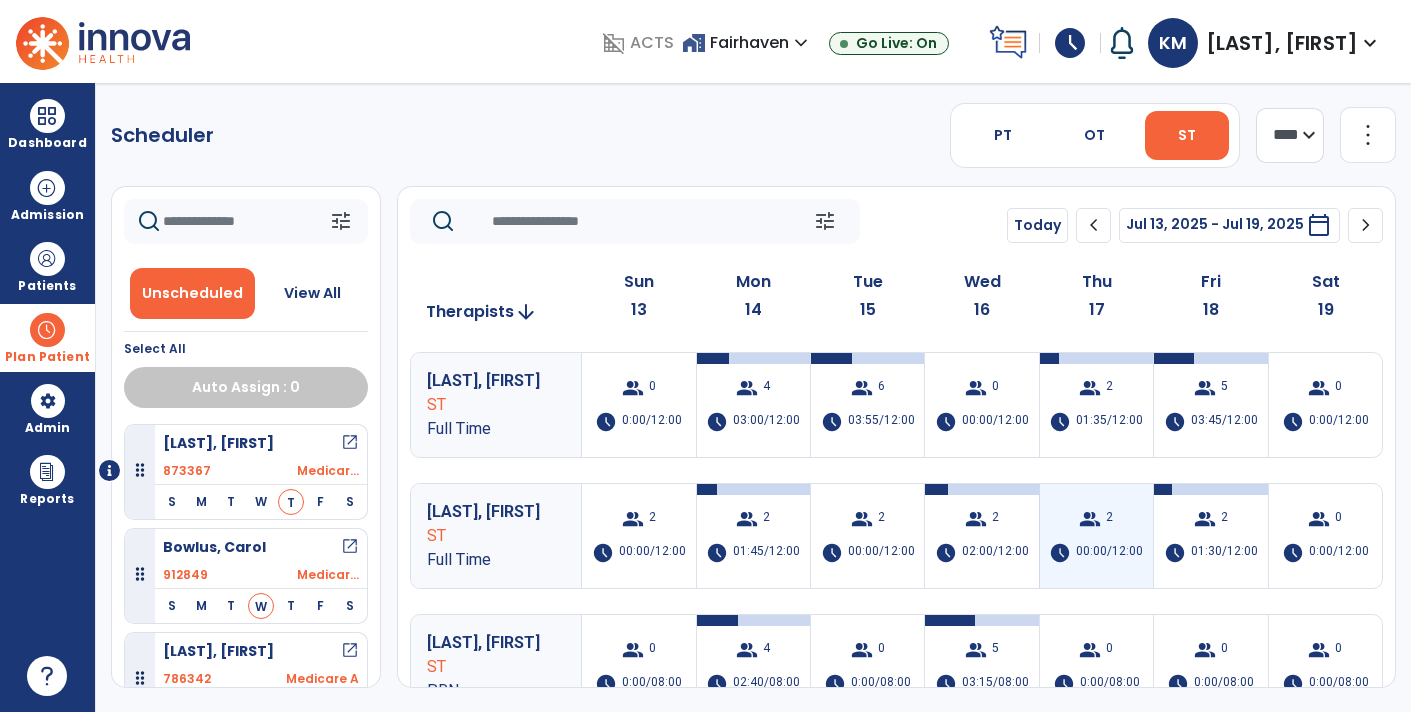 click on "group  2  schedule  00:00/12:00" at bounding box center [1096, 536] 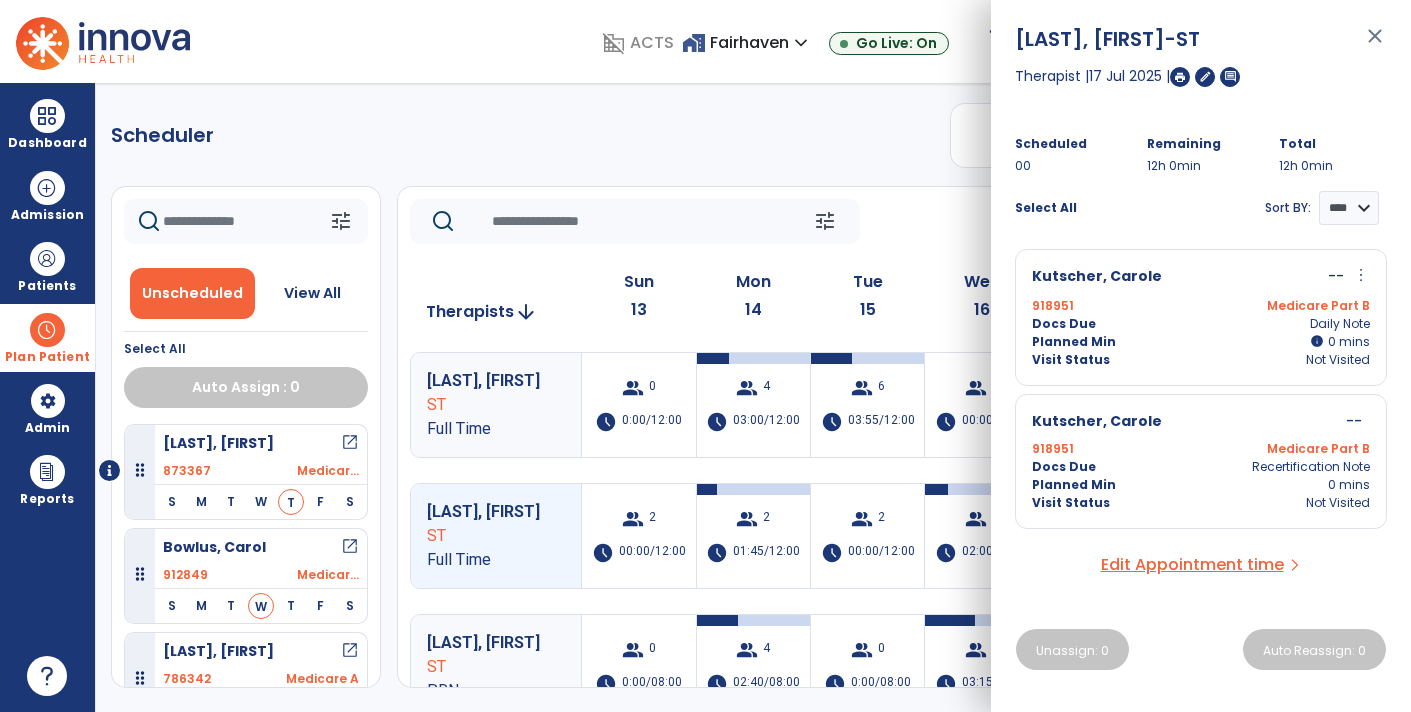 click on "close" at bounding box center (1375, 45) 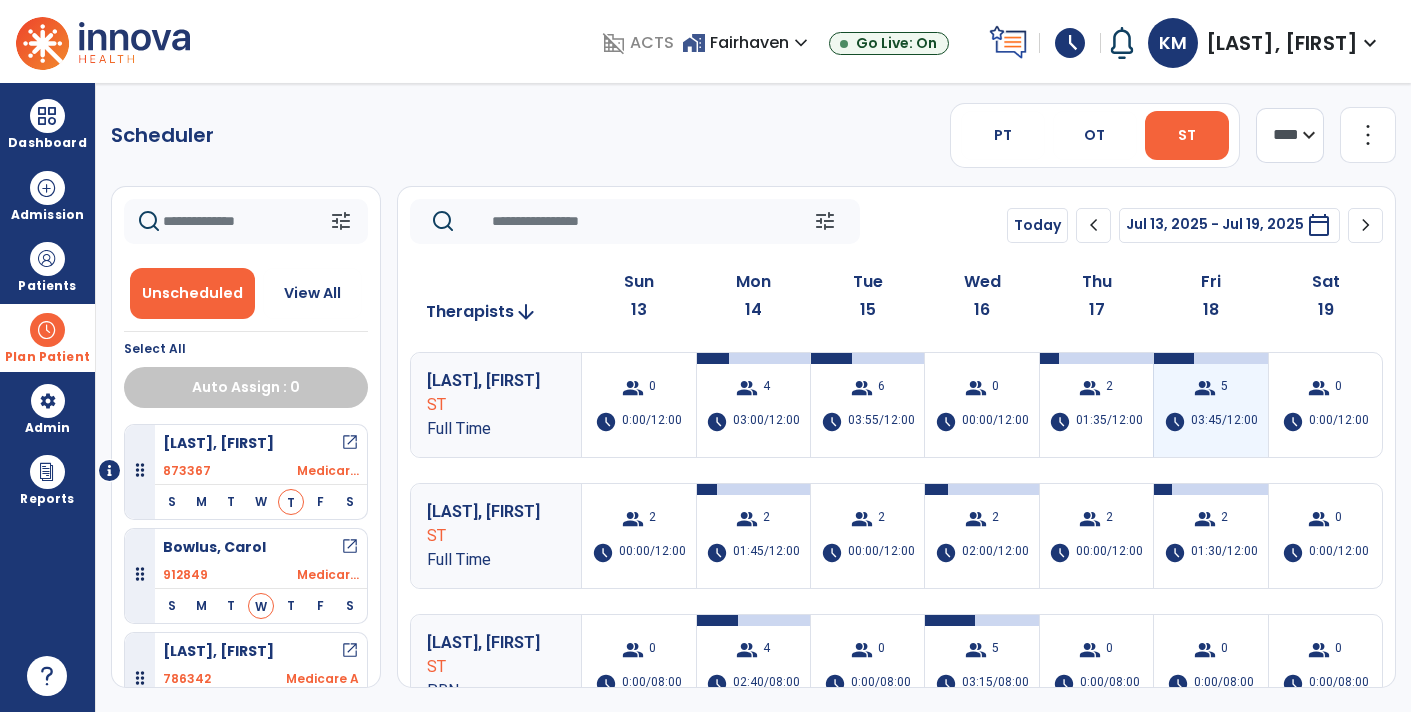 click on "03:45/12:00" at bounding box center [1224, 422] 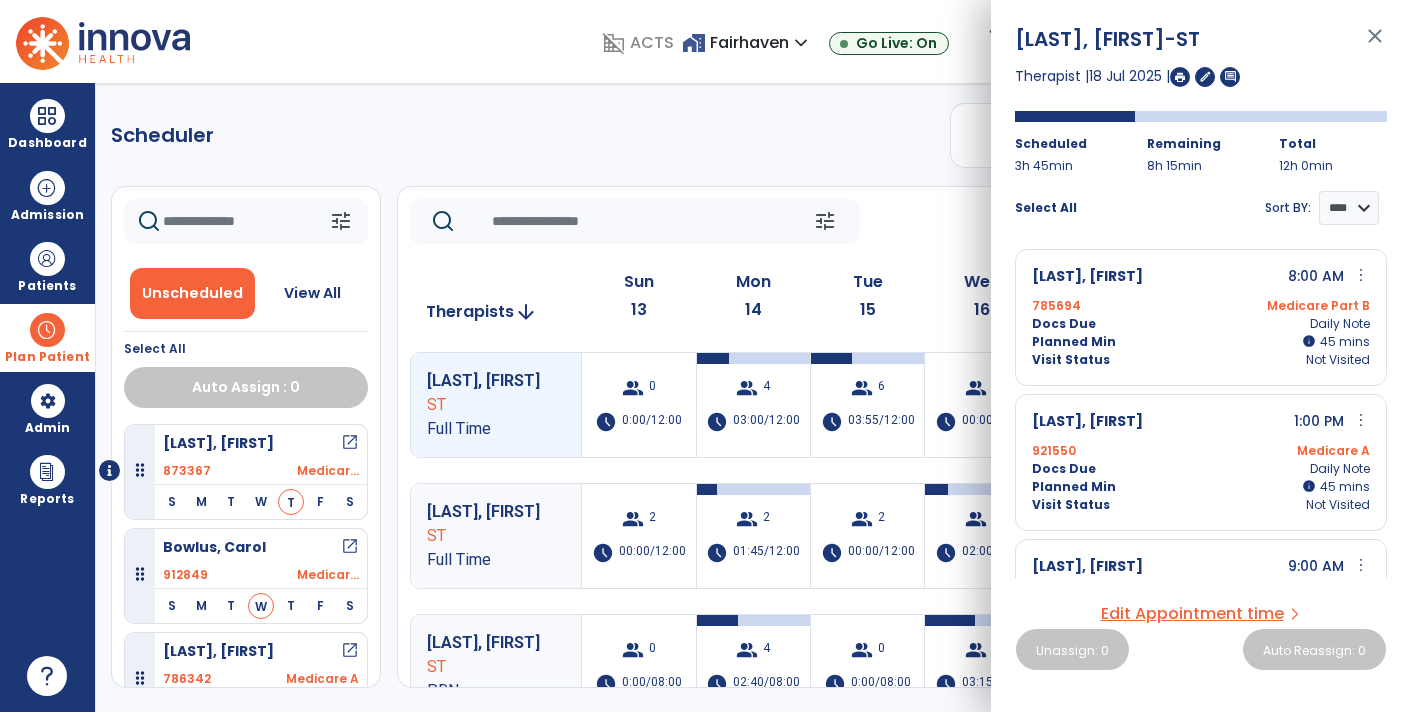 click on "close" at bounding box center [1375, 45] 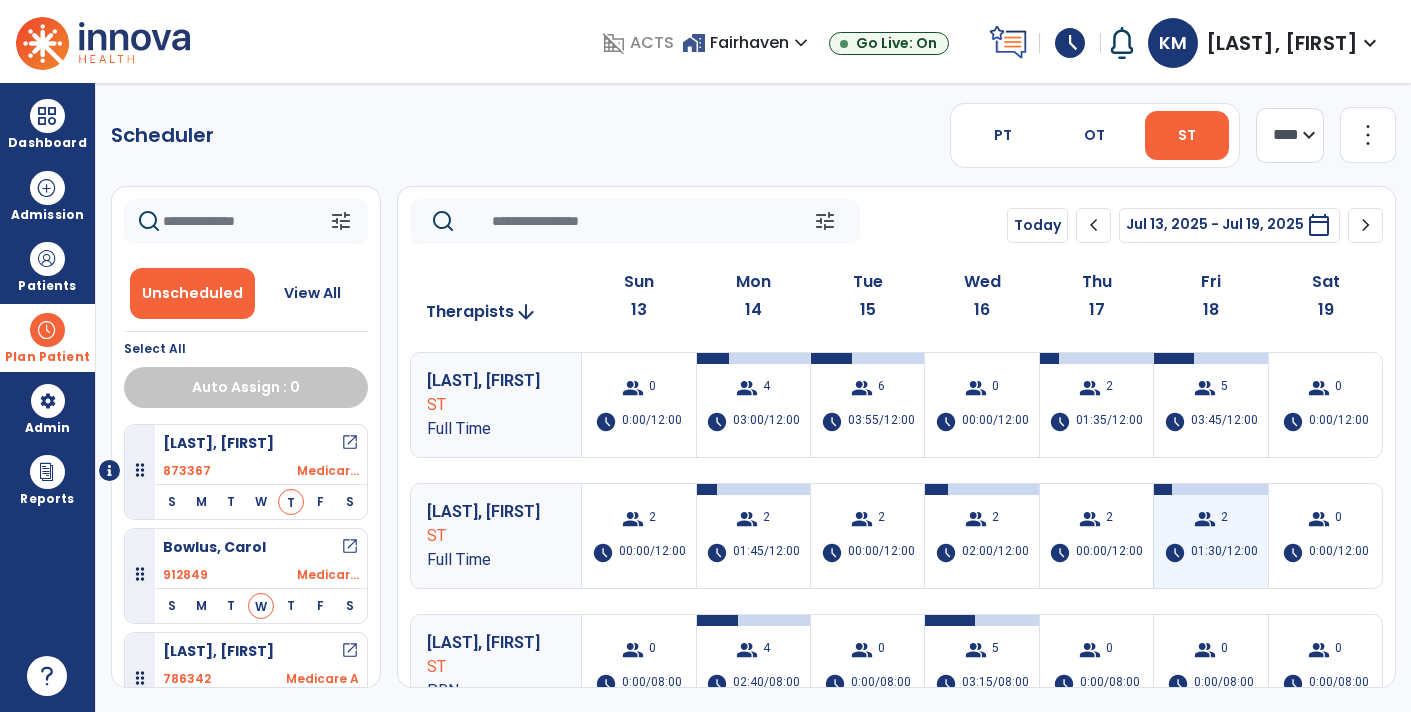 click on "group  2  schedule  01:30/12:00" at bounding box center [1210, 536] 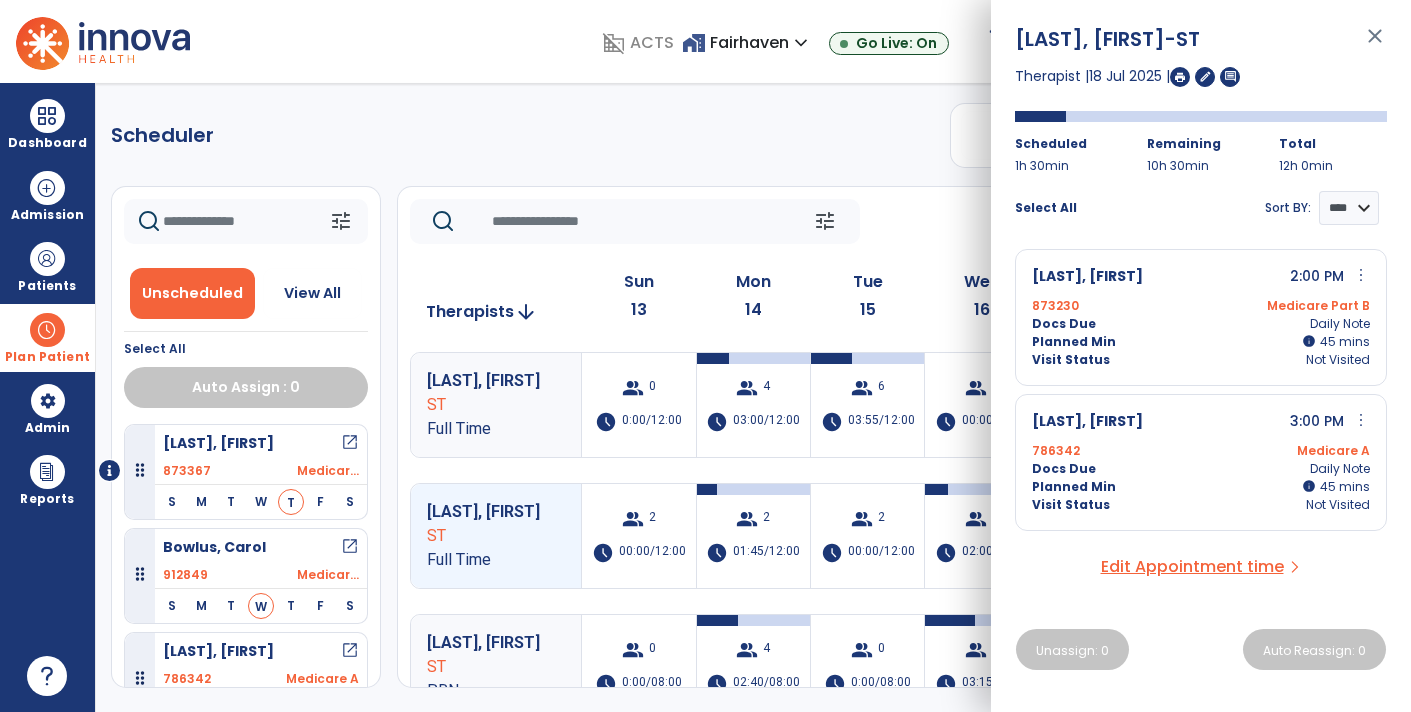 click on "[LAST], [FIRST]   3:00 PM  more_vert  edit   Edit Session   alt_route   Split Minutes  786342 Medicare Part A  Docs Due Daily Note   Planned Min  info   45 I 45 mins  Visit Status  Not Visited  Edit Appointment time arrow_forward_ios Unassign: 0 Auto Reassign: 0" at bounding box center (1201, 356) 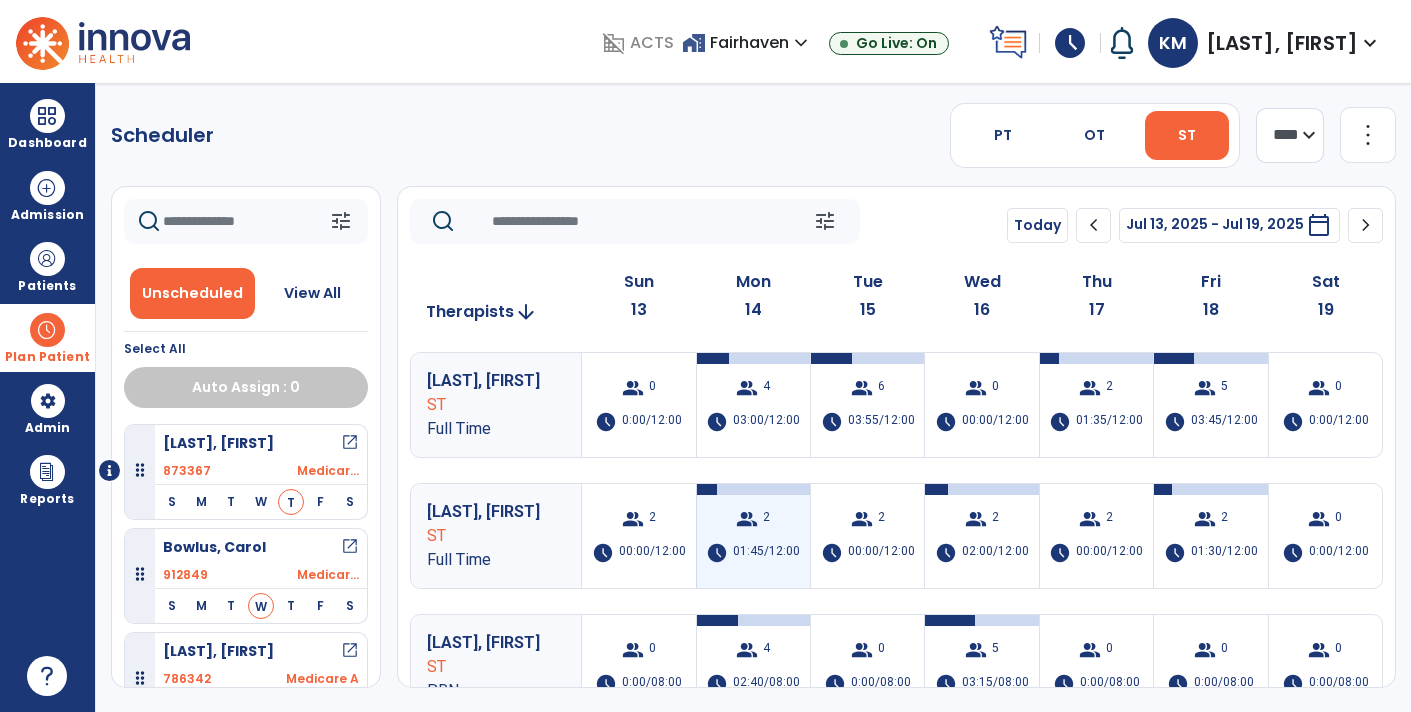 scroll, scrollTop: 0, scrollLeft: 0, axis: both 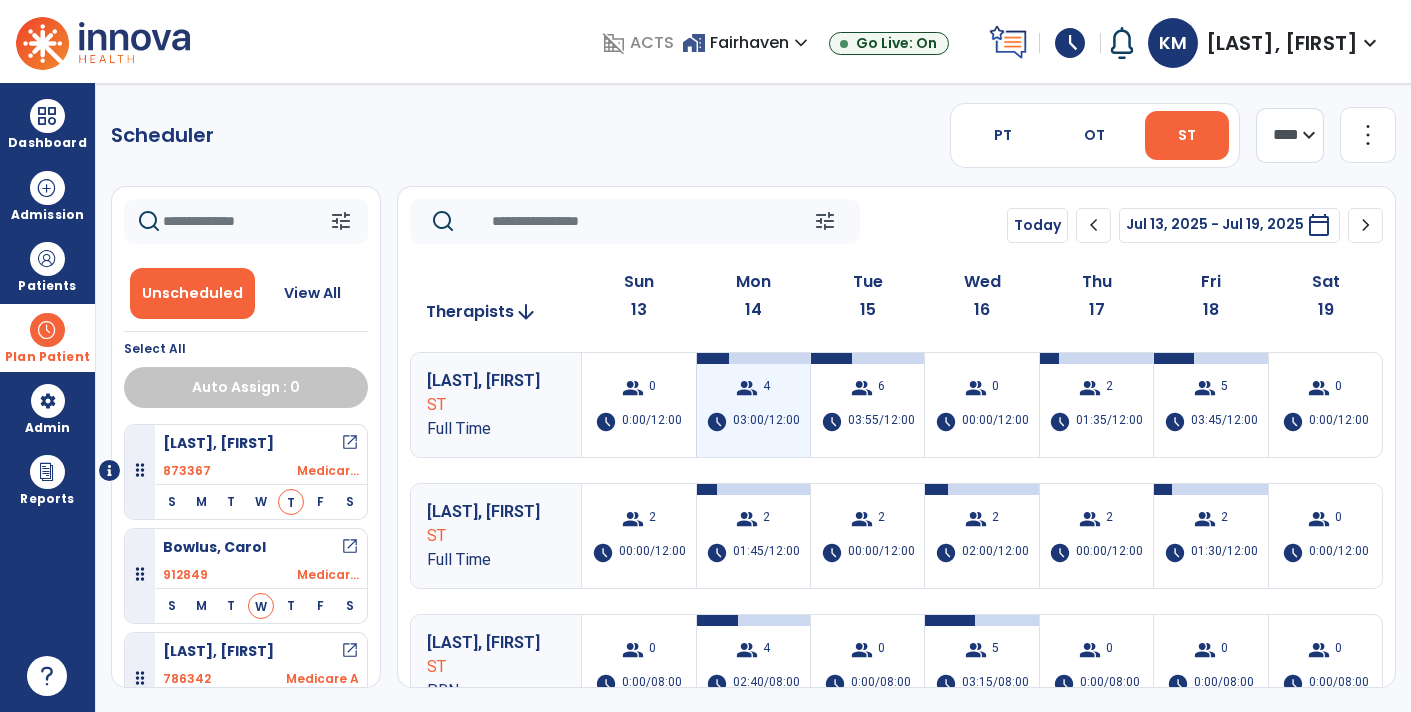 click on "group" at bounding box center [747, 388] 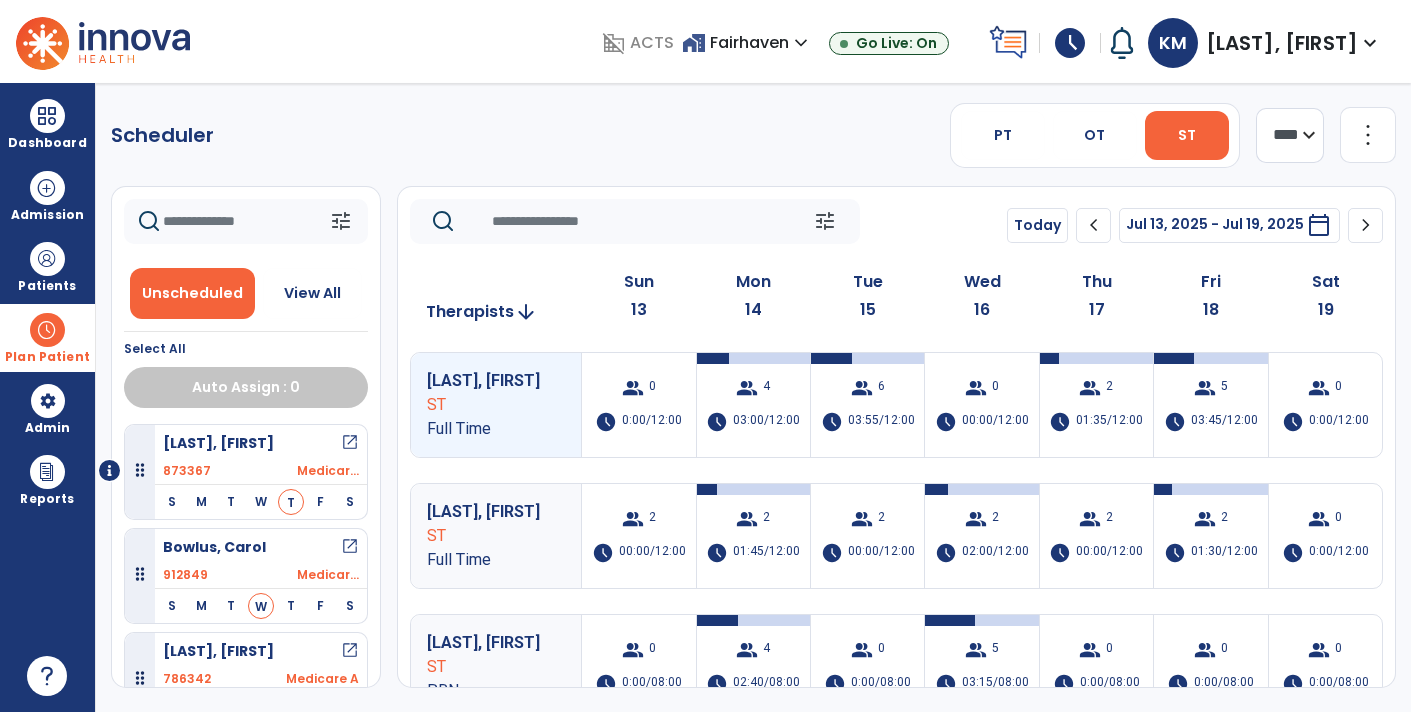scroll, scrollTop: 30, scrollLeft: 0, axis: vertical 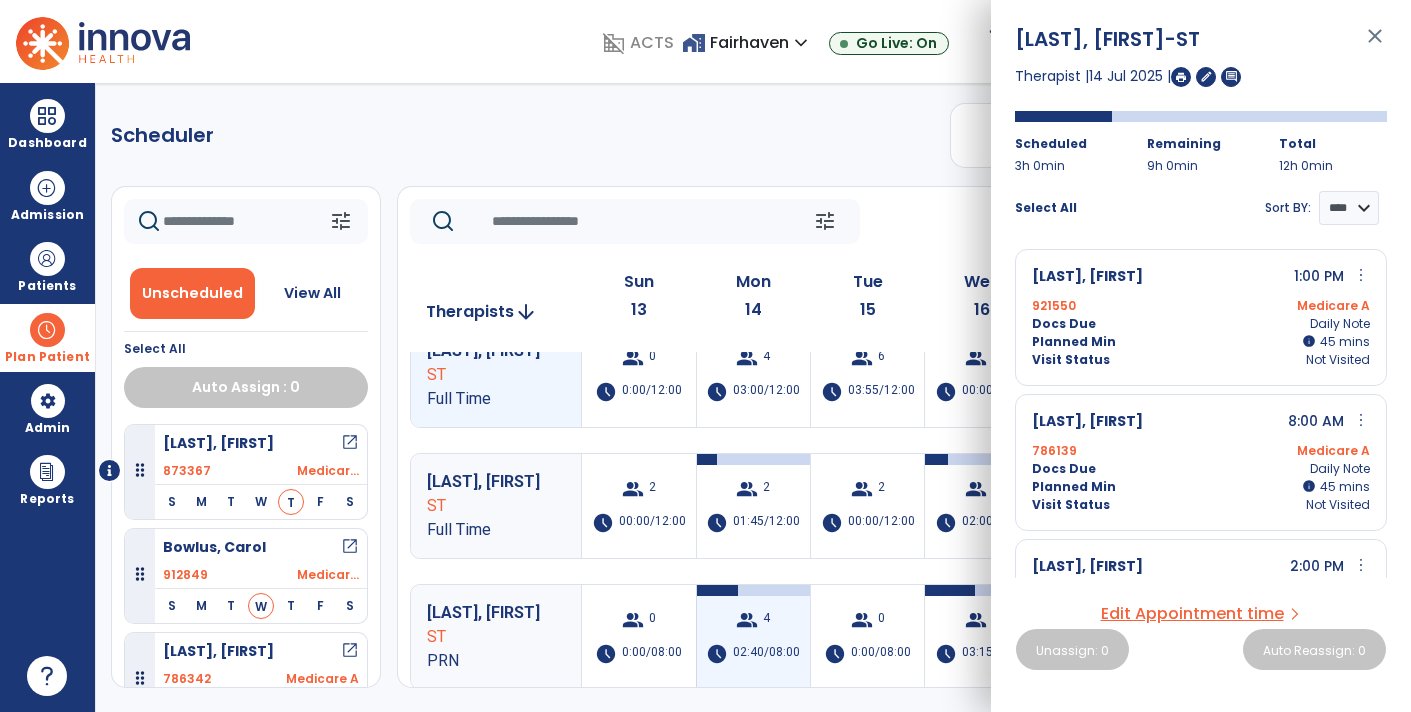 click on "group  4  schedule  02:40/08:00" at bounding box center [753, 637] 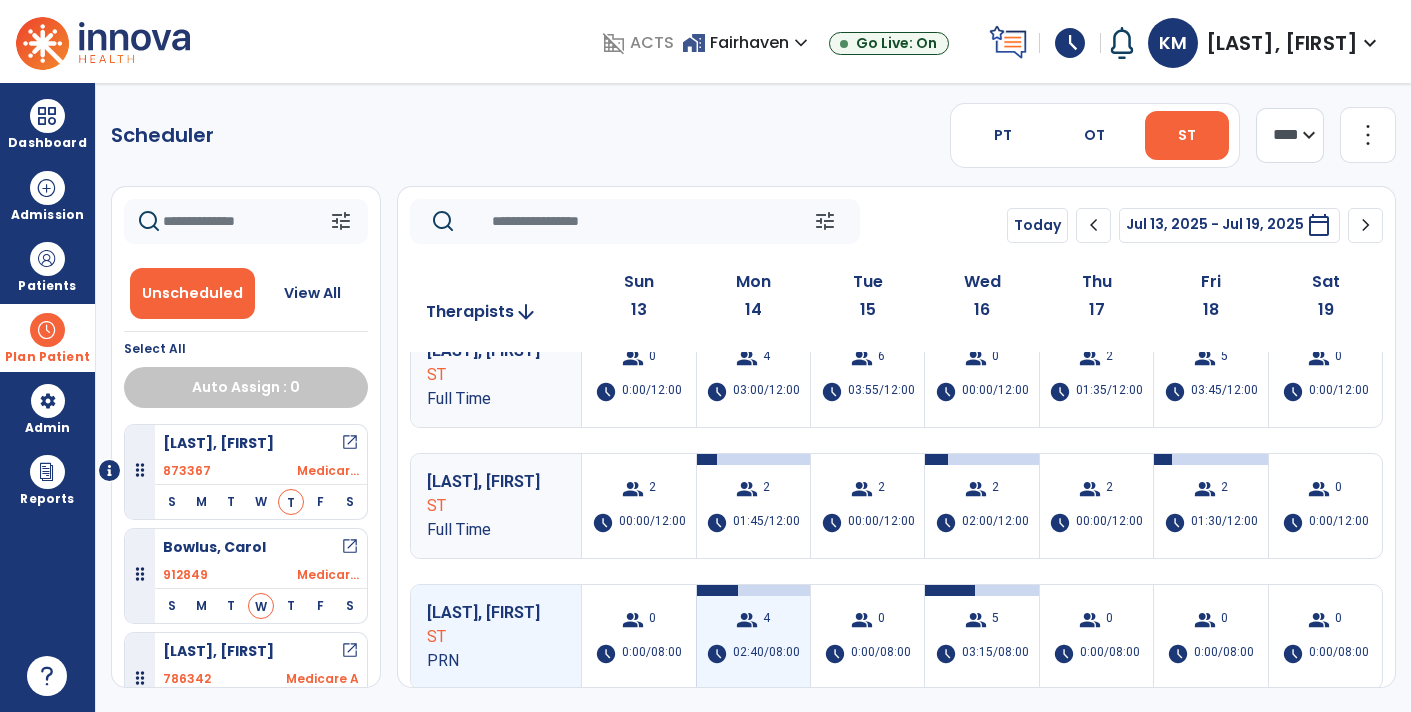 click on "group  4  schedule  02:40/08:00" at bounding box center [753, 637] 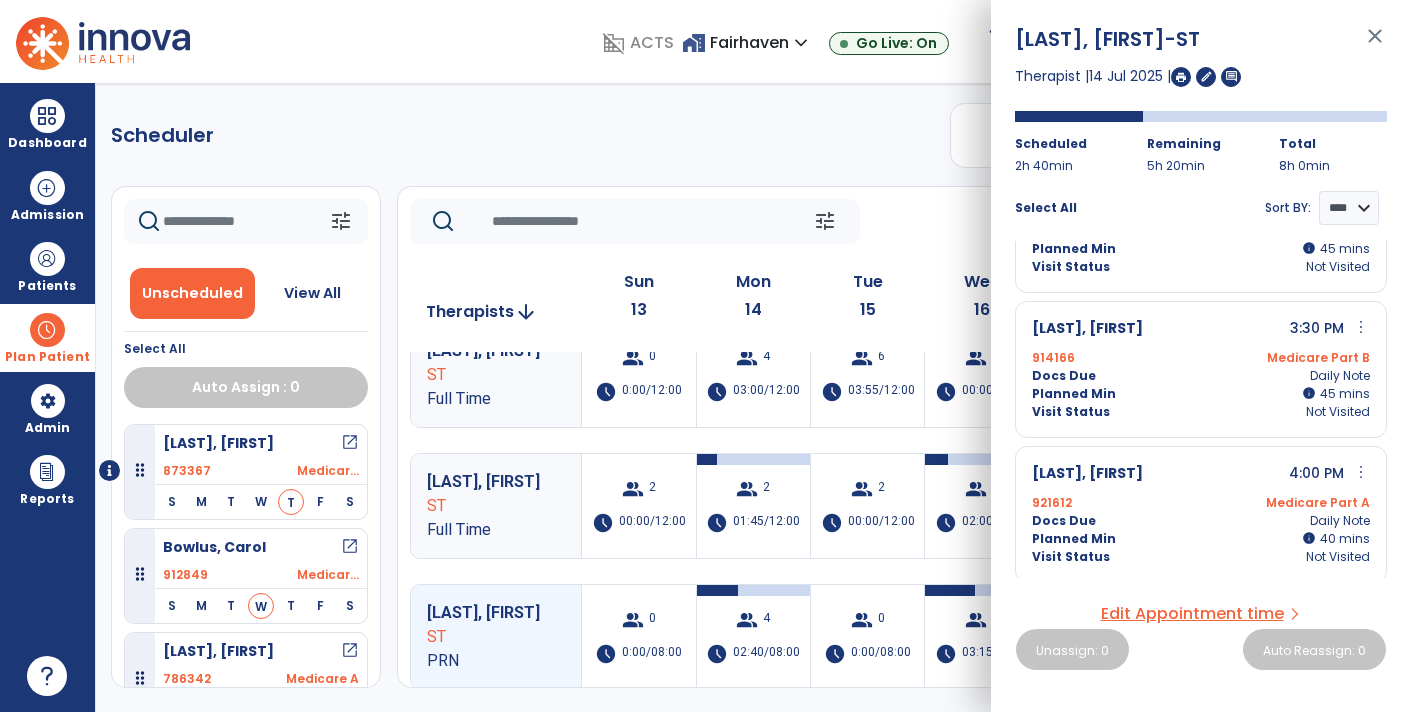 scroll, scrollTop: 0, scrollLeft: 0, axis: both 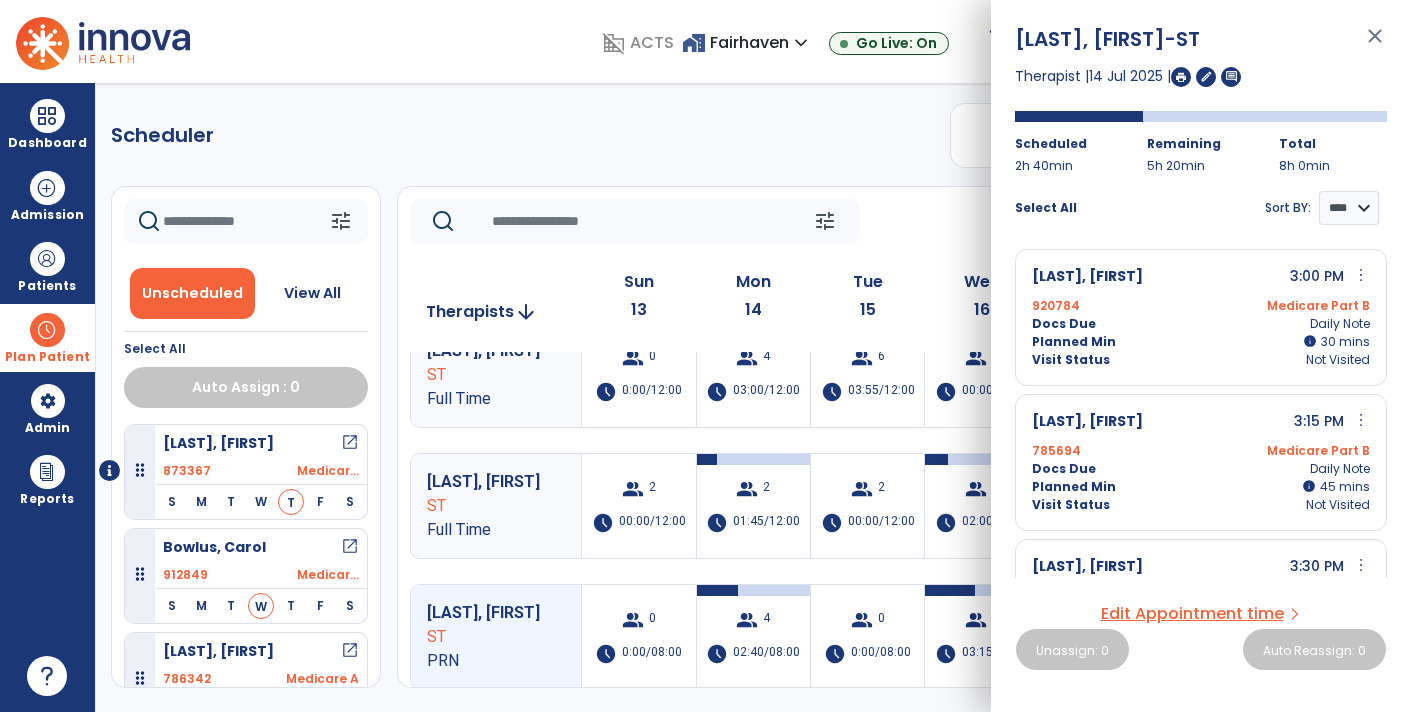 click on "close" at bounding box center [1375, 45] 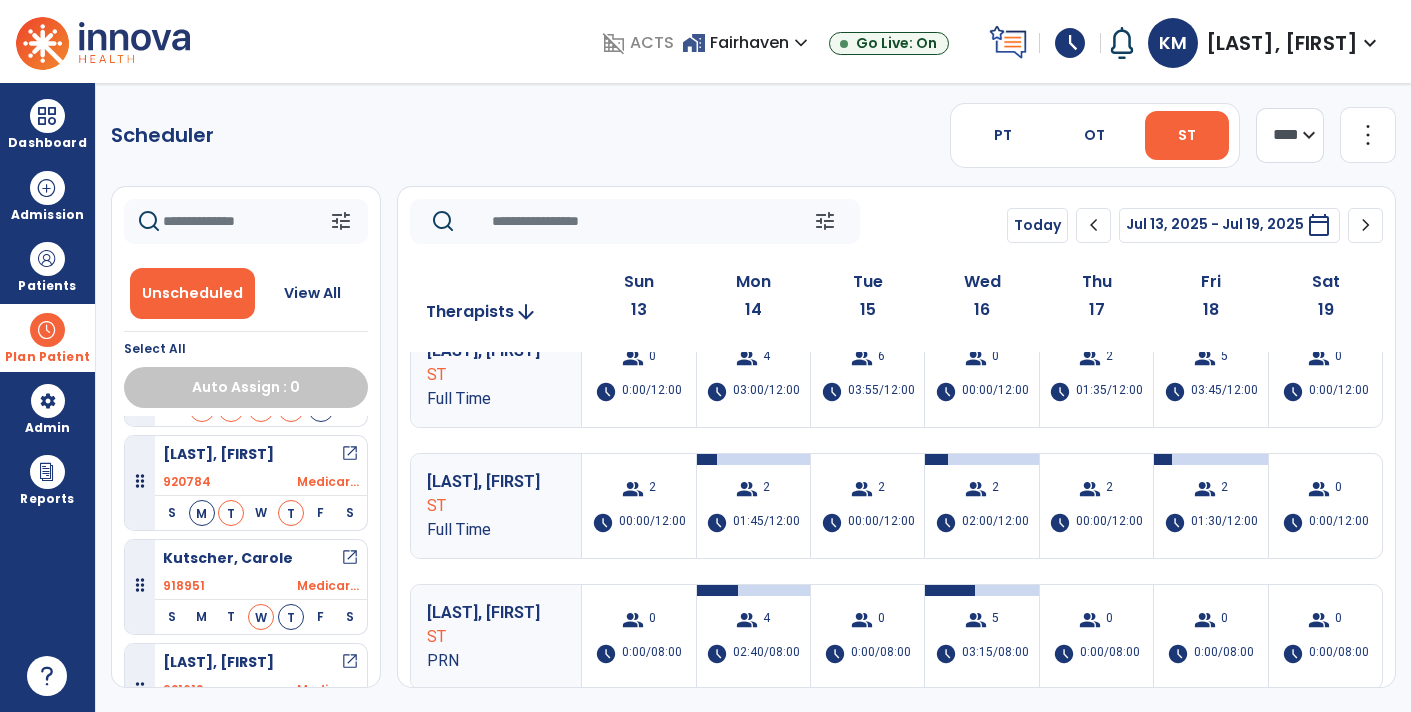 scroll, scrollTop: 338, scrollLeft: 0, axis: vertical 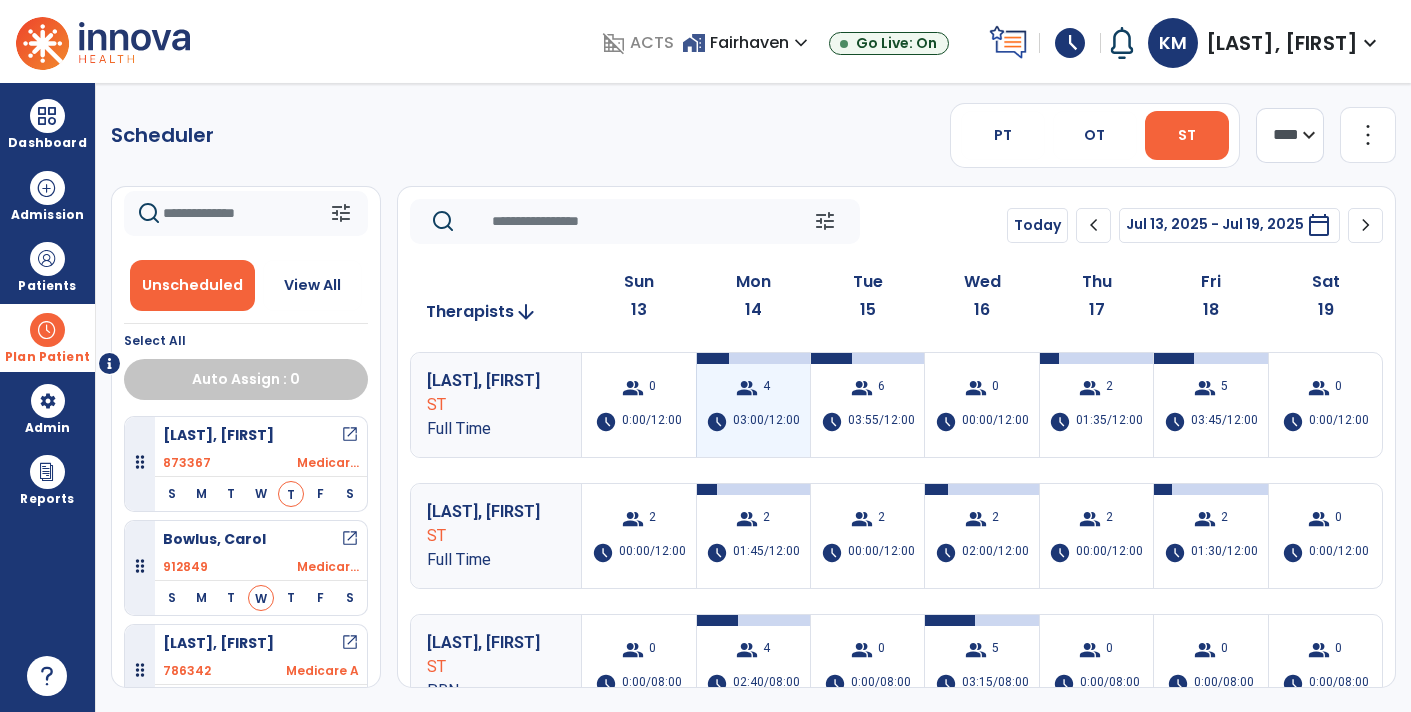click on "03:00/12:00" at bounding box center [766, 422] 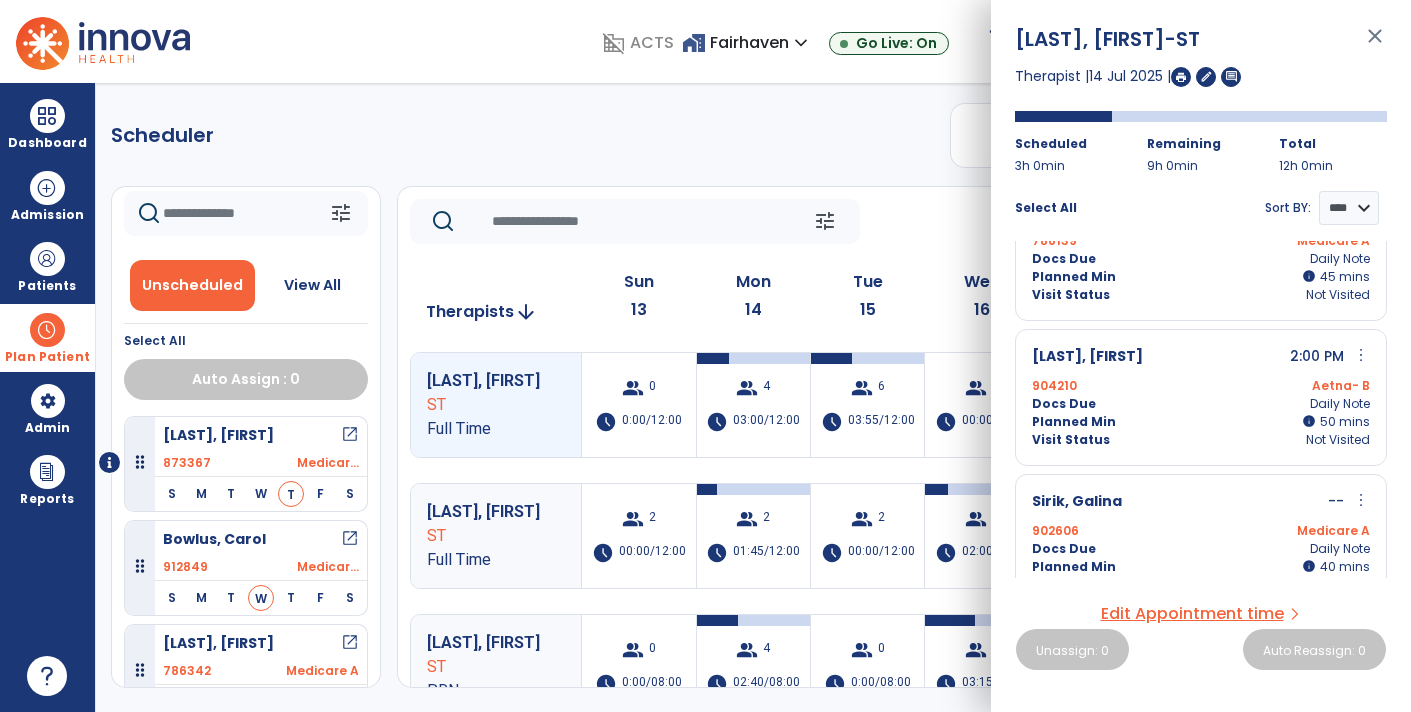 scroll, scrollTop: 238, scrollLeft: 0, axis: vertical 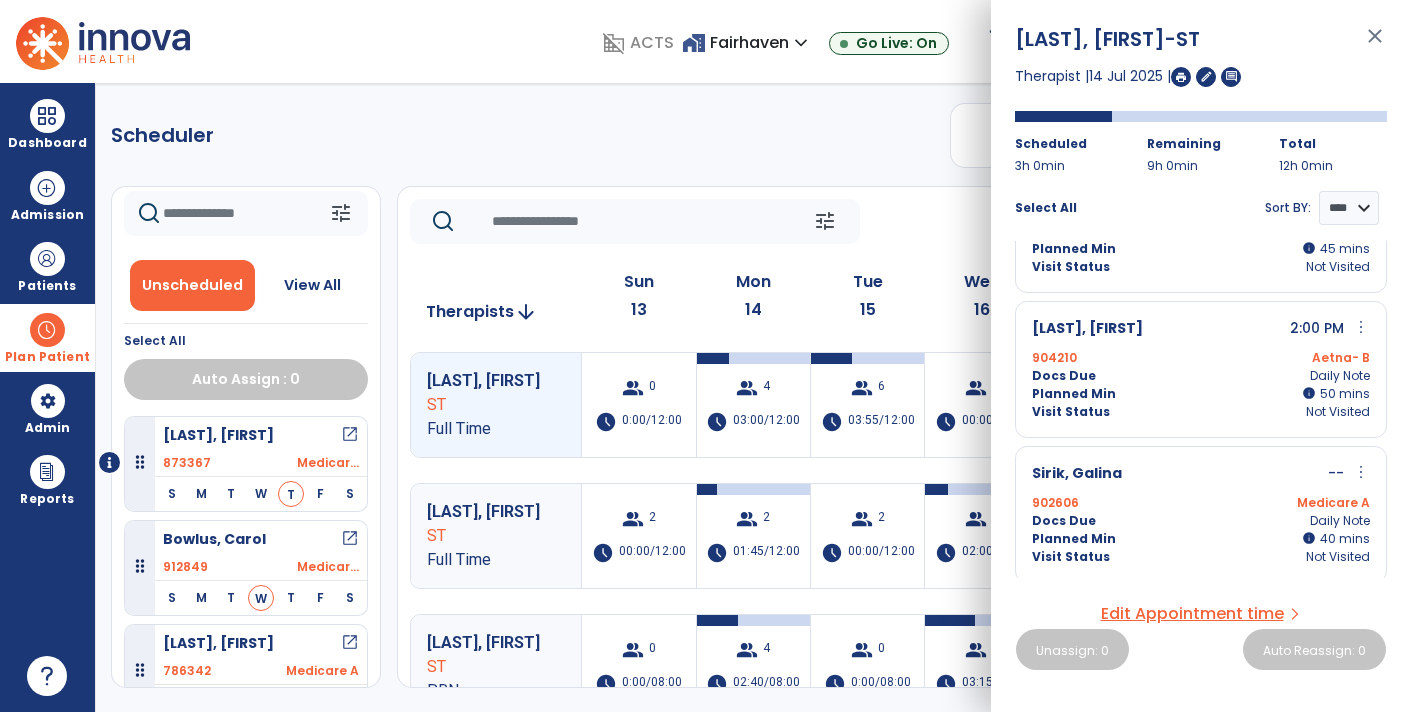 click on "close" at bounding box center (1375, 45) 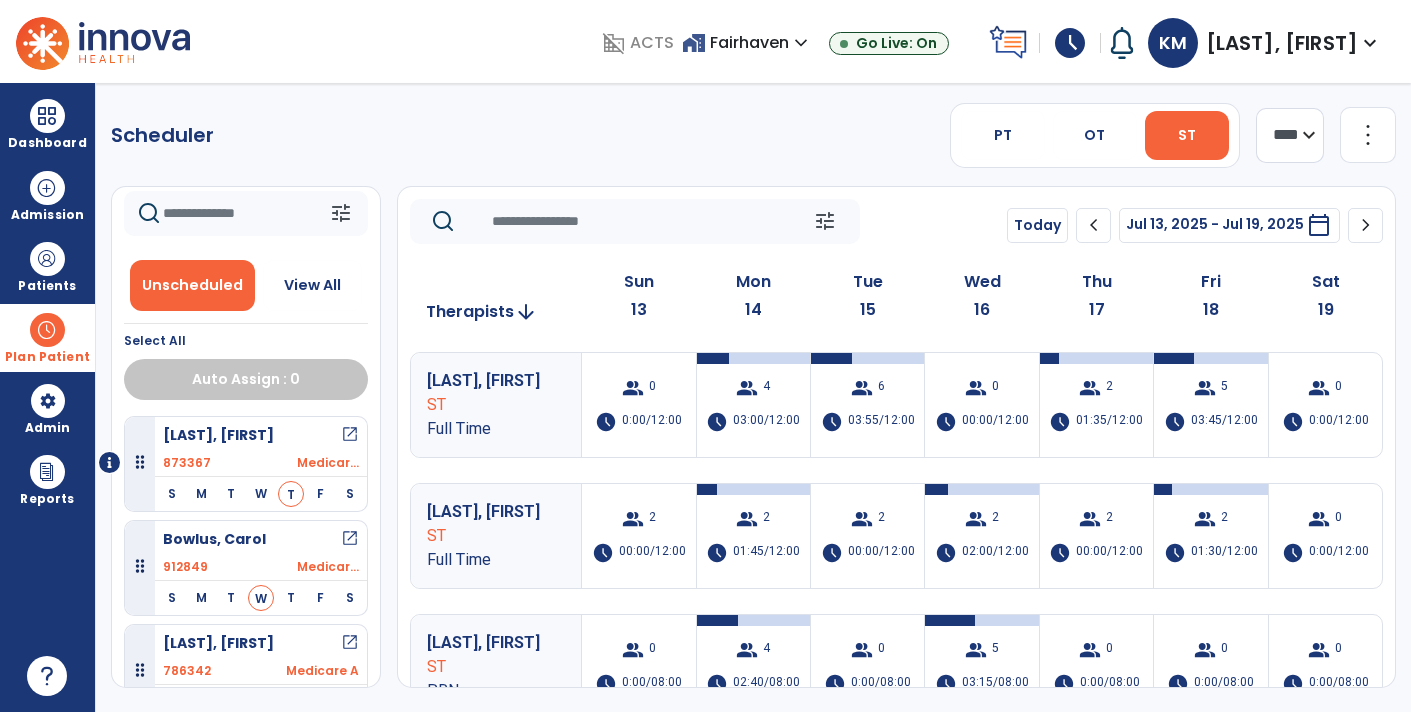 click on "open_in_new" at bounding box center (350, 643) 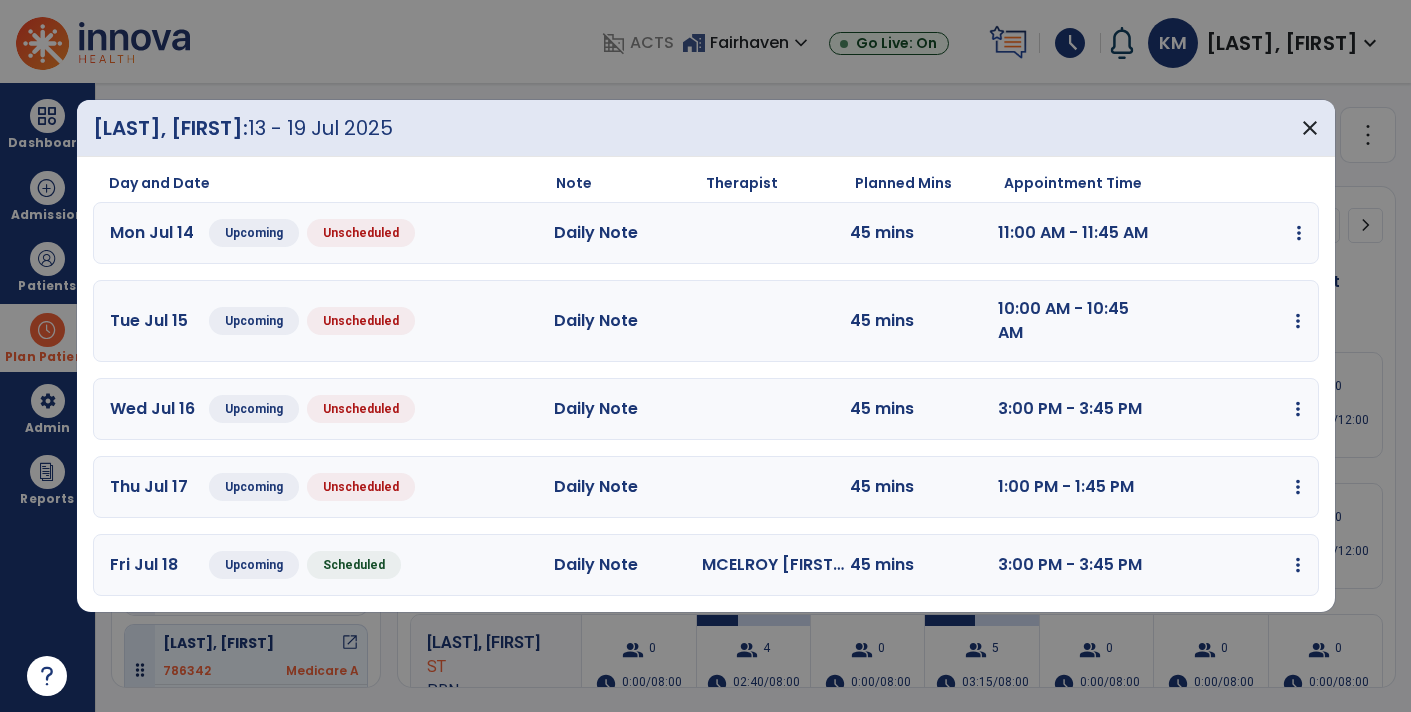 click at bounding box center (1299, 233) 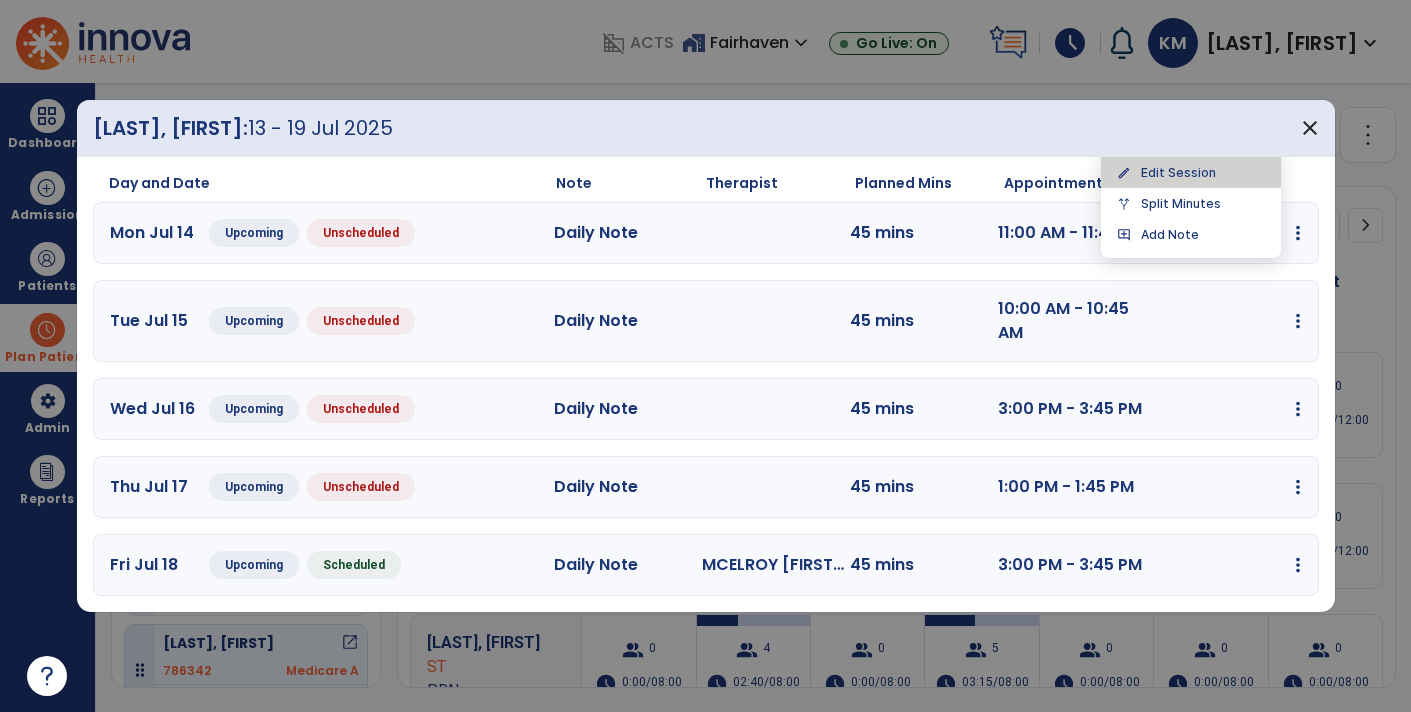 click on "edit   Edit Session" at bounding box center [1191, 172] 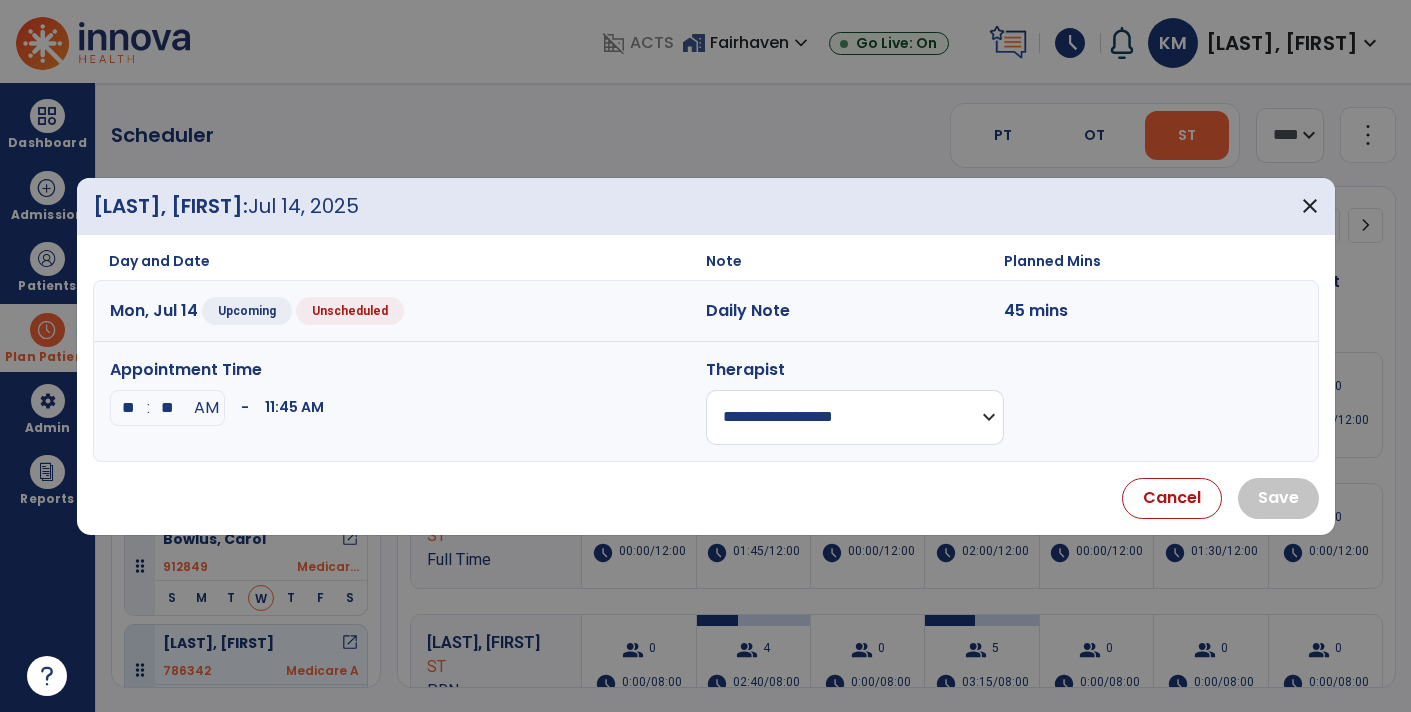 click on "**********" at bounding box center (855, 417) 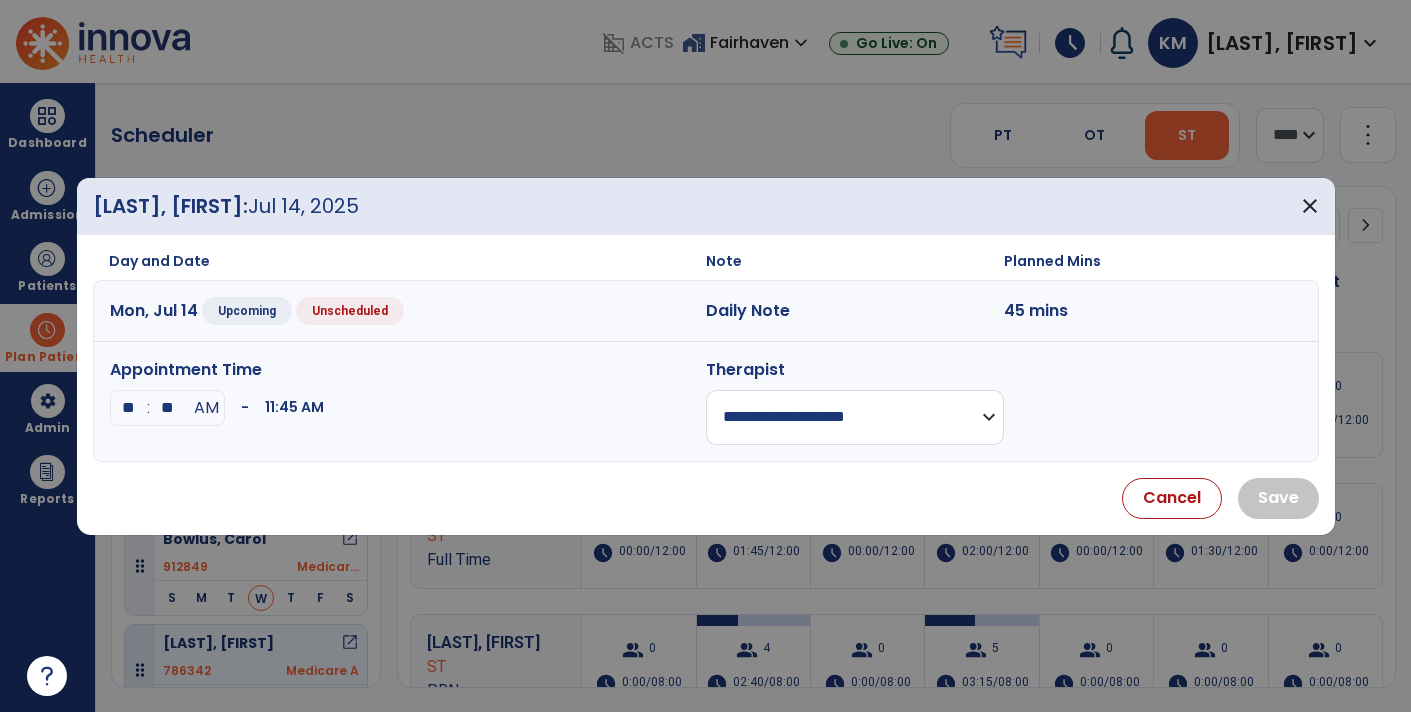 click on "**********" at bounding box center [855, 417] 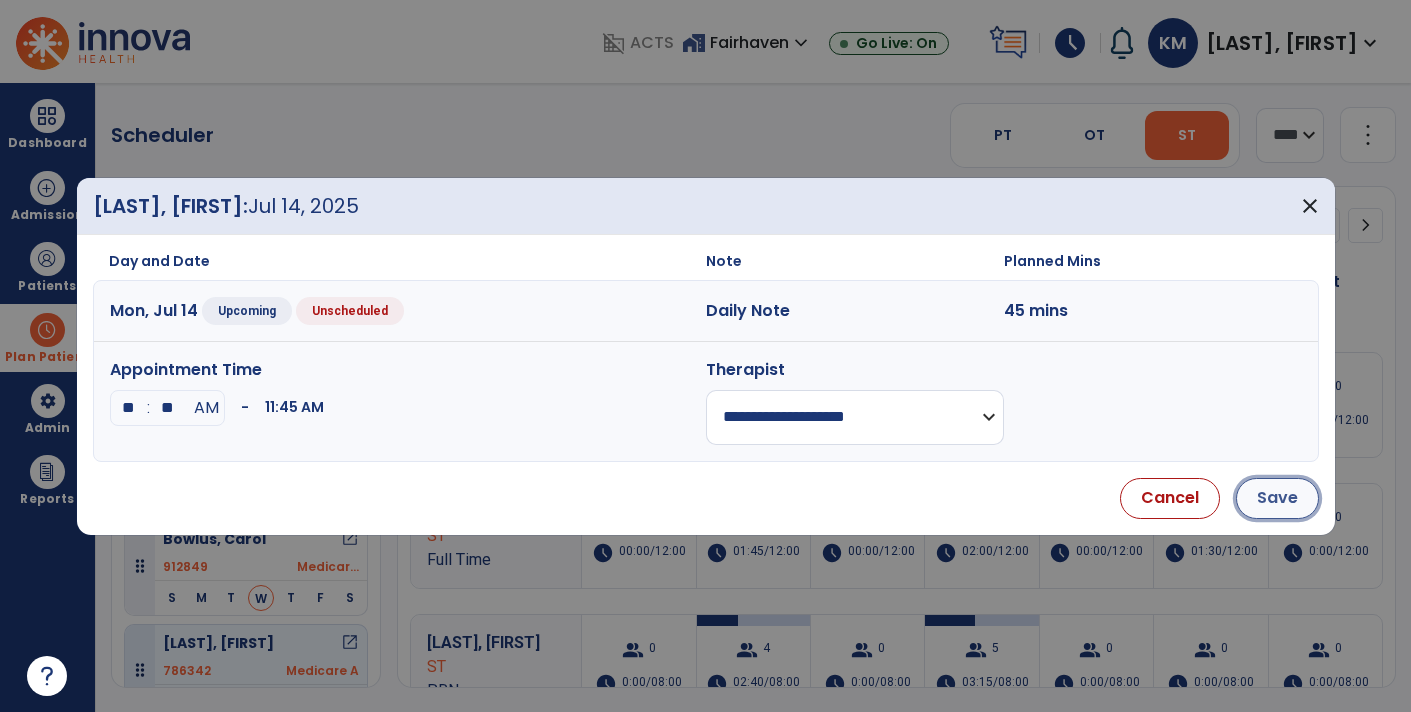 click on "Save" at bounding box center (1277, 498) 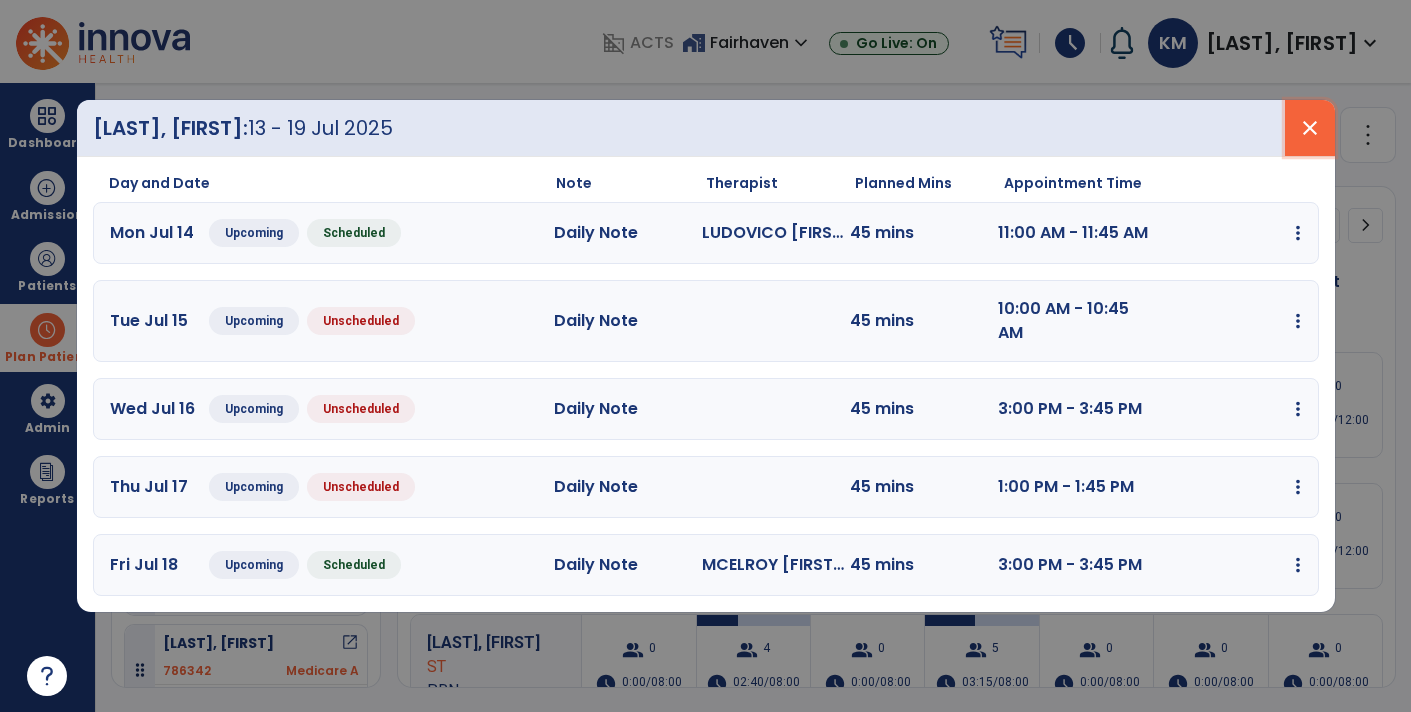 click on "close" at bounding box center (1310, 128) 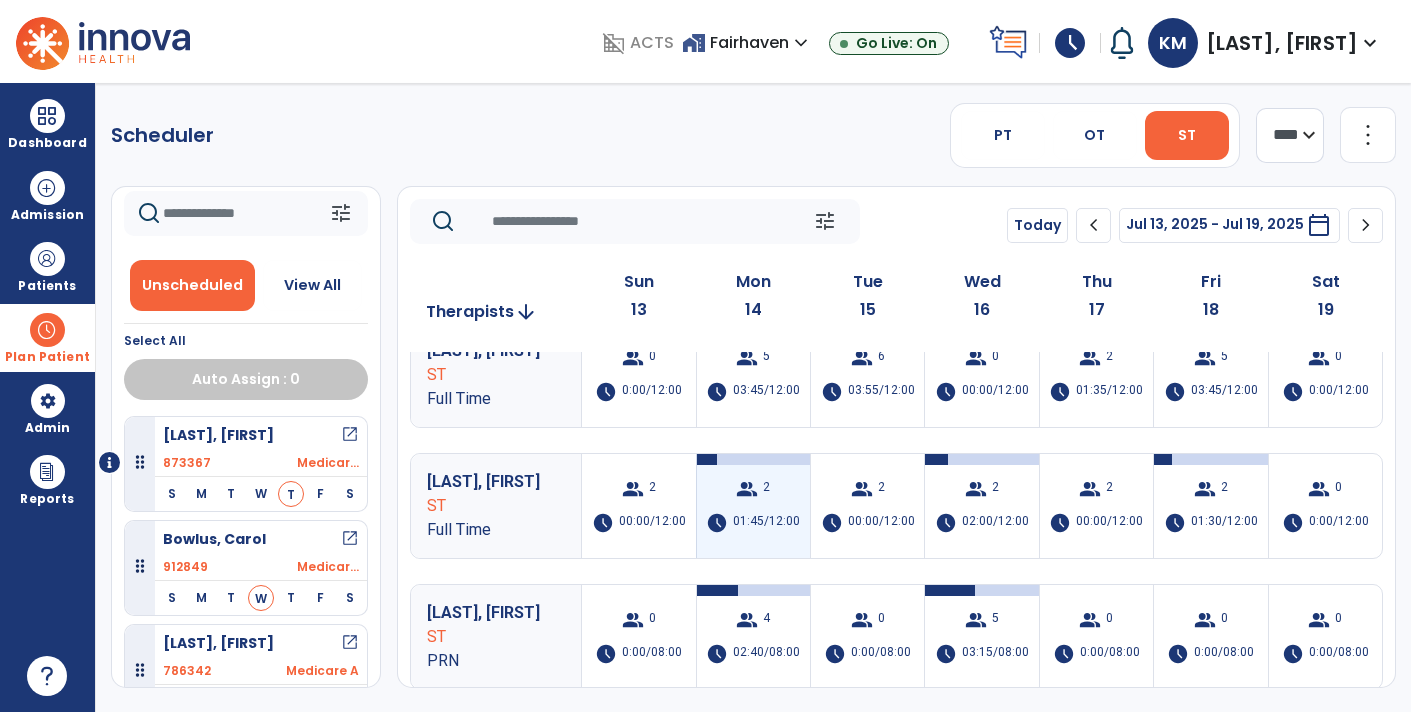 scroll, scrollTop: 0, scrollLeft: 0, axis: both 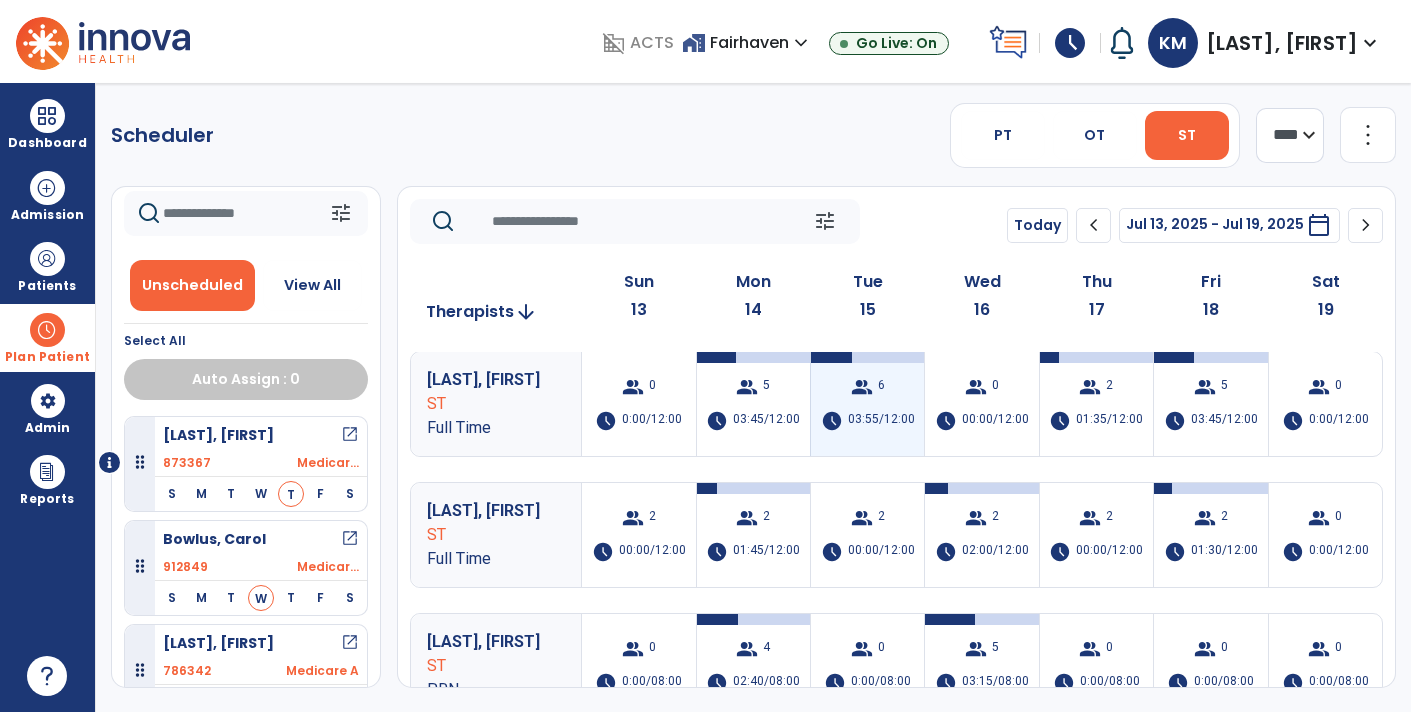 click on "group  6  schedule  03:55/12:00" at bounding box center (867, 404) 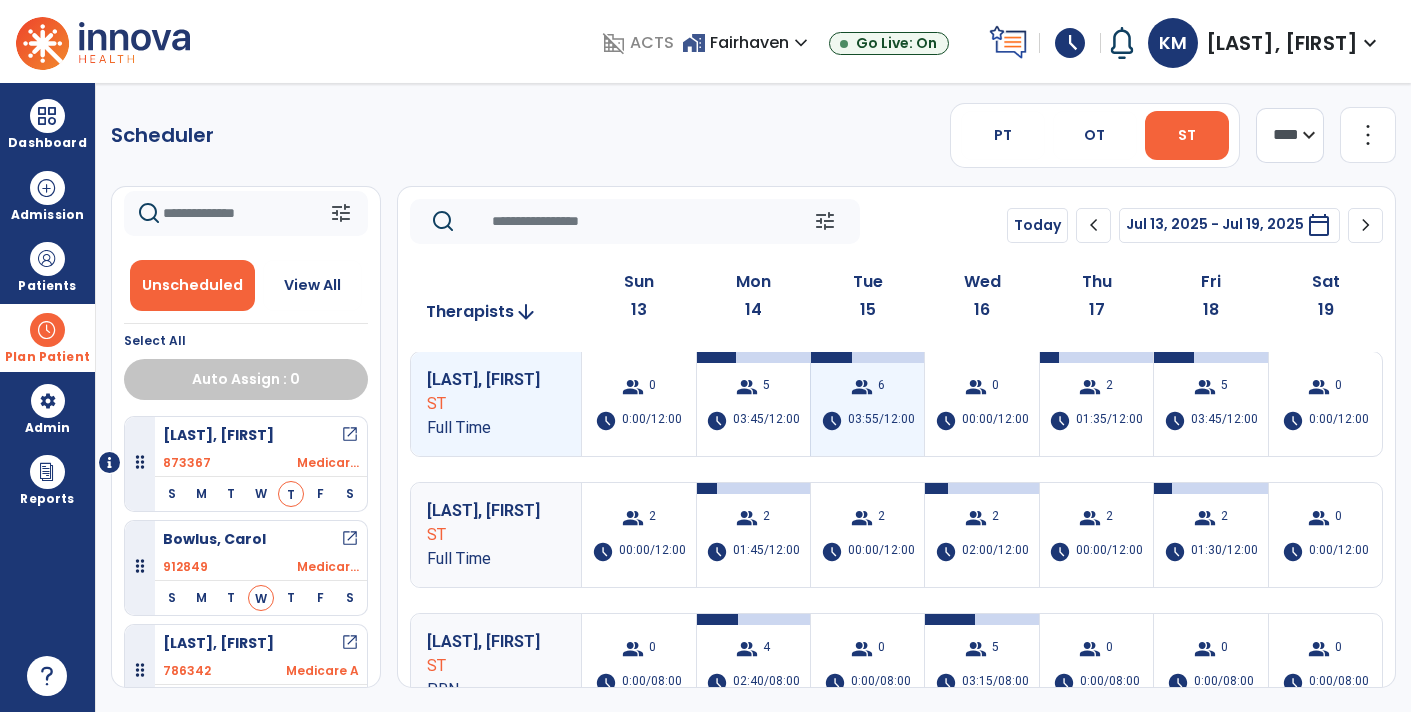 click on "group  6  schedule  03:55/12:00" at bounding box center (867, 404) 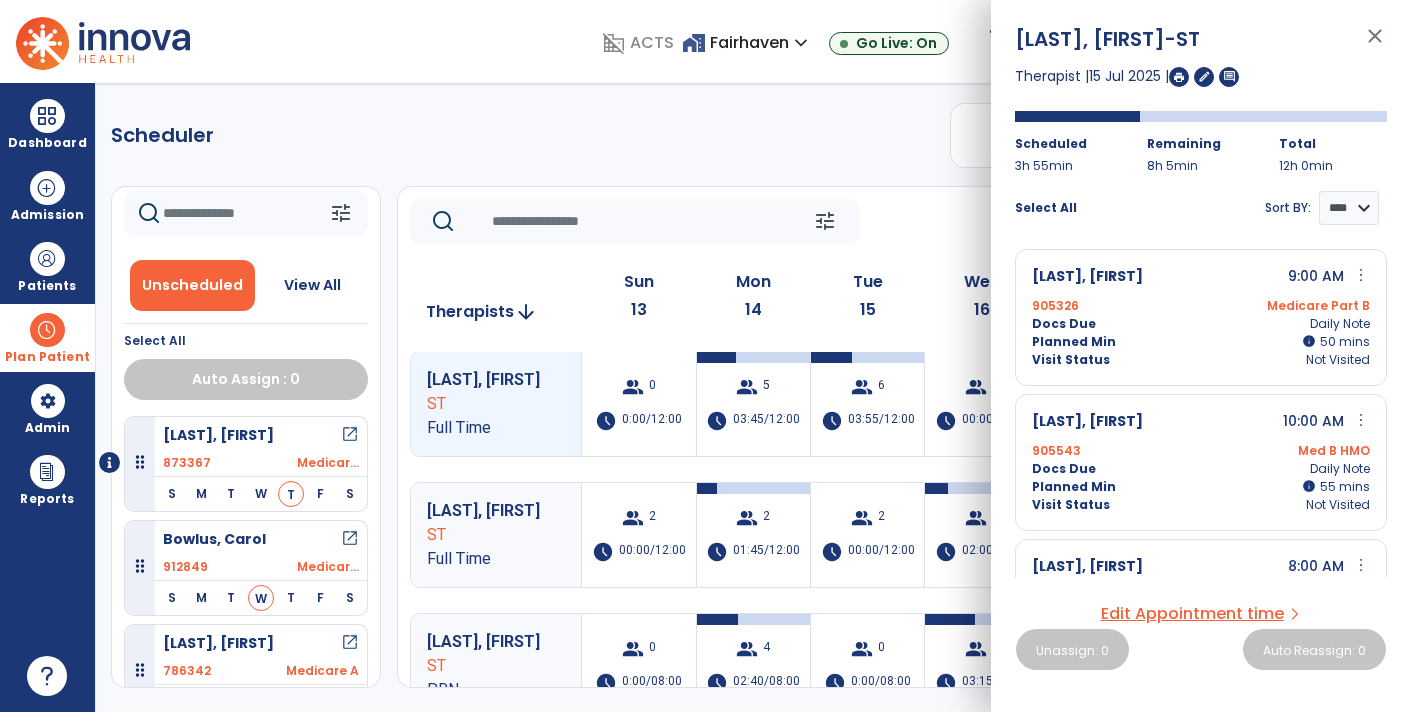 scroll, scrollTop: 2, scrollLeft: 0, axis: vertical 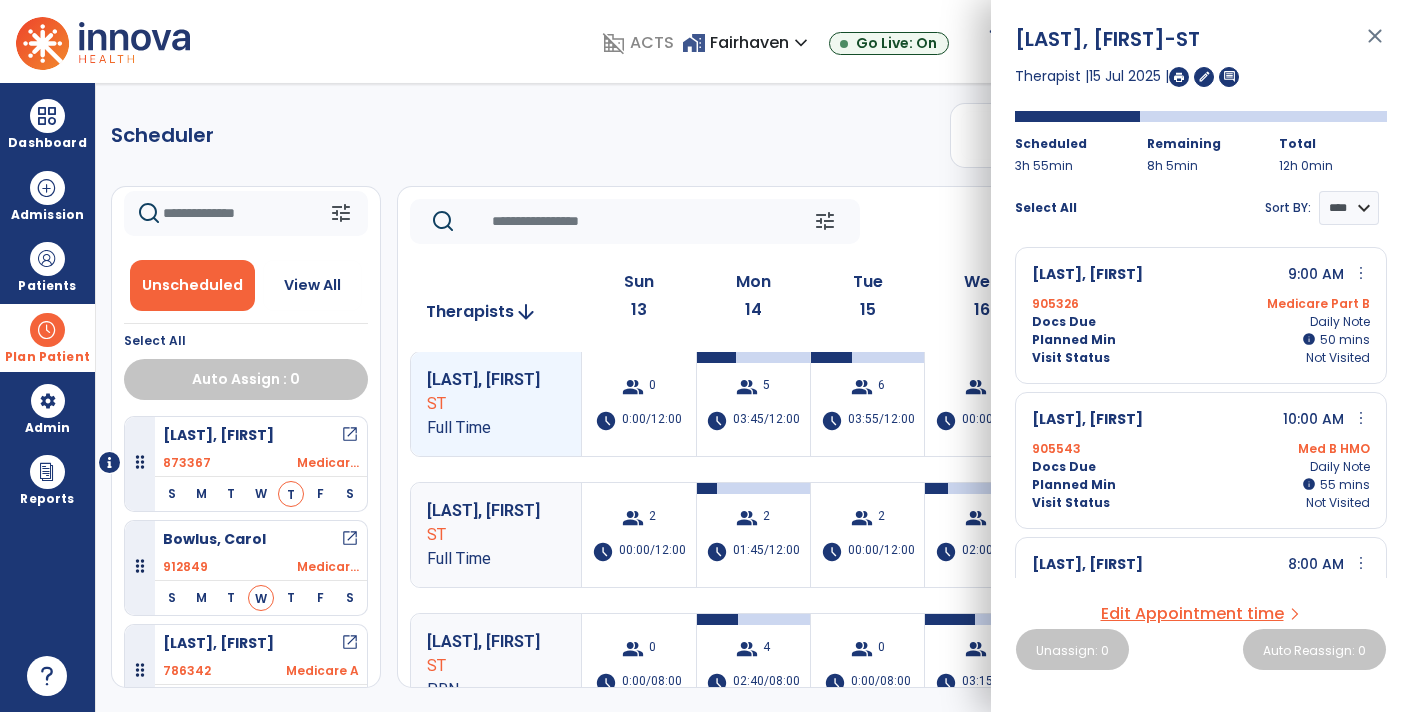 click on "close" at bounding box center [1375, 45] 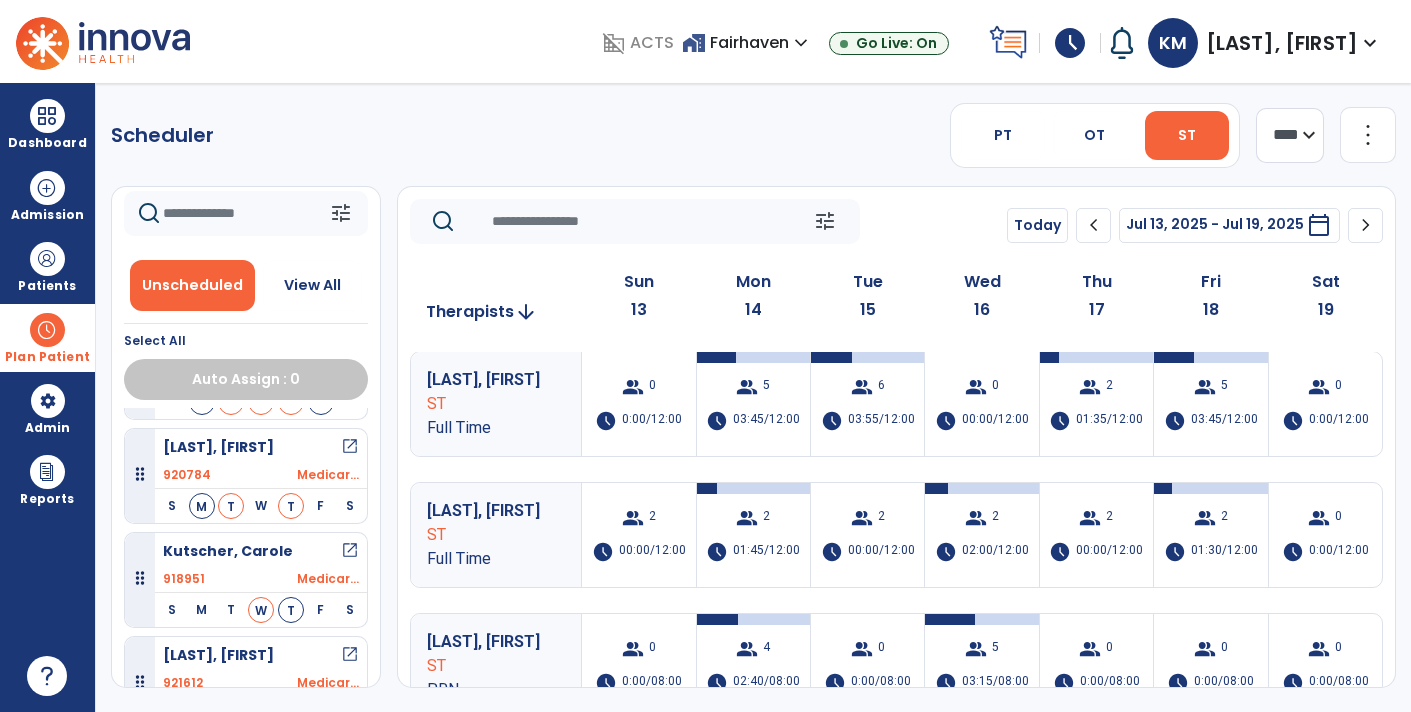 scroll, scrollTop: 306, scrollLeft: 0, axis: vertical 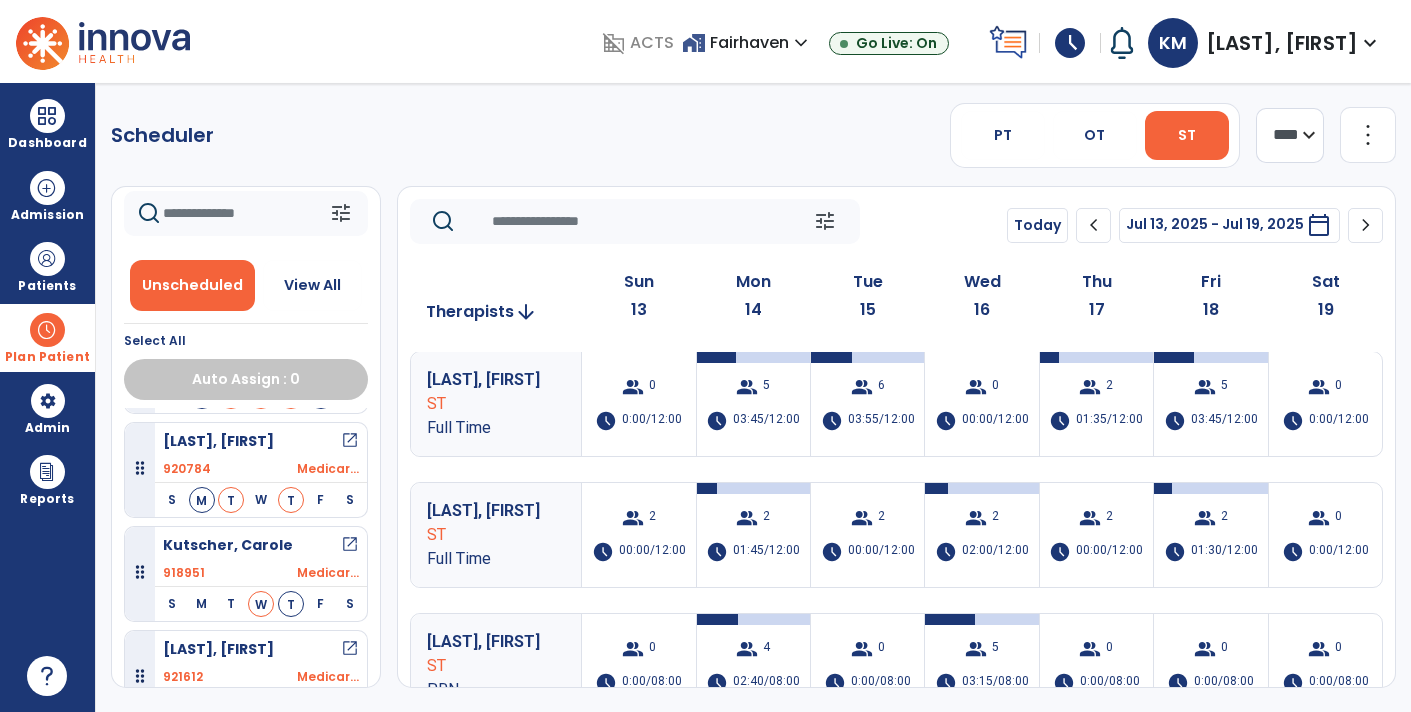 click on "open_in_new" at bounding box center (350, 441) 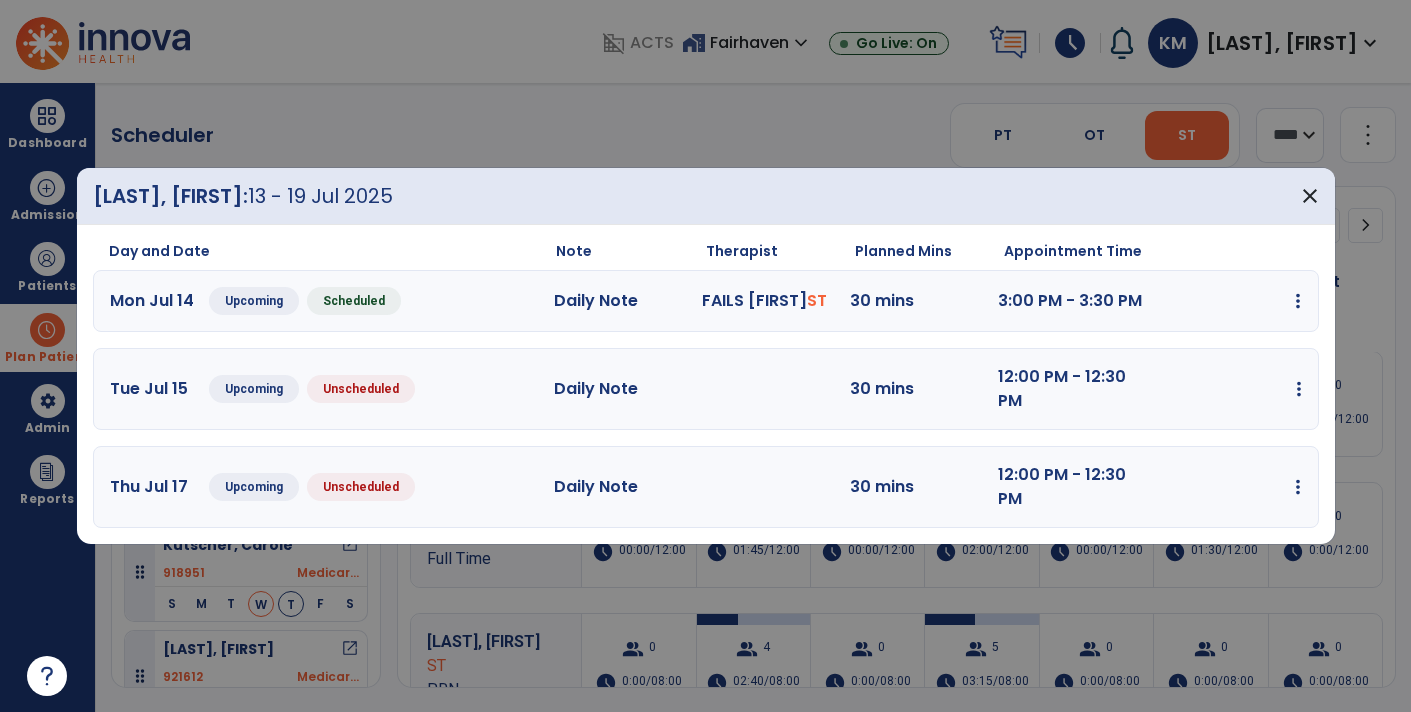 click on "edit   Edit Session   alt_route   Split Minutes  add_comment  Add Note" at bounding box center [1227, 389] 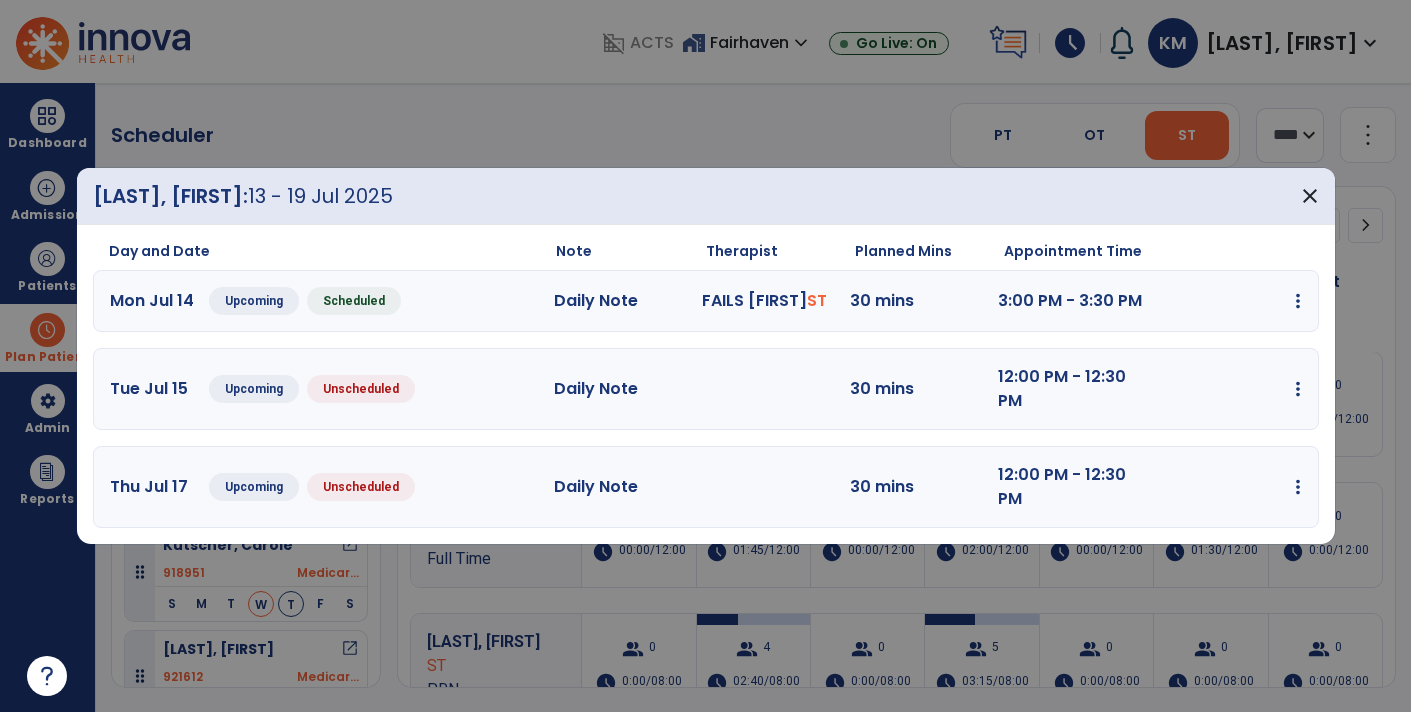 click on "Tue Jul 15 Upcoming Unscheduled Daily Note     30 mins   12:00 PM - 12:30 PM   edit   Edit Session   alt_route   Split Minutes  add_comment  Add Note" at bounding box center (706, 389) 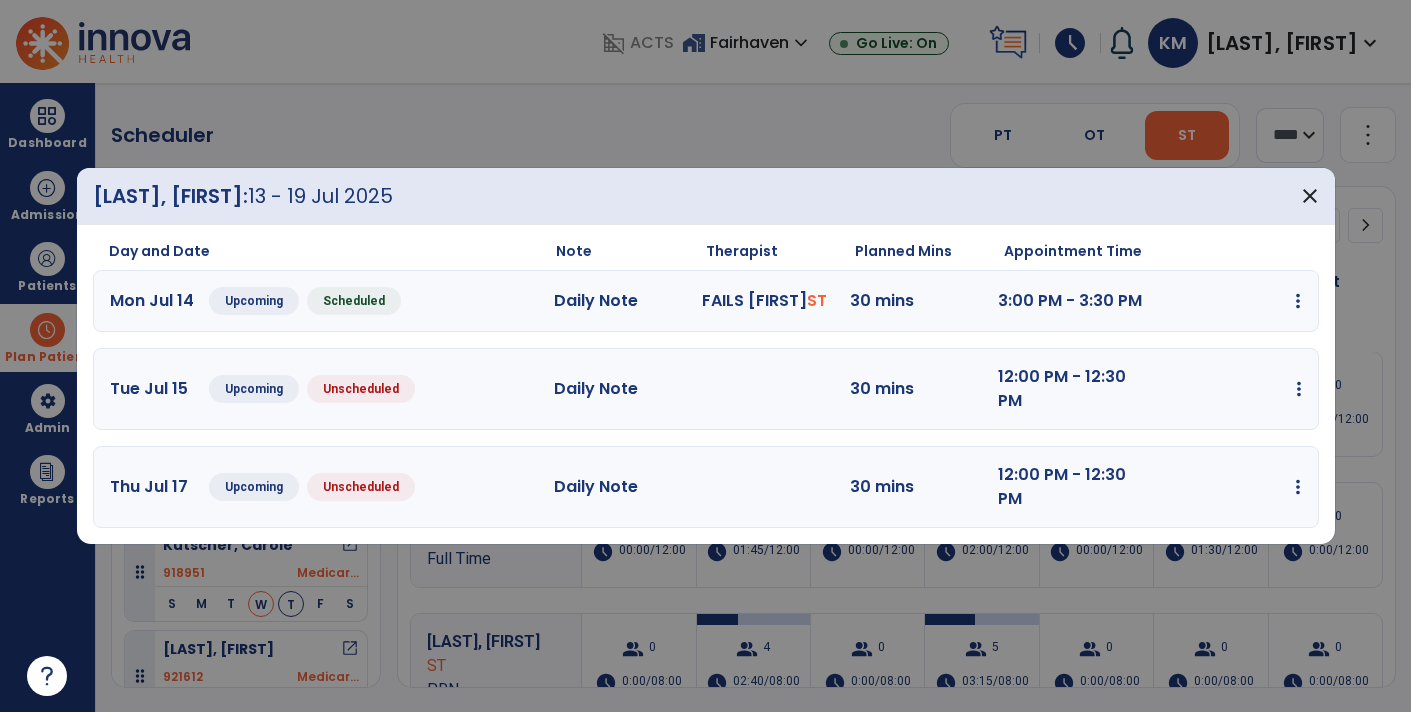 click at bounding box center [1298, 301] 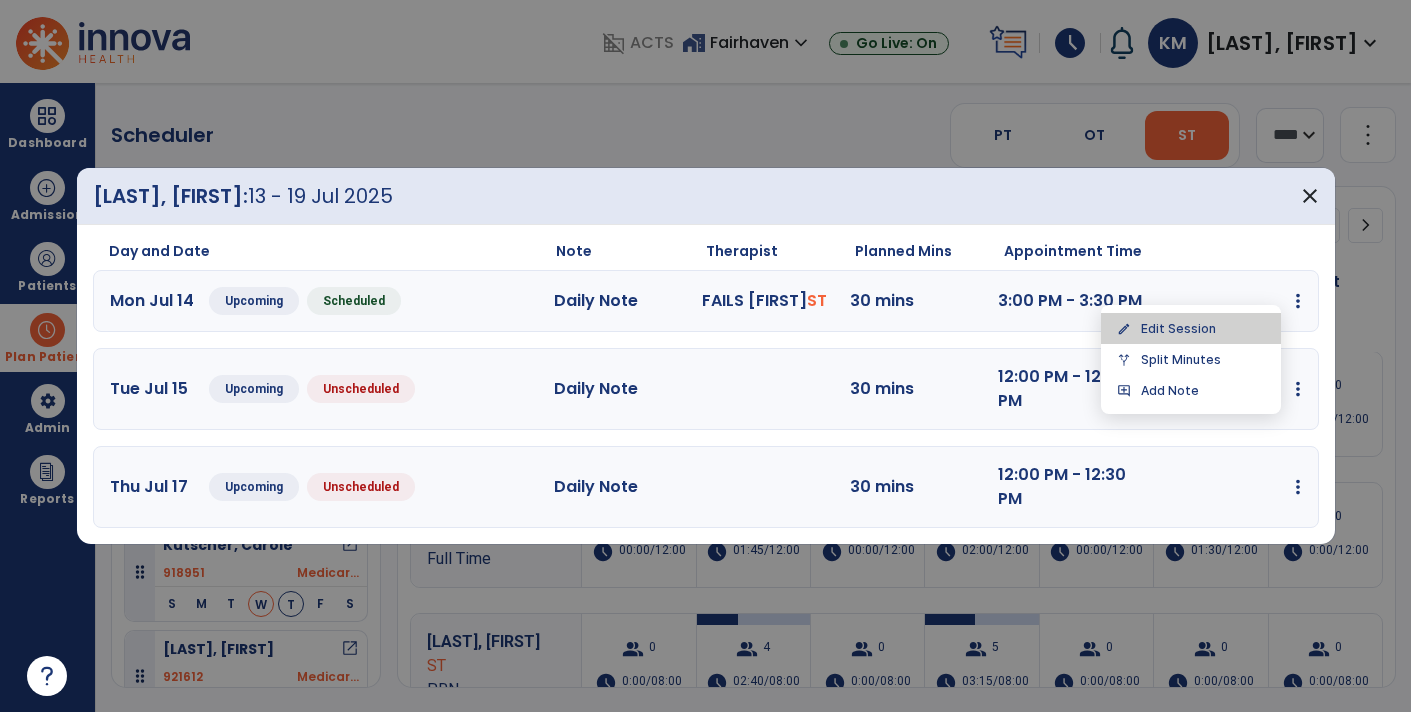 click on "edit   Edit Session" at bounding box center [1191, 328] 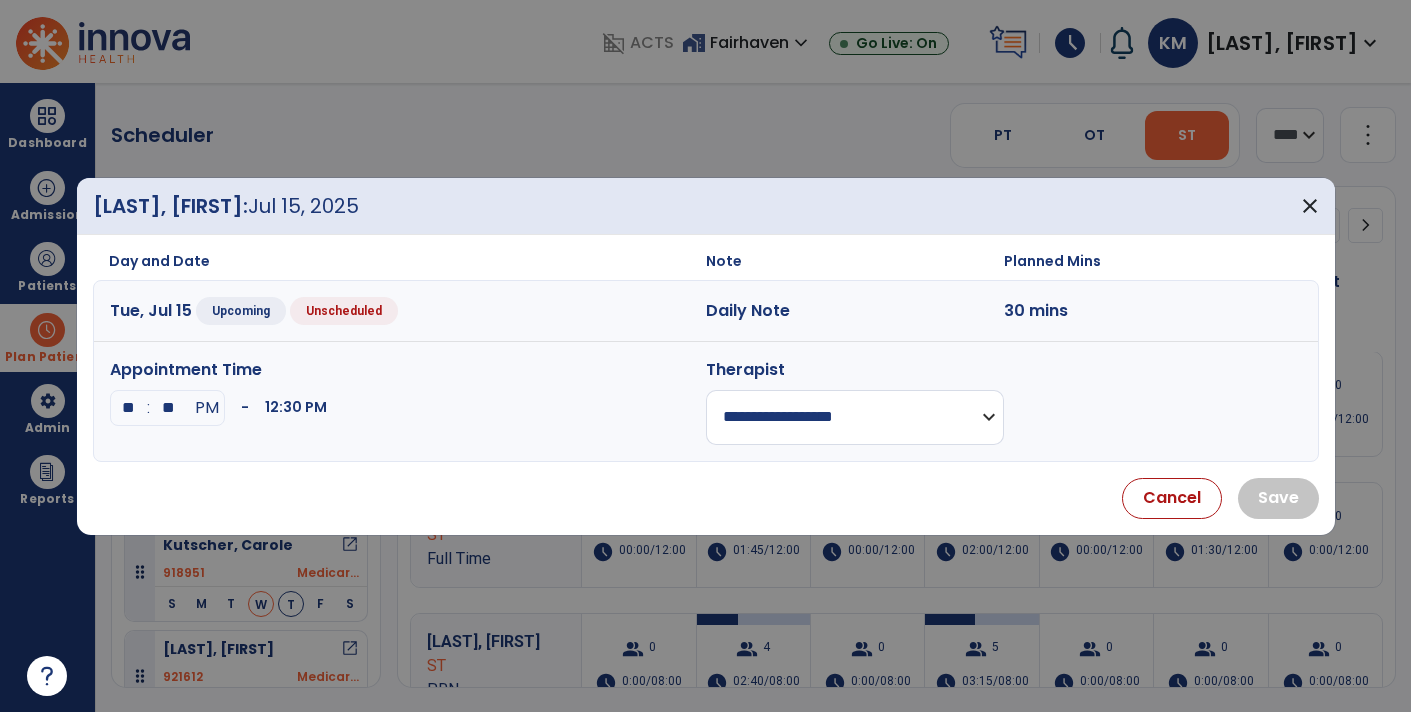 click on "**********" at bounding box center (855, 417) 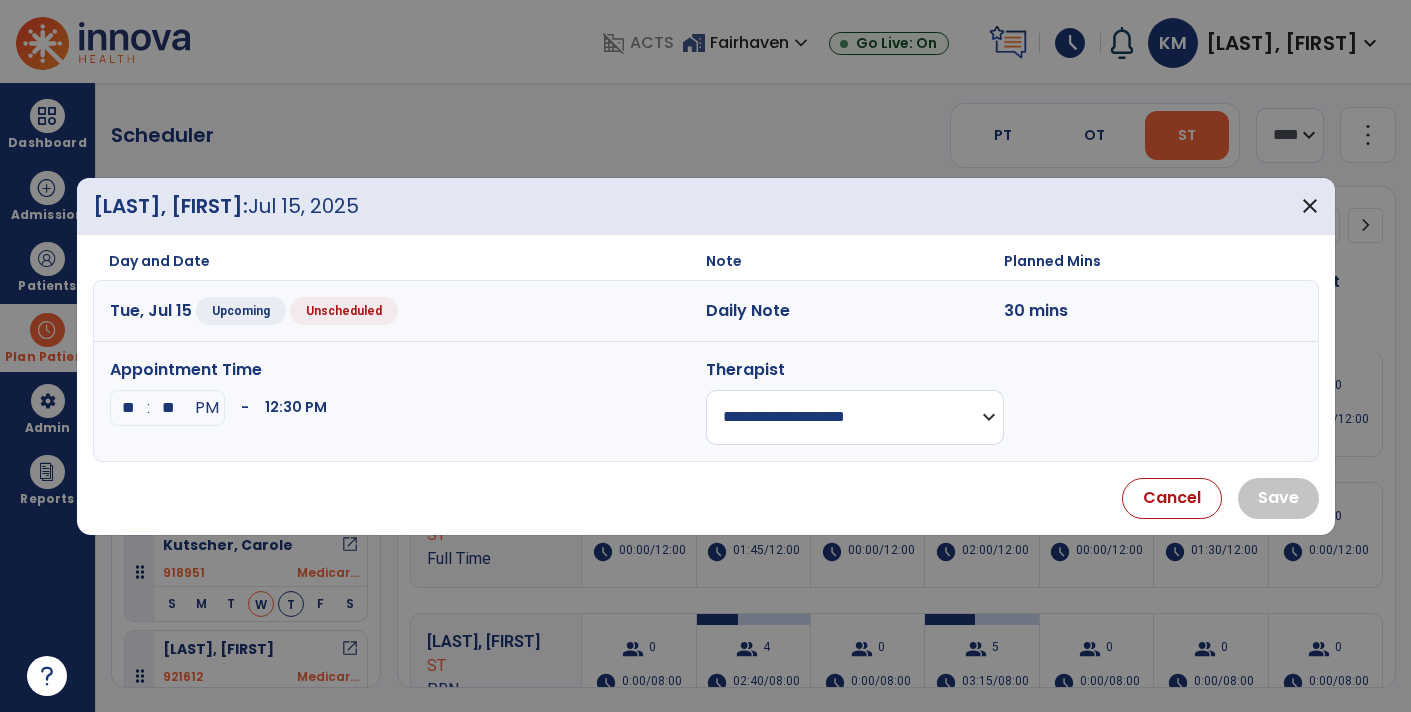 click on "**********" at bounding box center [855, 417] 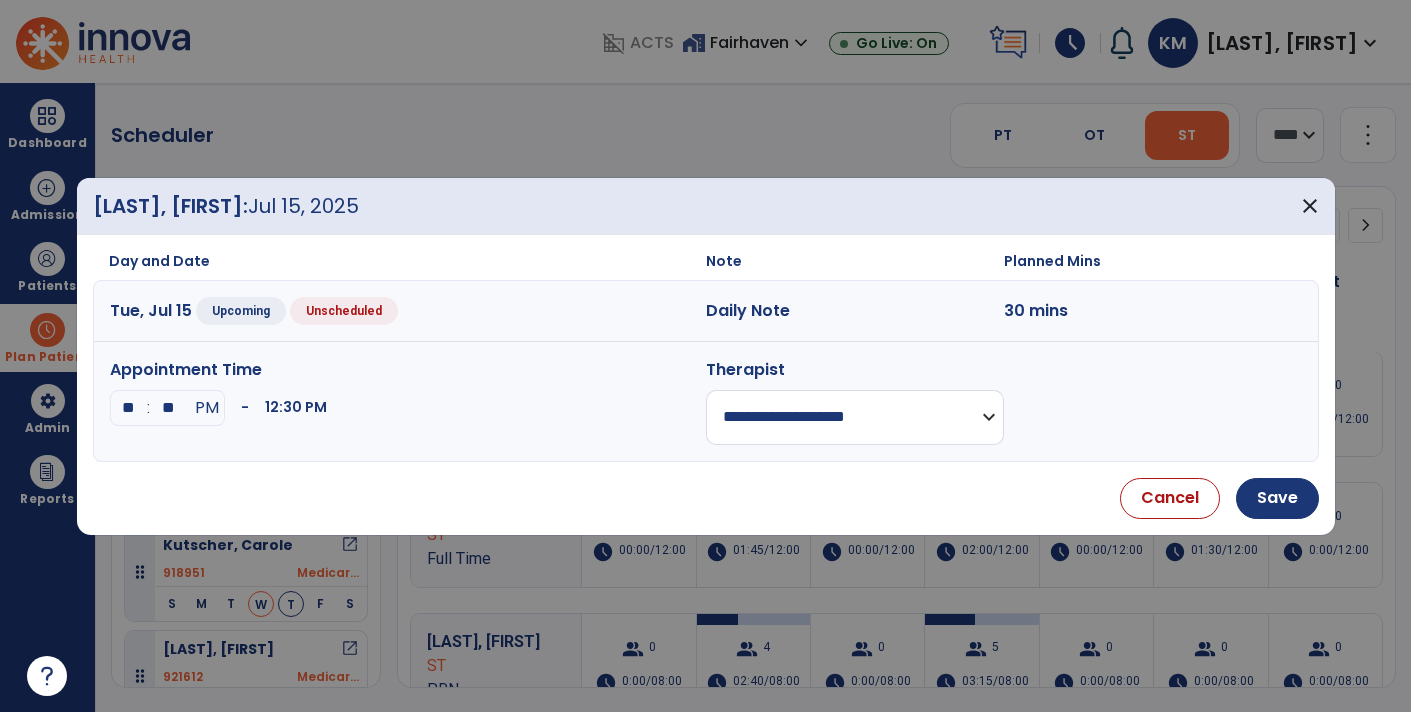 click on "**" at bounding box center (129, 408) 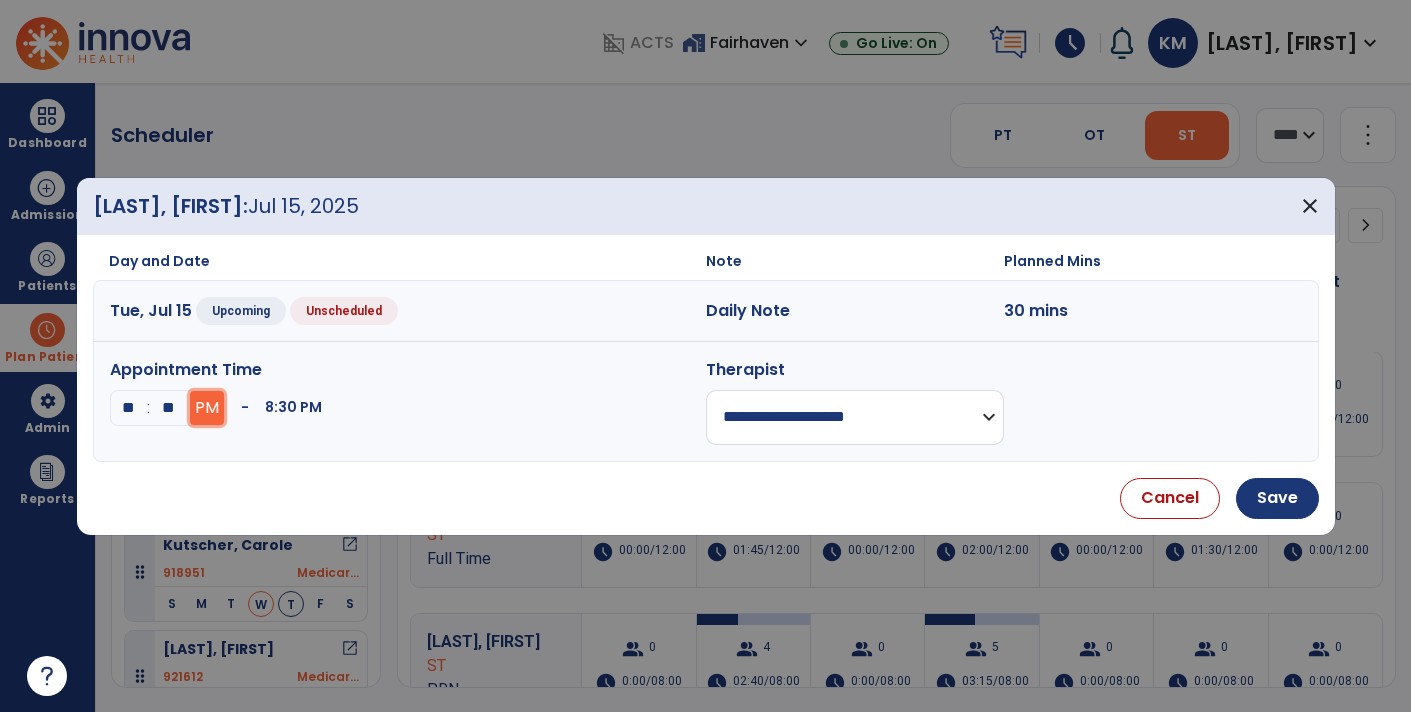 click on "PM" at bounding box center (207, 408) 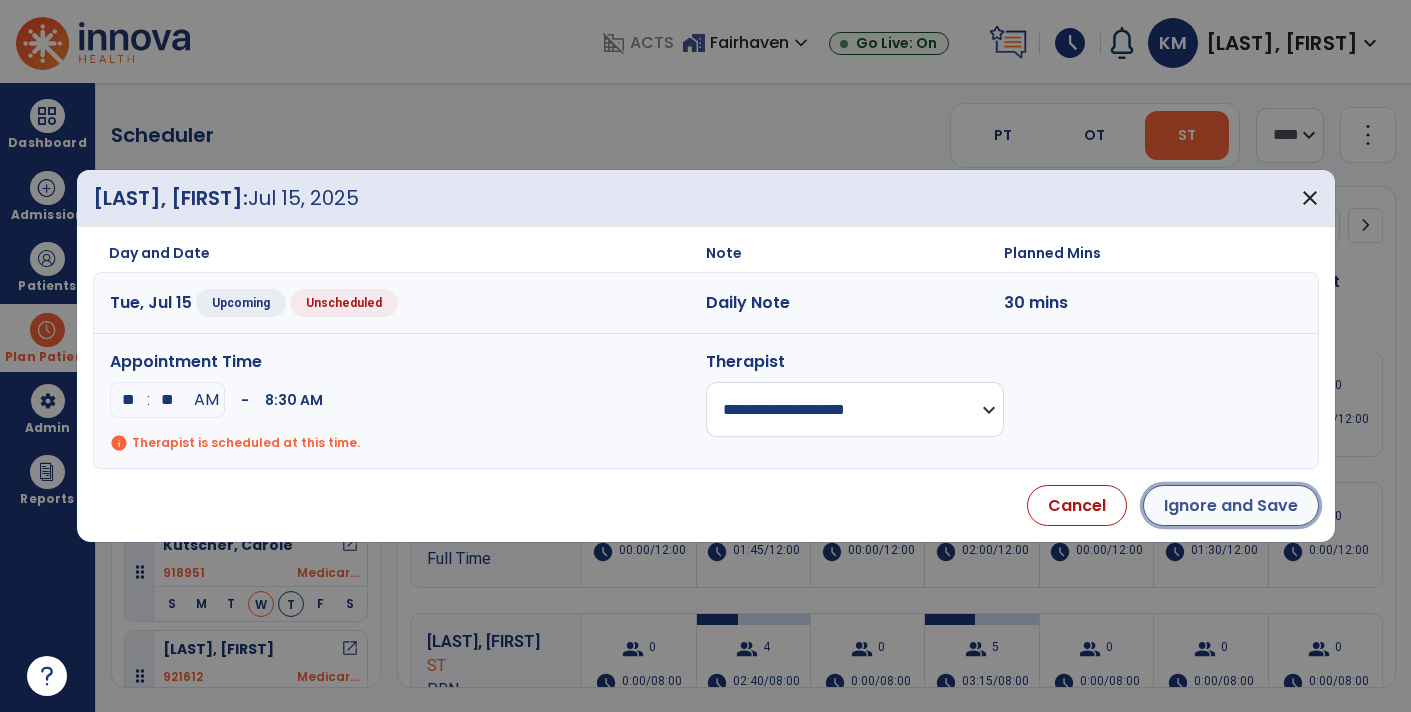 click on "Ignore and Save" at bounding box center (1231, 505) 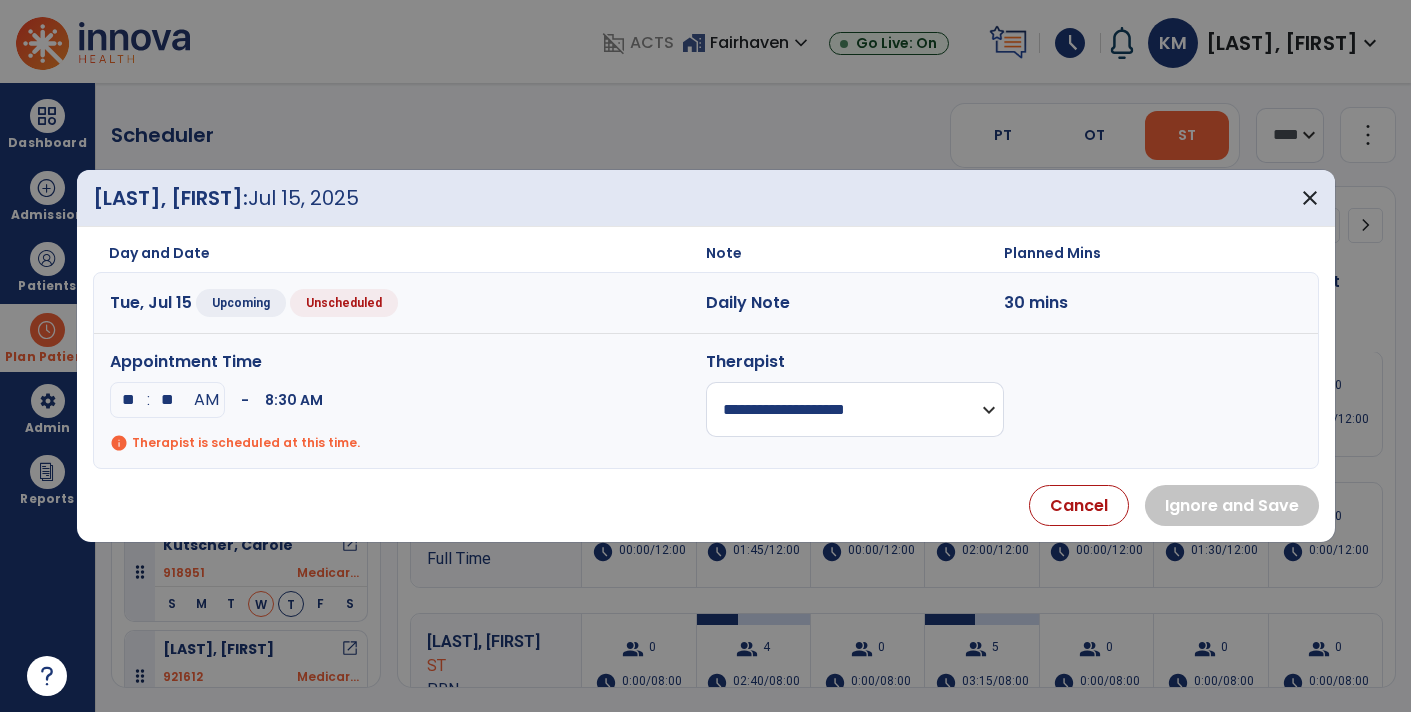 click on "**********" at bounding box center (706, 370) 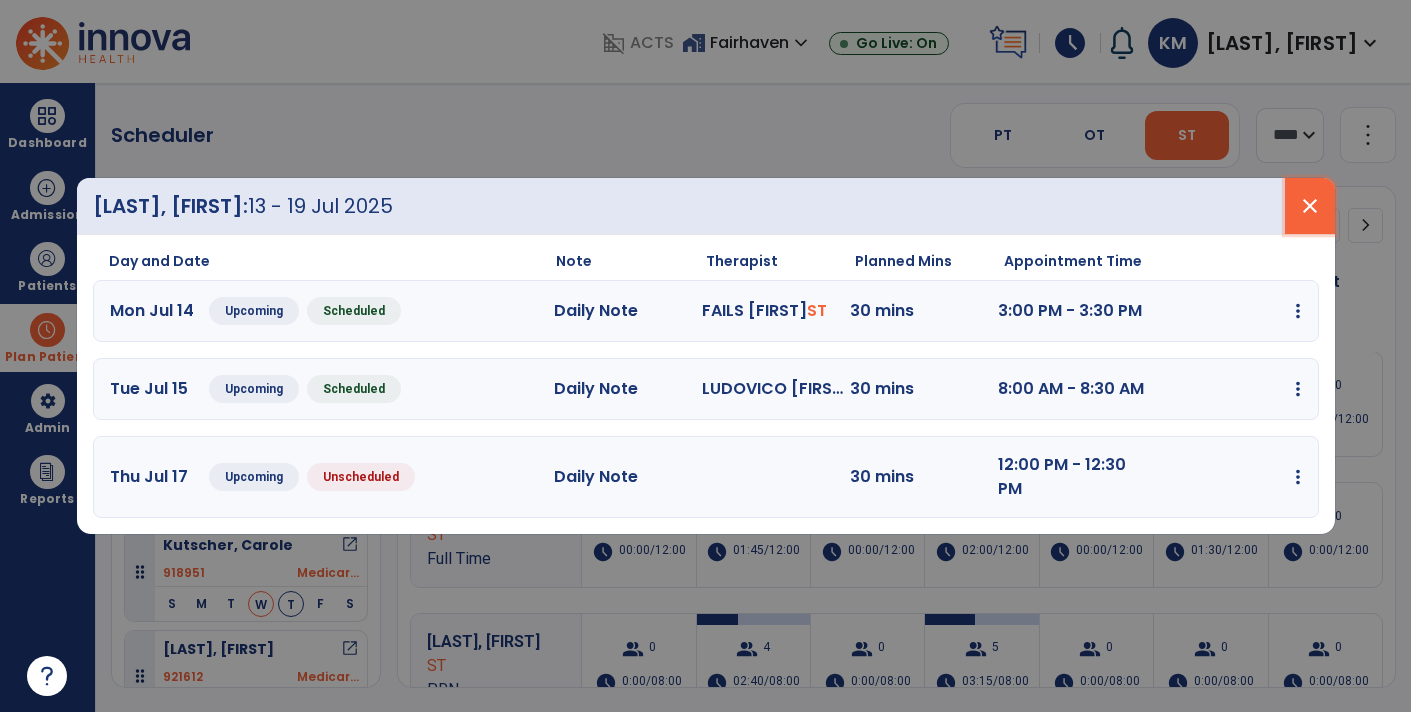 click on "close" at bounding box center [1310, 206] 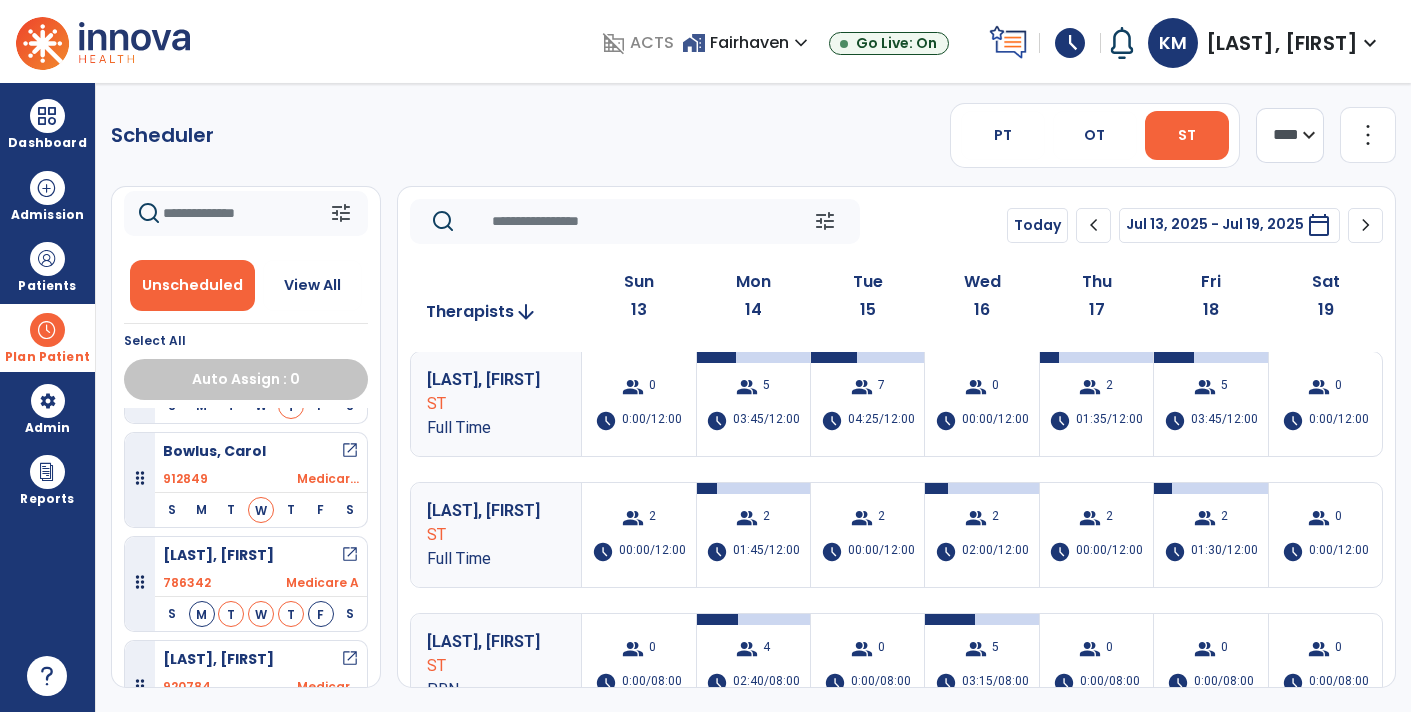 scroll, scrollTop: 82, scrollLeft: 0, axis: vertical 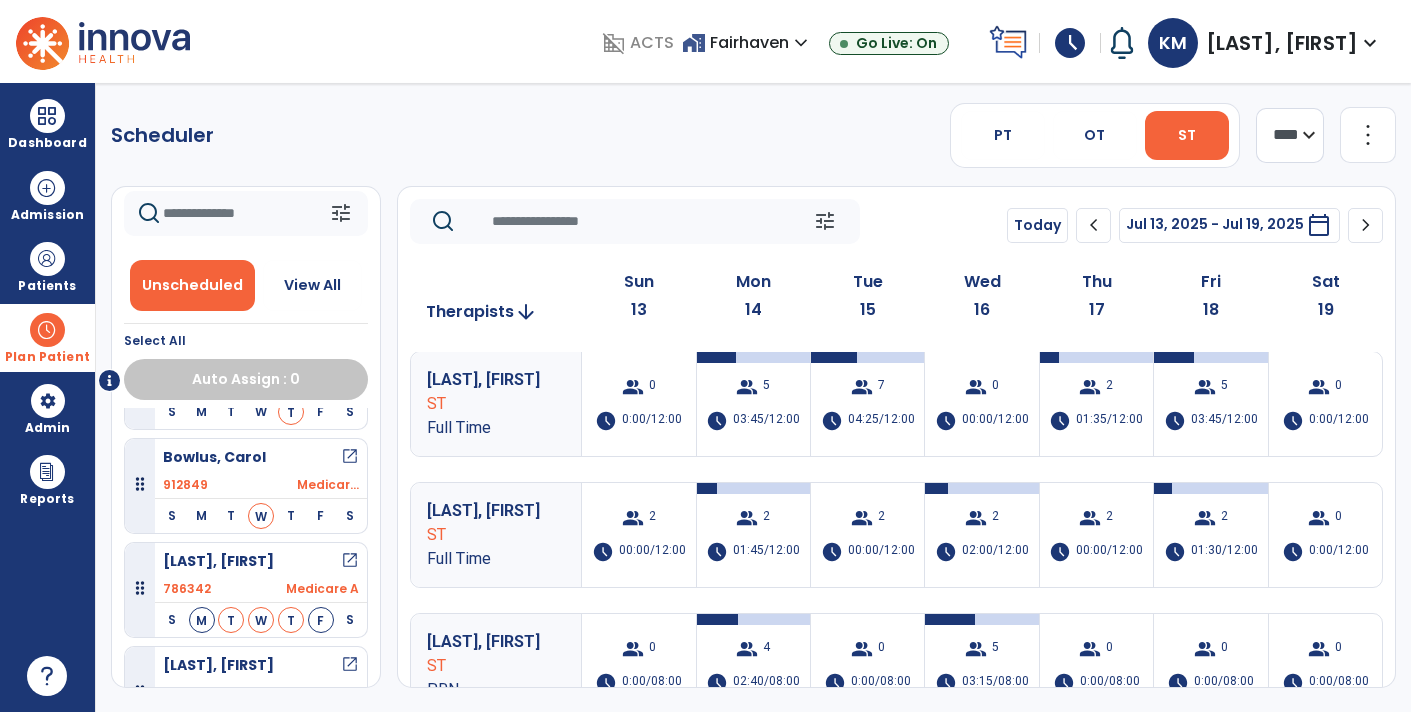 click on "open_in_new" at bounding box center (350, 561) 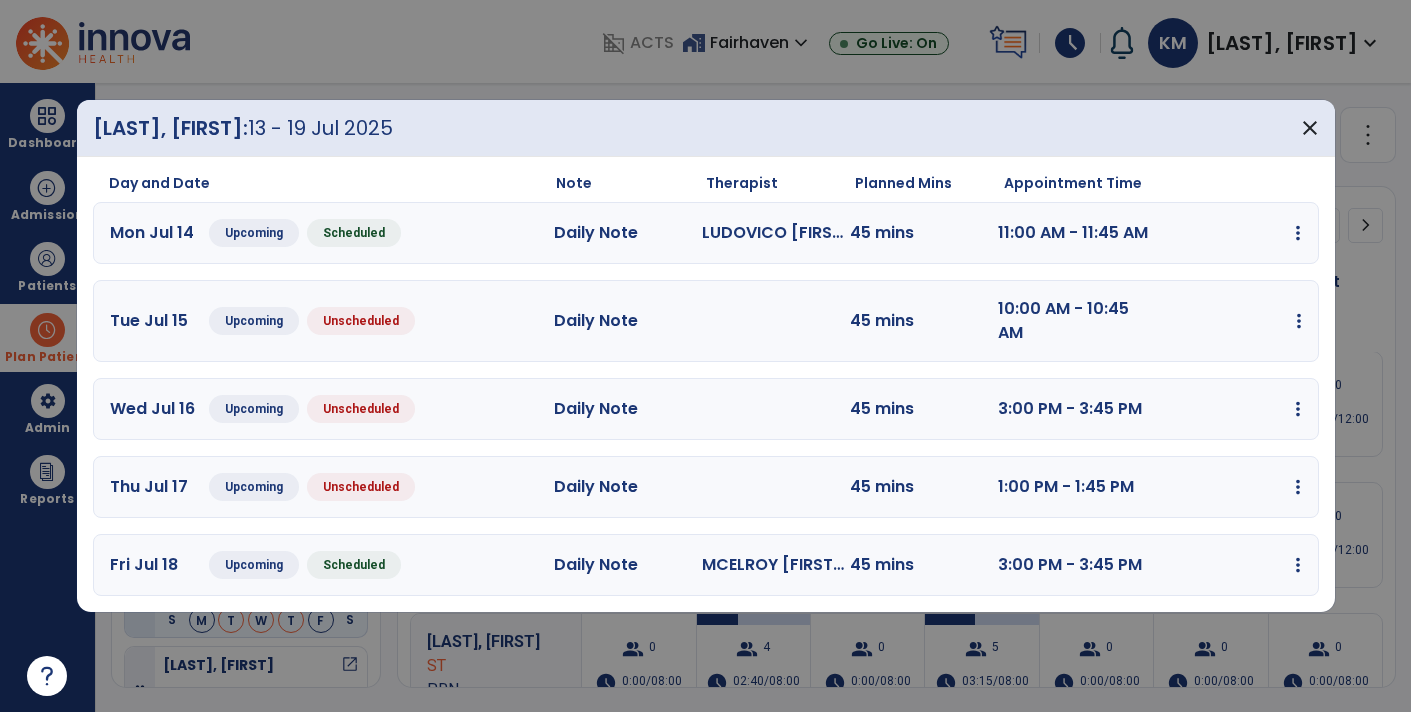 click at bounding box center [1298, 233] 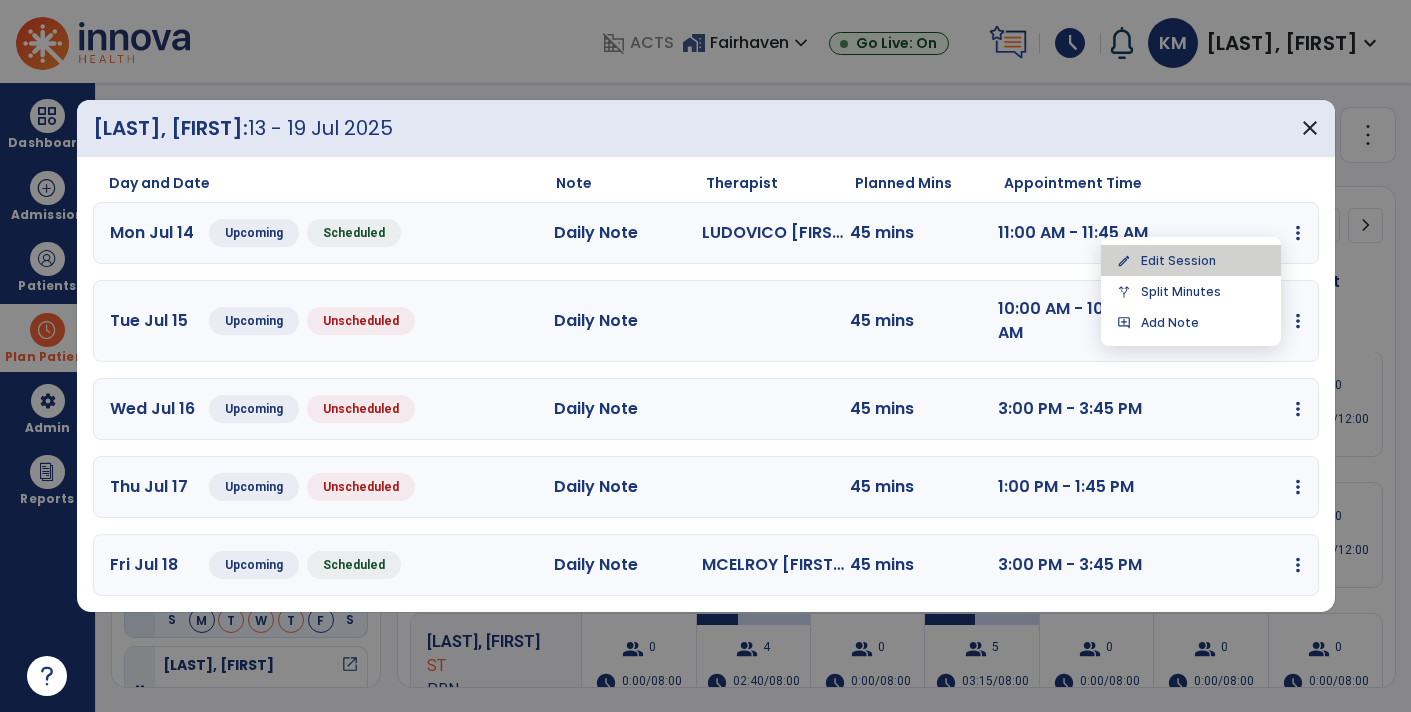 click on "edit   Edit Session" at bounding box center (1191, 260) 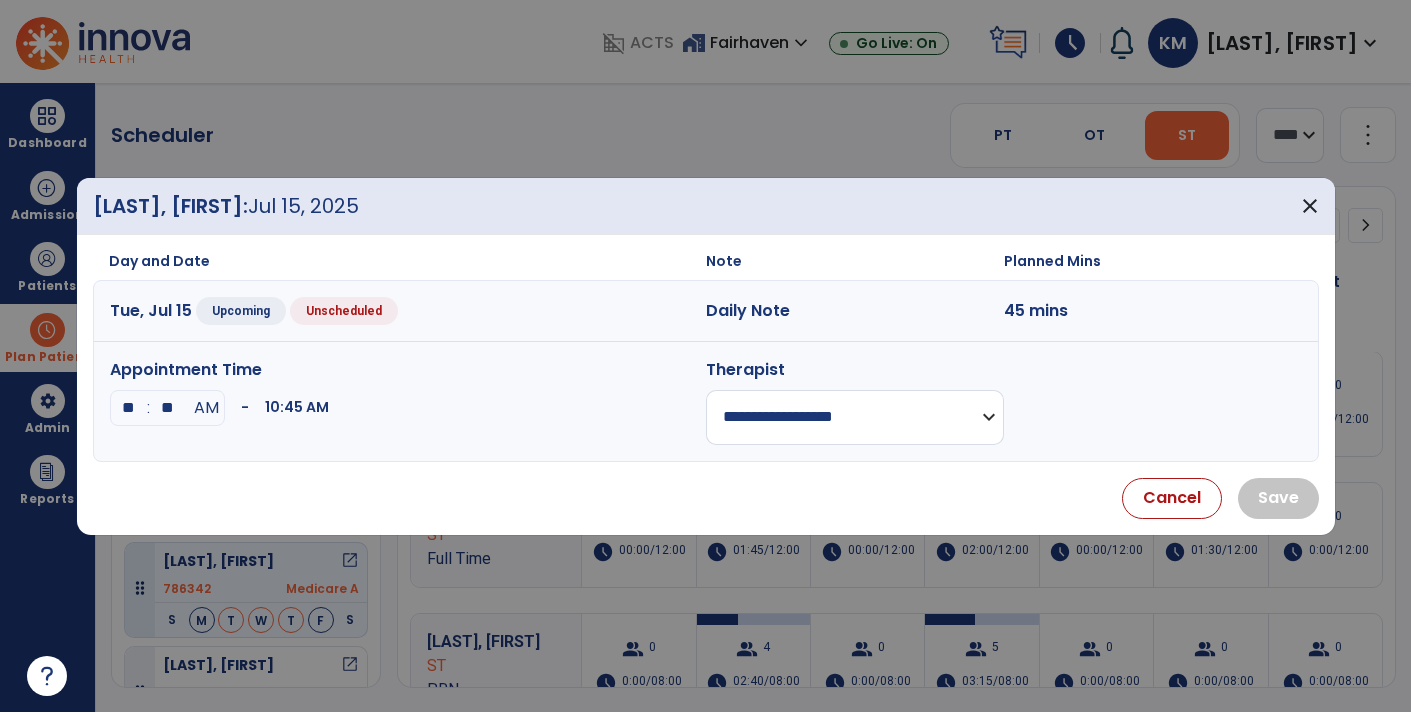 click on "**********" at bounding box center [855, 417] 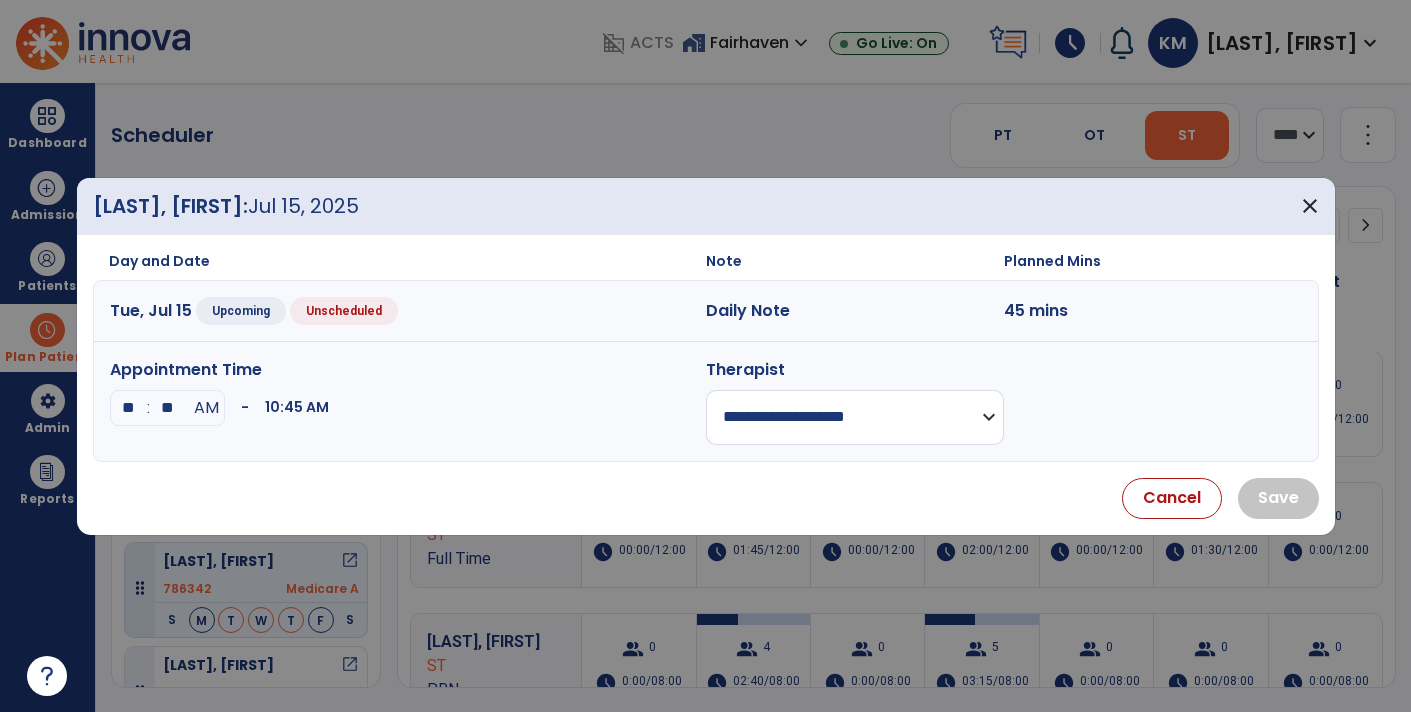 click on "**********" at bounding box center (855, 417) 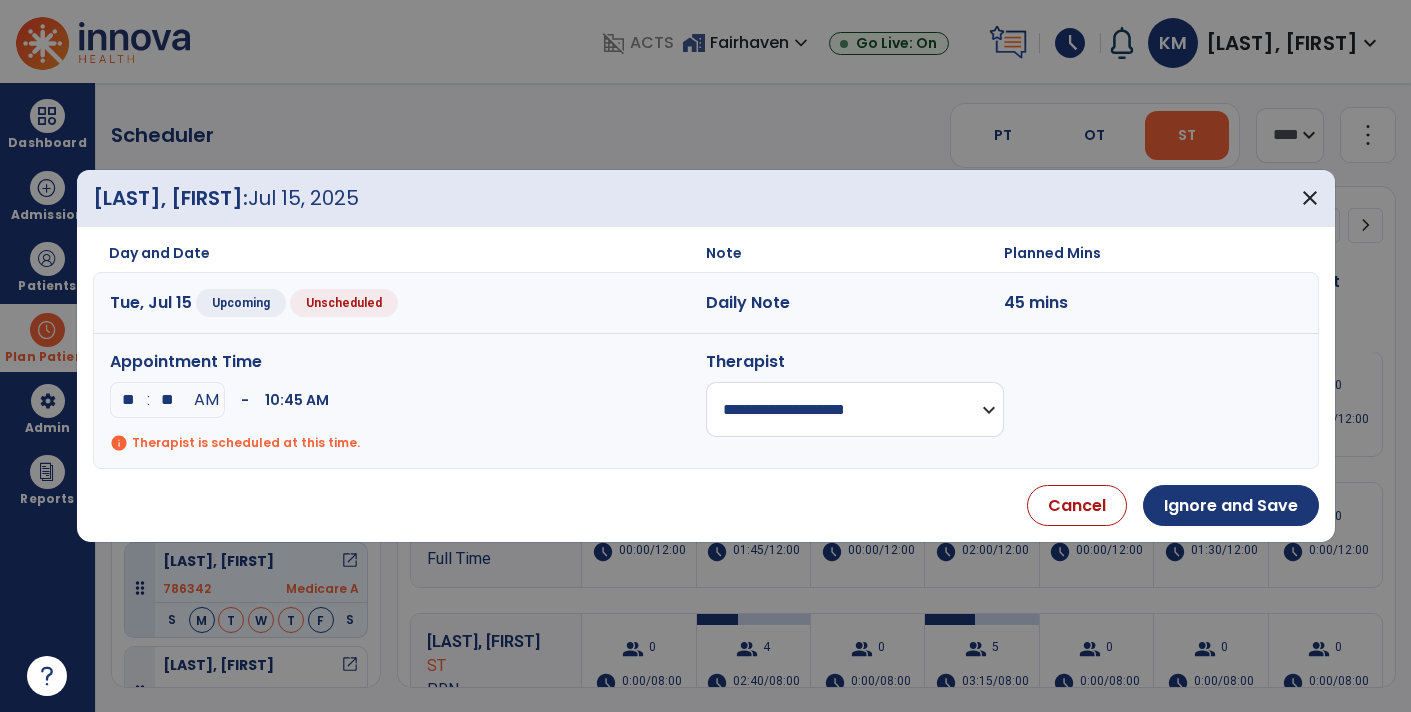 click on "**" at bounding box center [129, 400] 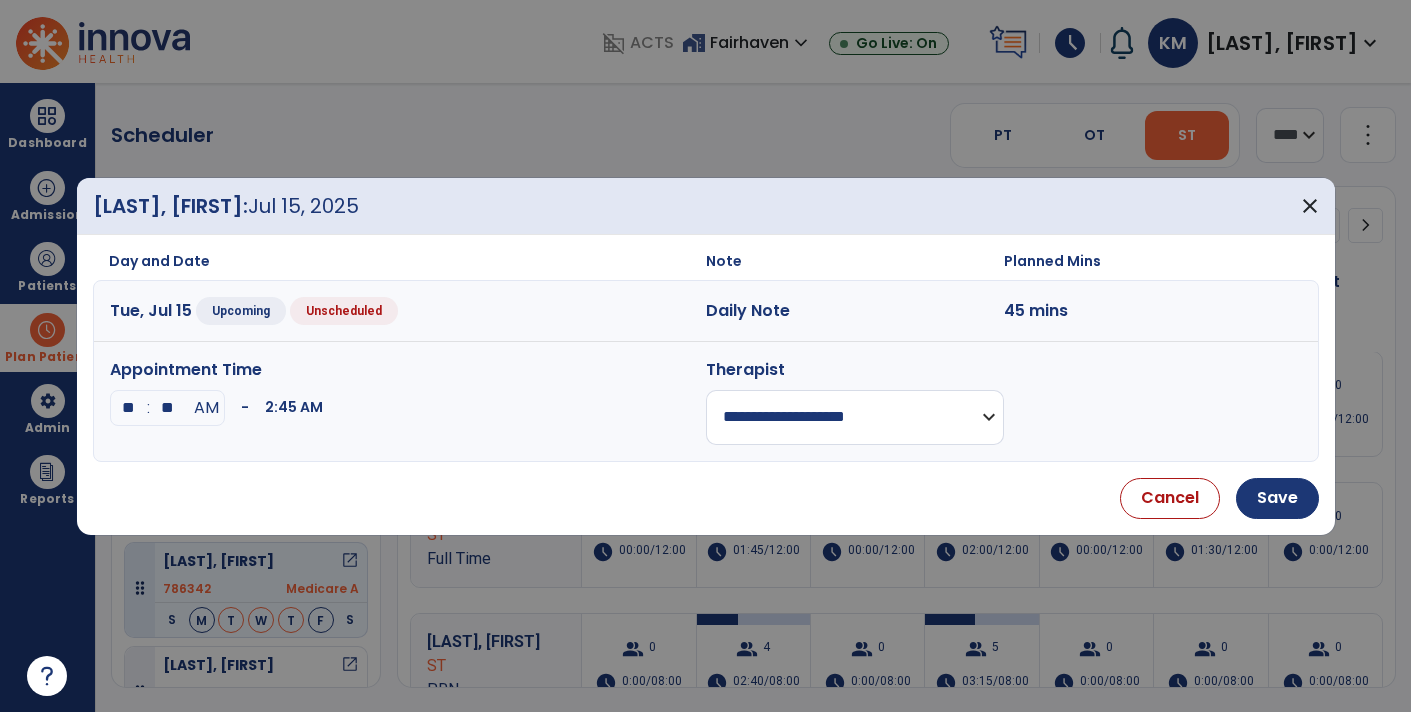 click on "**" at bounding box center [168, 408] 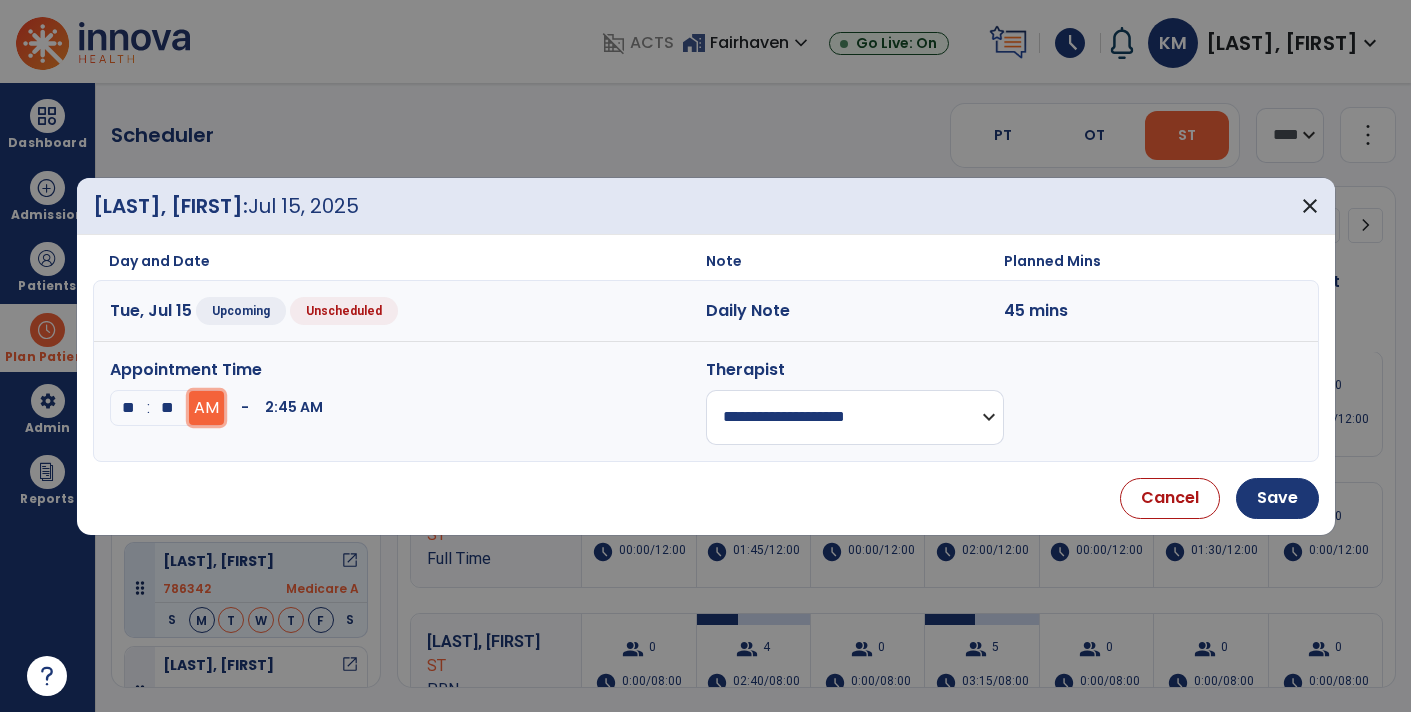 click on "AM" at bounding box center [206, 408] 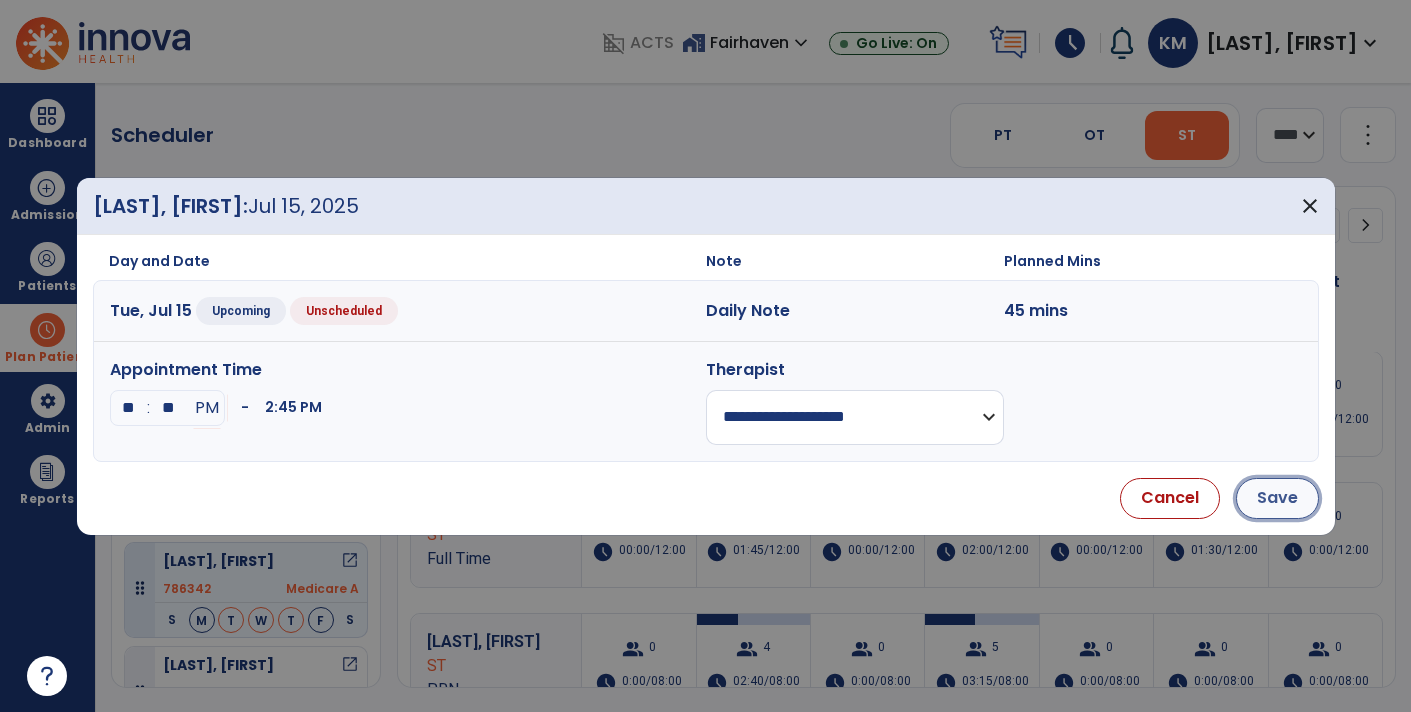click on "Save" at bounding box center [1277, 498] 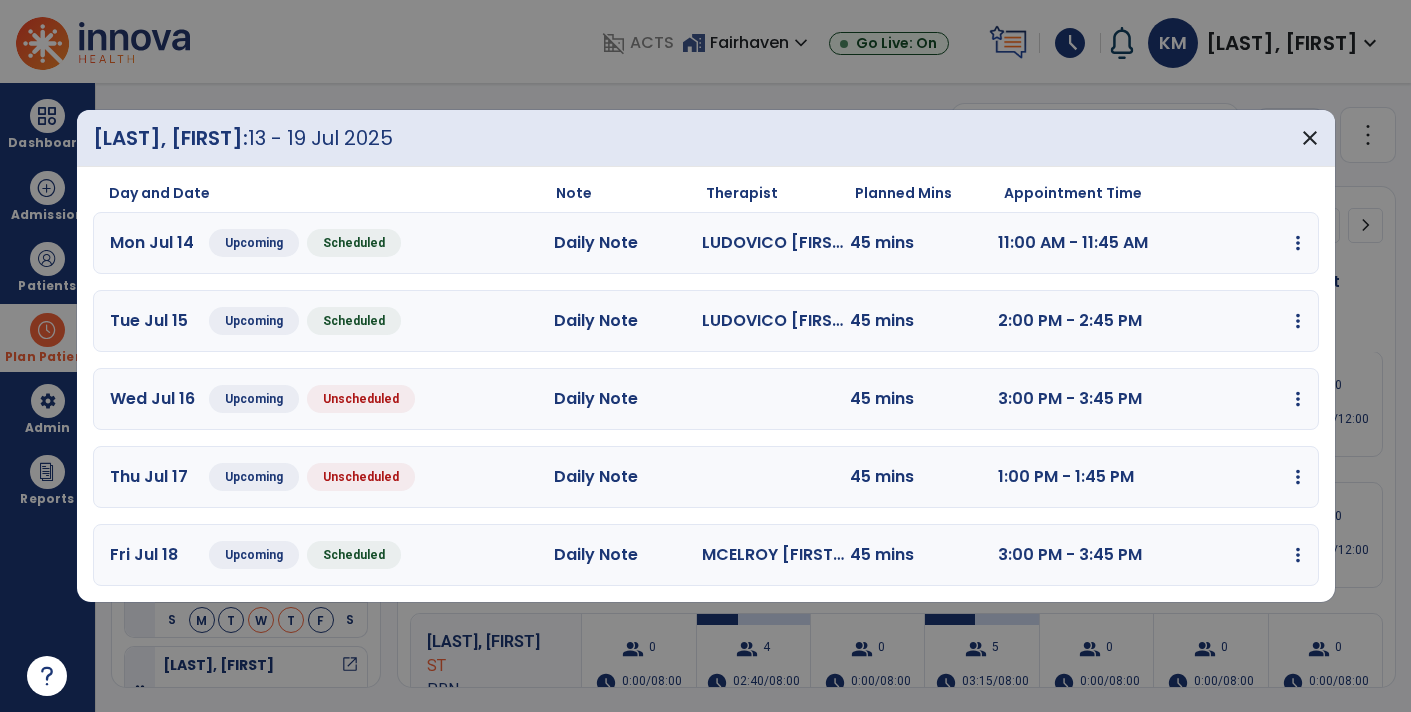 click on "edit   Edit Session   alt_route   Split Minutes  add_comment  Add Note" at bounding box center [1227, 243] 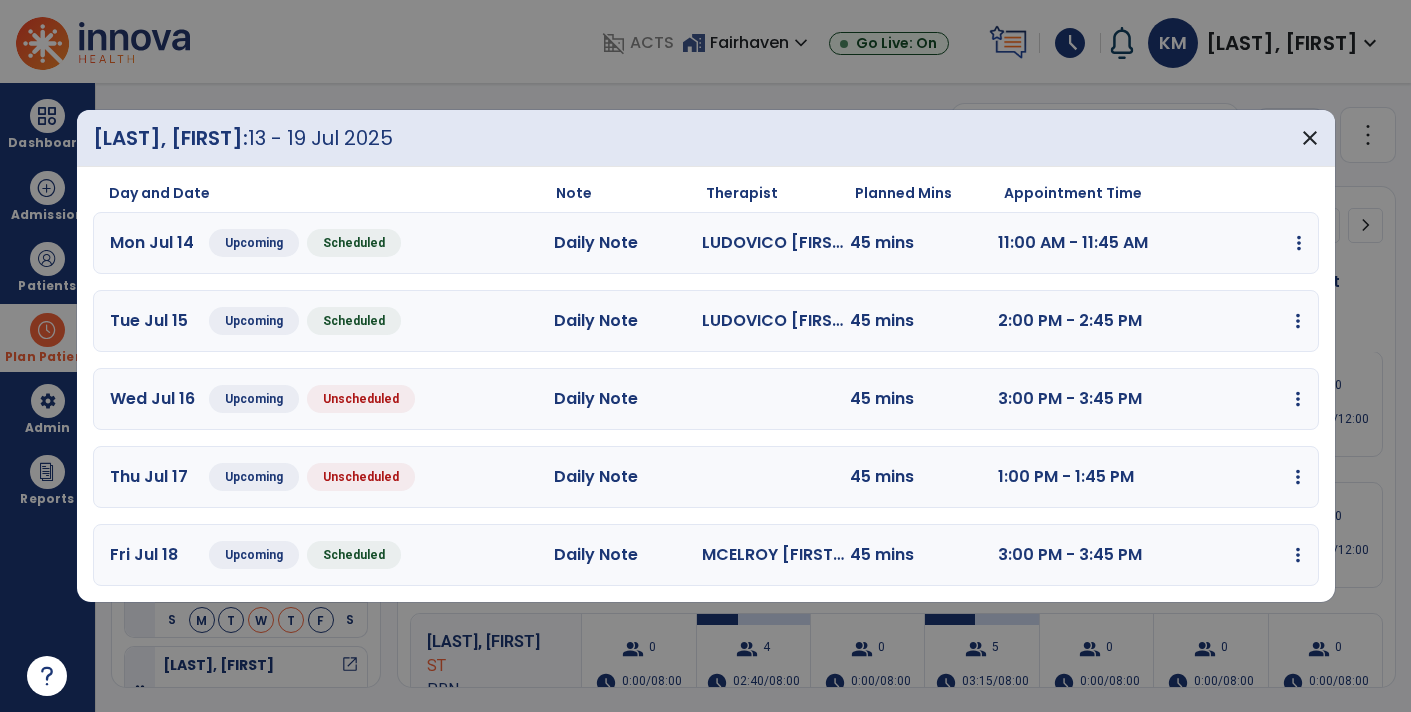 click at bounding box center (1299, 243) 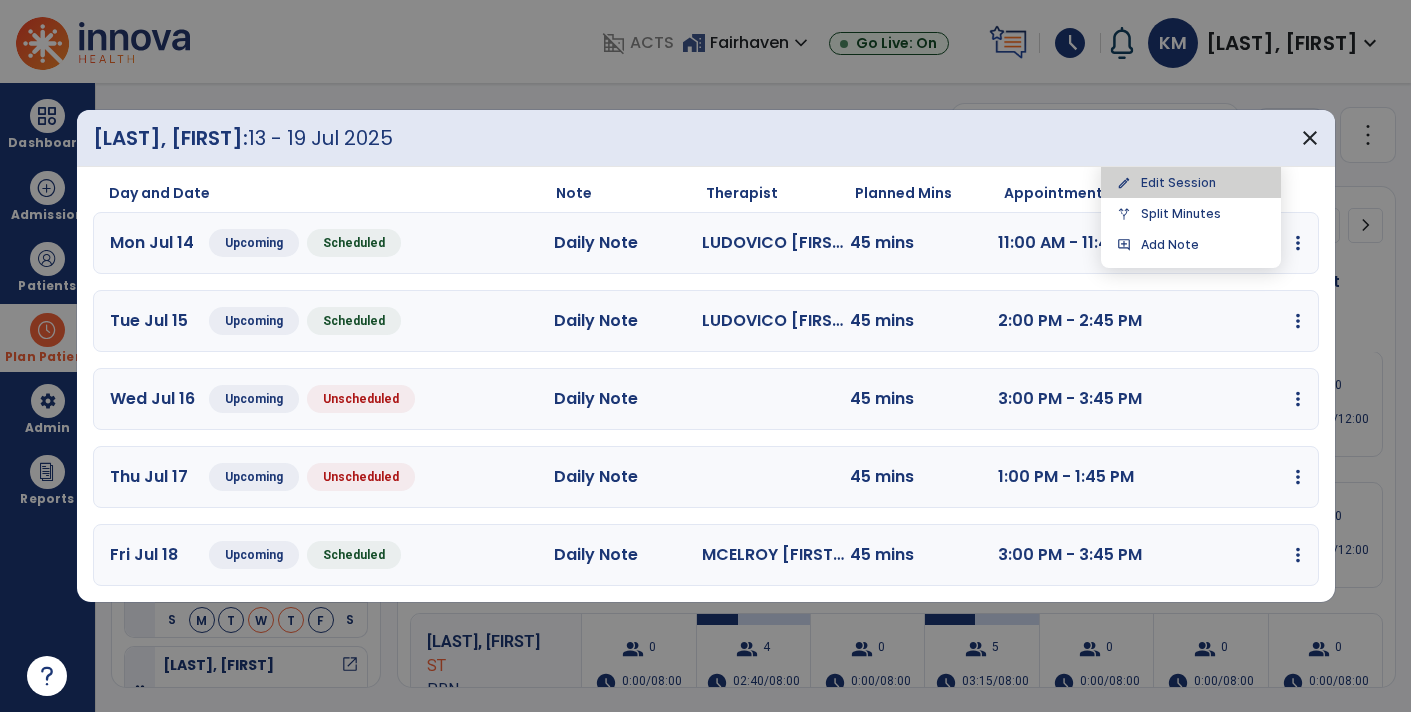 click on "edit   Edit Session" at bounding box center [1191, 182] 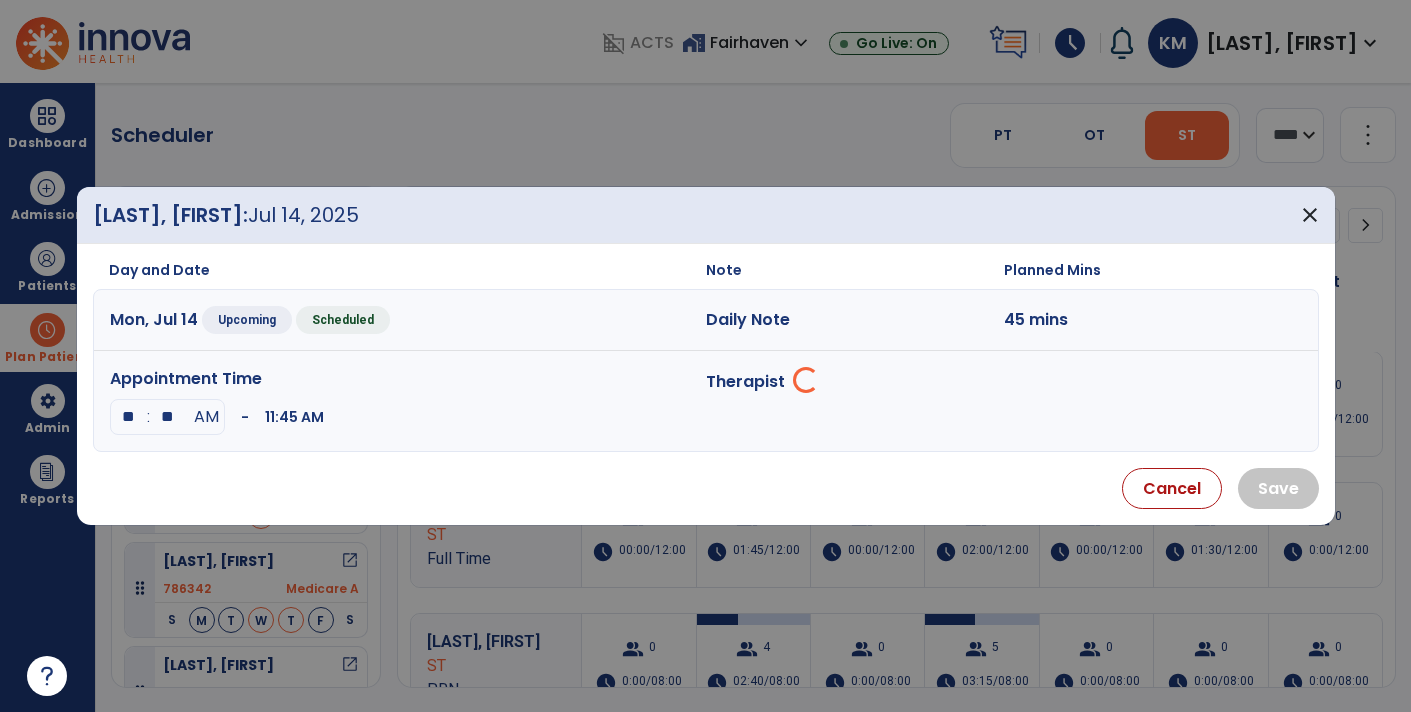 select on "**********" 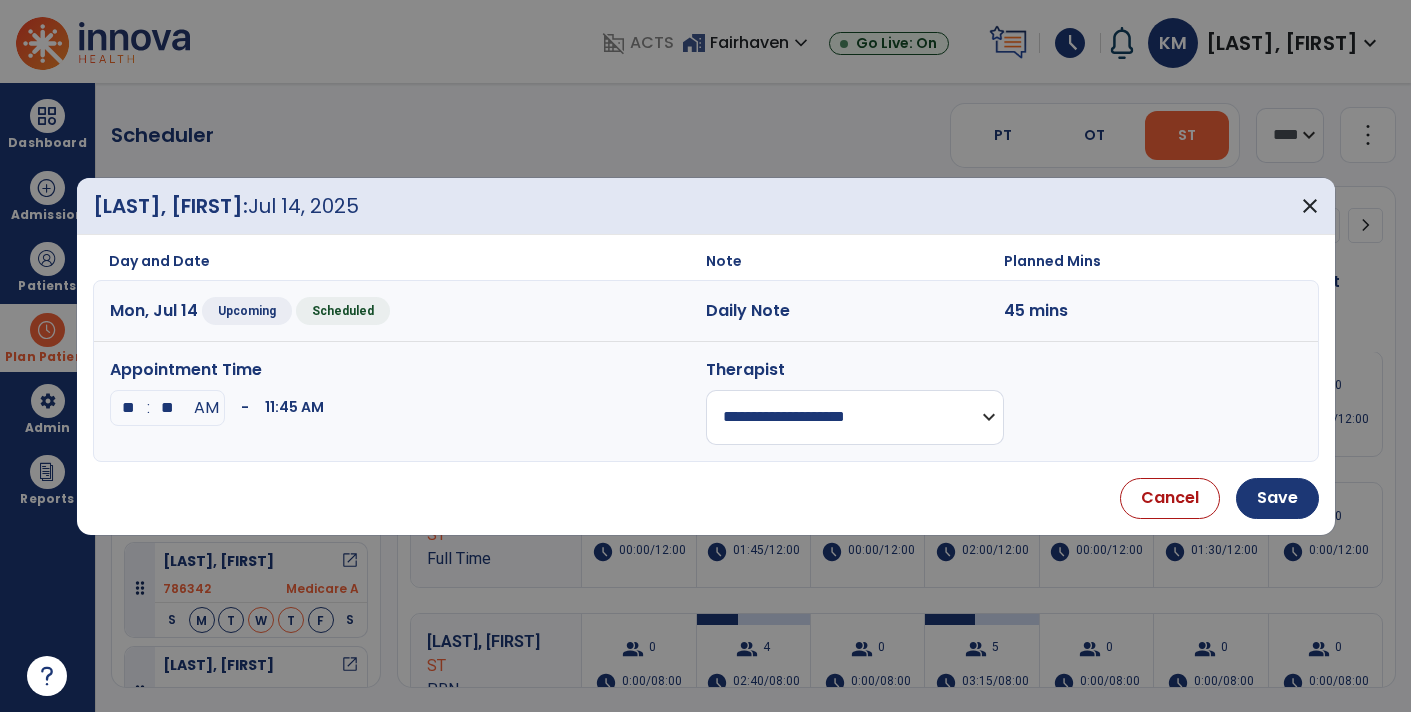 click on "**" at bounding box center (168, 408) 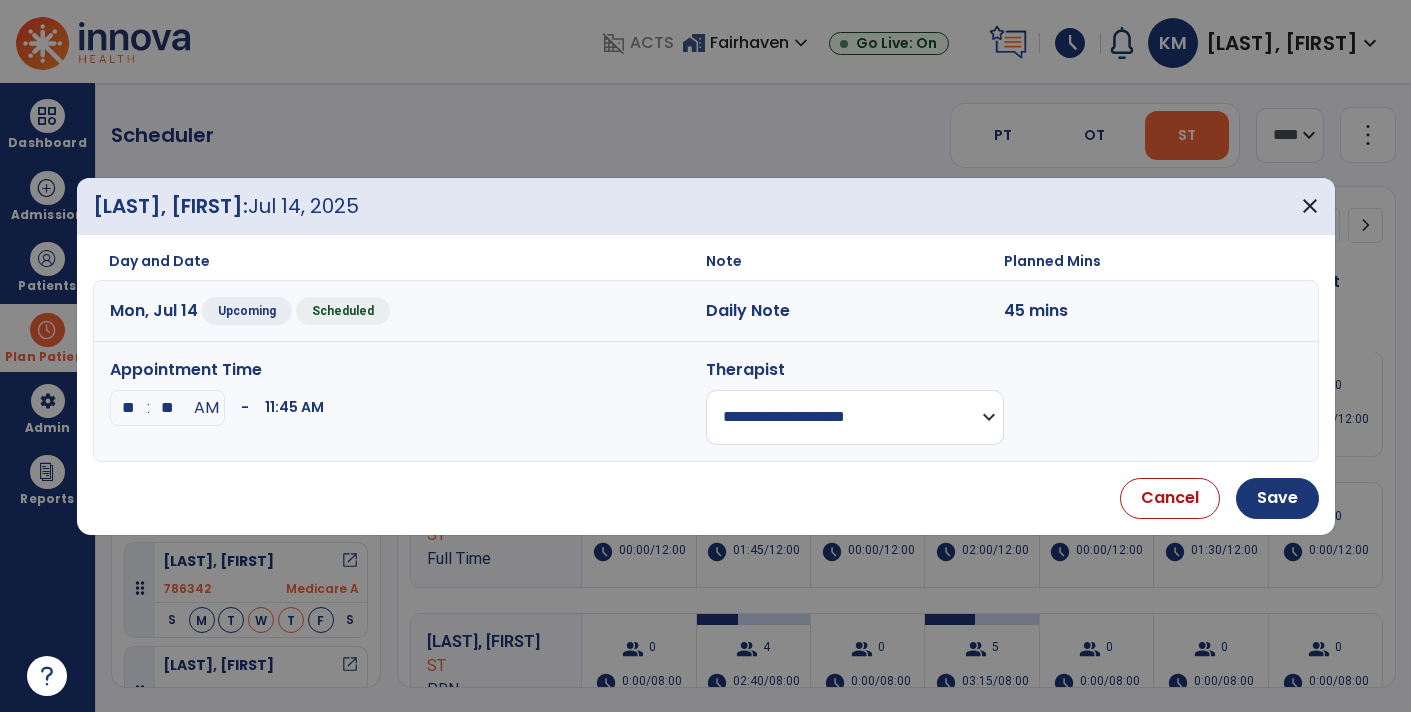 click on "**" at bounding box center (168, 408) 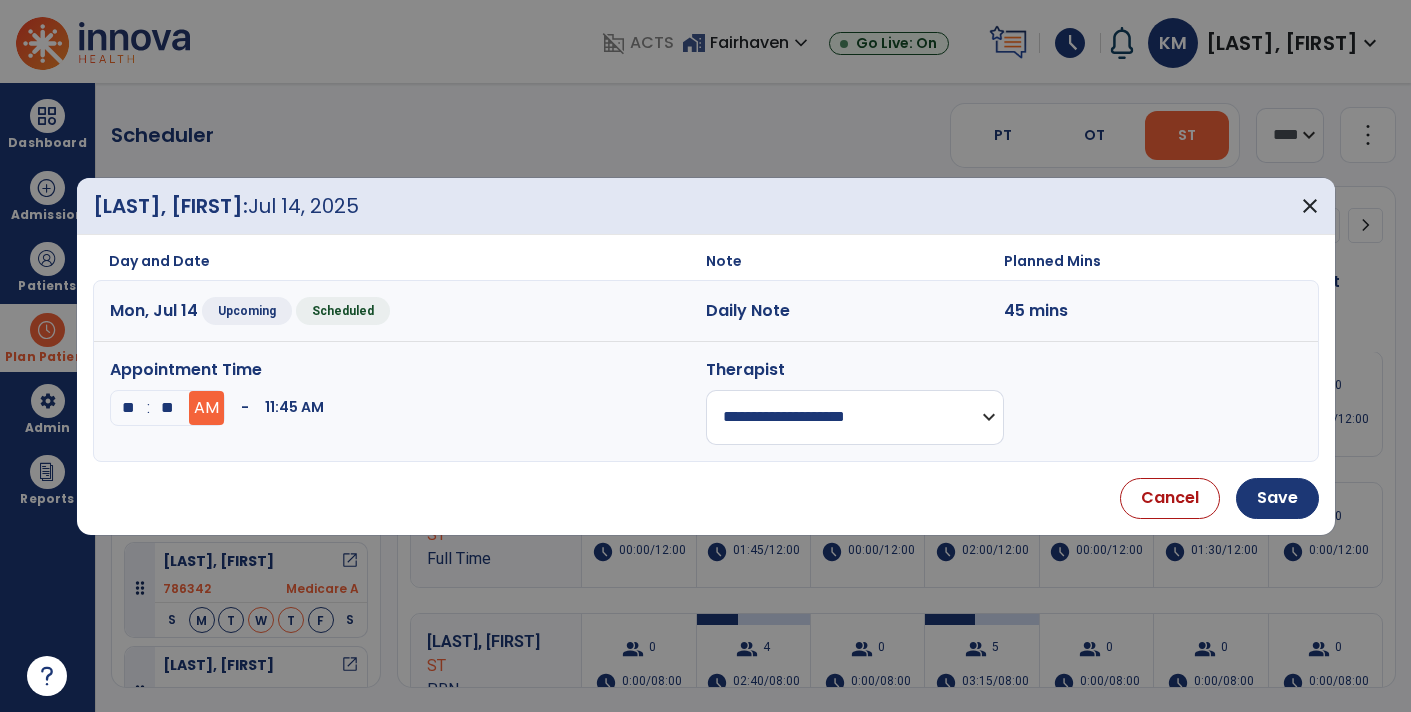 type on "**" 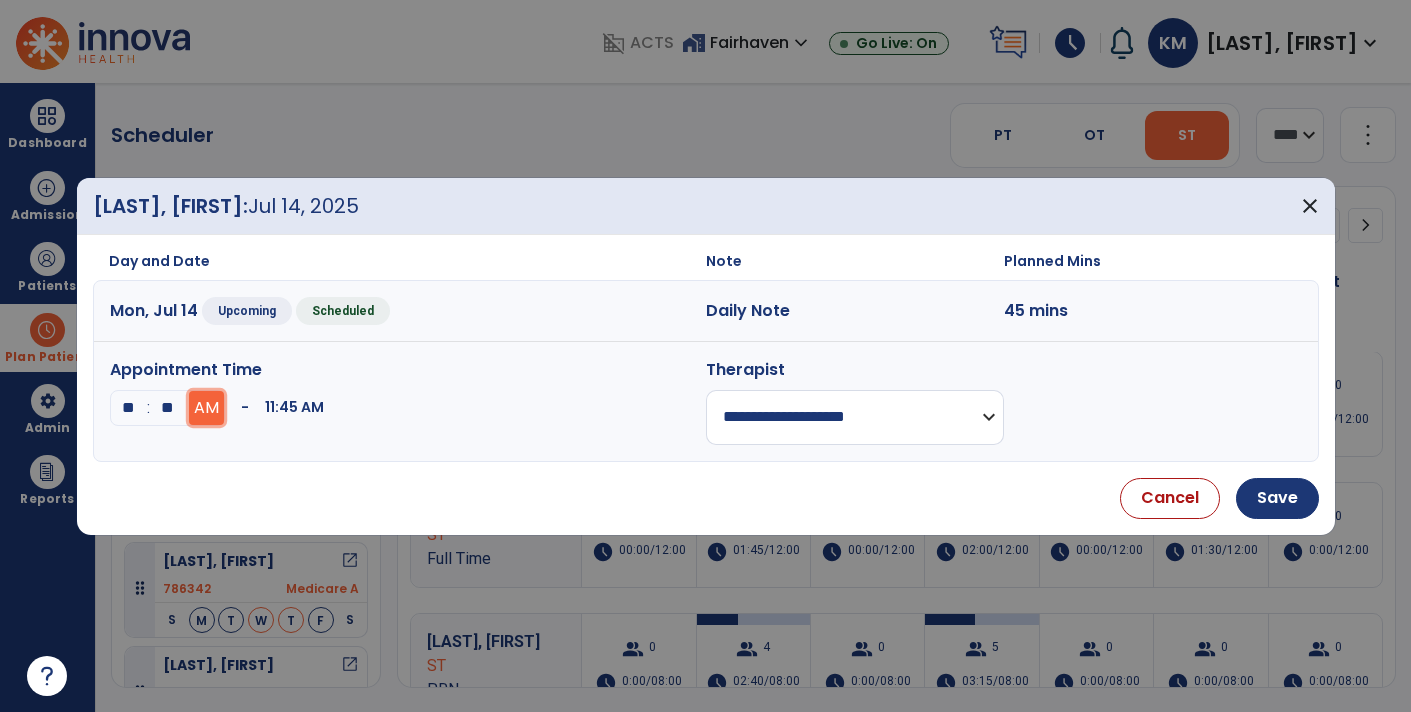 click on "AM" at bounding box center (206, 408) 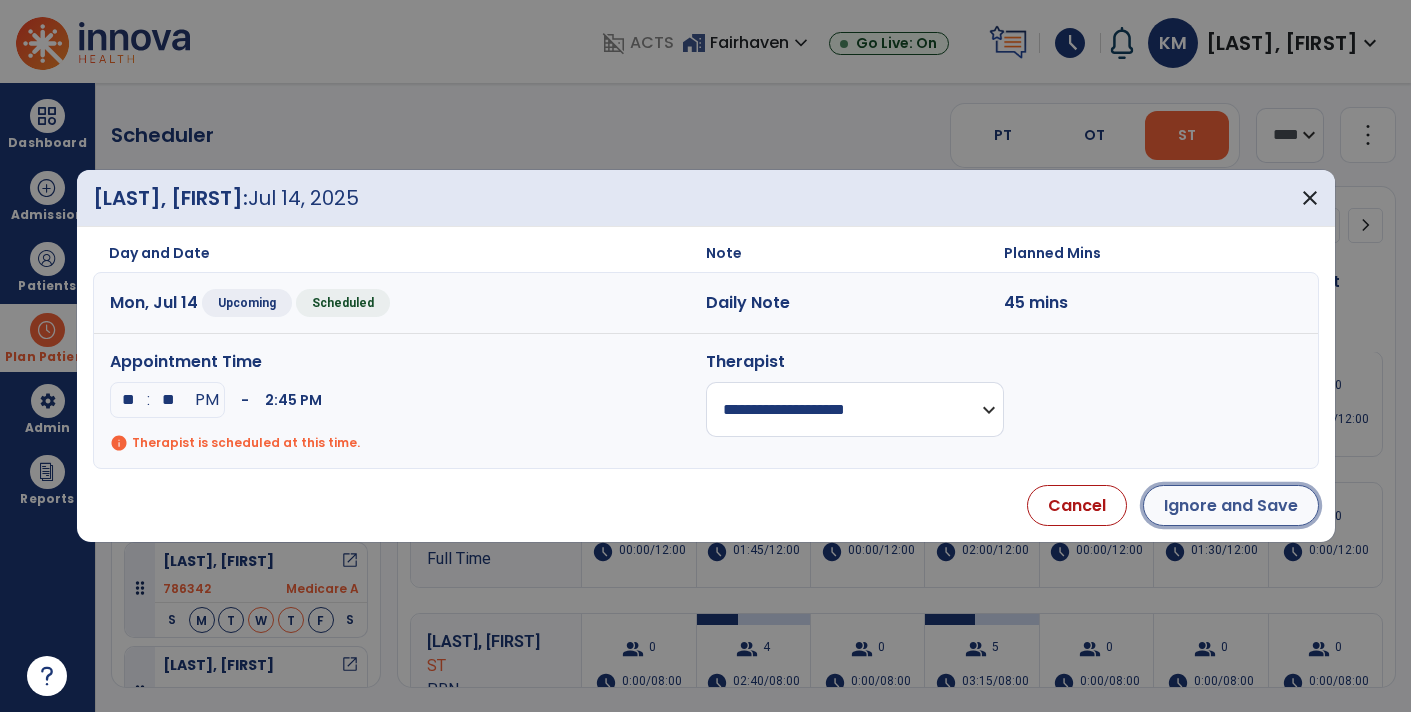 click on "Ignore and Save" at bounding box center (1231, 505) 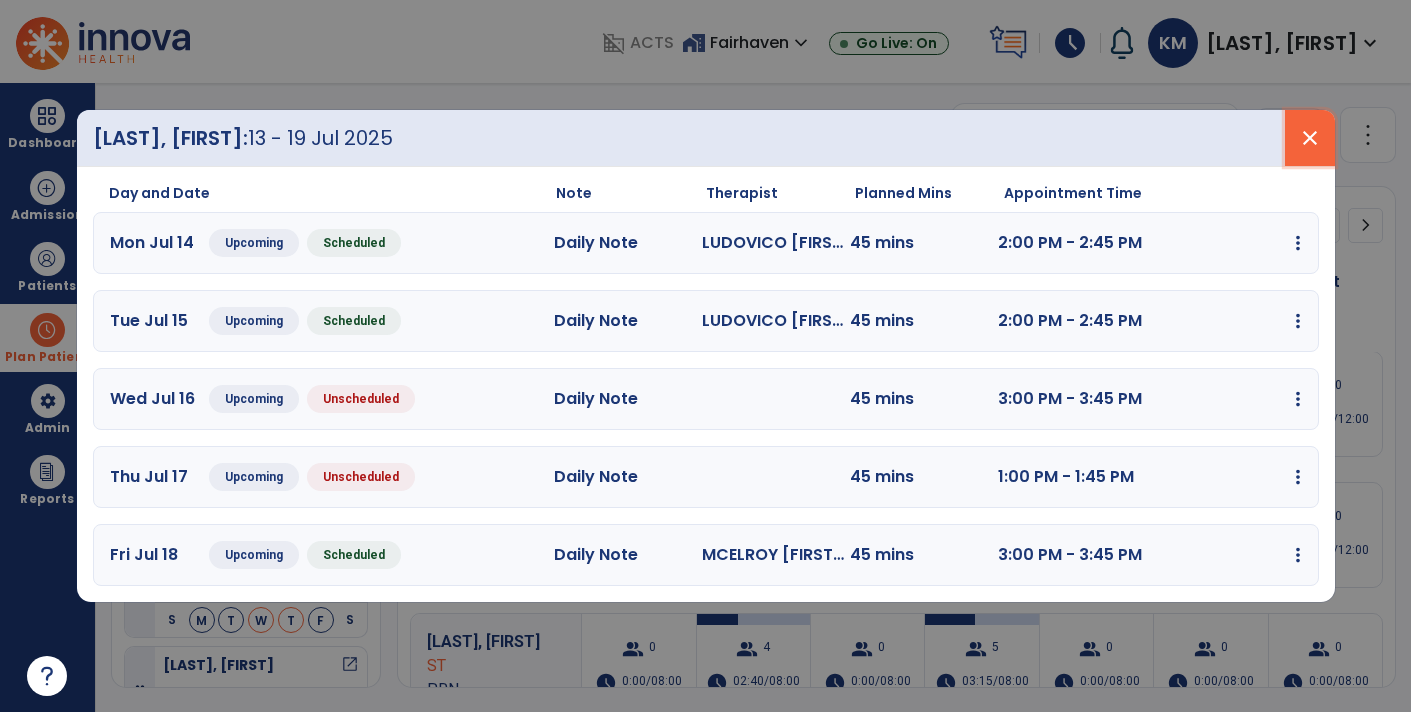 click on "close" at bounding box center [1310, 138] 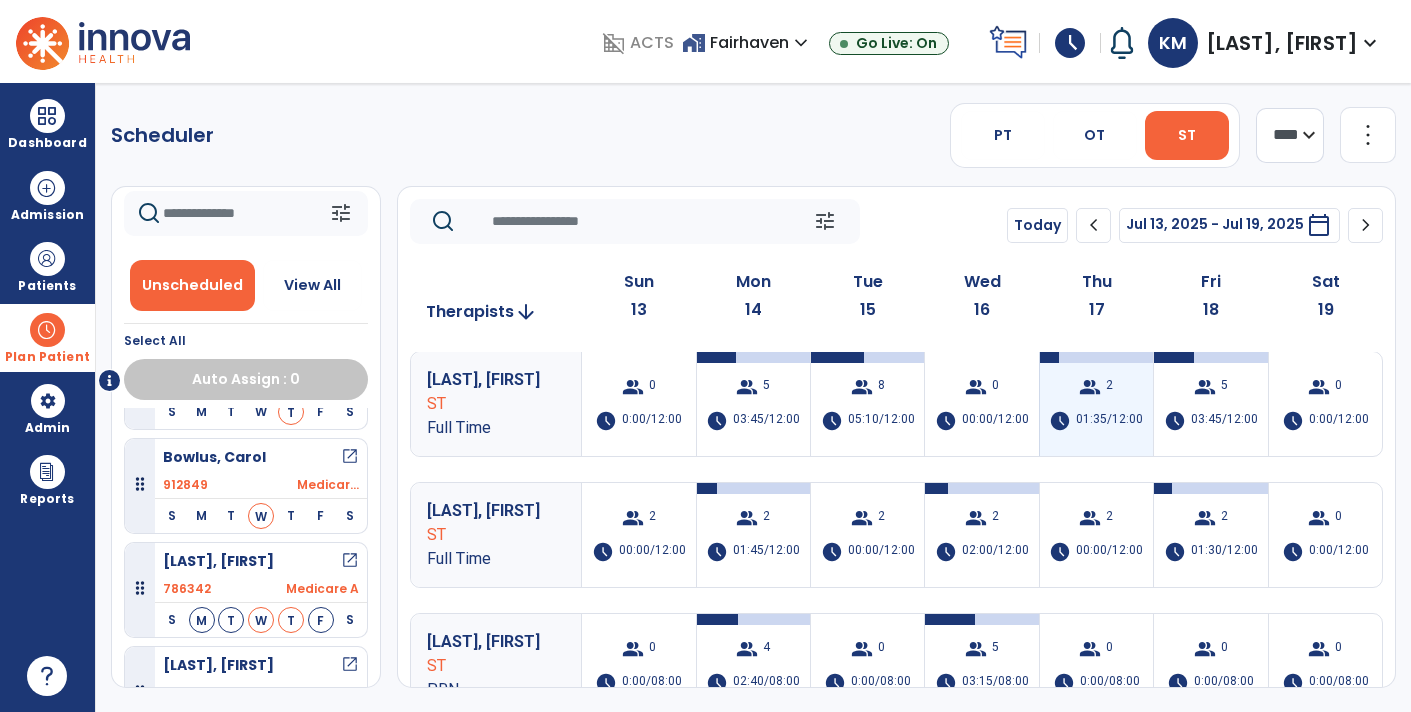 click on "01:35/12:00" at bounding box center (1109, 421) 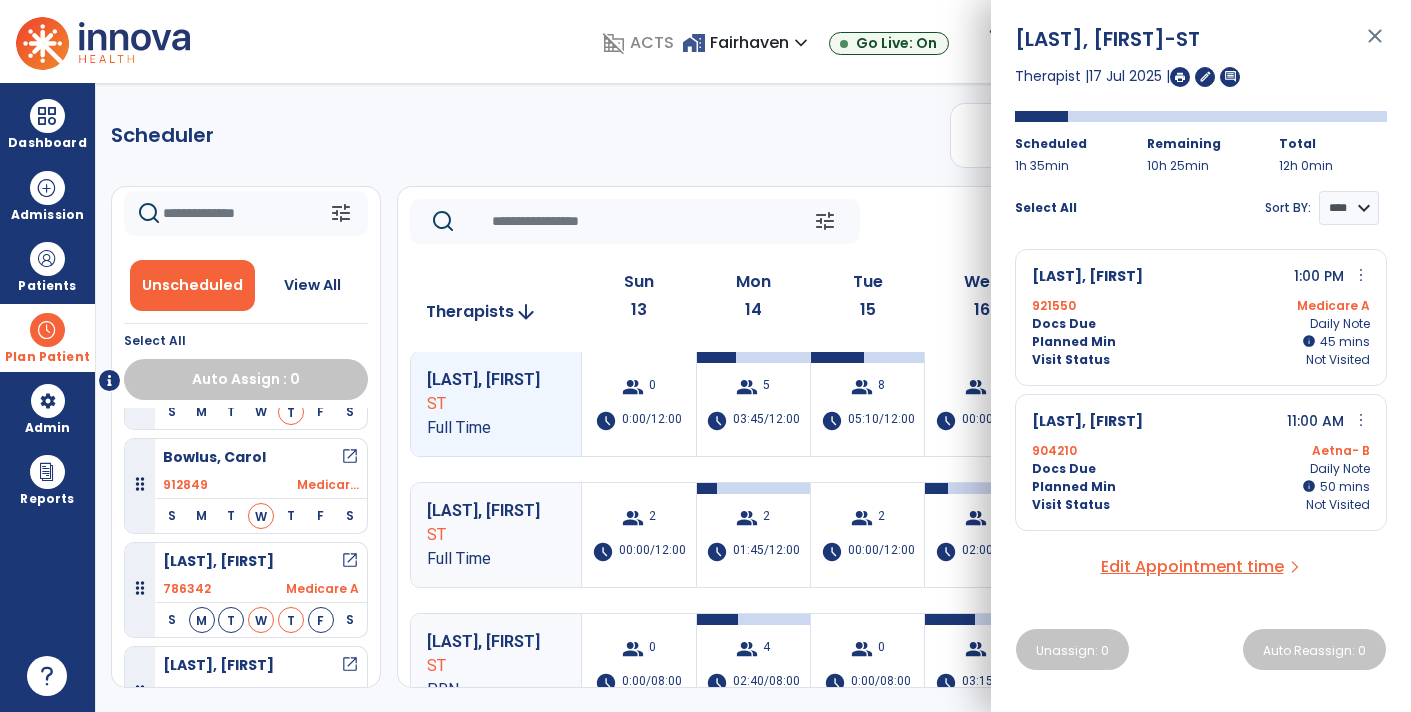 click on "[LAST], [FIRST]  -ST close  Therapist |   17 Jul 2025 |   edit   comment  Scheduled 1h 35min Remaining  10h 25min  Total 12h 0min  Select All   Sort BY:  **** ****  [LAST], [FIRST]   1:00 PM  more_vert  edit   Edit Session   alt_route   Split Minutes  921550 Medicare A  Docs Due Daily Note   Planned Min  info   45 I 45 mins  Visit Status  Not Visited   [LAST], [FIRST]   11:00 AM  more_vert  edit   Edit Session   alt_route   Split Minutes  904210 Aetna- B  Docs Due Daily Note   Planned Min  info   50 I 50 mins  Visit Status  Not Visited  Edit Appointment time arrow_forward_ios Unassign: 0 Auto Reassign: 0" at bounding box center (1201, 356) 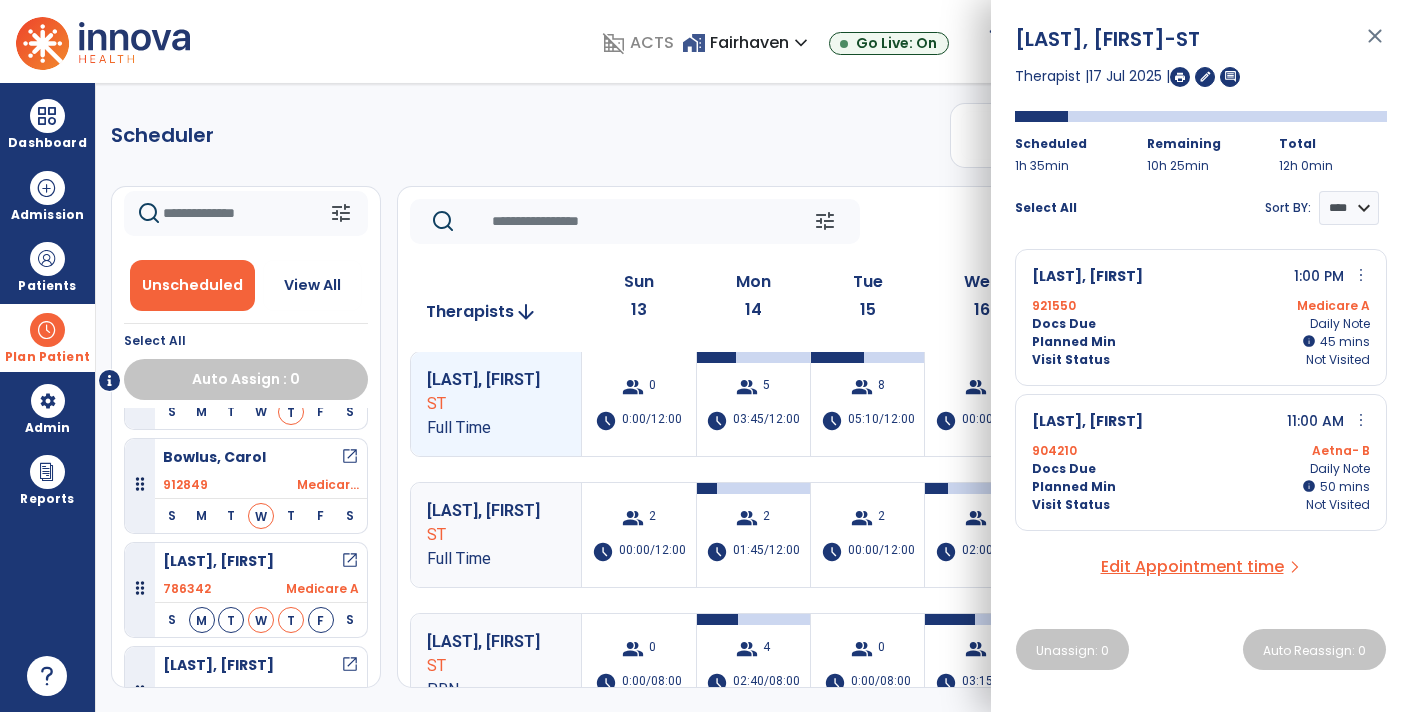 click on "Medicare A" at bounding box center [1285, 306] 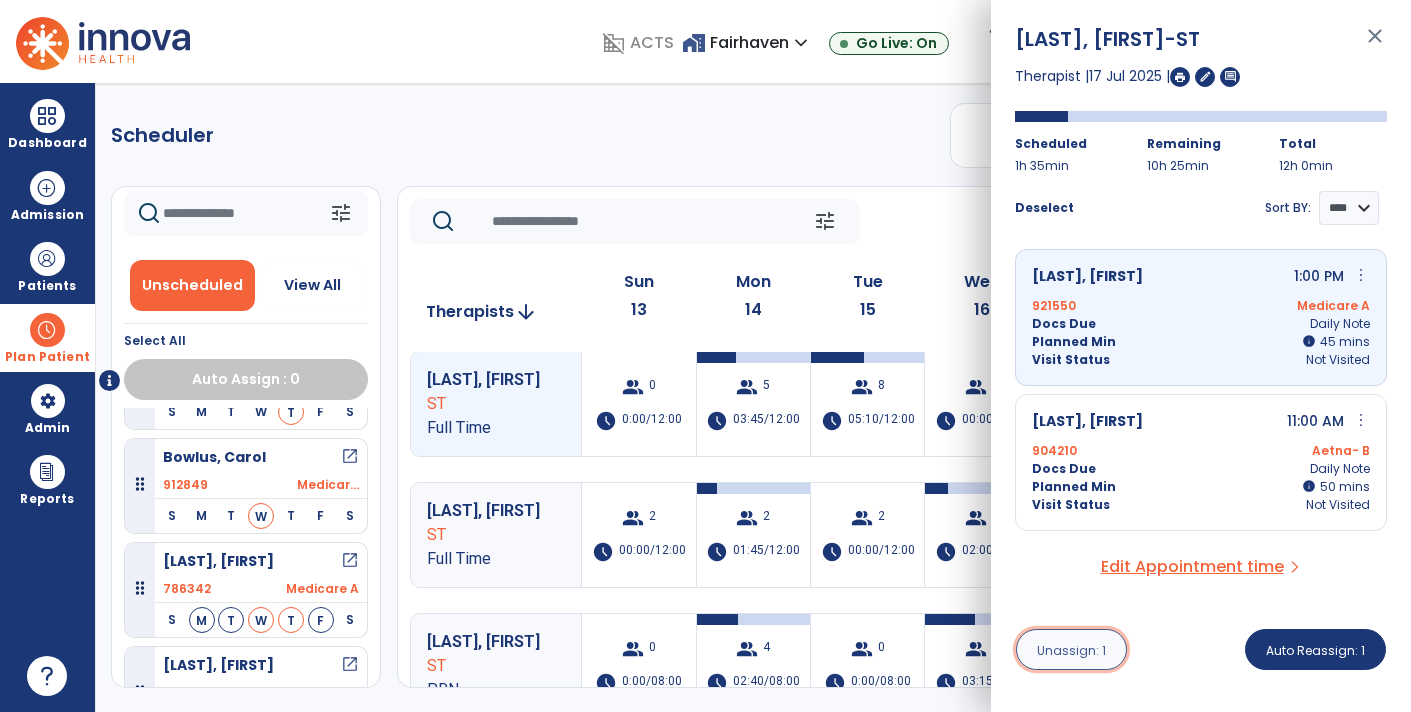 click on "Unassign: 1" at bounding box center [1071, 650] 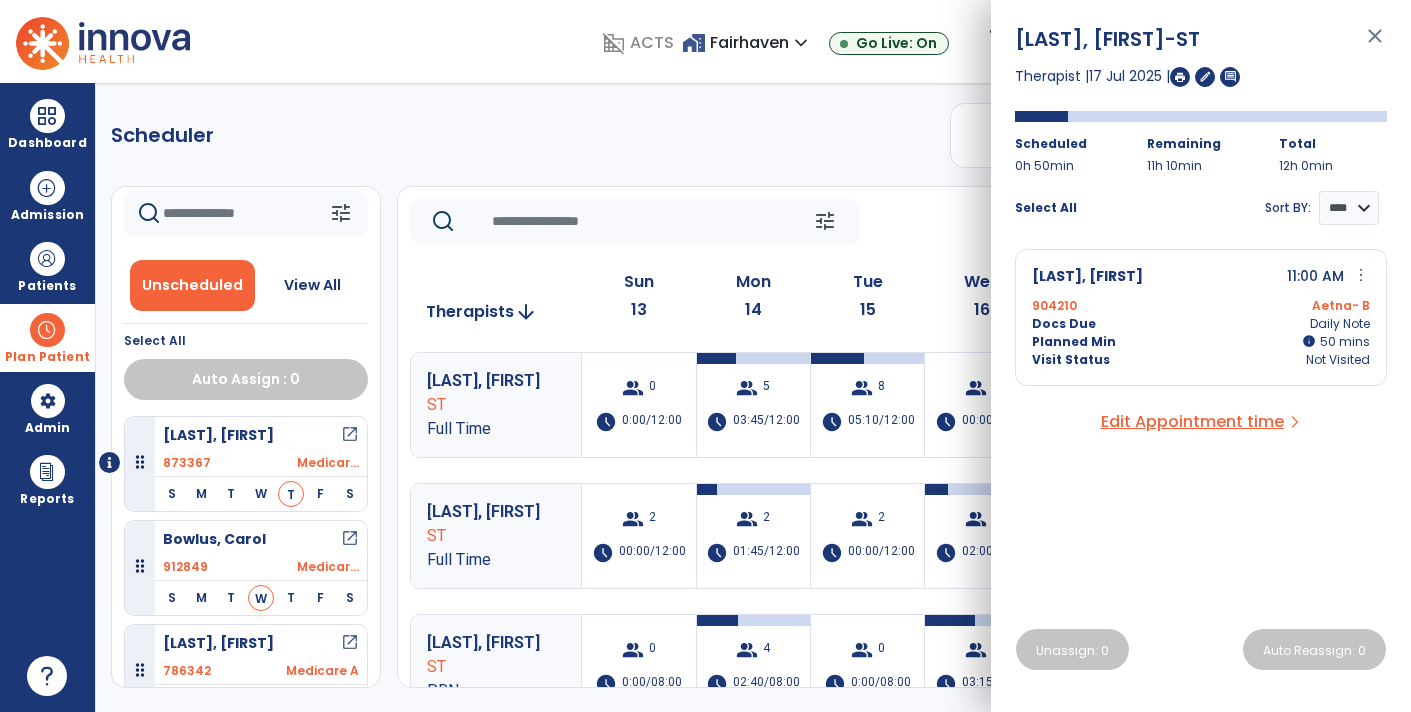 click on "close" at bounding box center [1375, 45] 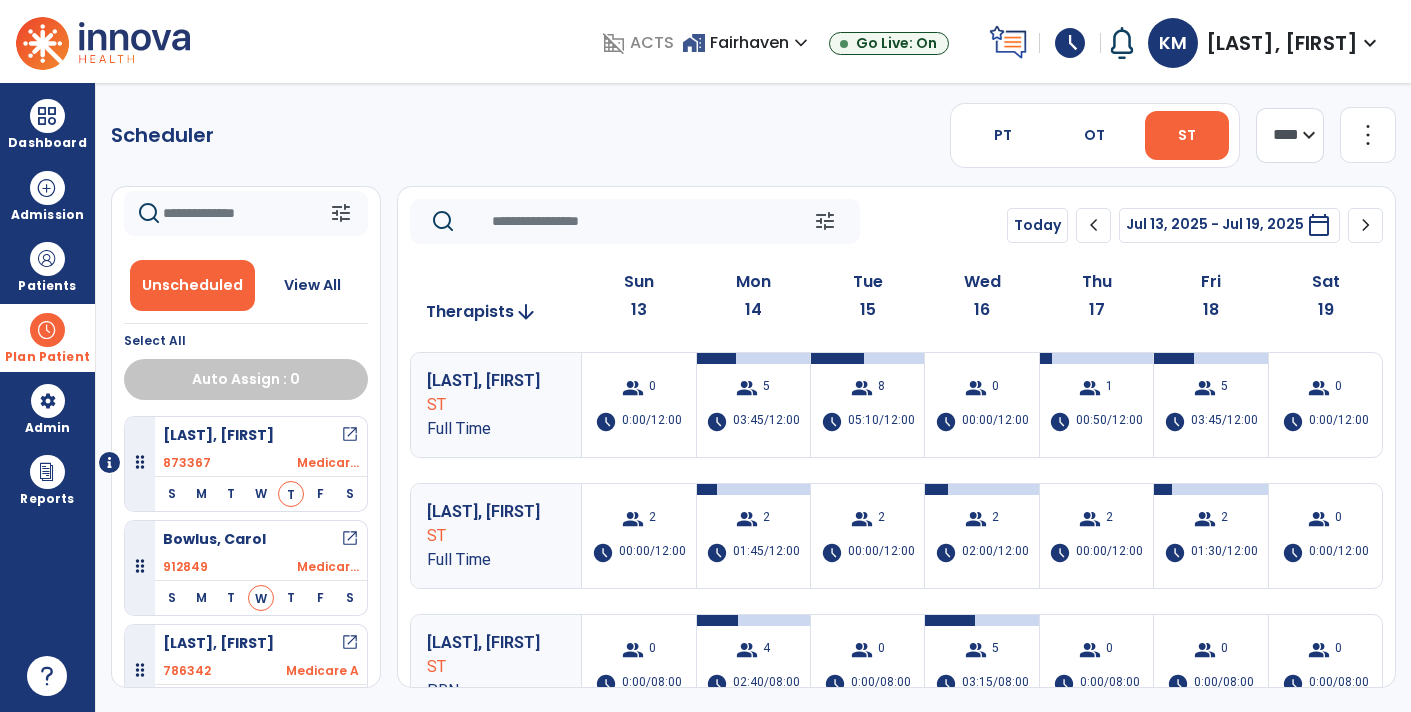 click on "open_in_new" at bounding box center (350, 539) 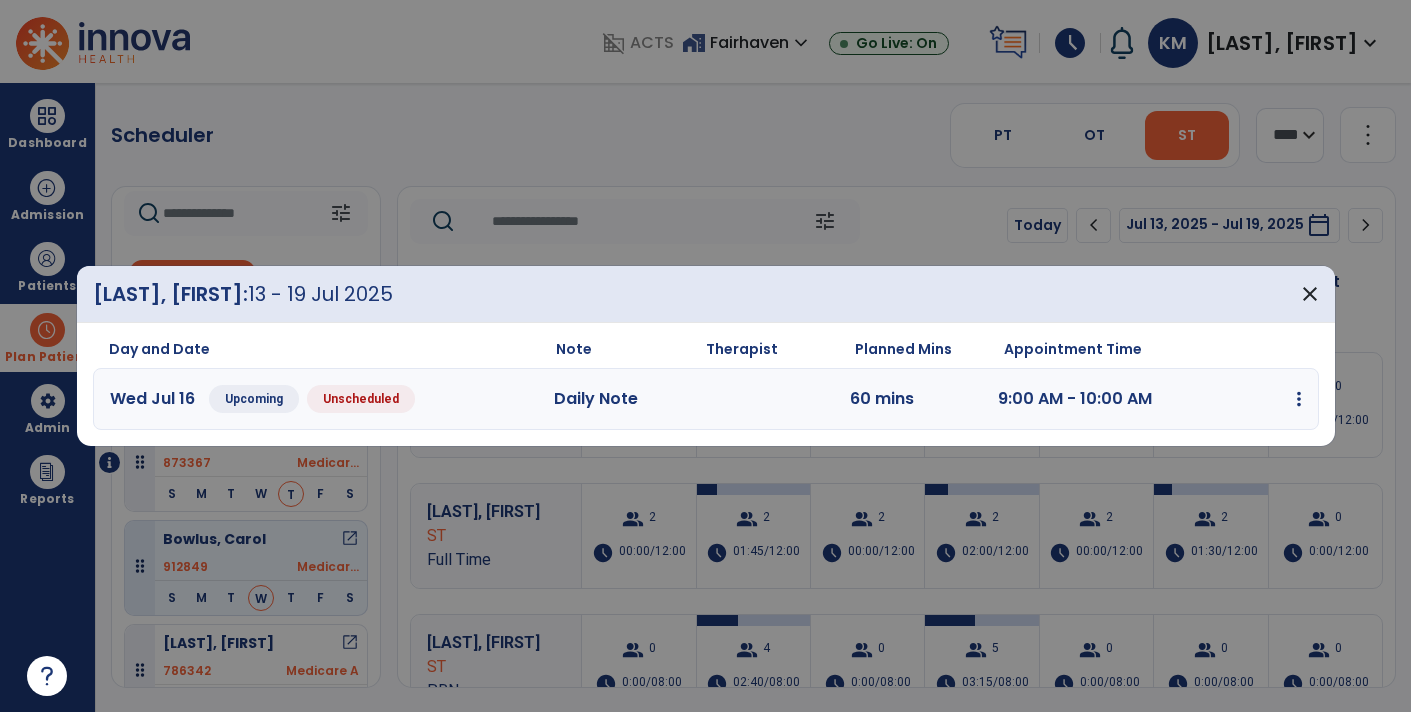 click at bounding box center (1299, 399) 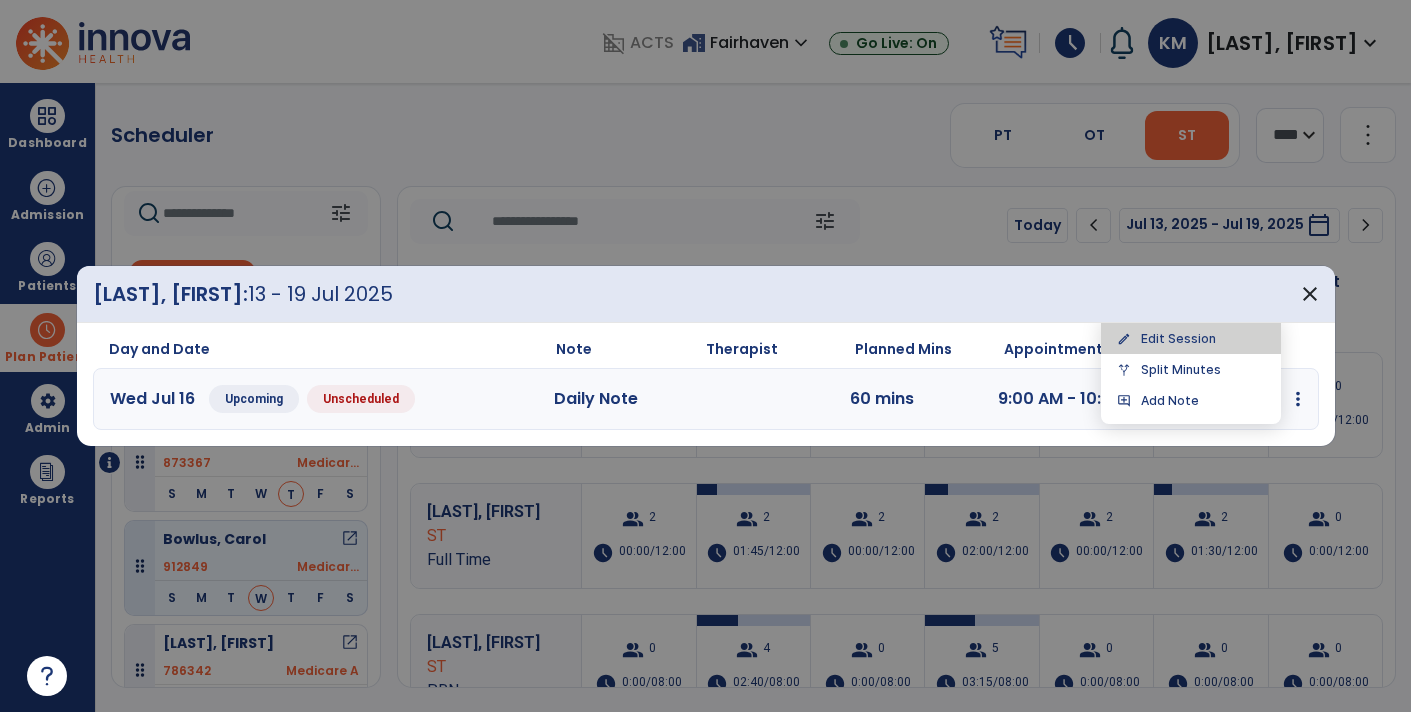 click on "edit   Edit Session" at bounding box center [1191, 338] 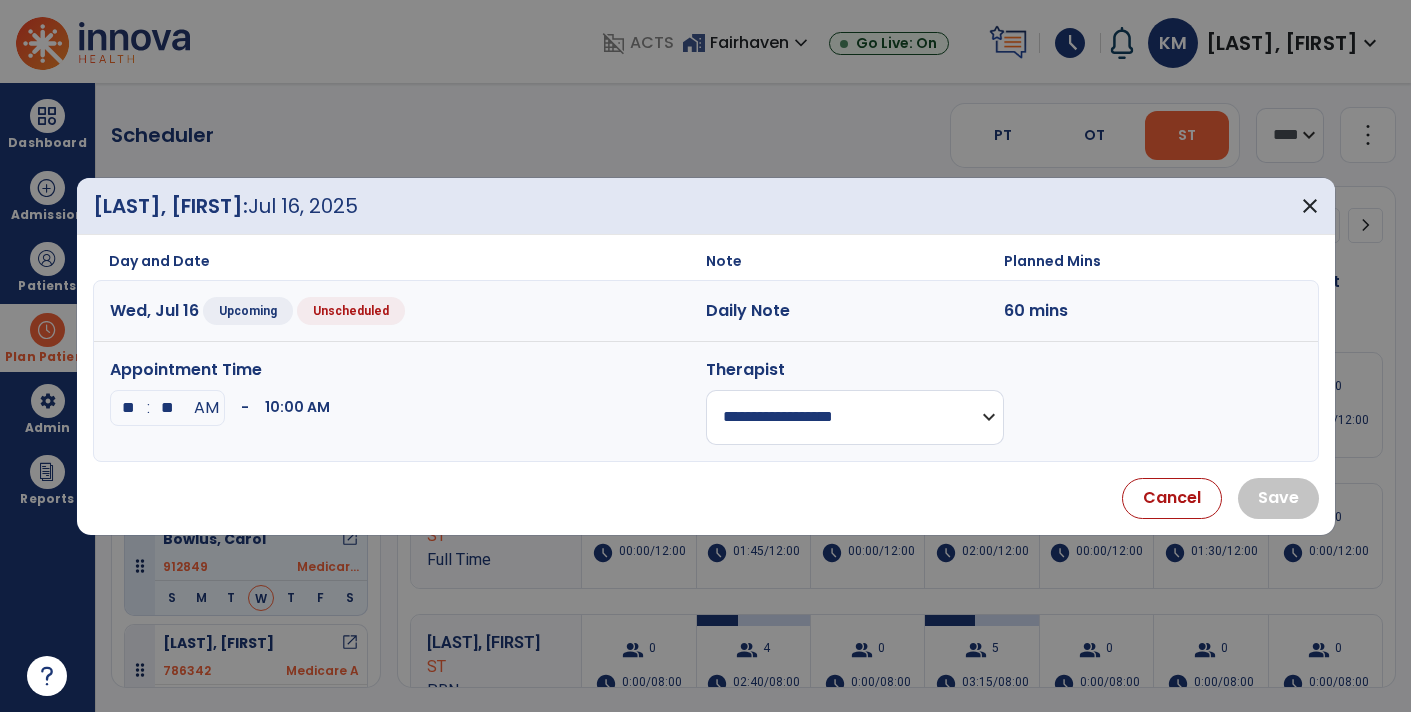 click on "**********" at bounding box center (855, 417) 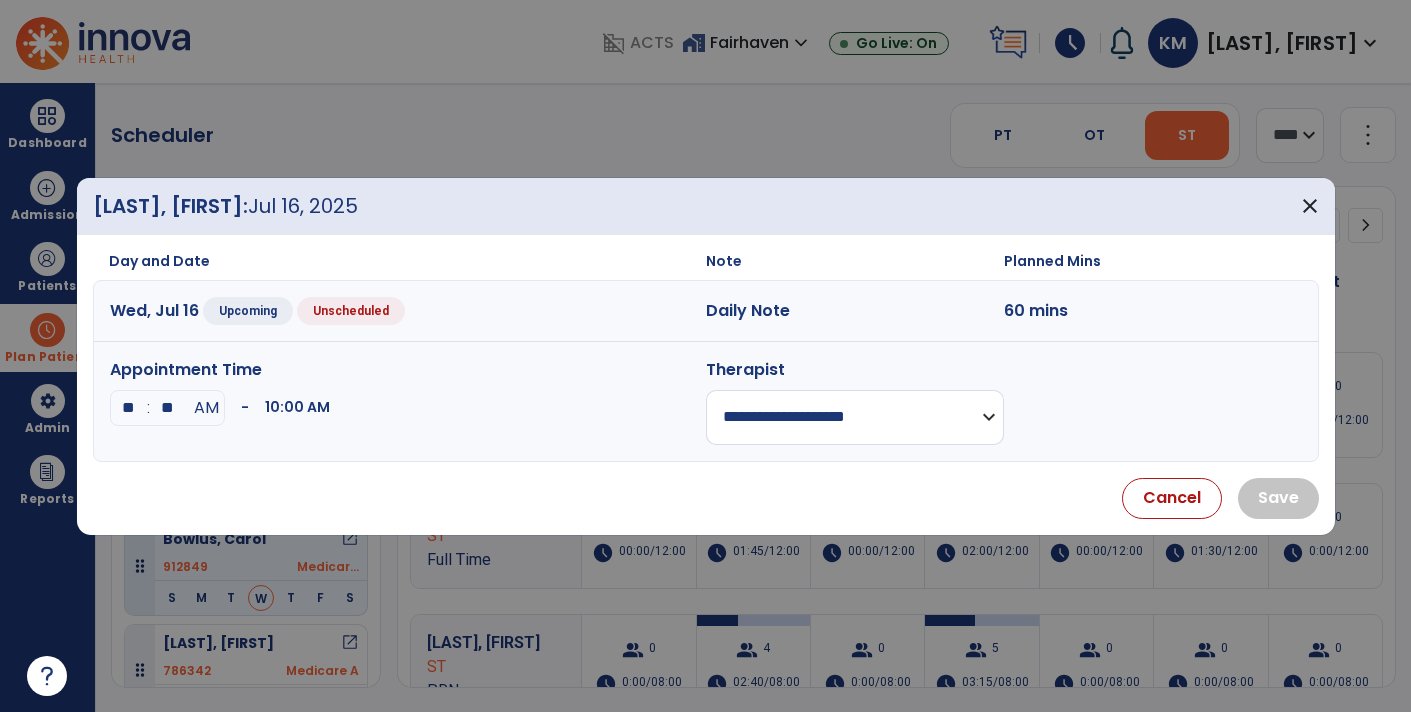 click on "**********" at bounding box center (855, 417) 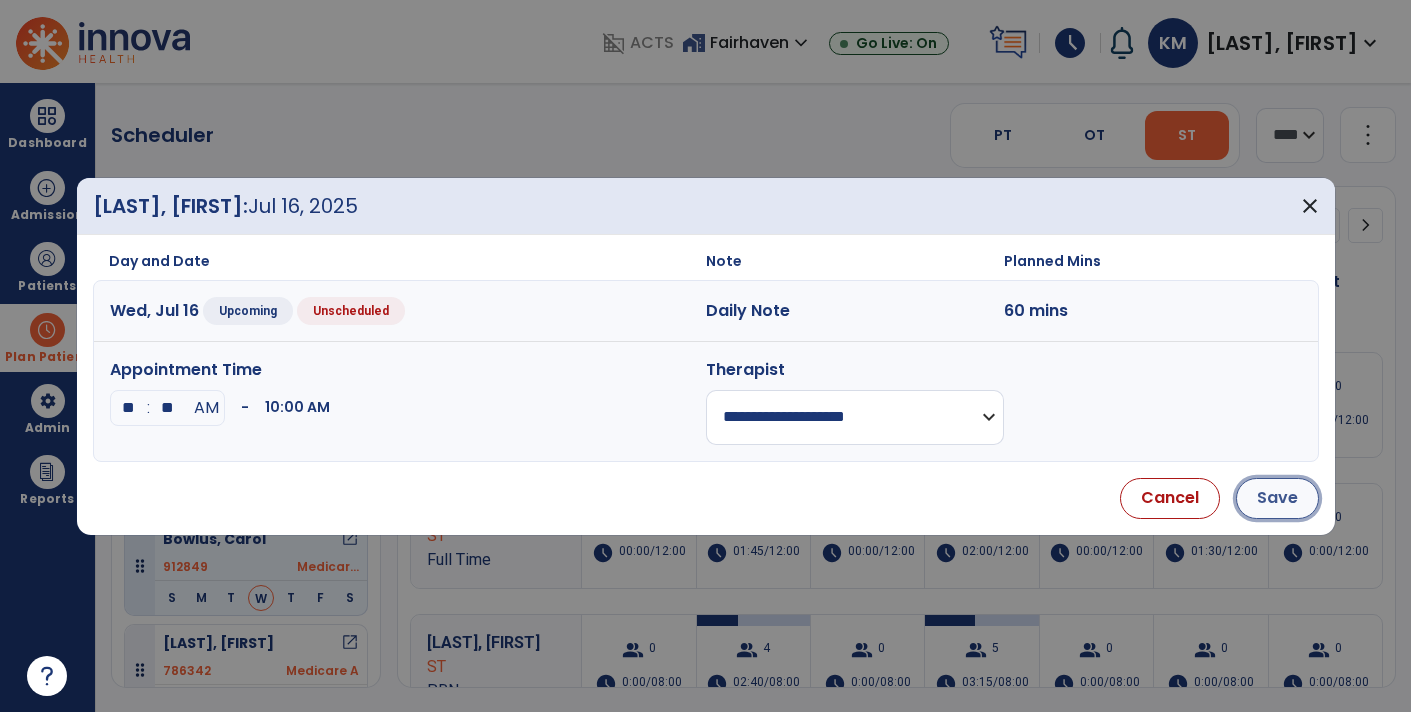 click on "Save" at bounding box center (1277, 498) 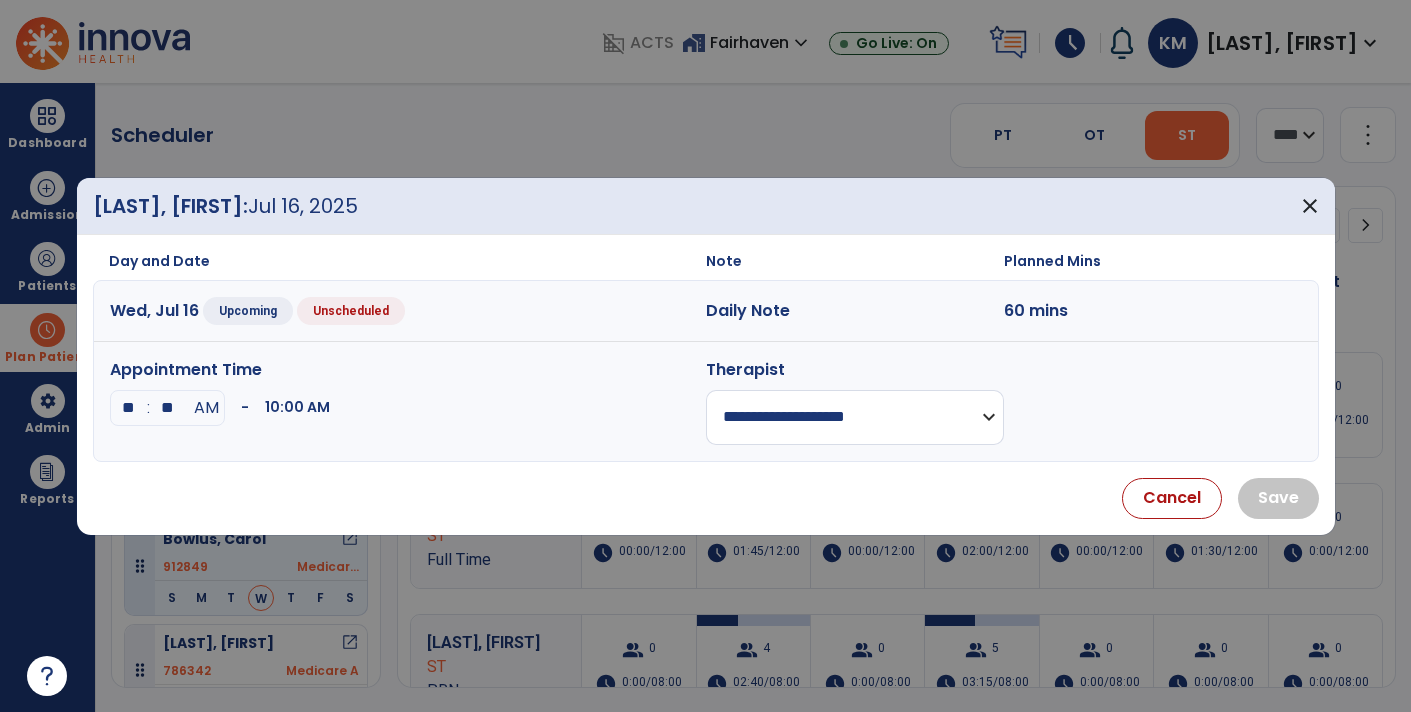 click at bounding box center (1153, 401) 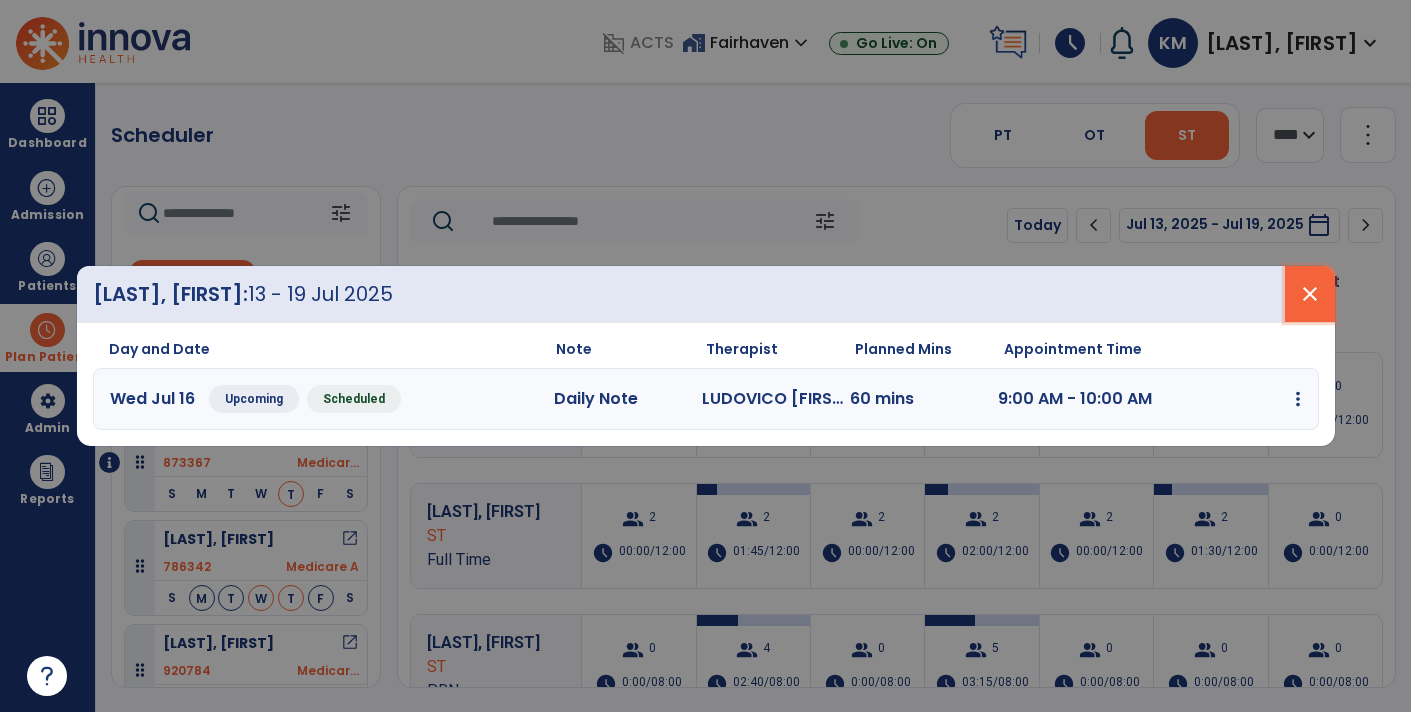 click on "close" at bounding box center [1310, 294] 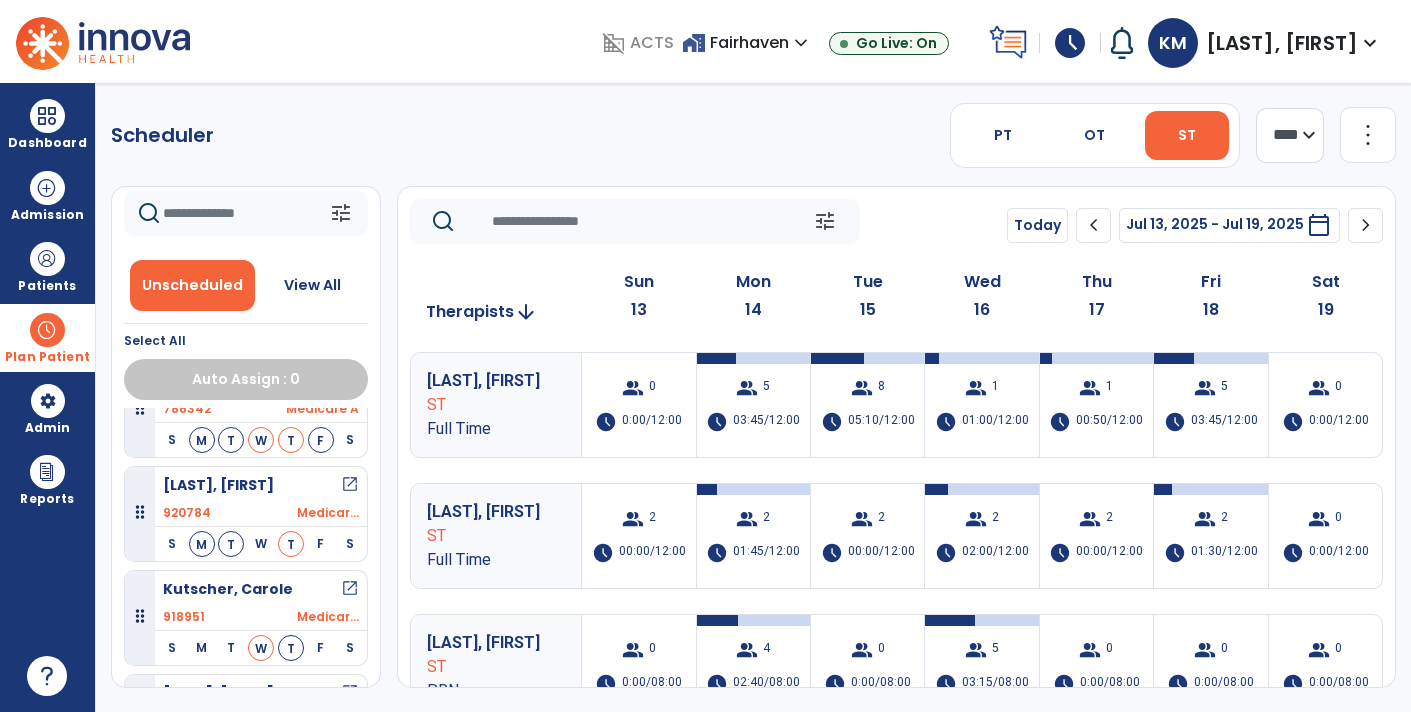 scroll, scrollTop: 338, scrollLeft: 0, axis: vertical 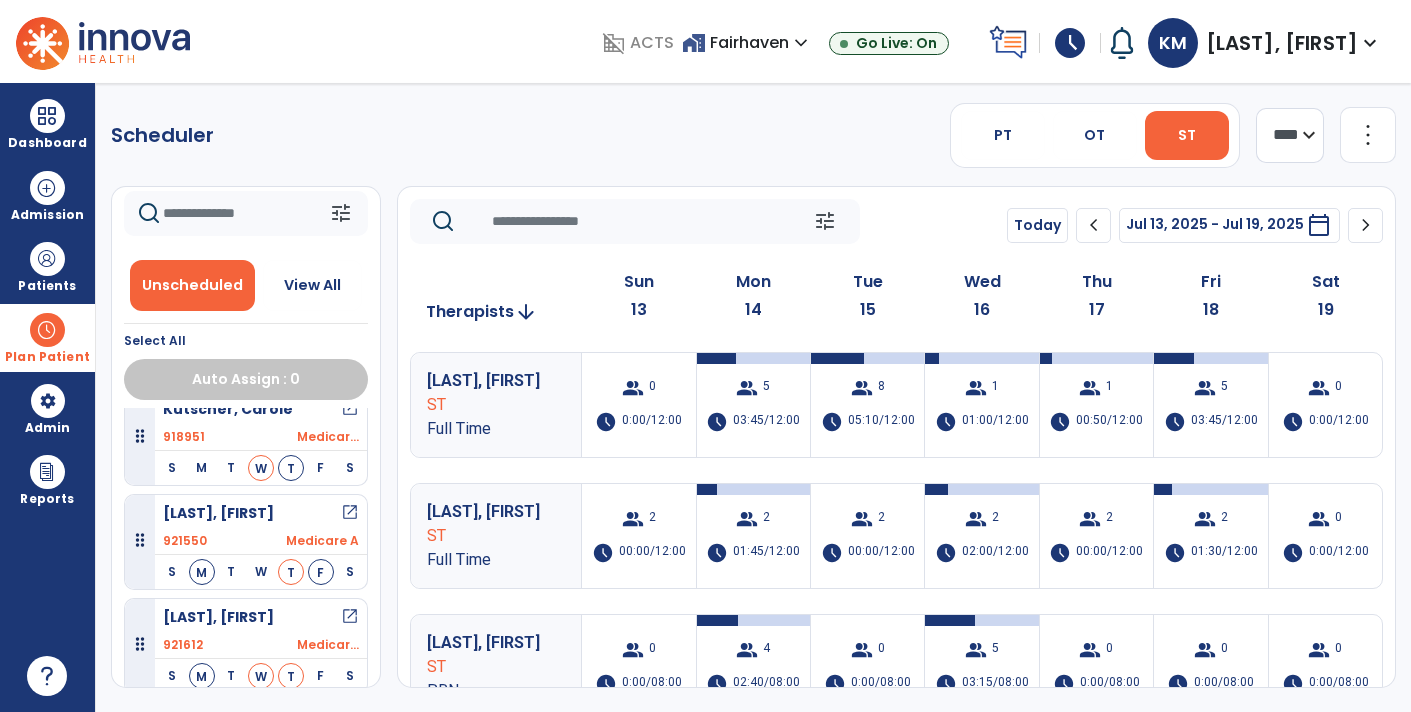 click on "open_in_new" at bounding box center (350, 617) 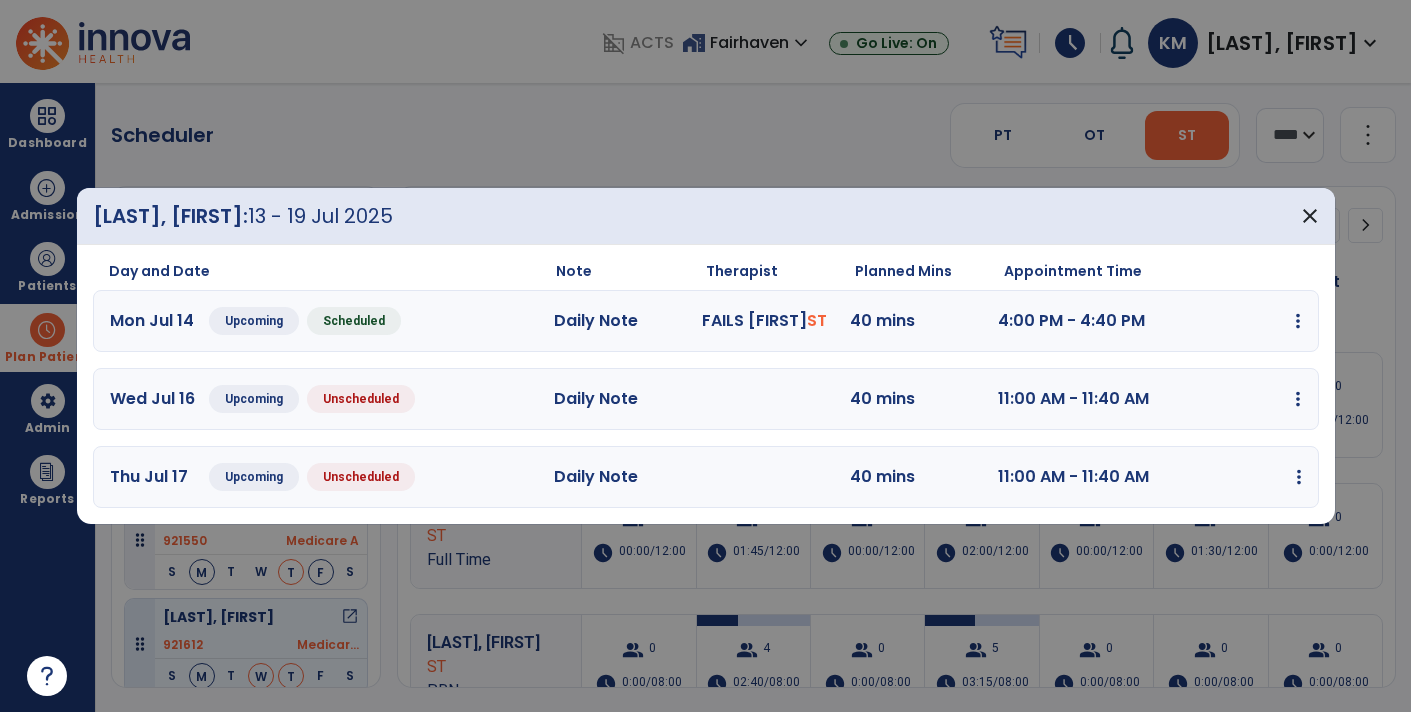 click at bounding box center (1298, 321) 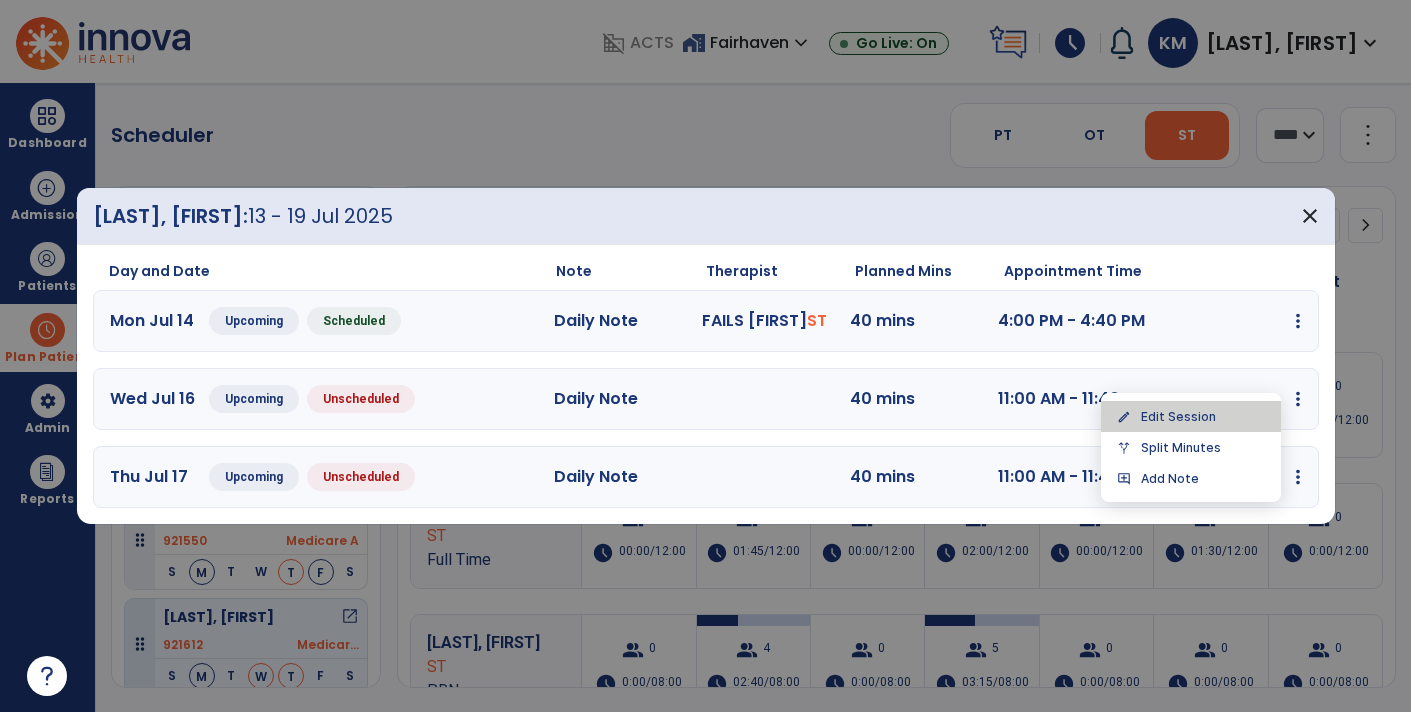 click on "edit   Edit Session" at bounding box center [1191, 416] 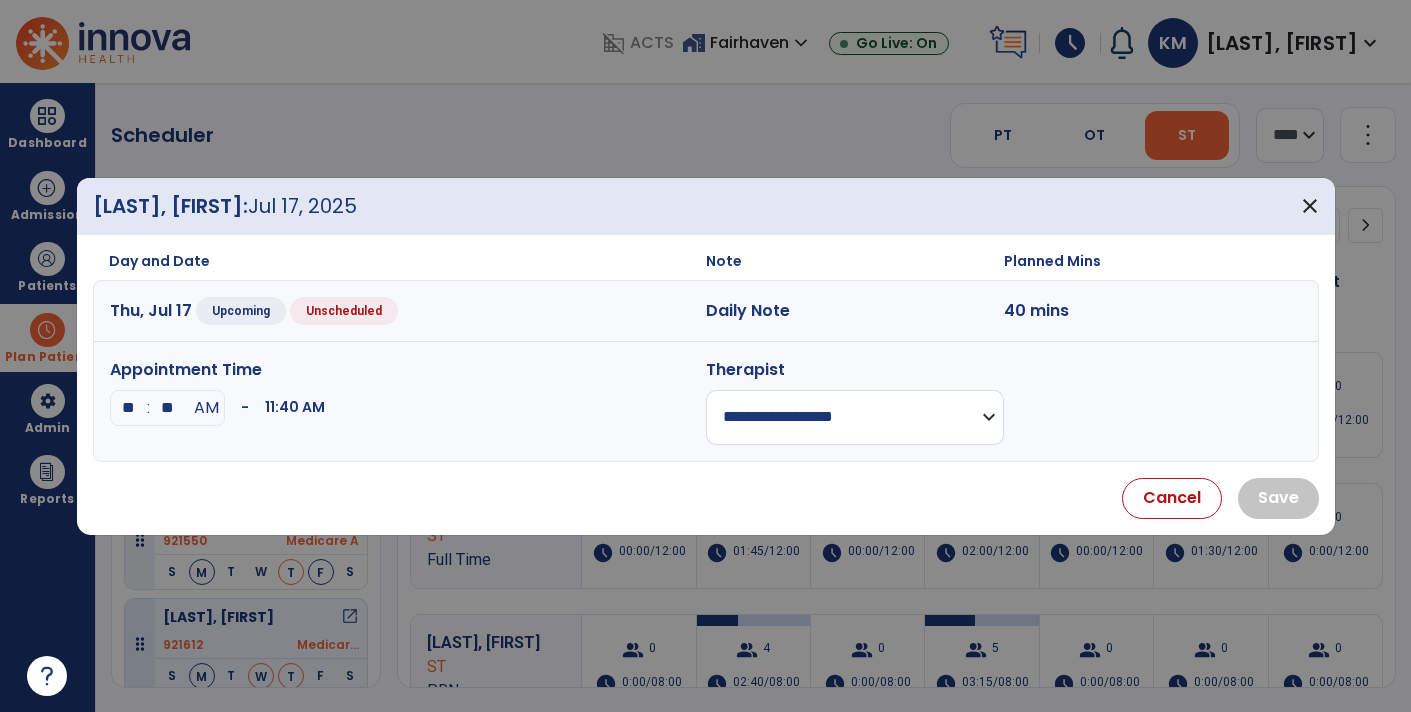 click on "**" at bounding box center [129, 408] 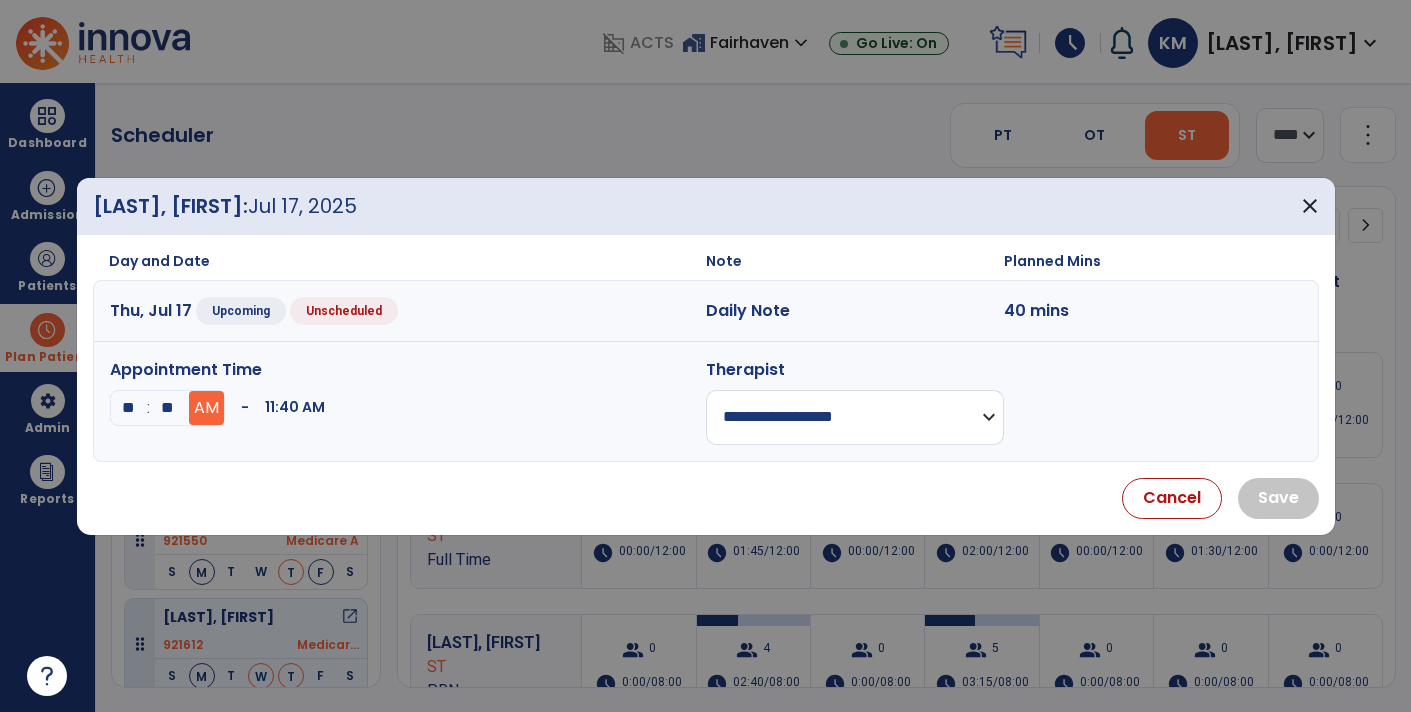 type on "**" 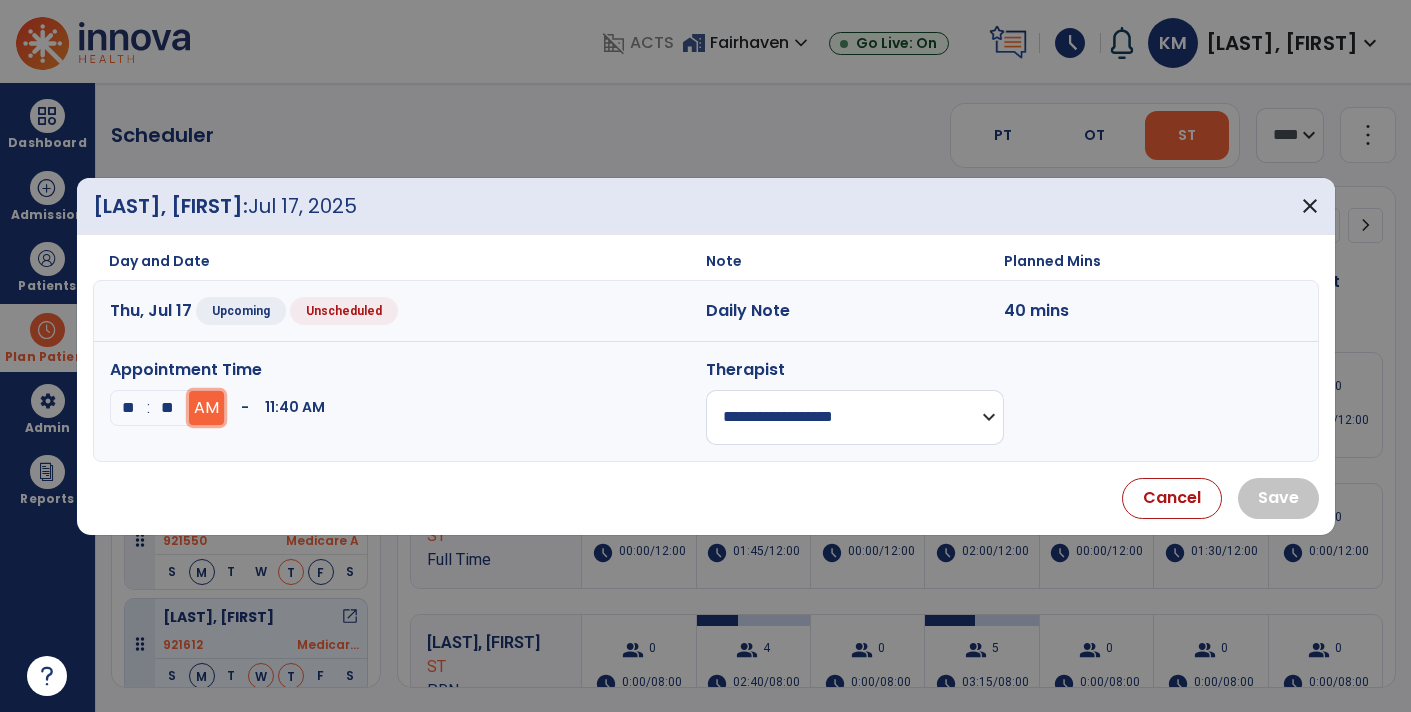 click on "AM" at bounding box center (206, 408) 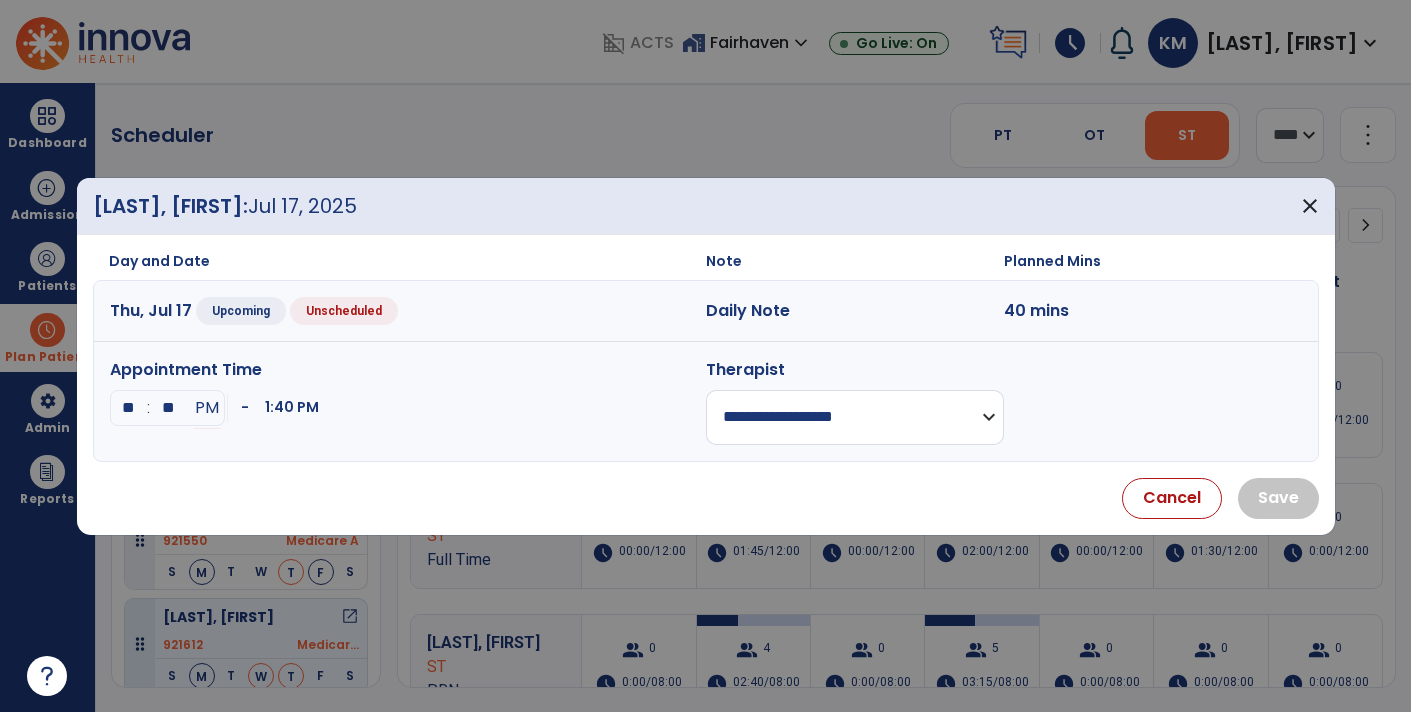 click on "**********" at bounding box center [855, 417] 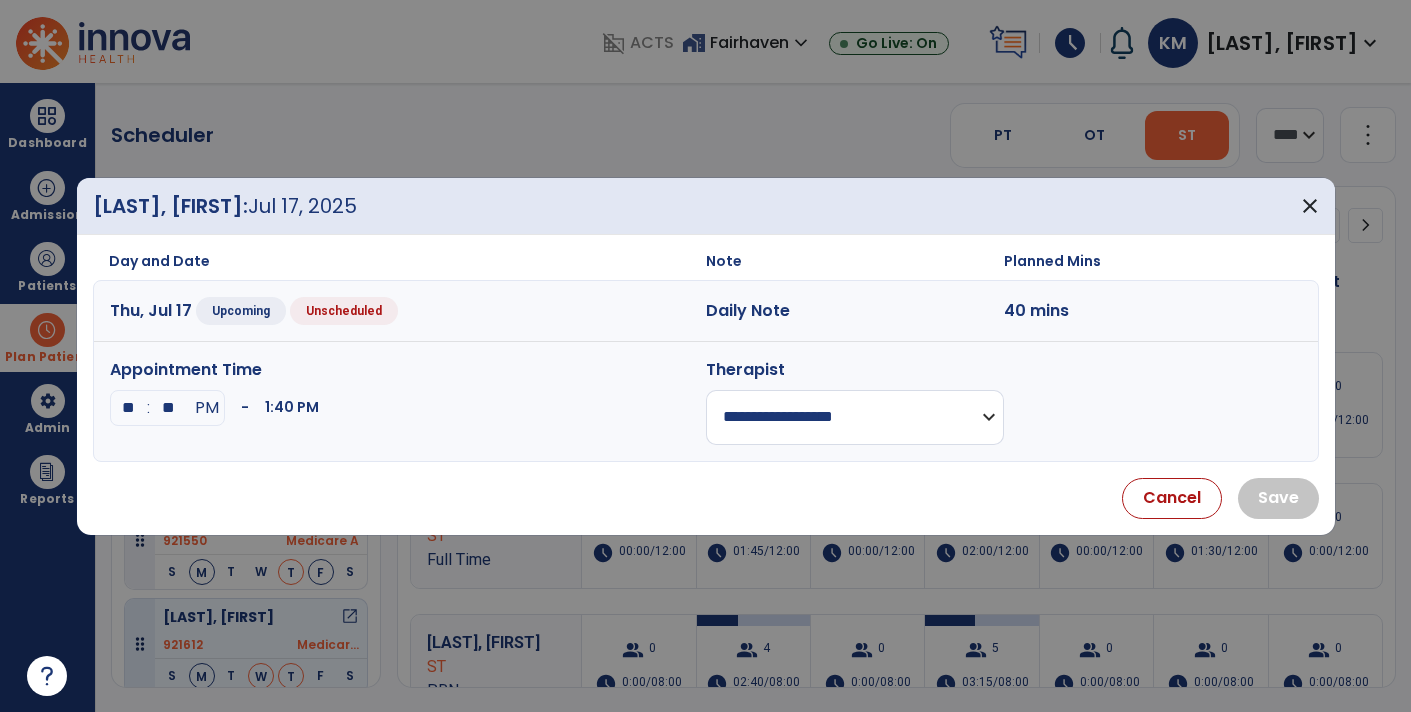 select on "**********" 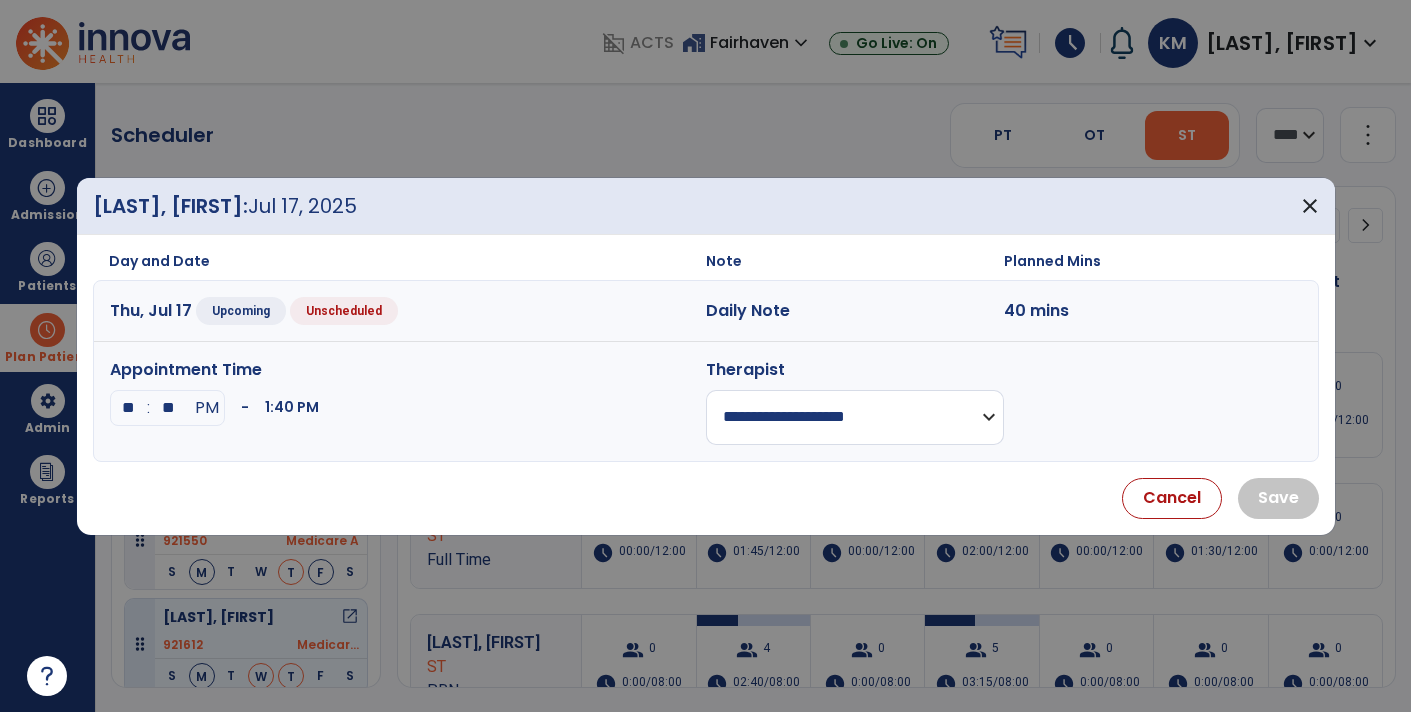 click on "**********" at bounding box center (855, 417) 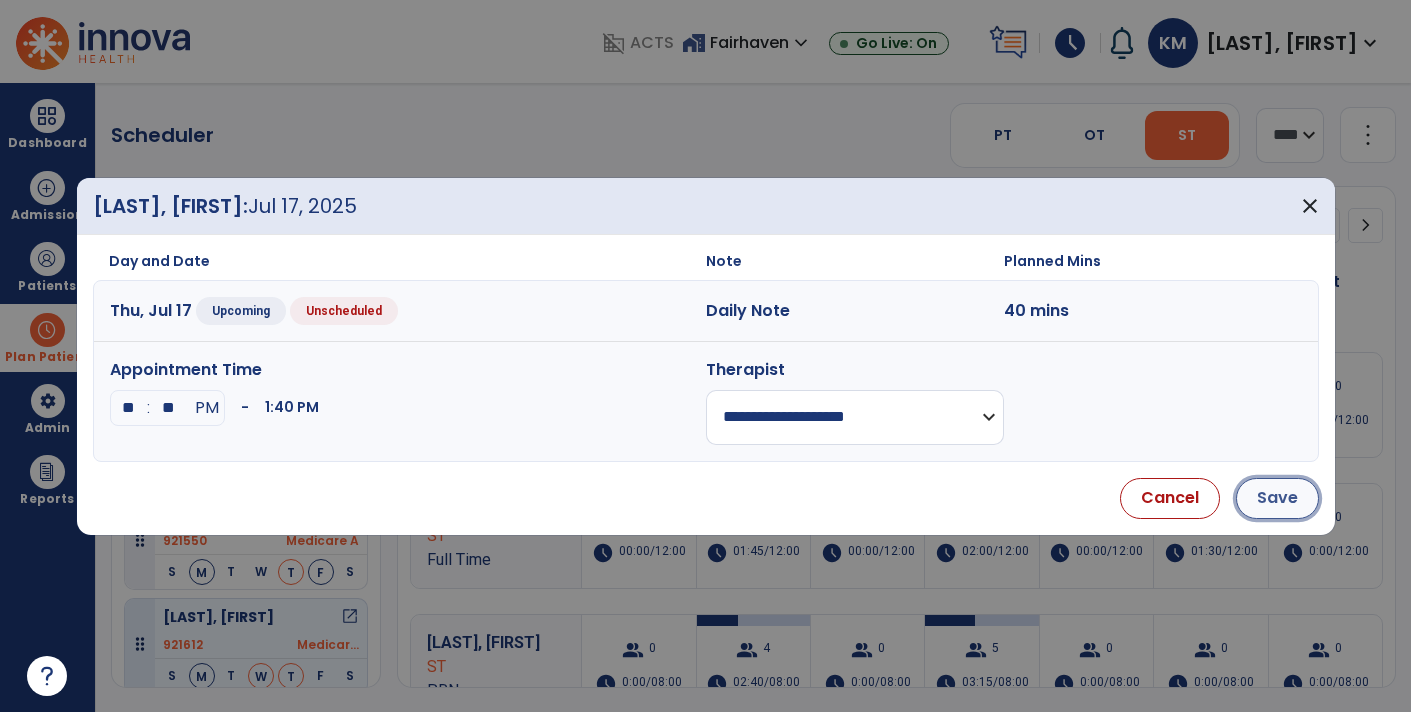 click on "Save" at bounding box center (1277, 498) 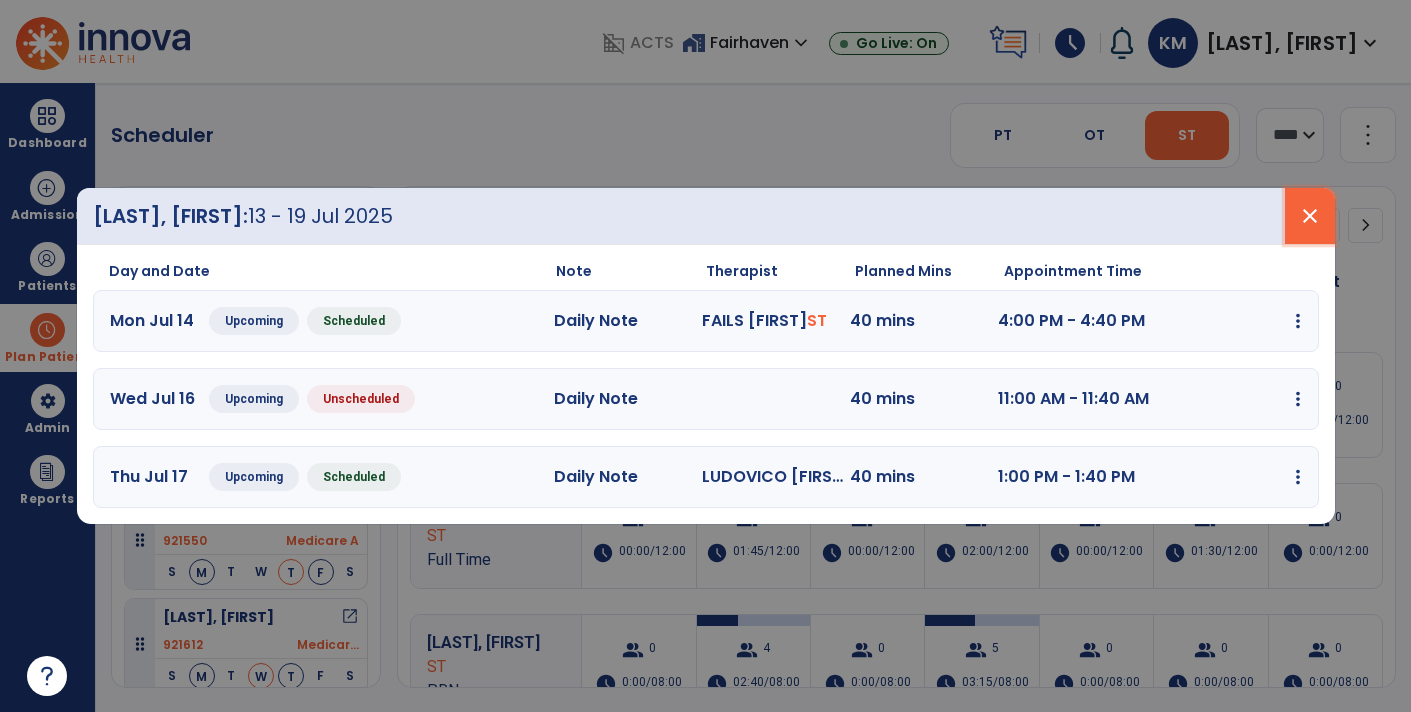 click on "close" at bounding box center (1310, 216) 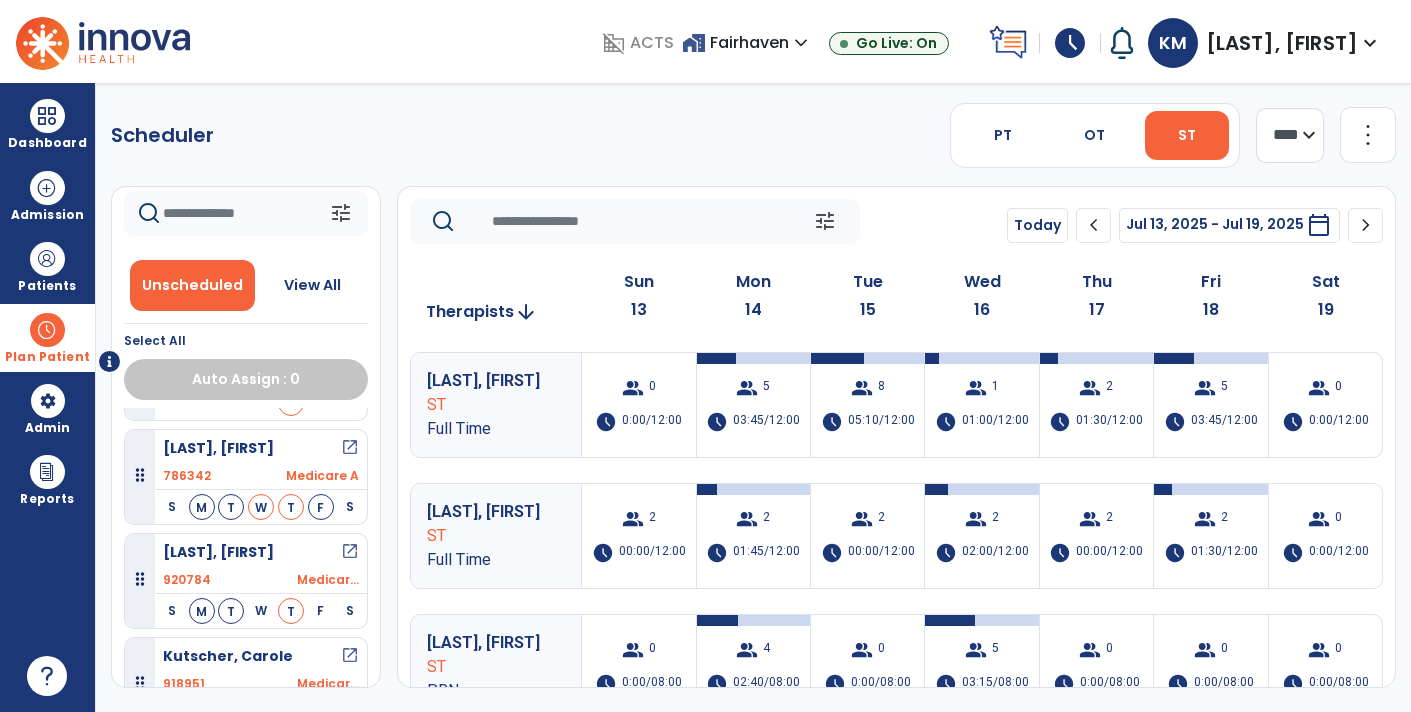 scroll, scrollTop: 0, scrollLeft: 0, axis: both 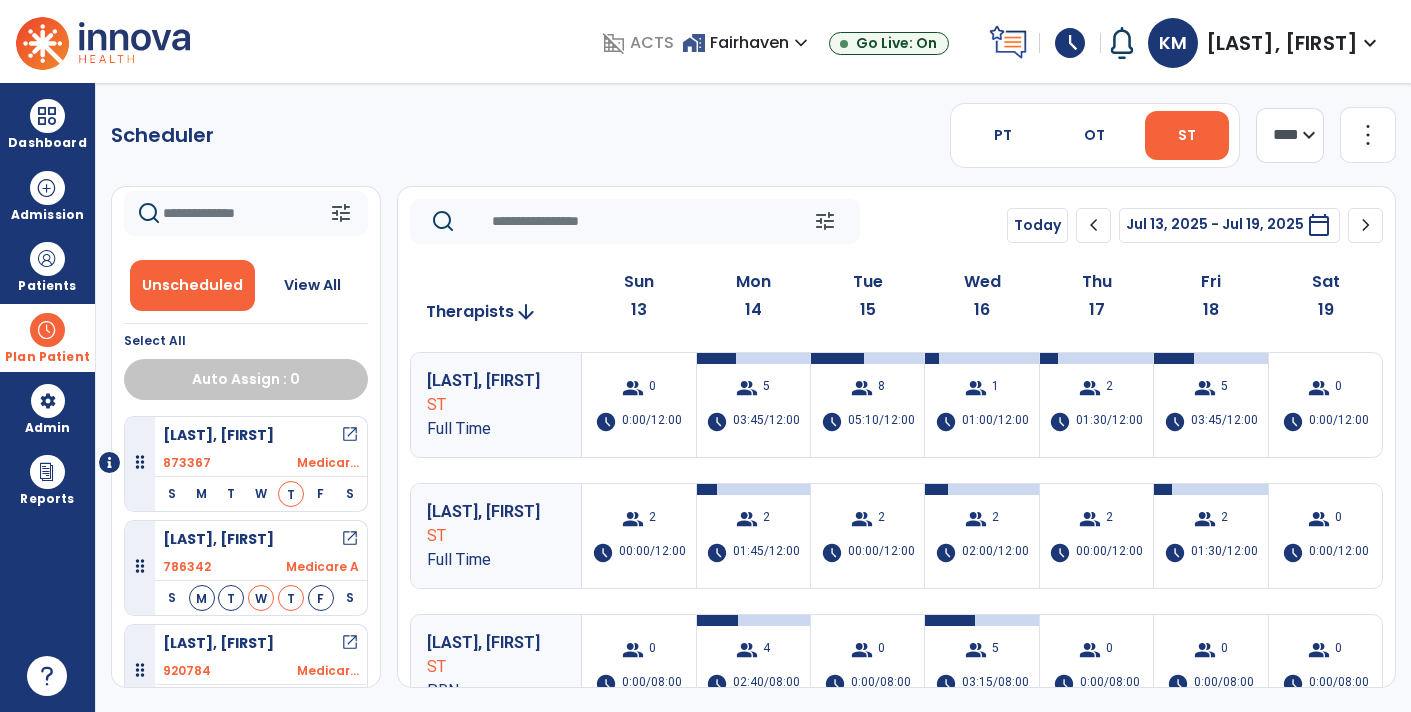 click on "open_in_new" at bounding box center (350, 435) 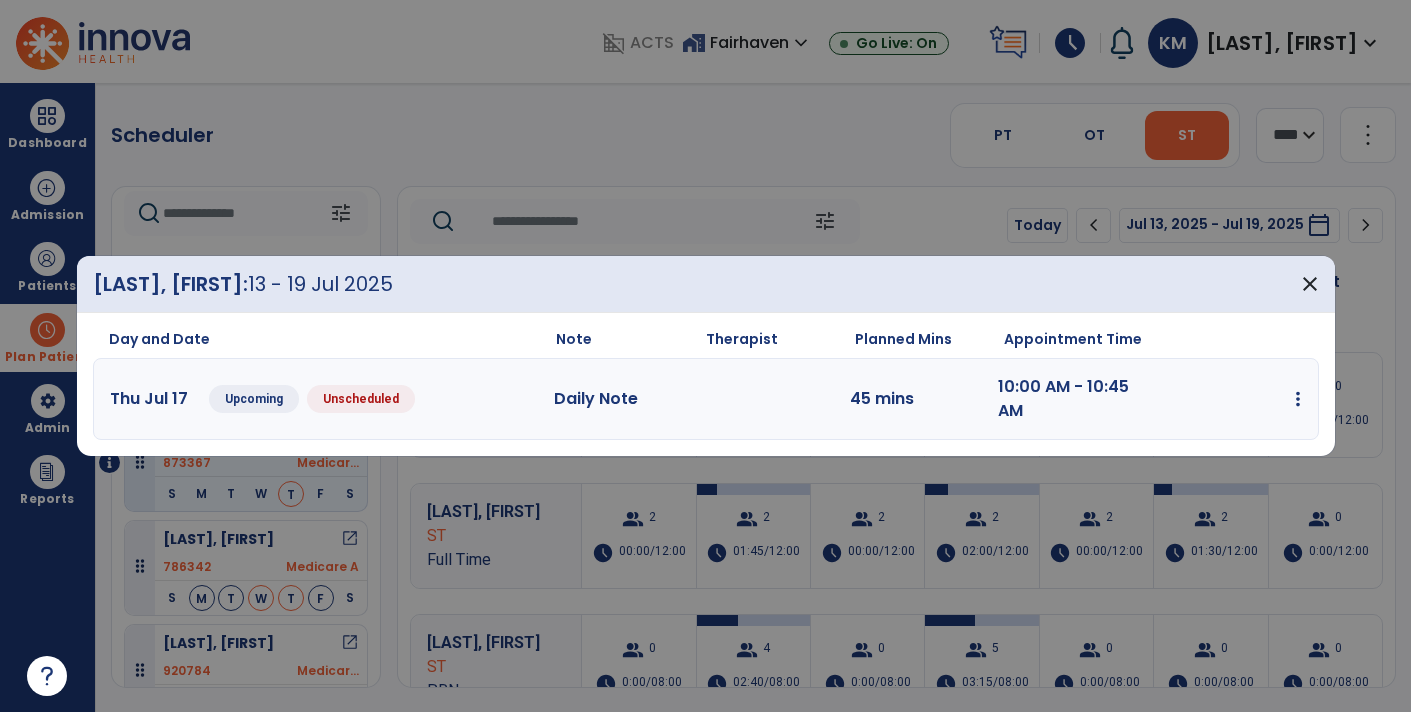 click on "edit   Edit Session   alt_route   Split Minutes  add_comment  Add Note" at bounding box center [1227, 399] 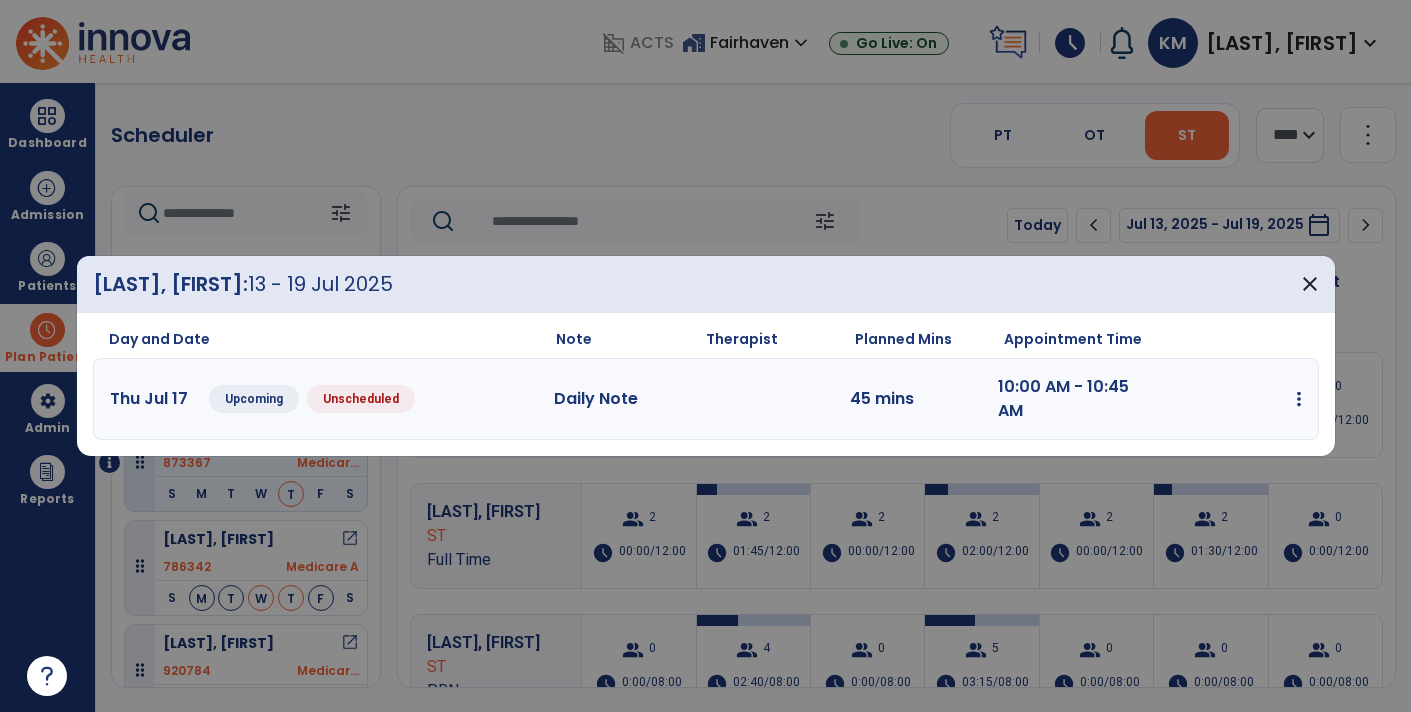 click at bounding box center [1299, 399] 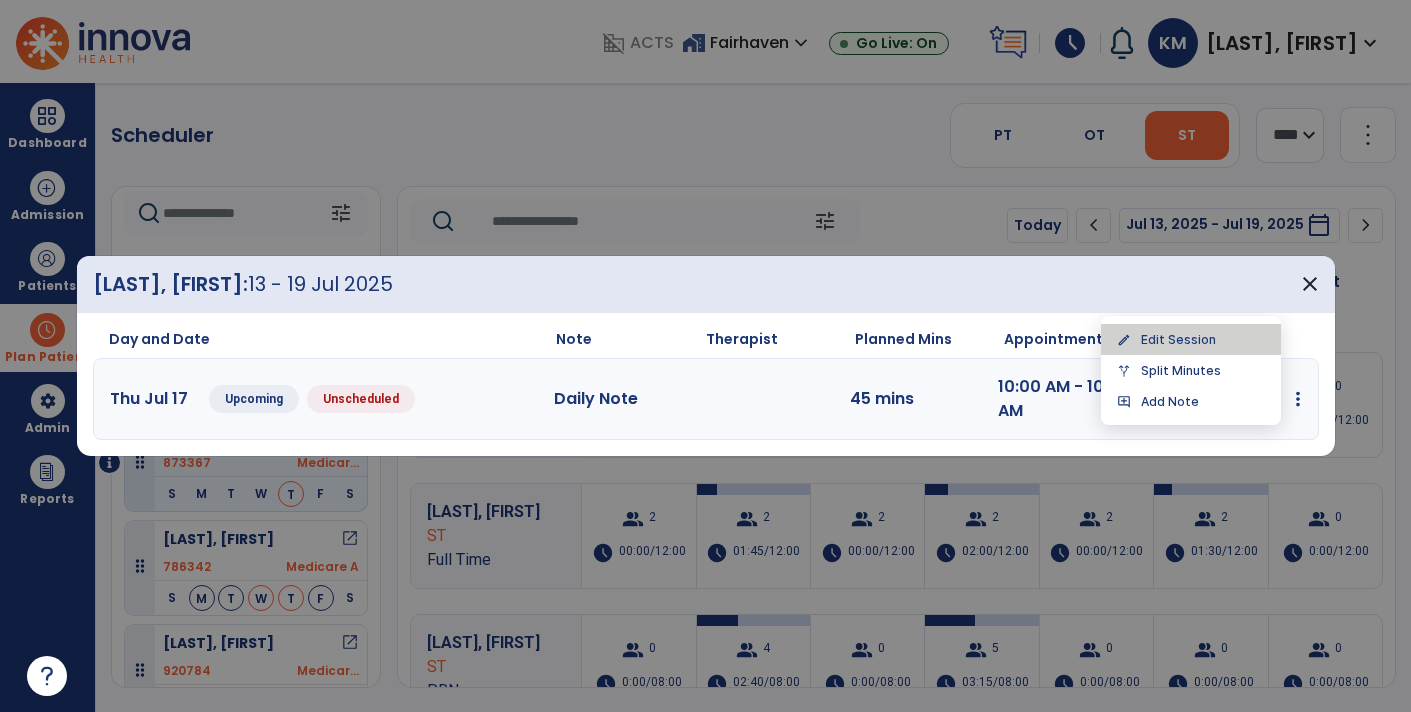 click on "edit   Edit Session" at bounding box center [1191, 339] 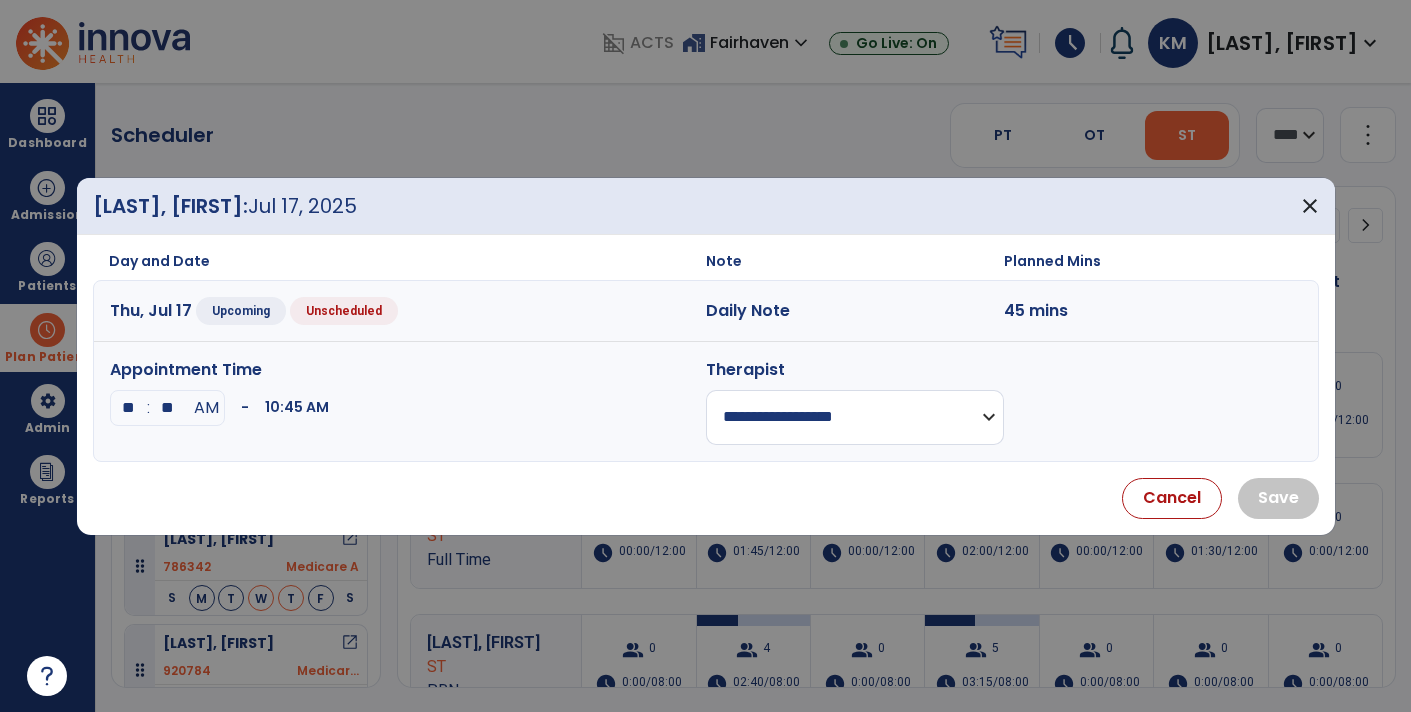 click on "**" at bounding box center [168, 408] 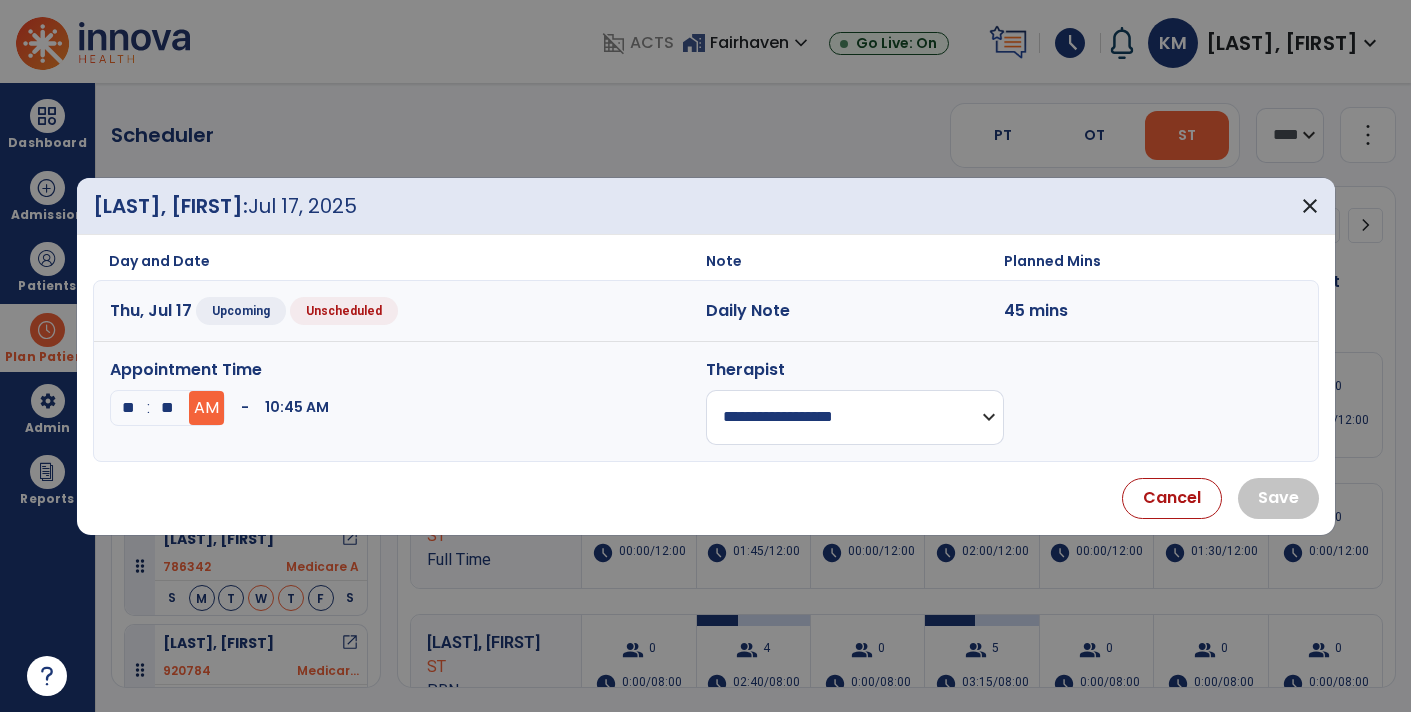 type on "**" 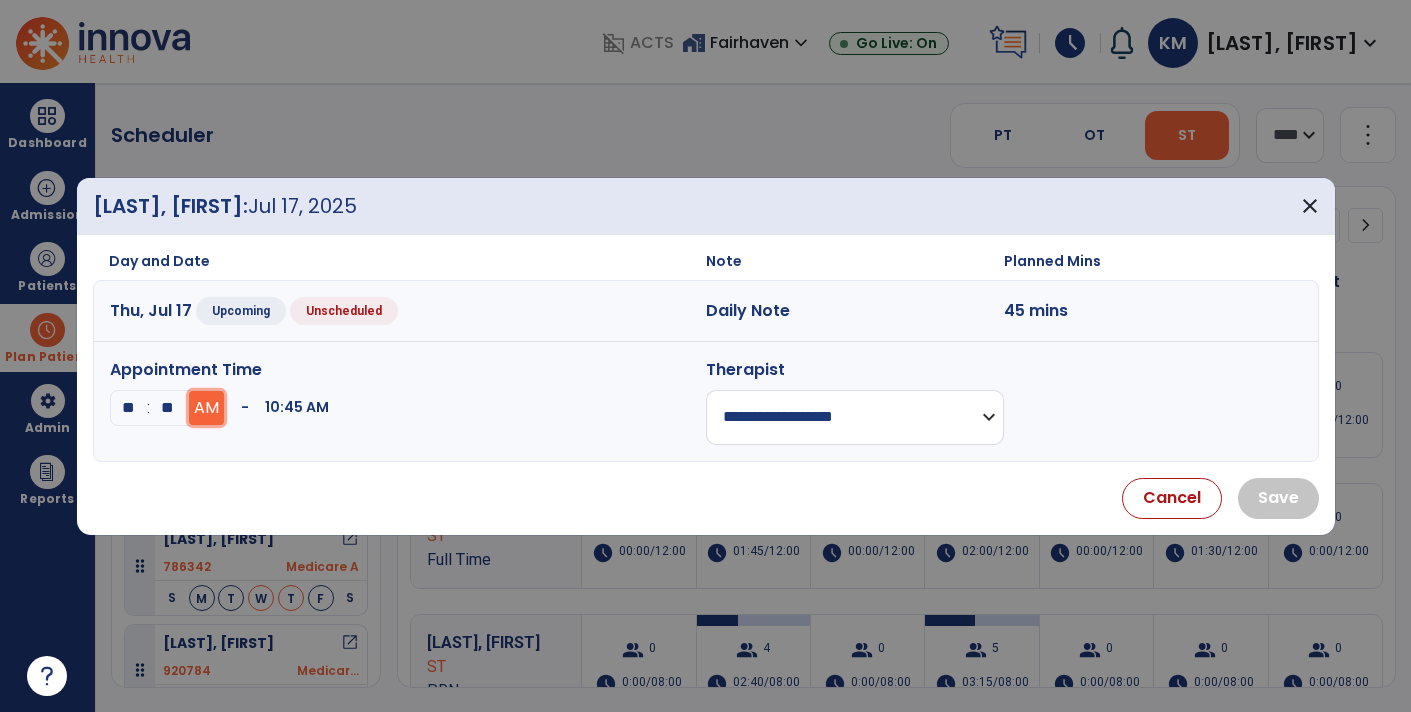 click on "AM" at bounding box center [206, 408] 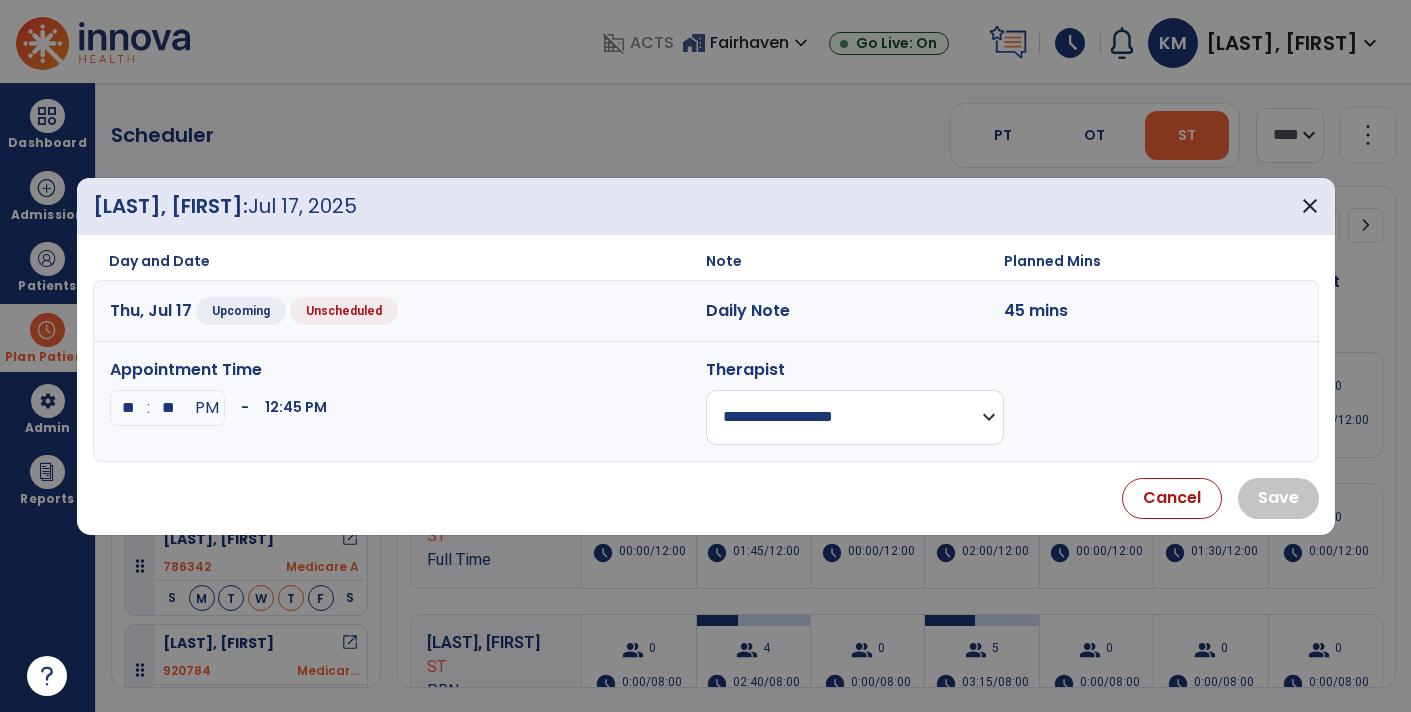 click on "**********" at bounding box center (855, 417) 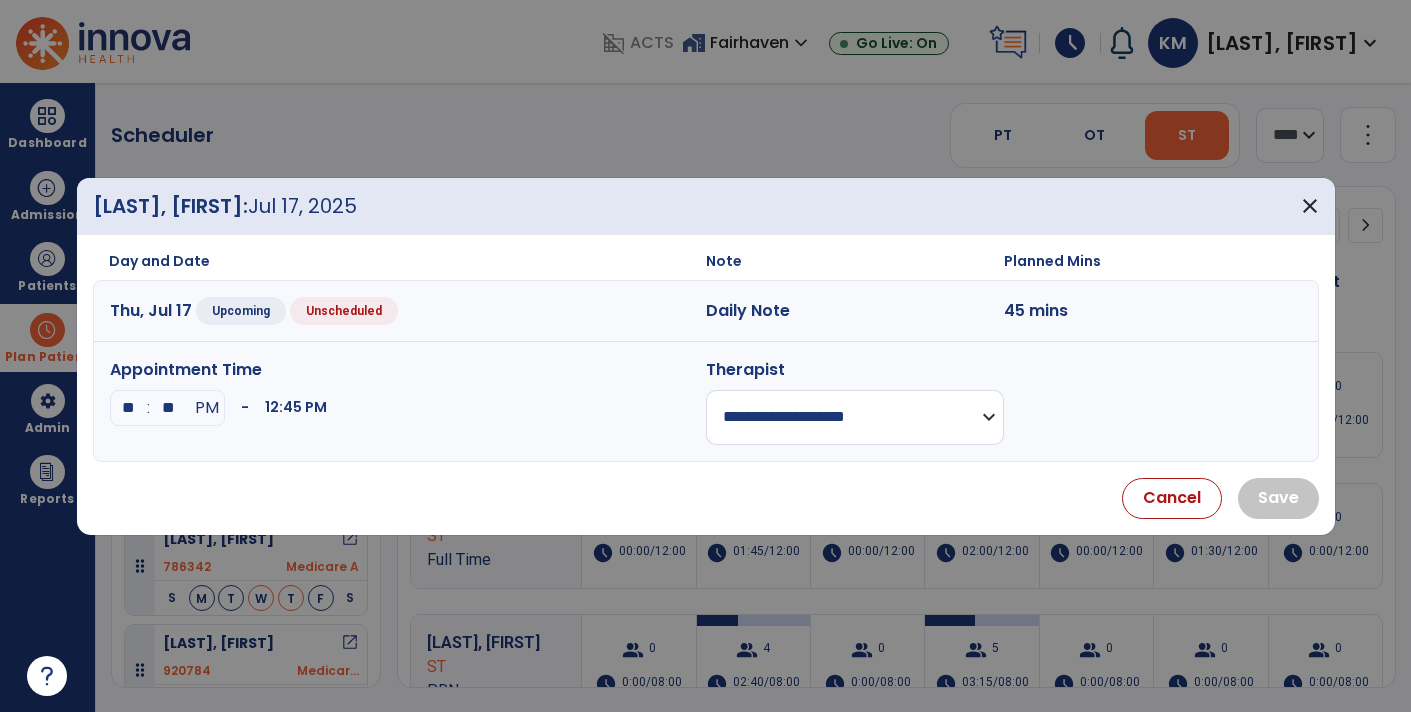 click on "**********" at bounding box center (855, 417) 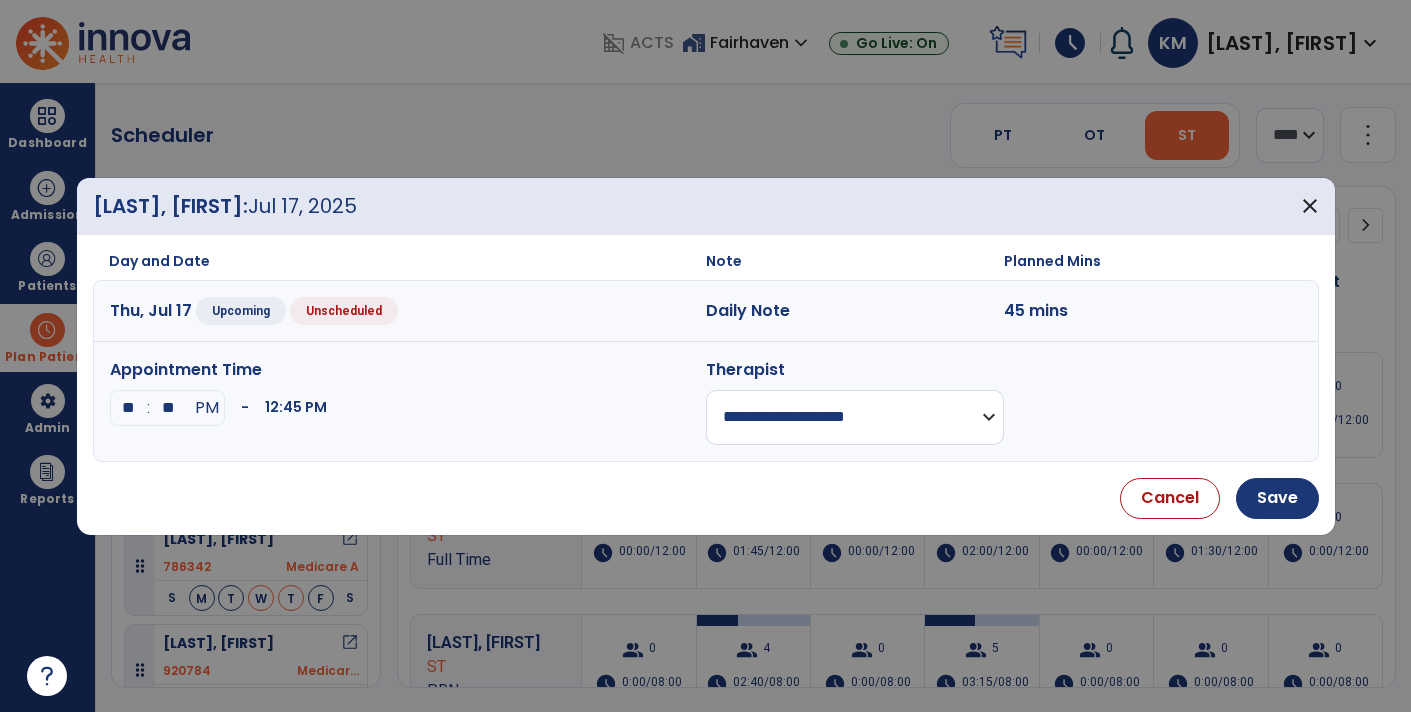 click on "**********" at bounding box center (855, 417) 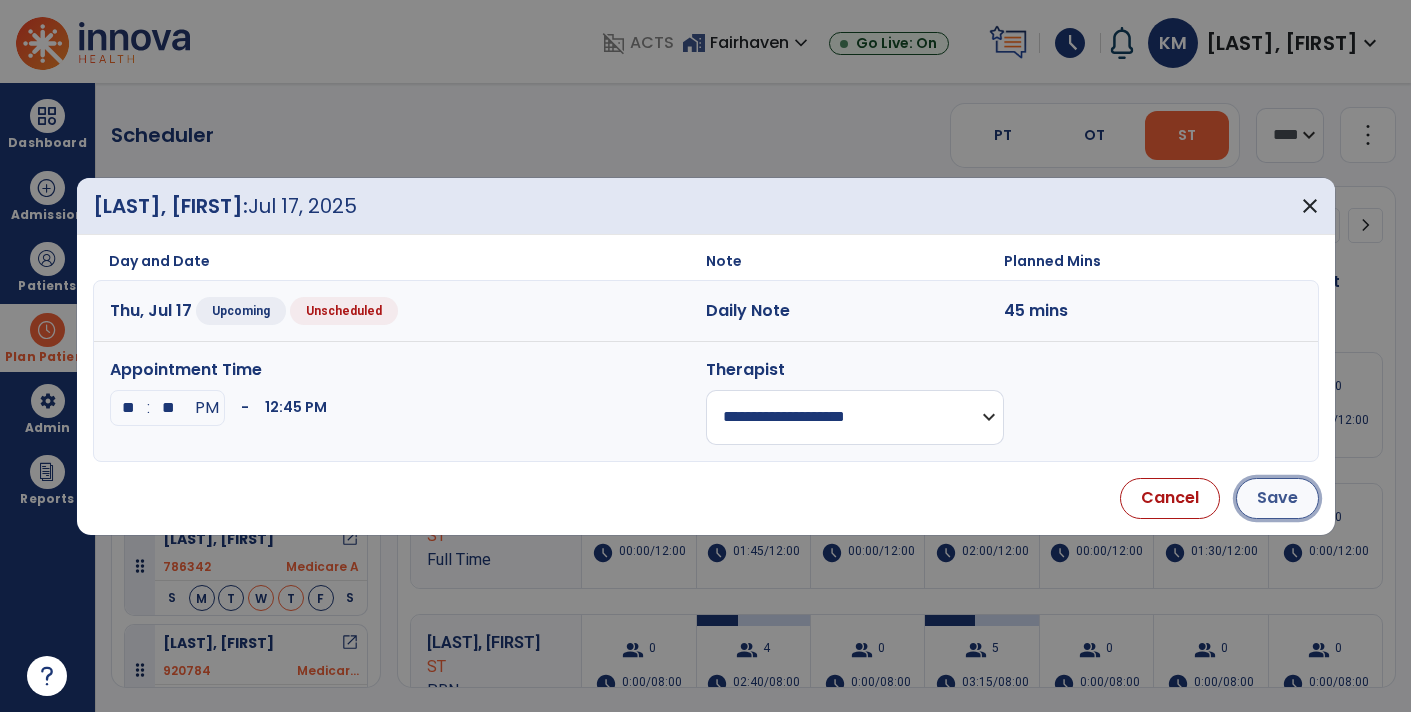 click on "Save" at bounding box center (1277, 498) 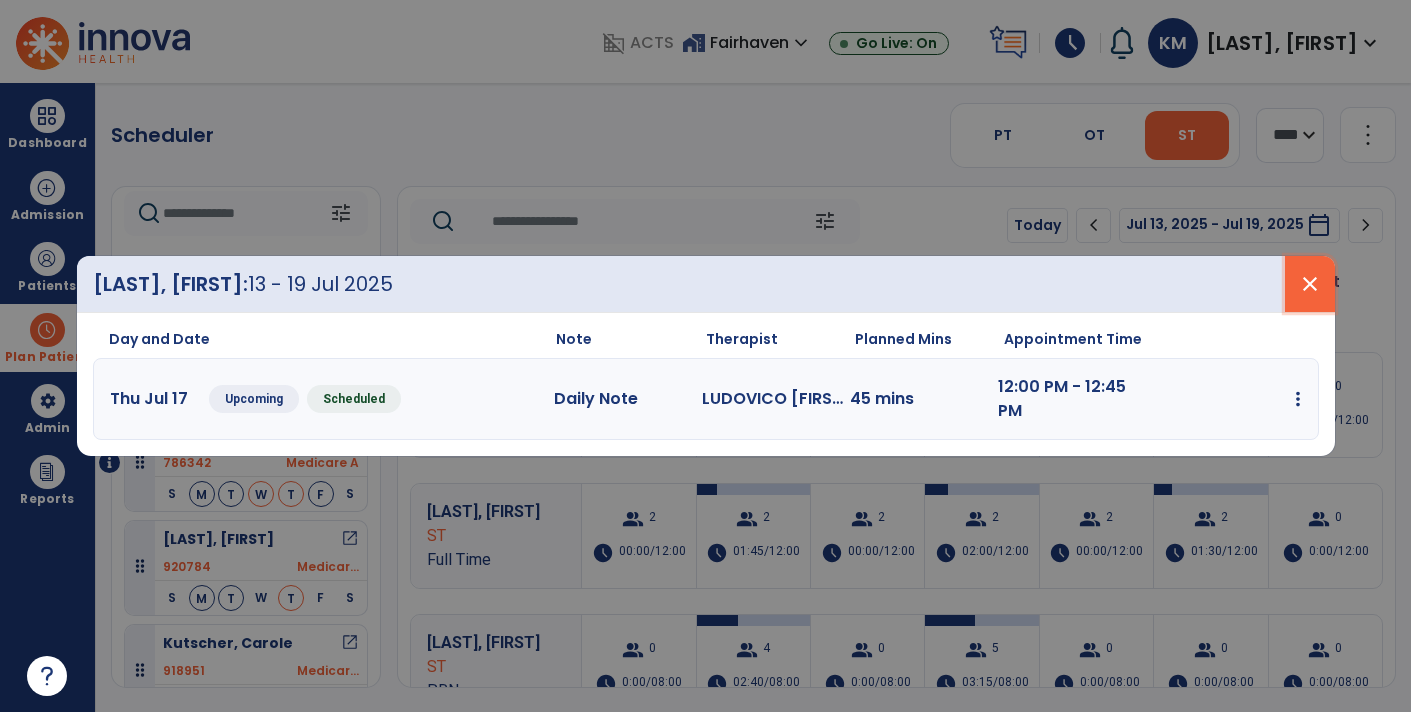 click on "close" at bounding box center (1310, 284) 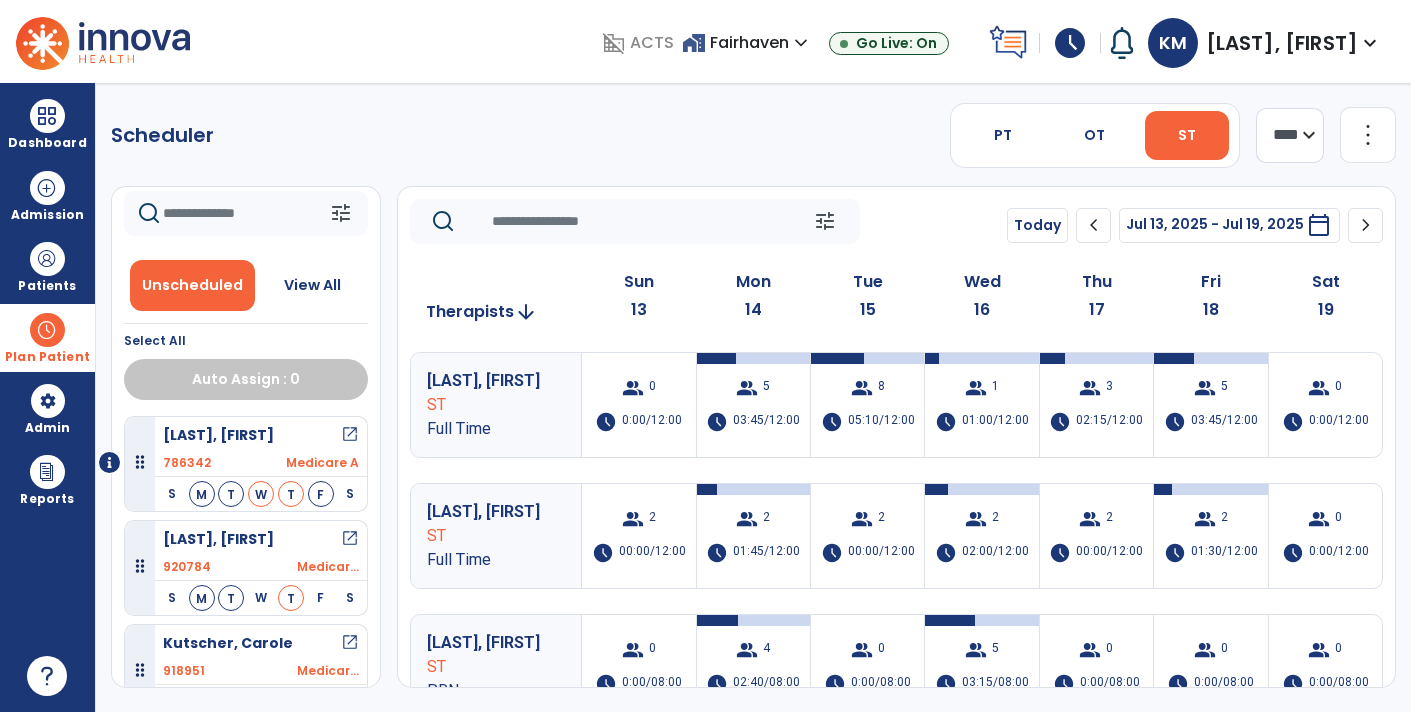 click on "[LAST] [FIRST] ST Full Time  group  0  schedule  0:00/12:00  group  5  schedule  03:45/12:00   group  8  schedule  05:10/12:00   group  1  schedule  01:00/12:00   group  3  schedule  02:15/12:00   group  5  schedule  03:45/12:00   group  0  schedule  0:00/12:00 [LAST] [FIRST] ST Full Time  group  2  schedule  00:00/12:00   group  2  schedule  01:45/12:00   group  2  schedule  00:00/12:00   group  2  schedule  02:00/12:00   group  2  schedule  00:00/12:00   group  2  schedule  01:30/12:00   group  0  schedule  0:00/12:00 [LAST], [FIRST] ST PRN  group  0  schedule  0:00/08:00  group  4  schedule  02:40/08:00   group  0  schedule  0:00/08:00  group  5  schedule  03:15/08:00   group  0  schedule  0:00/08:00  group  0  schedule  0:00/08:00  group  0  schedule  0:00/08:00" 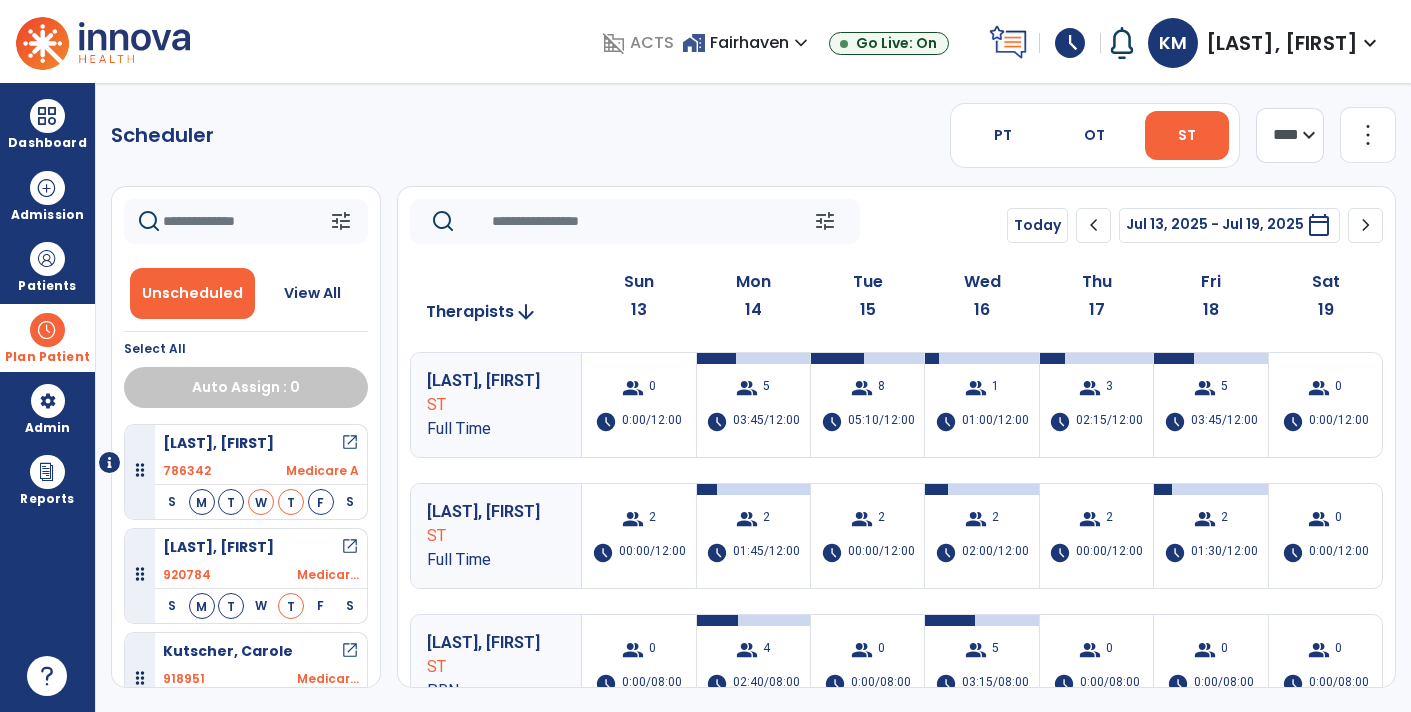 scroll, scrollTop: 1, scrollLeft: 0, axis: vertical 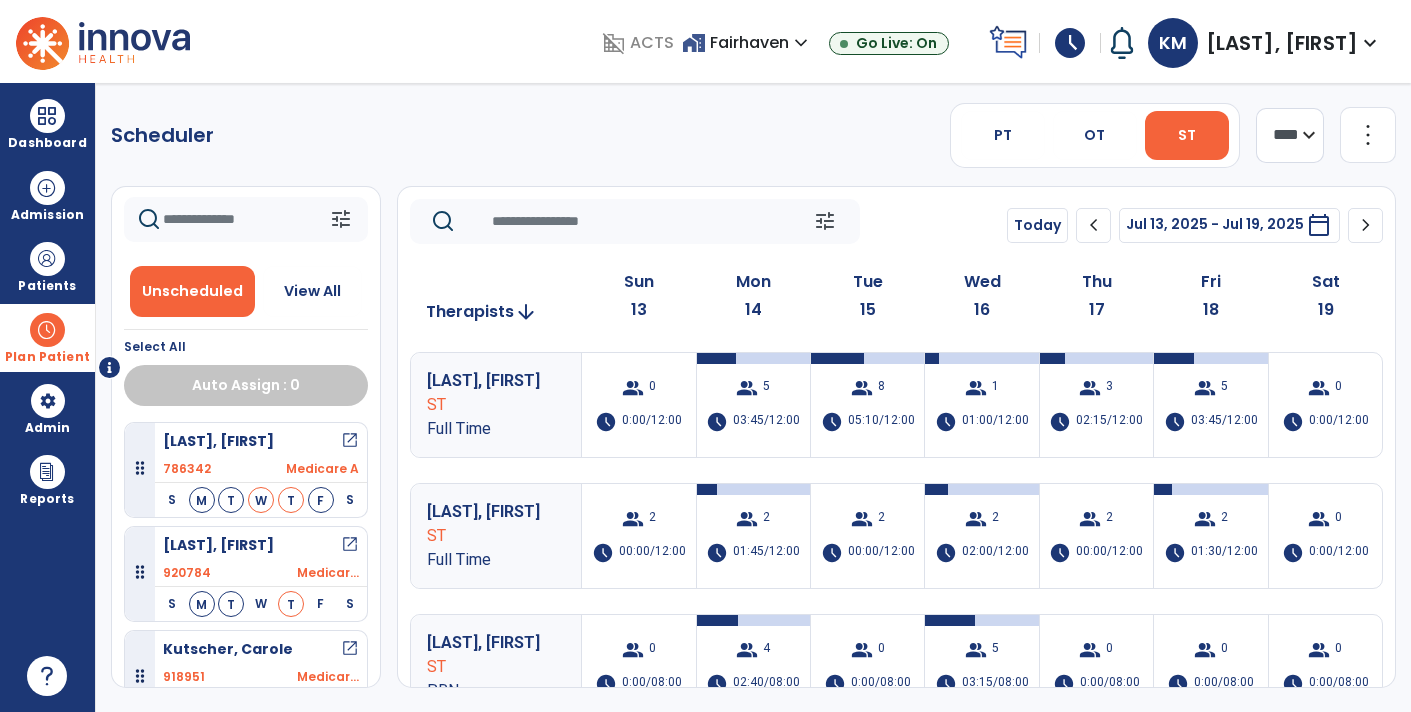 click on "open_in_new" at bounding box center (350, 545) 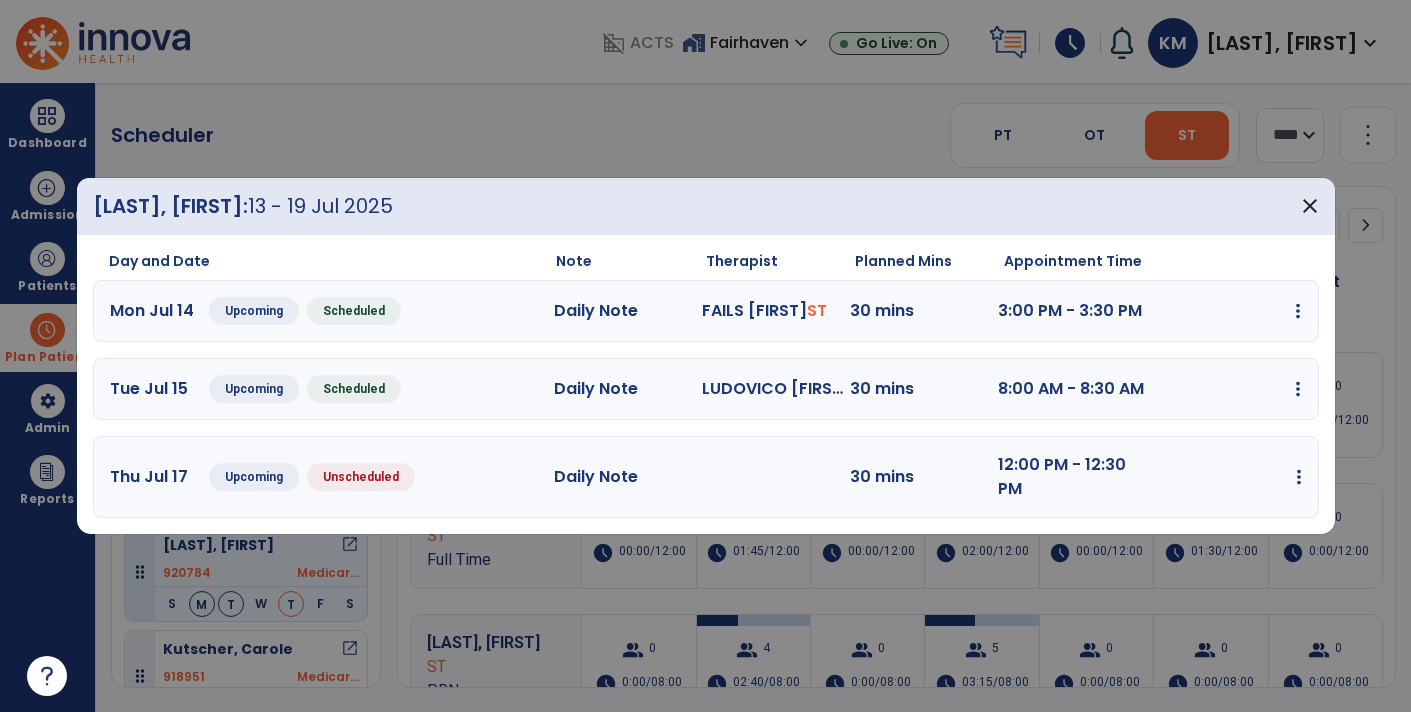 click at bounding box center [1298, 311] 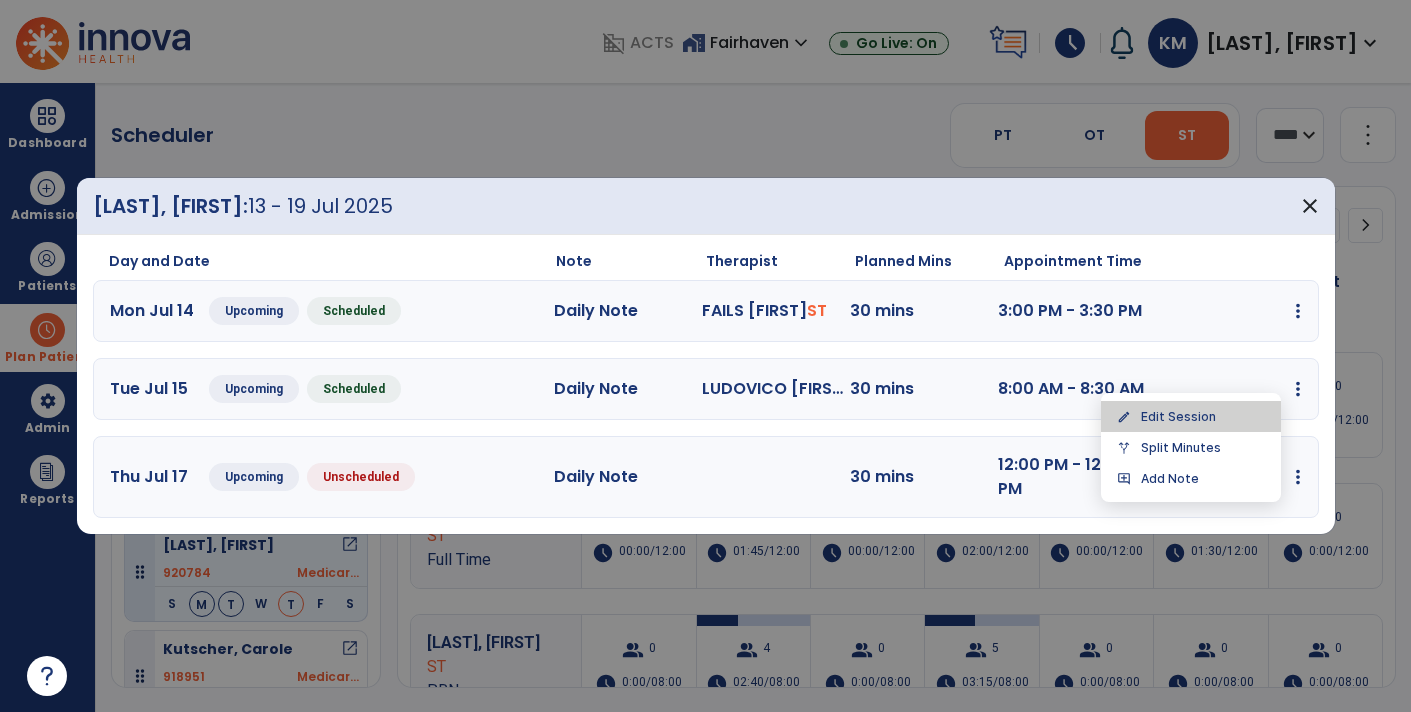 click on "edit   Edit Session" at bounding box center (1191, 416) 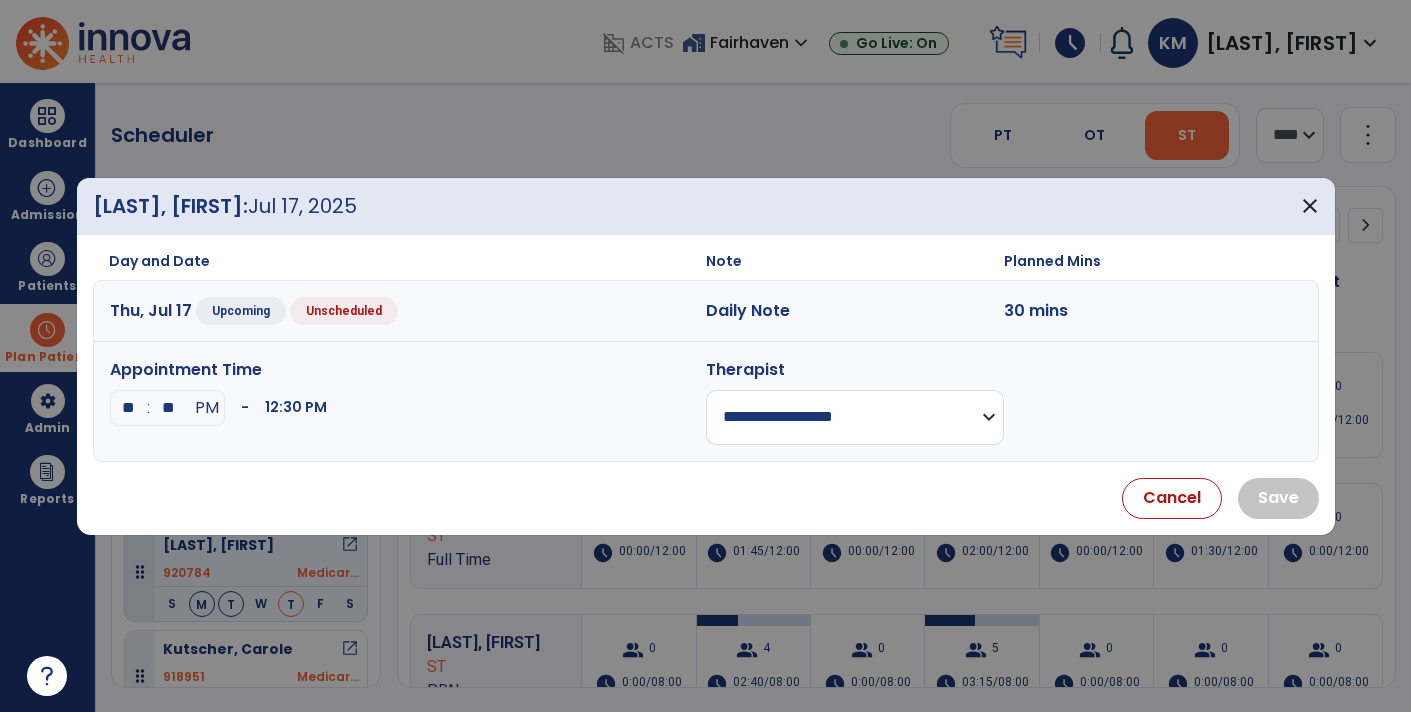 click on "**" at bounding box center (168, 408) 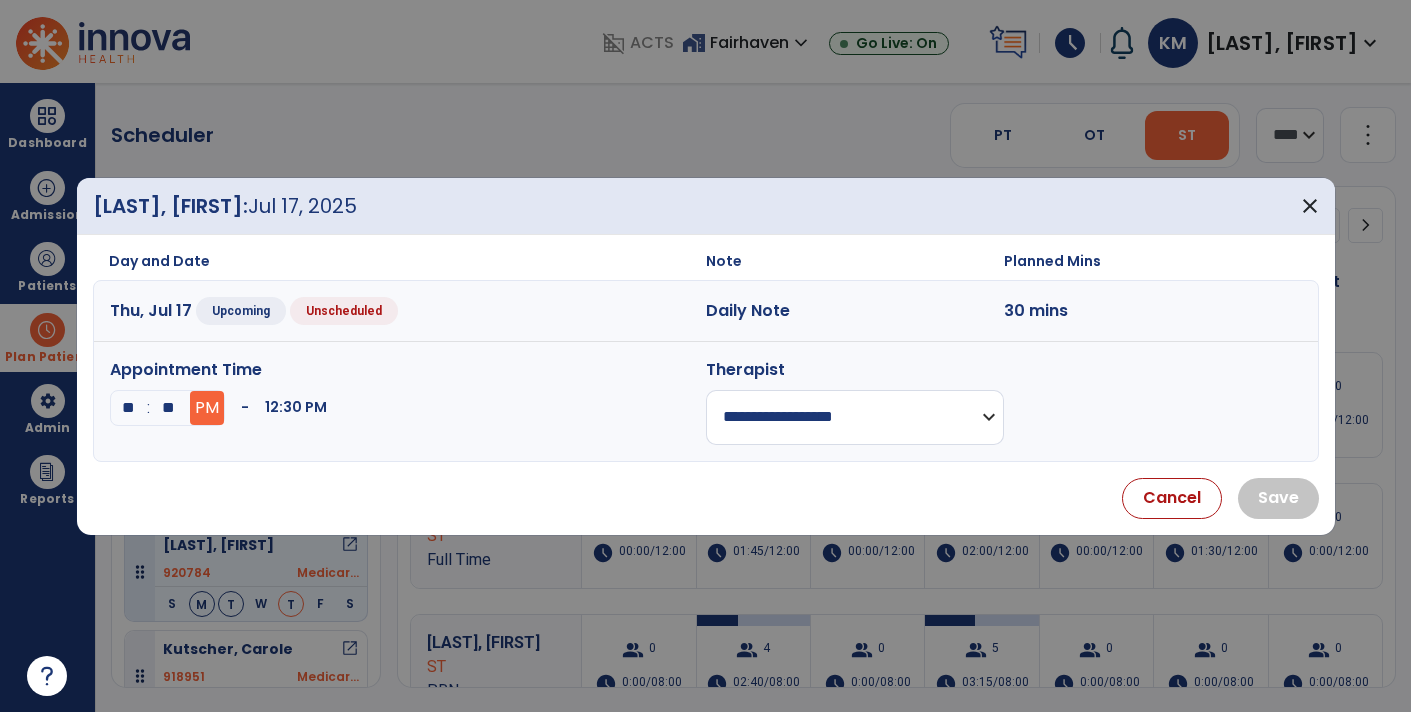 type on "**" 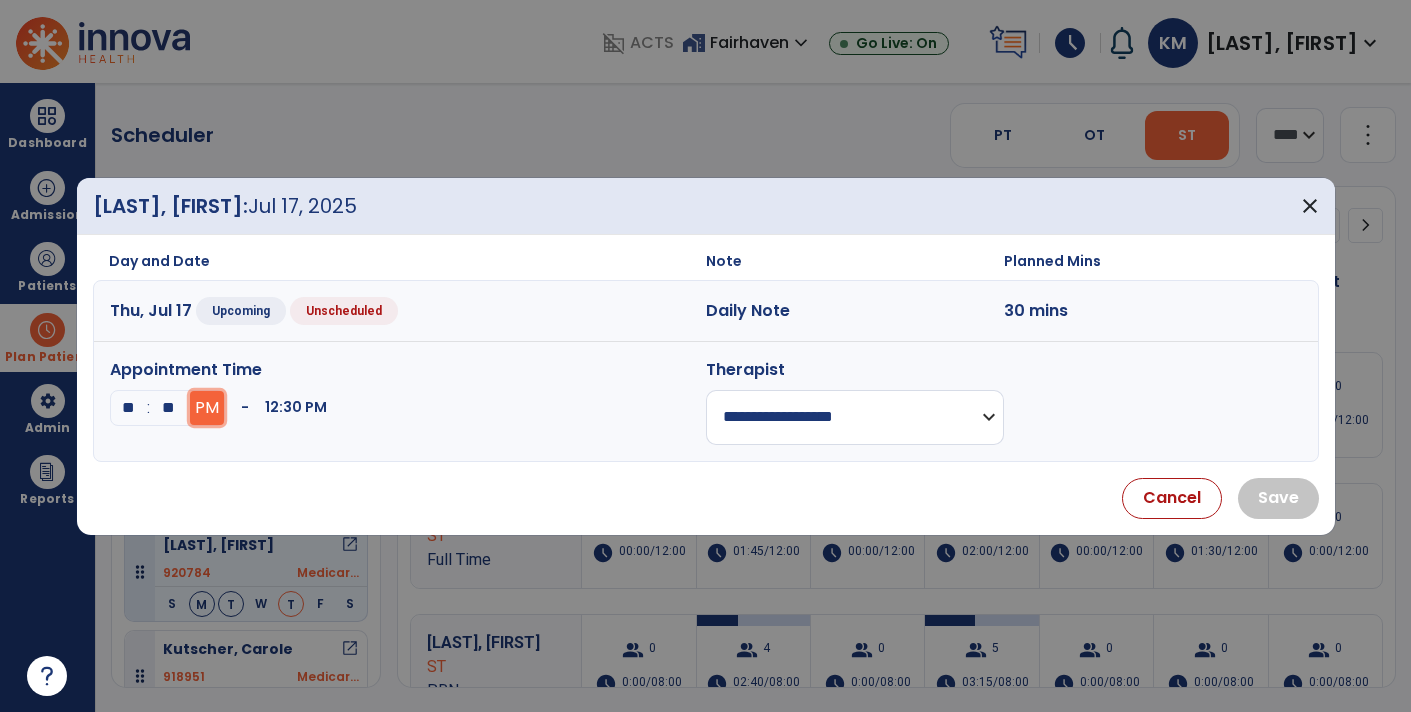 click on "PM" at bounding box center (207, 408) 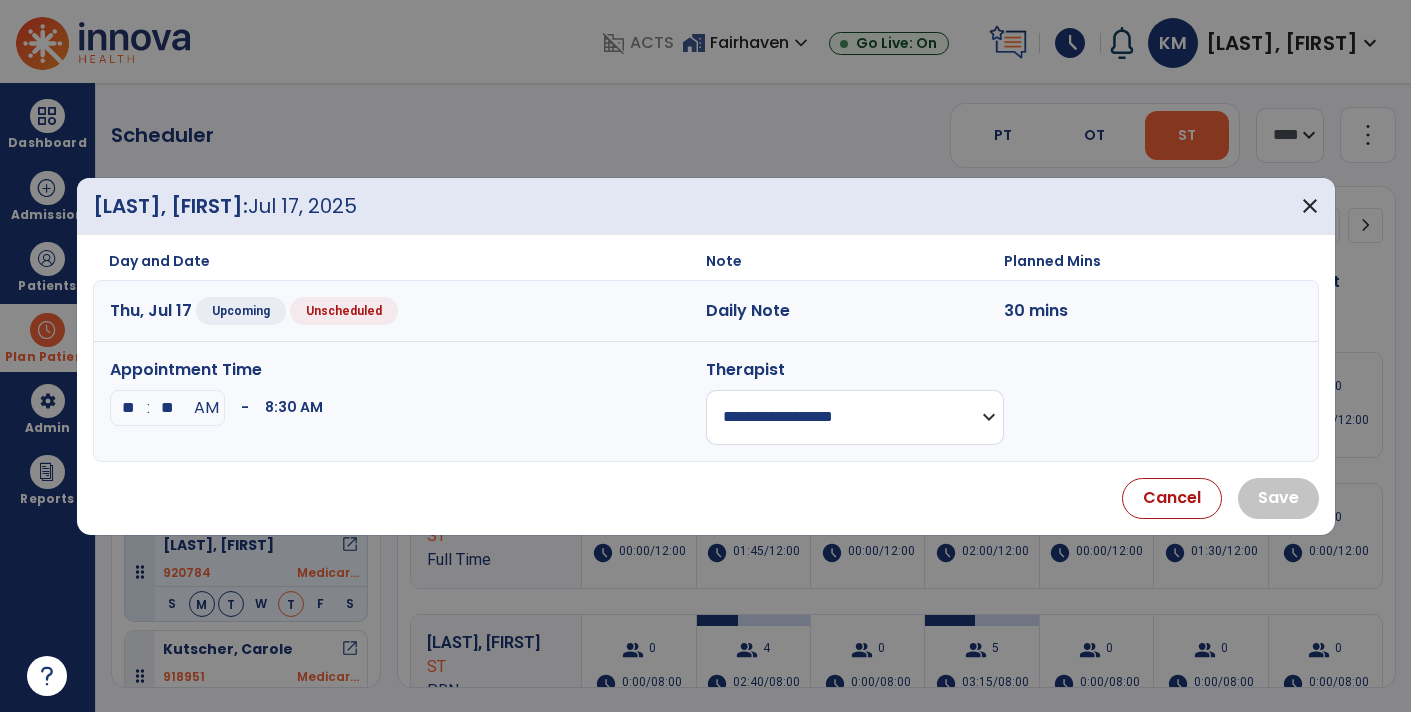 click on "**********" at bounding box center (855, 417) 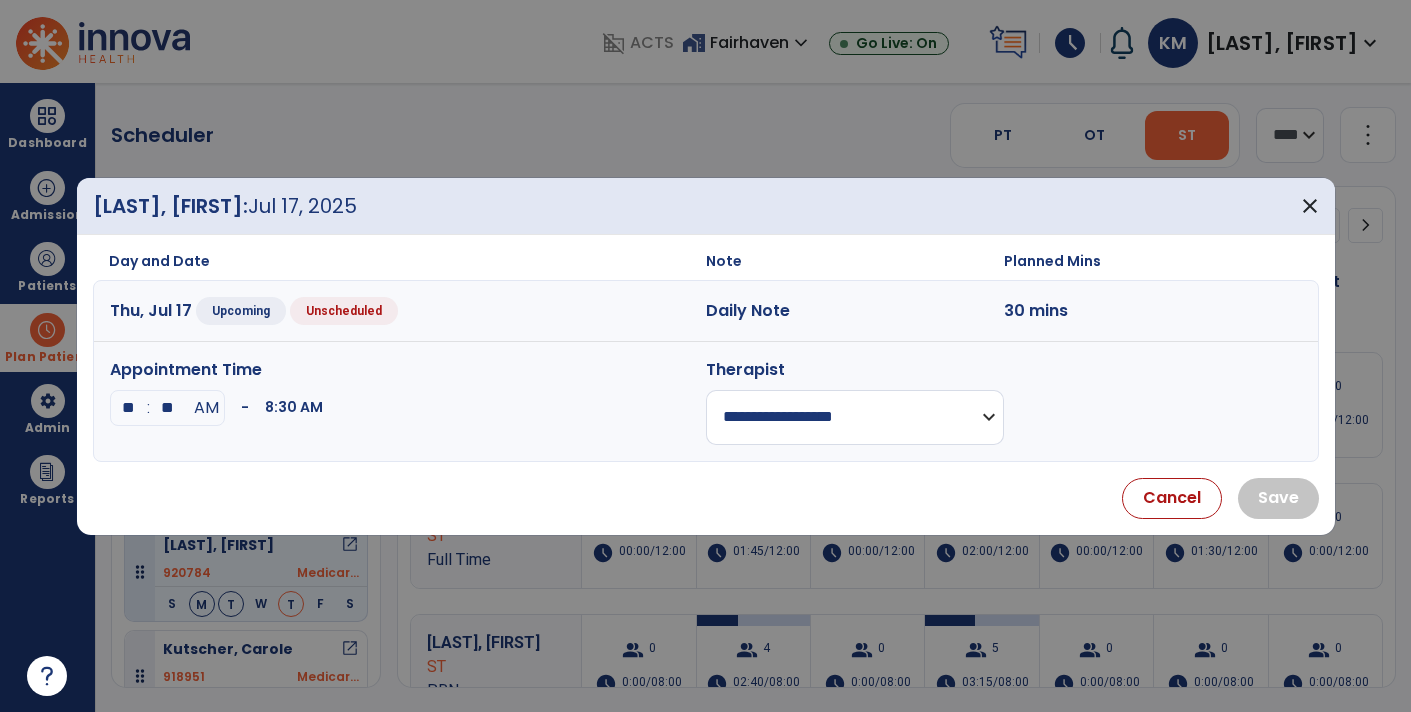 select on "**********" 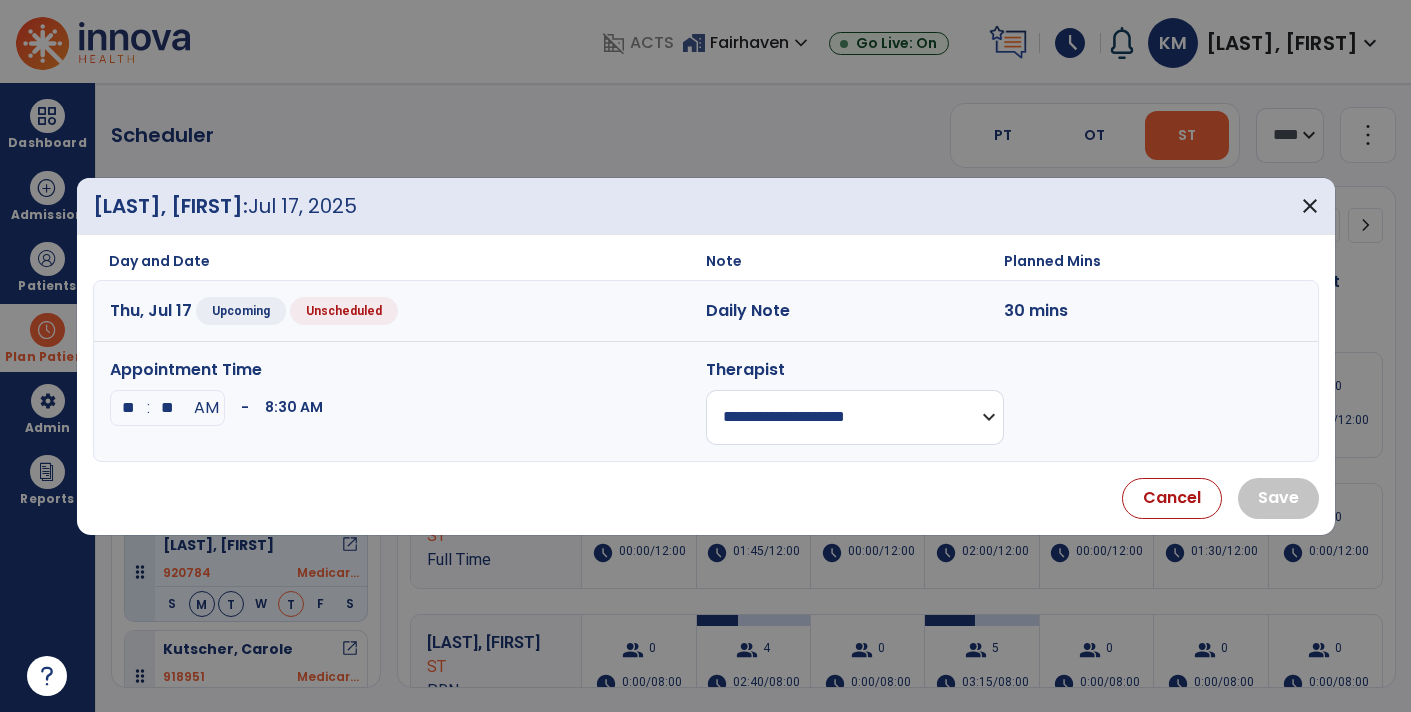 click on "**********" at bounding box center (855, 417) 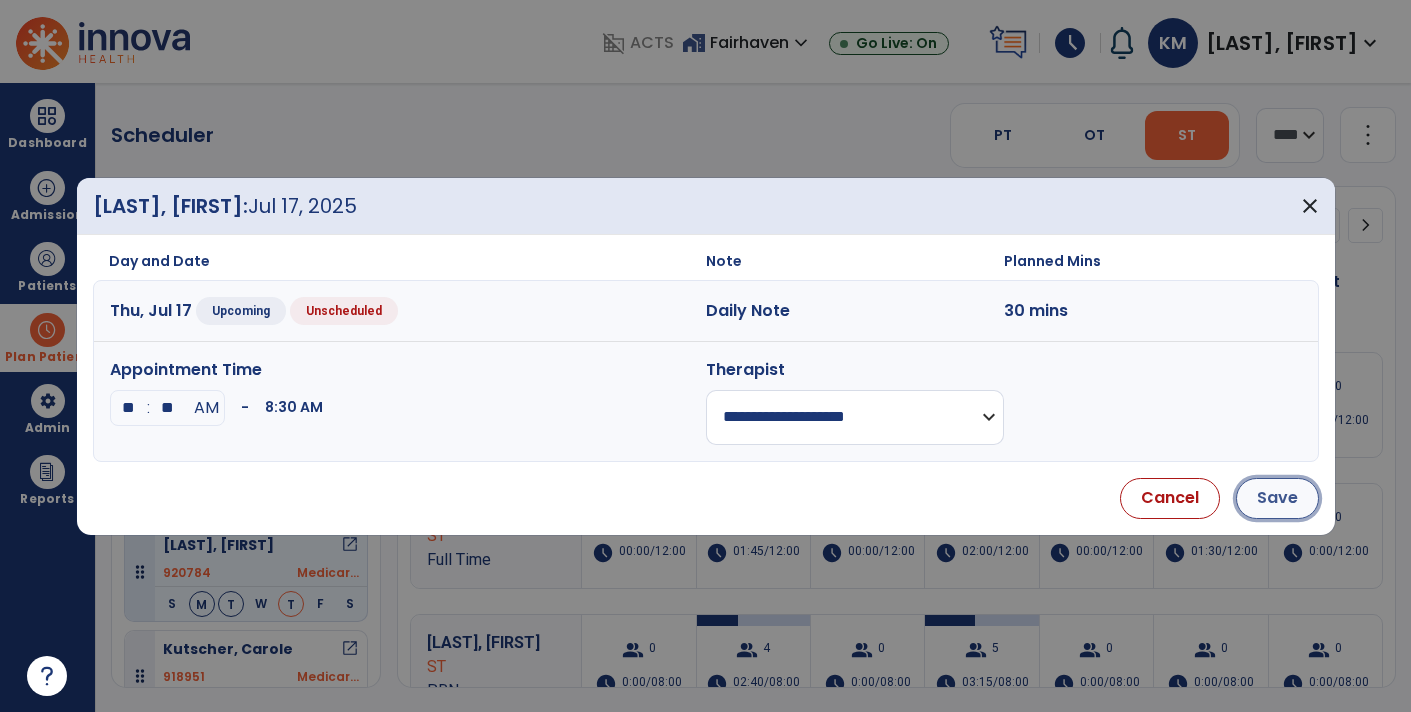 click on "Save" at bounding box center (1277, 498) 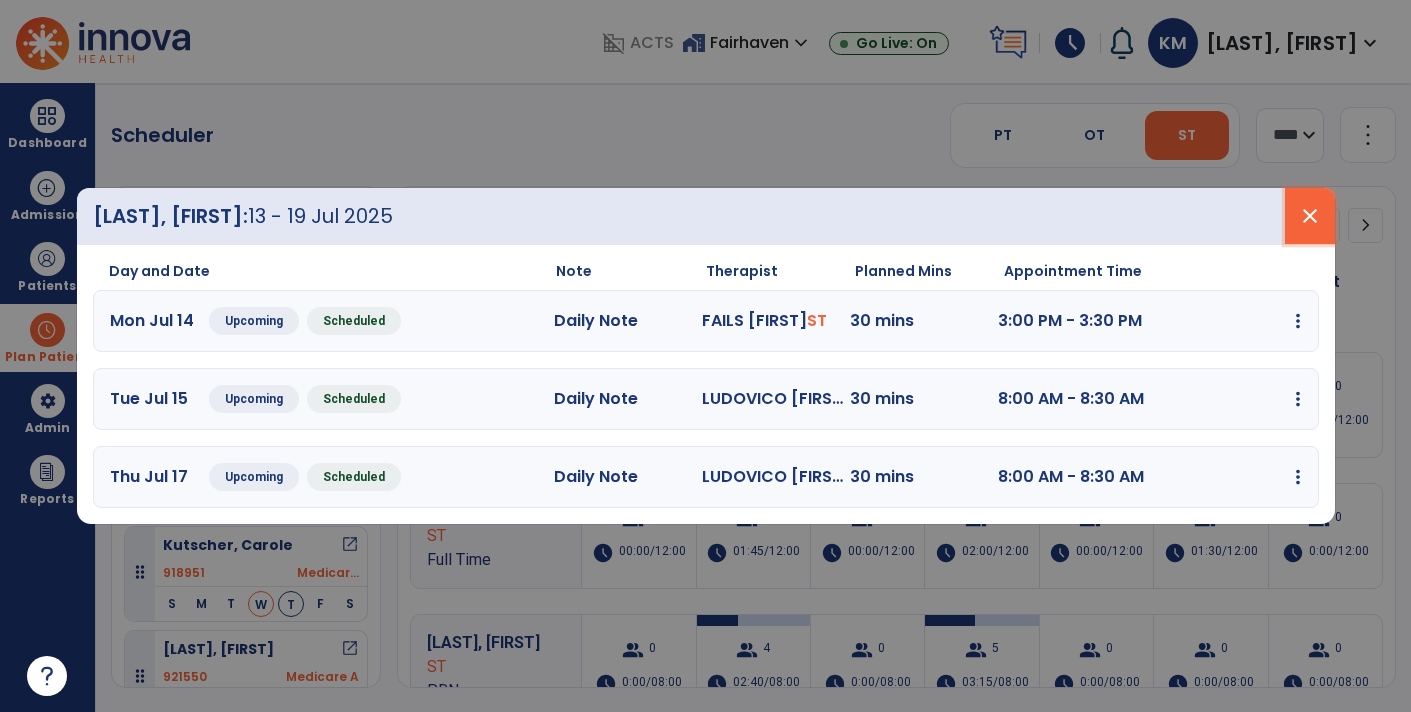 click on "close" at bounding box center [1310, 216] 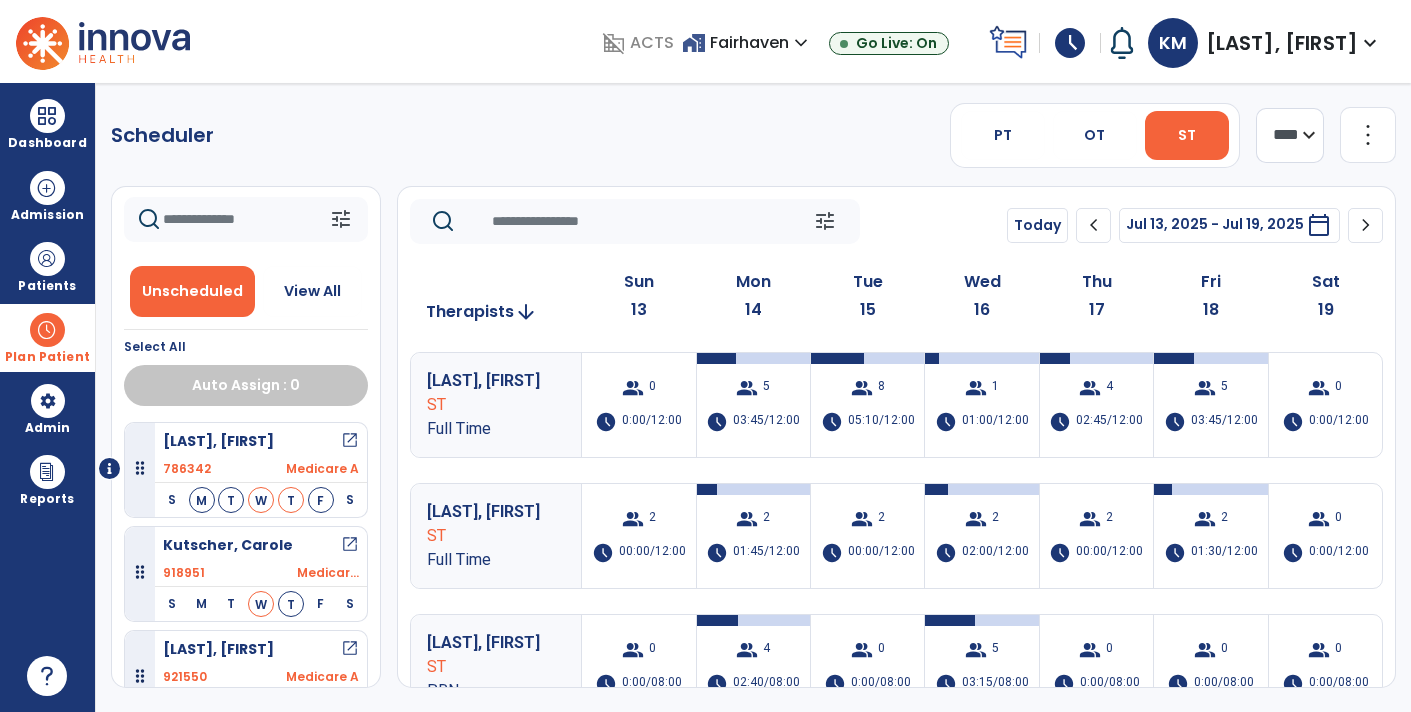 click on "Plan Patient" at bounding box center (47, 357) 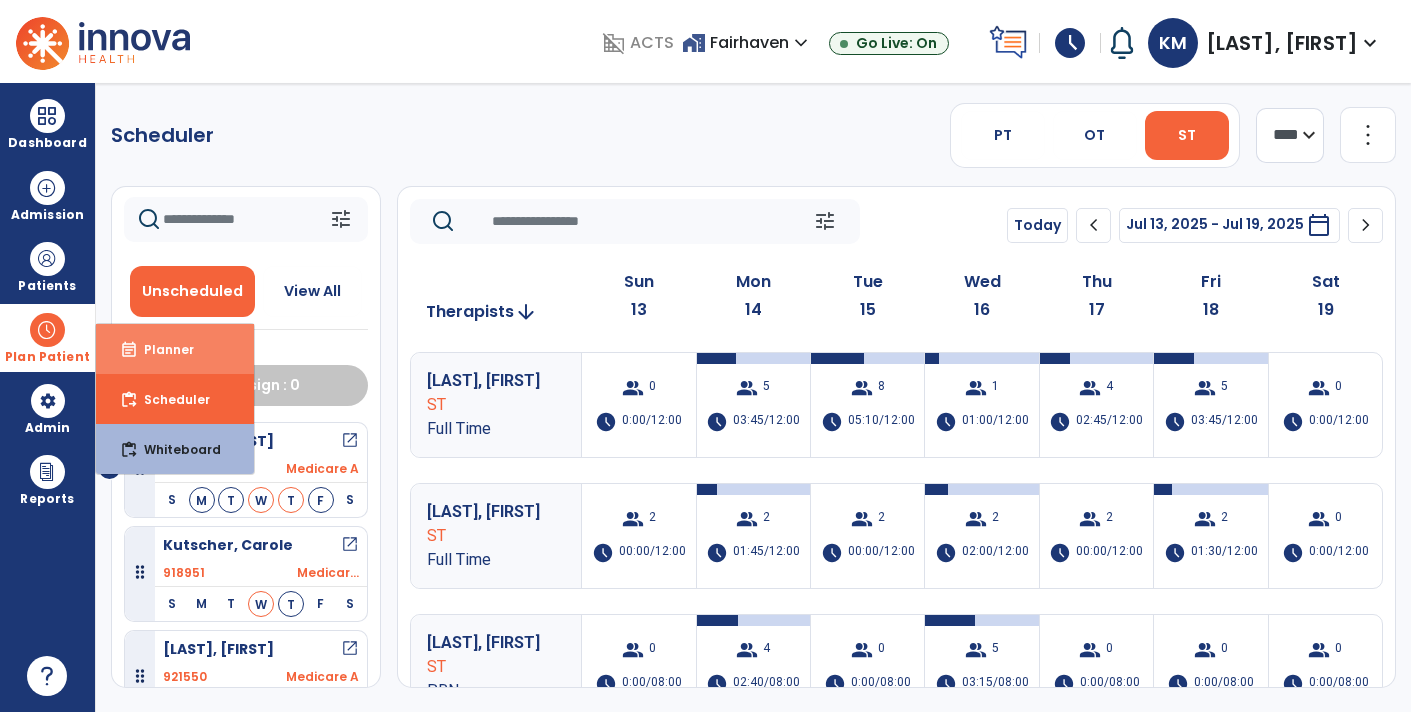 click on "event_note  Planner" at bounding box center (175, 349) 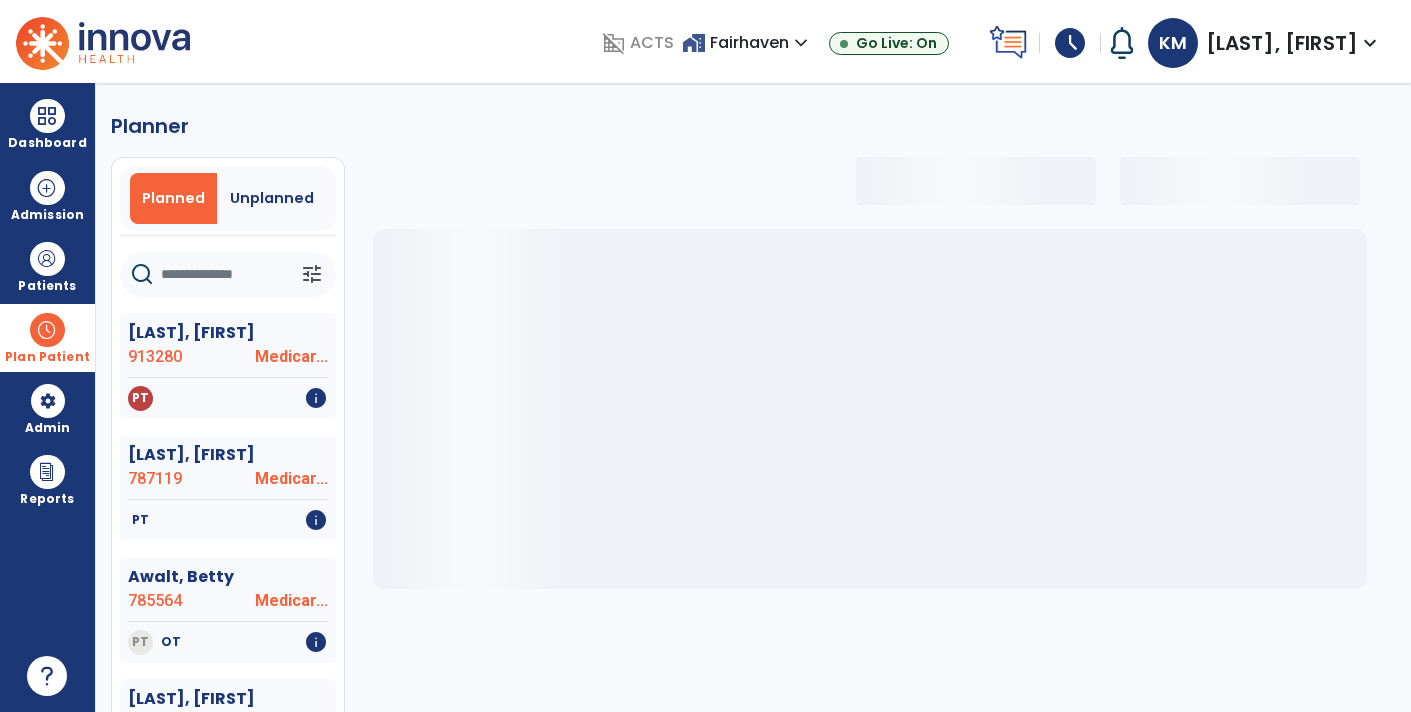 select on "***" 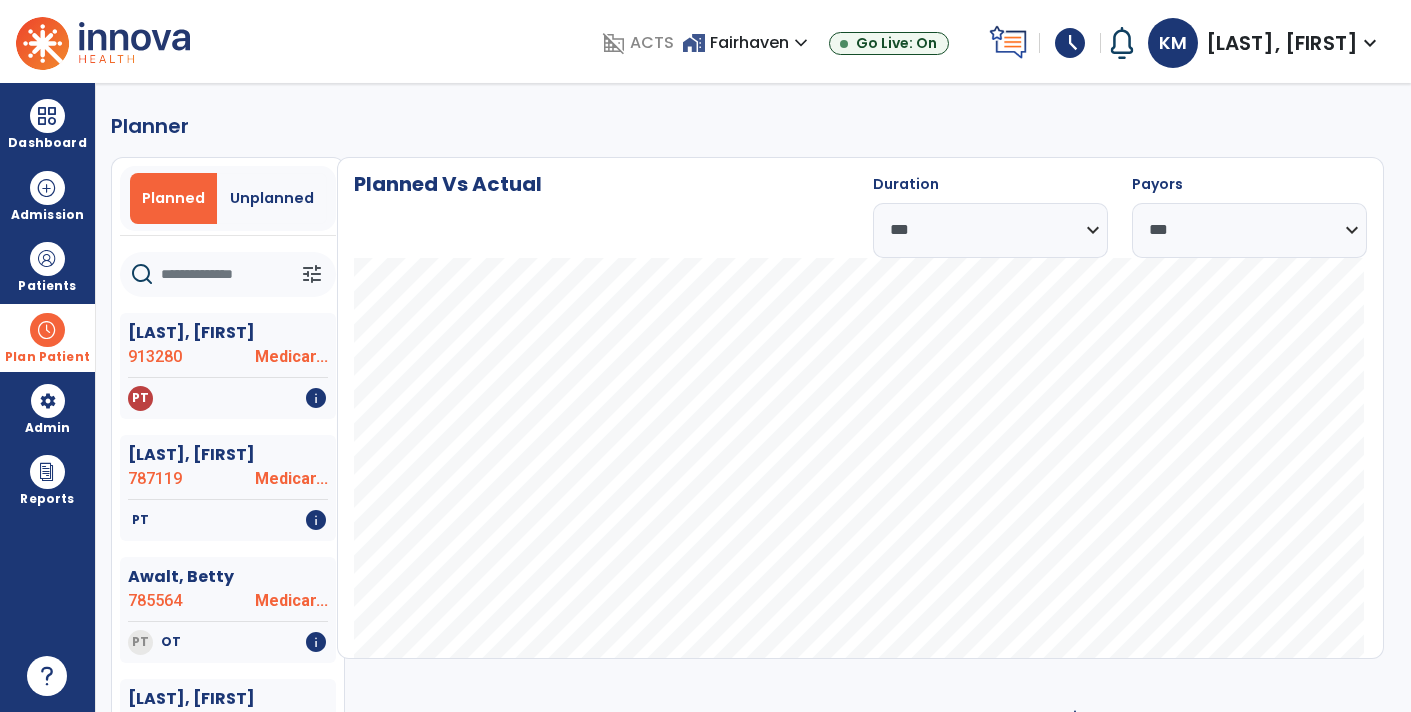 click 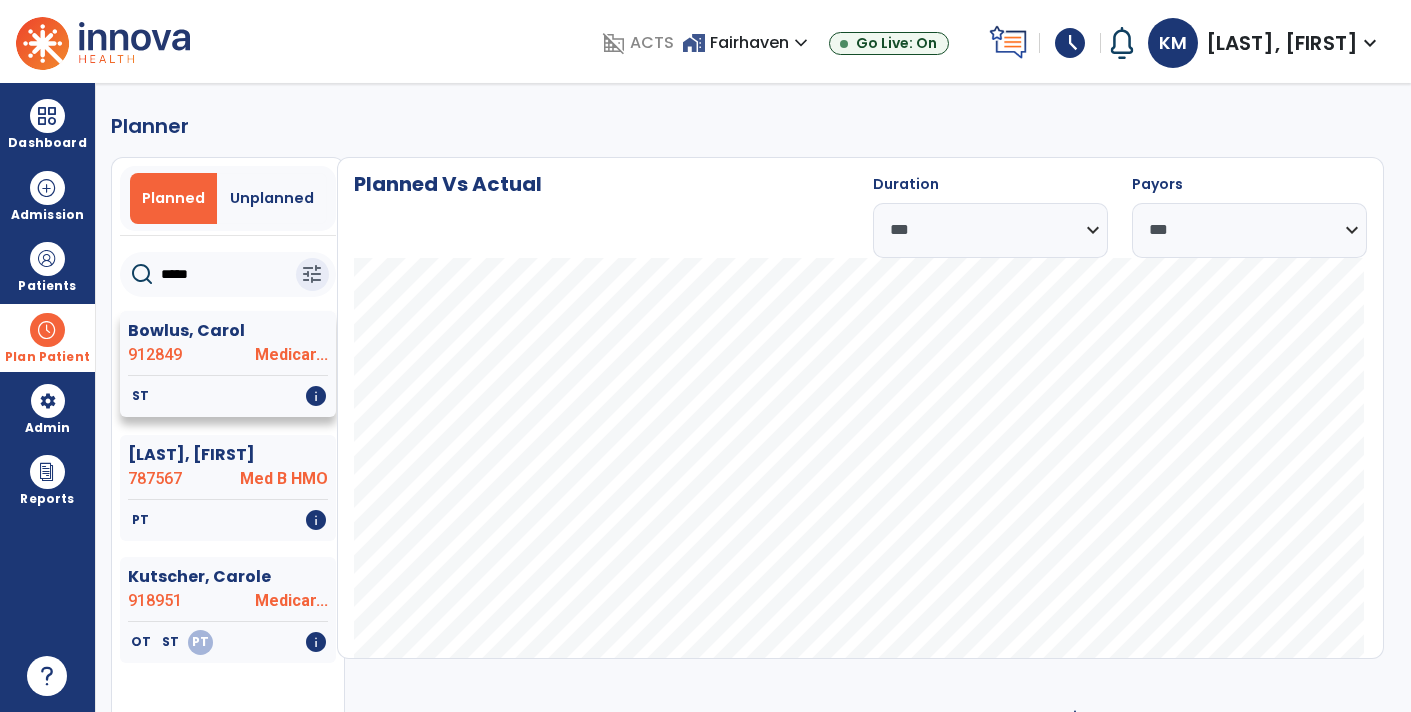 type on "*****" 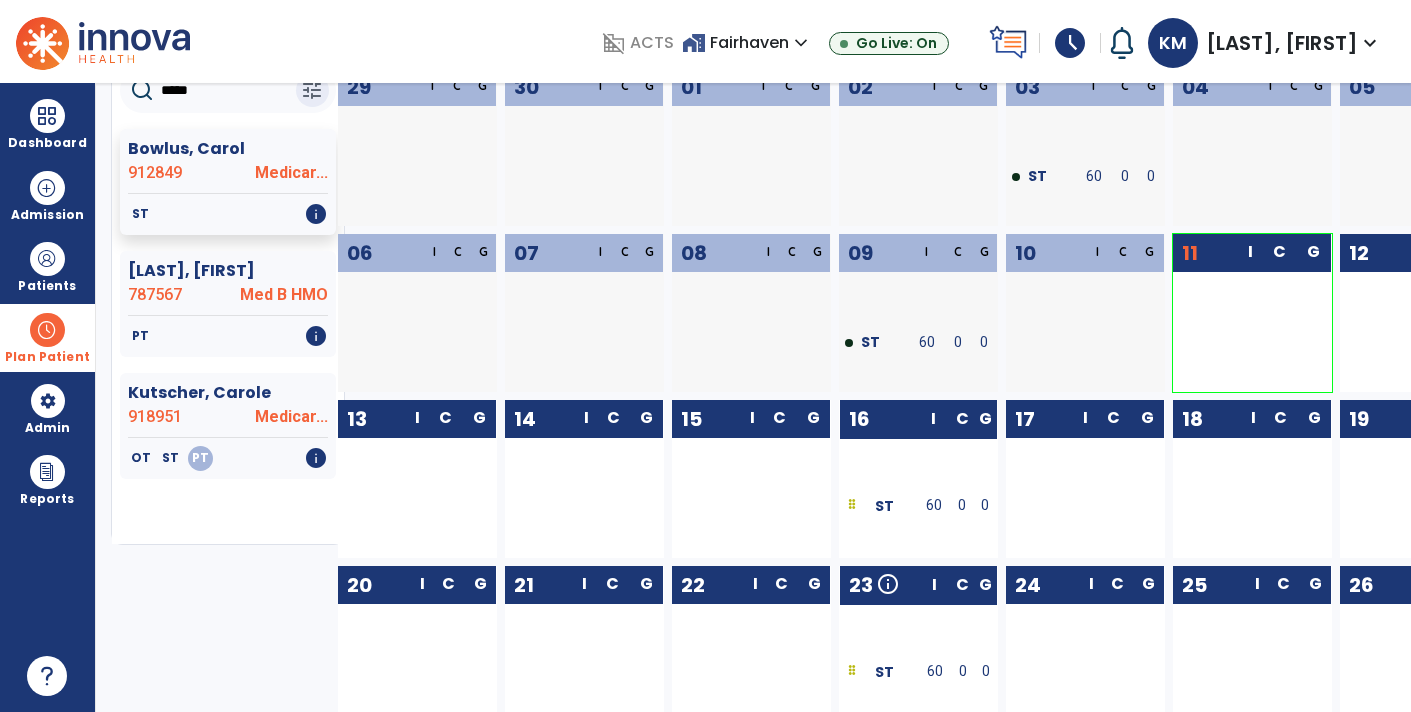 scroll, scrollTop: 185, scrollLeft: 0, axis: vertical 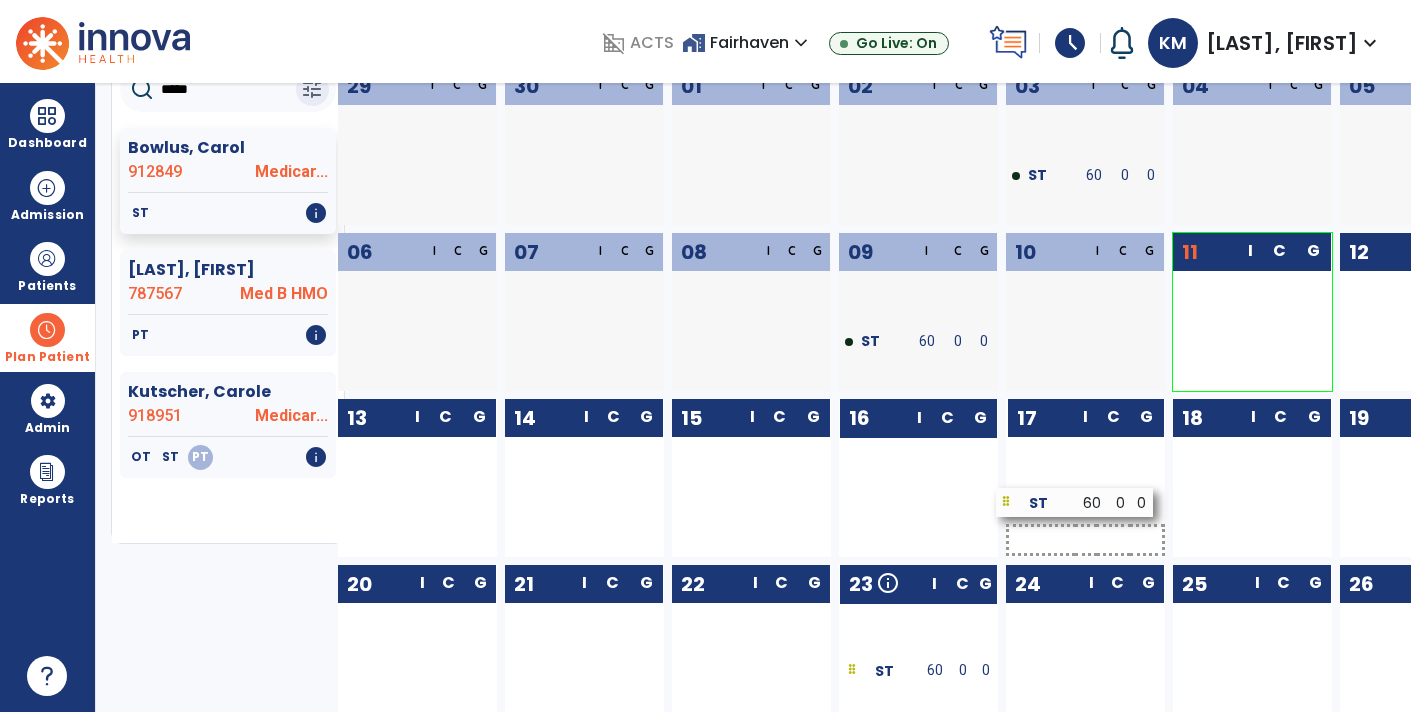 drag, startPoint x: 921, startPoint y: 504, endPoint x: 1089, endPoint y: 506, distance: 168.0119 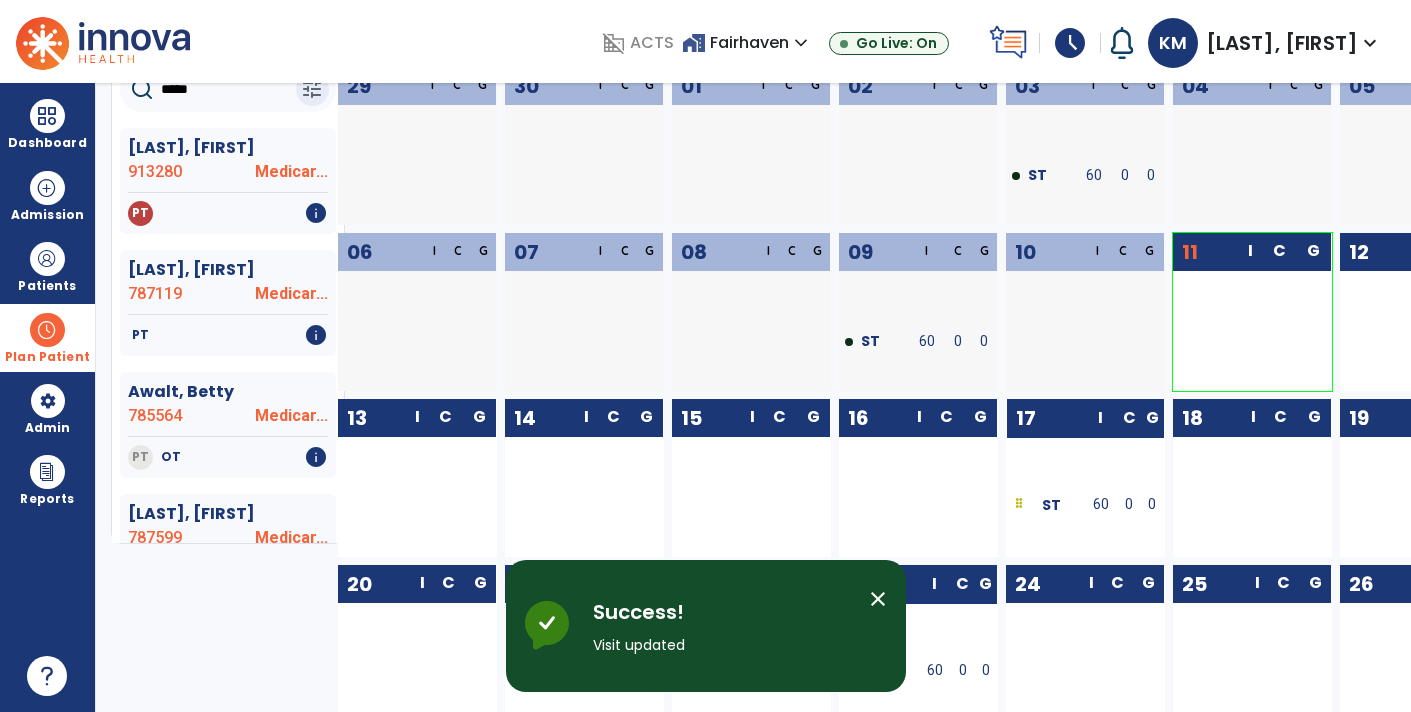 scroll, scrollTop: 0, scrollLeft: 0, axis: both 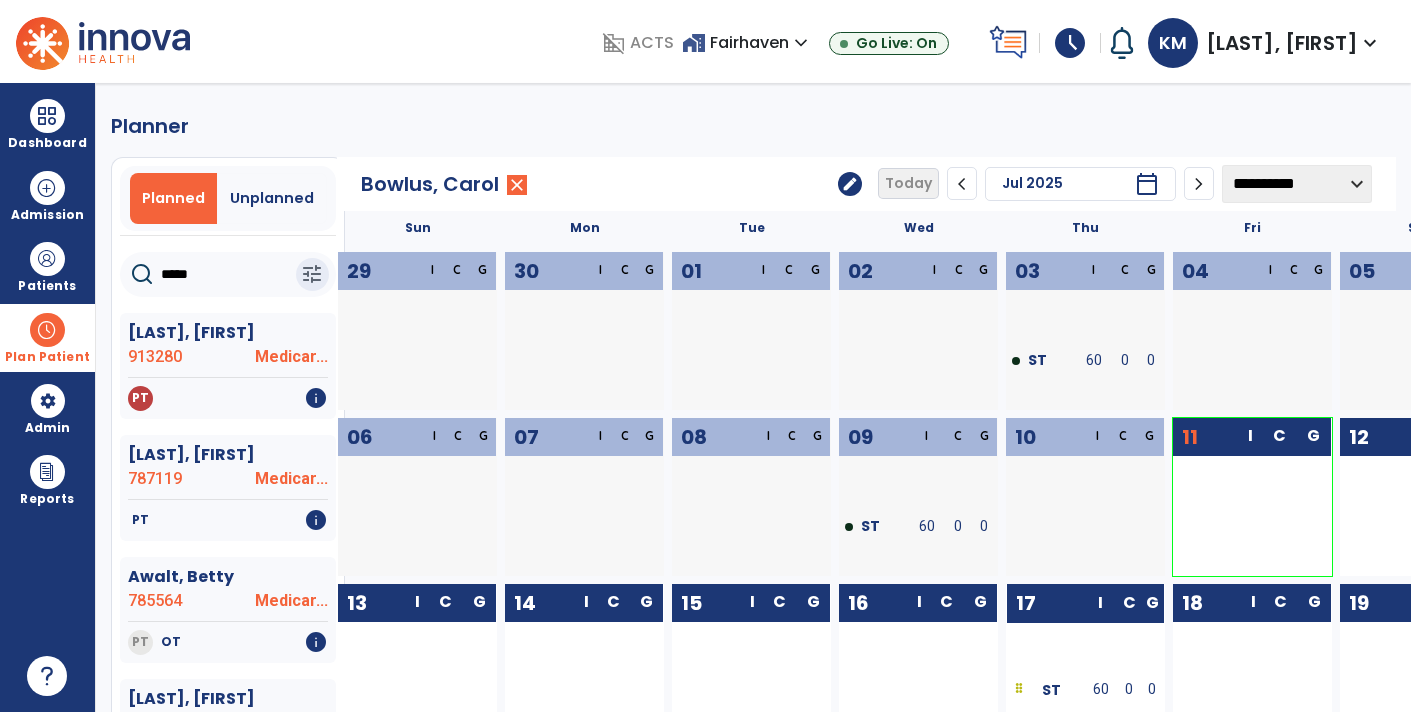 click on "*****" 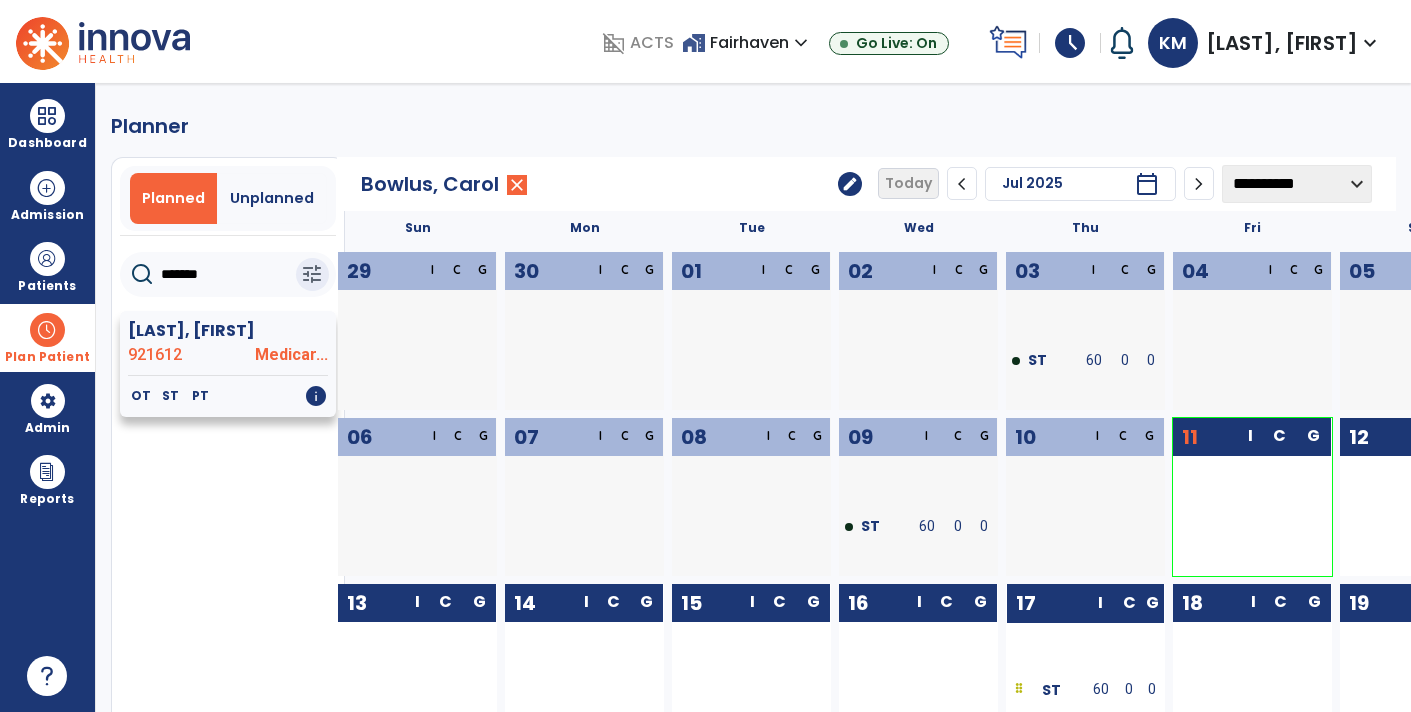 click 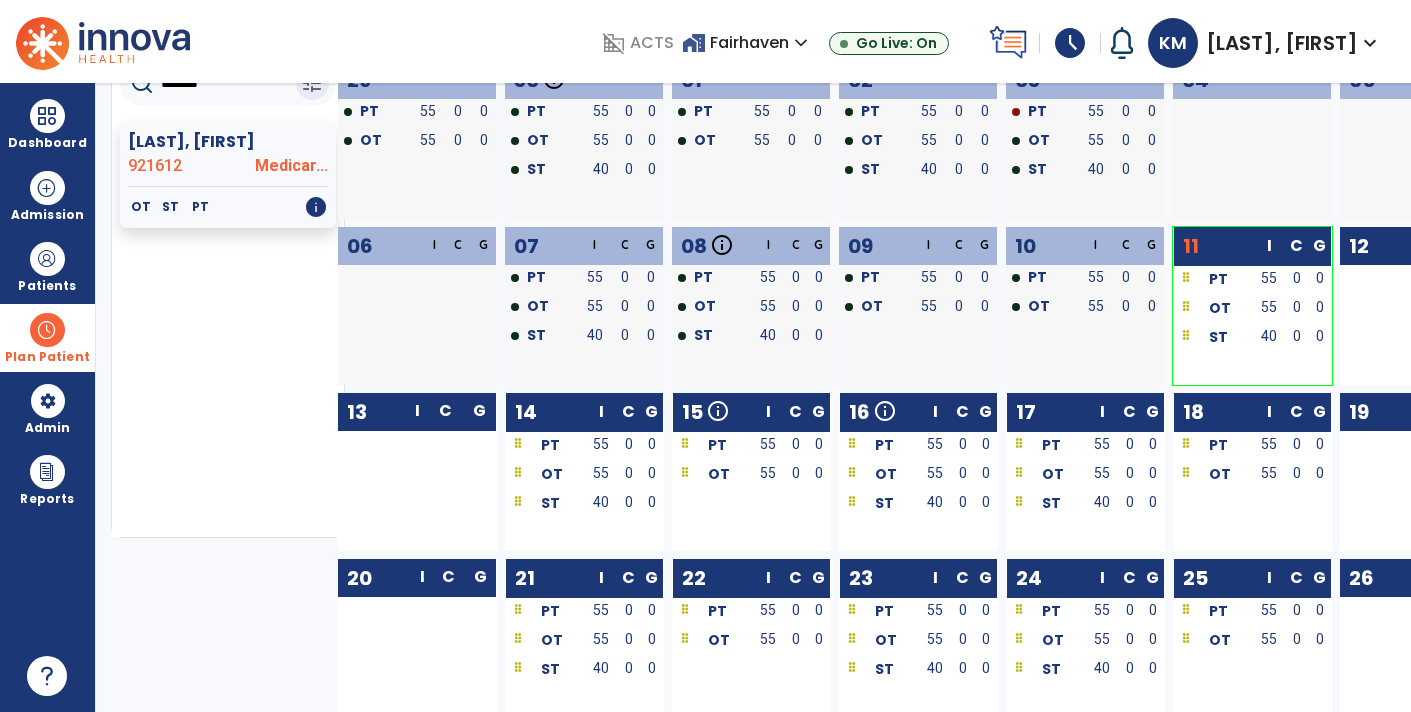 scroll, scrollTop: 193, scrollLeft: 0, axis: vertical 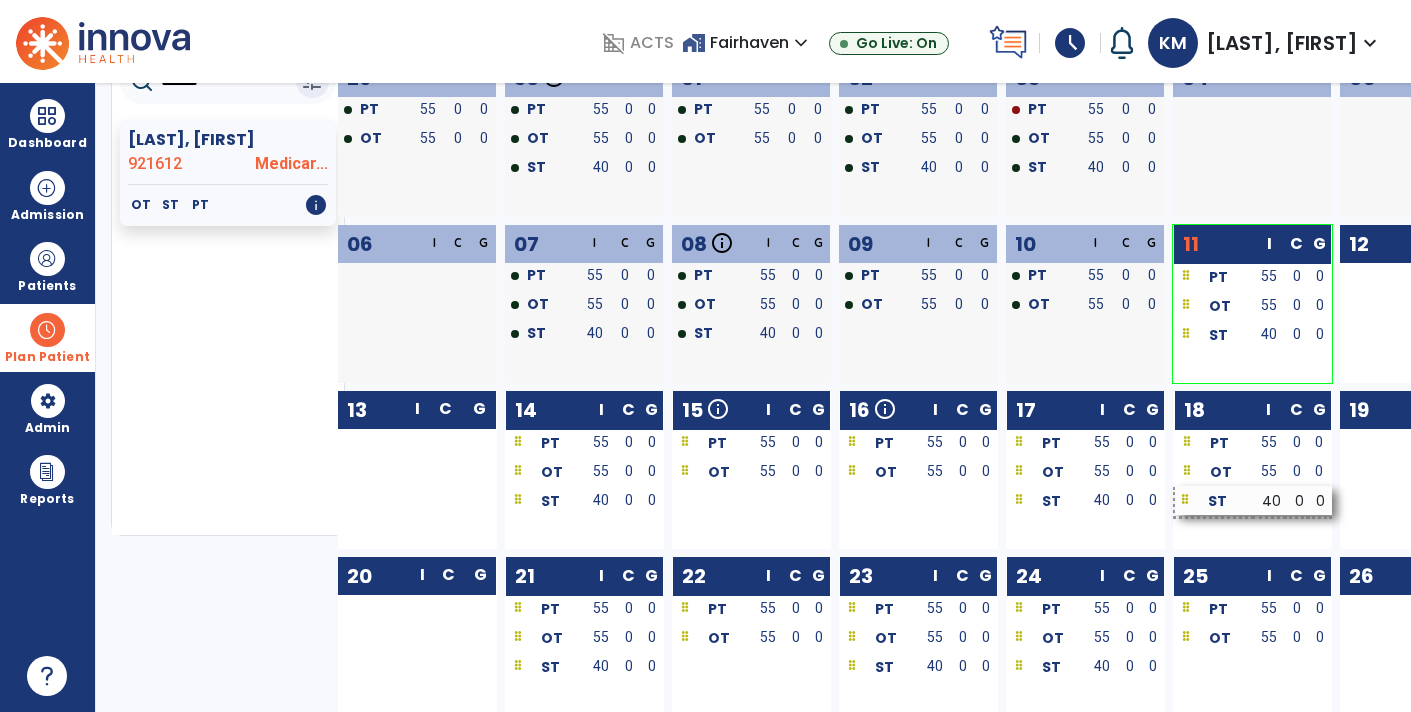 drag, startPoint x: 918, startPoint y: 501, endPoint x: 1254, endPoint y: 501, distance: 336 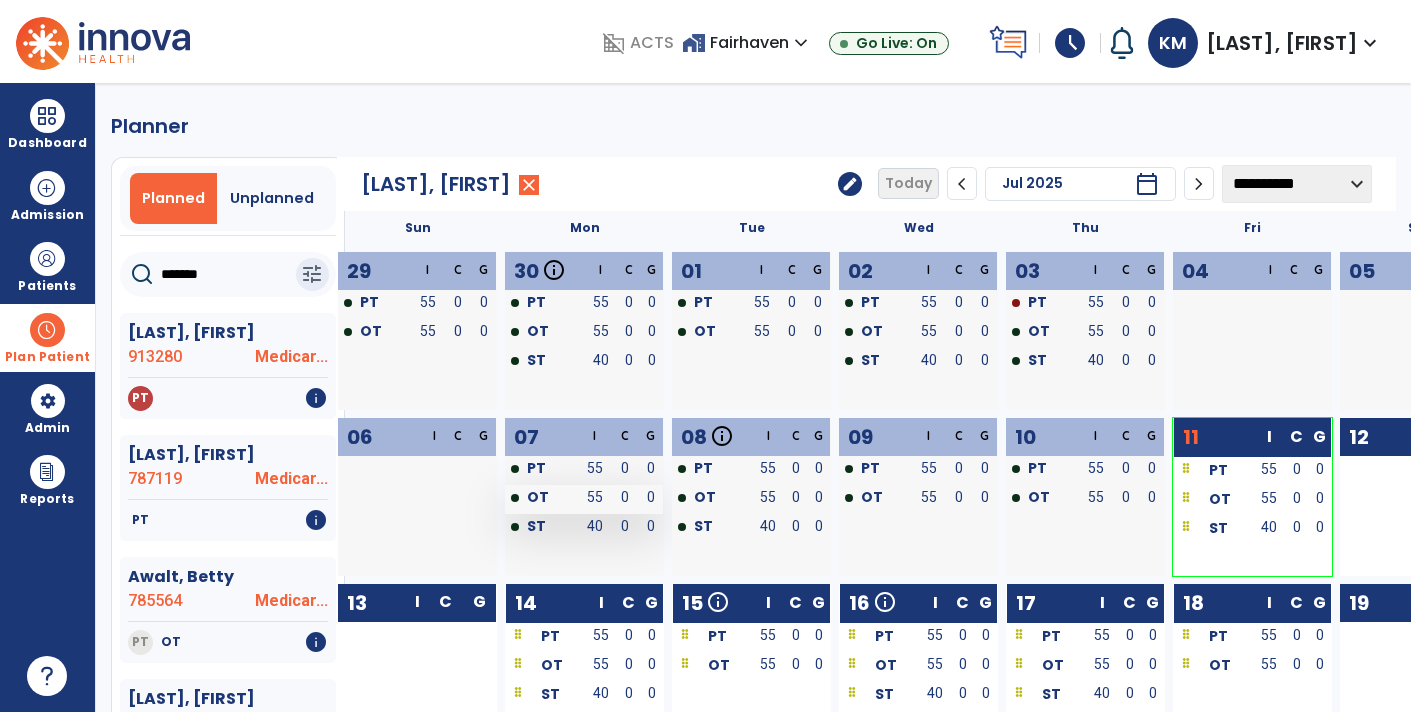 scroll, scrollTop: 2, scrollLeft: 0, axis: vertical 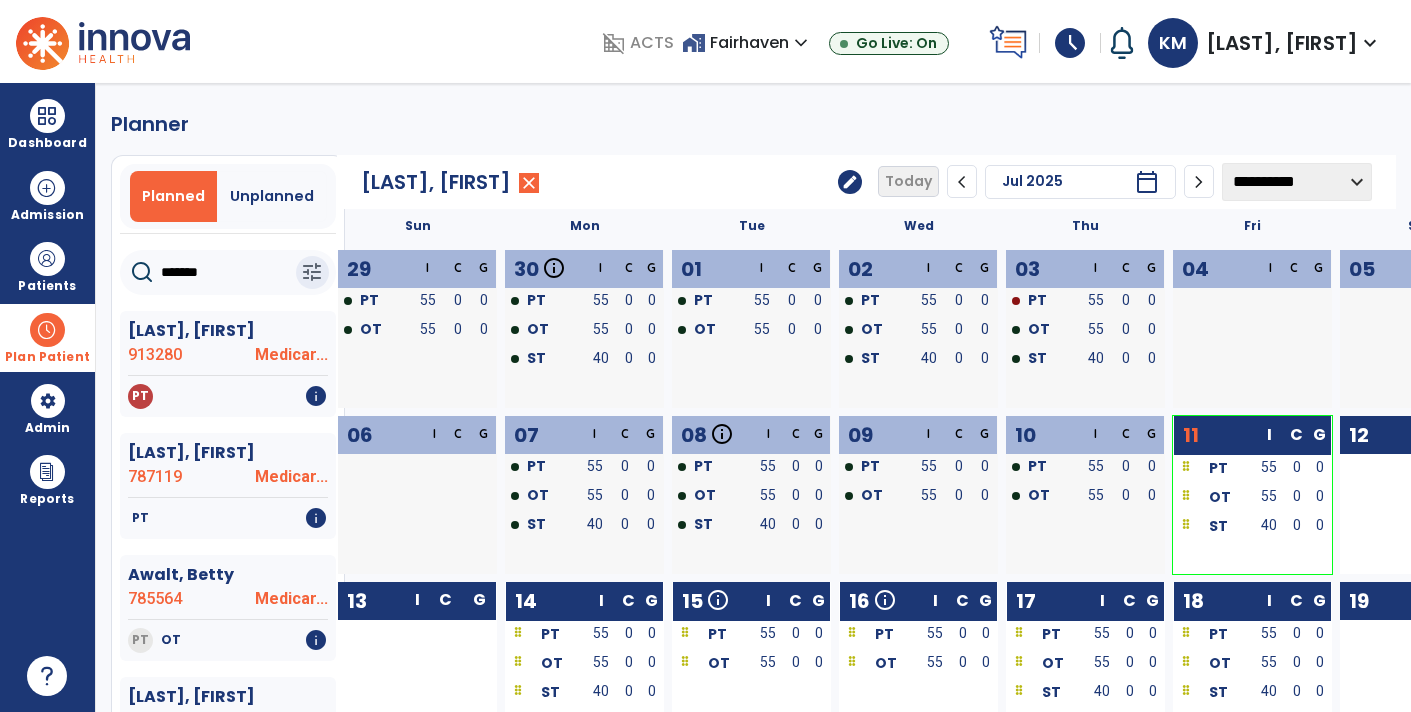click on "*******" 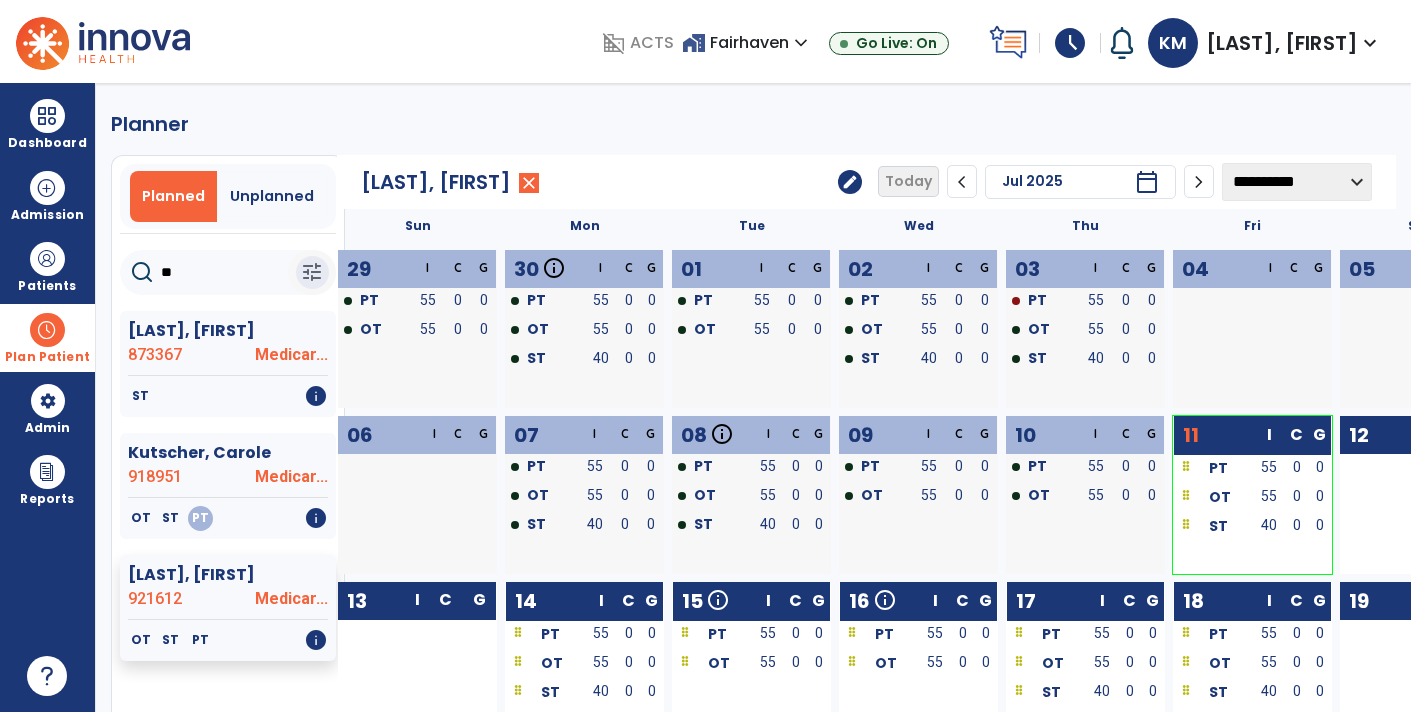type on "*" 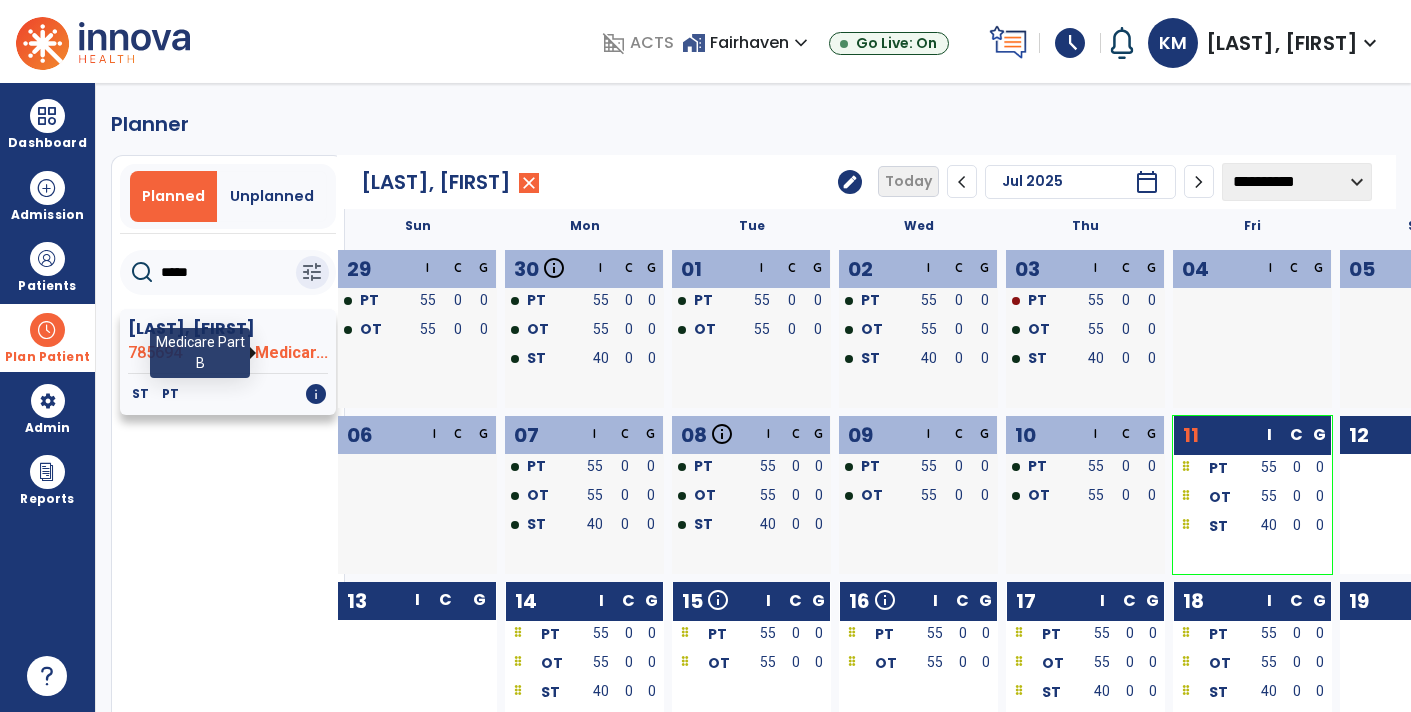 click on "Medicar..." 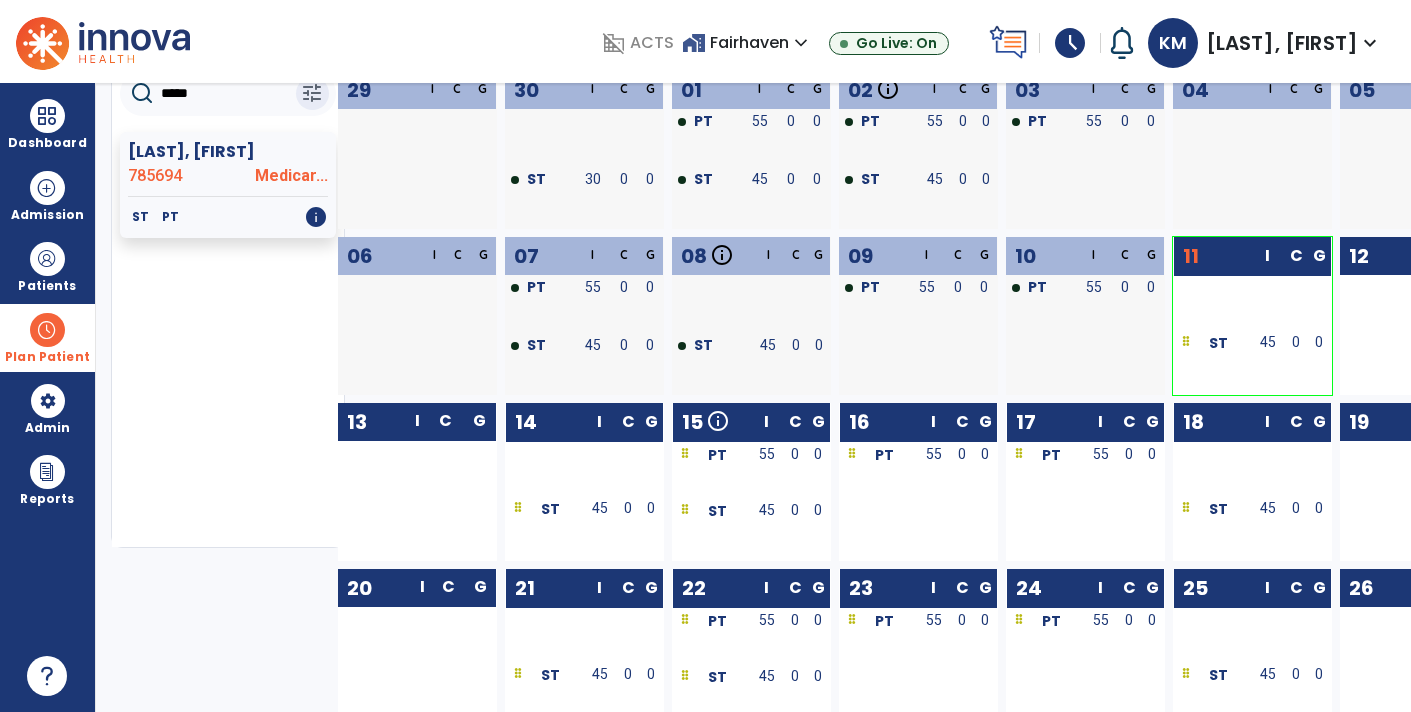 scroll, scrollTop: 191, scrollLeft: 0, axis: vertical 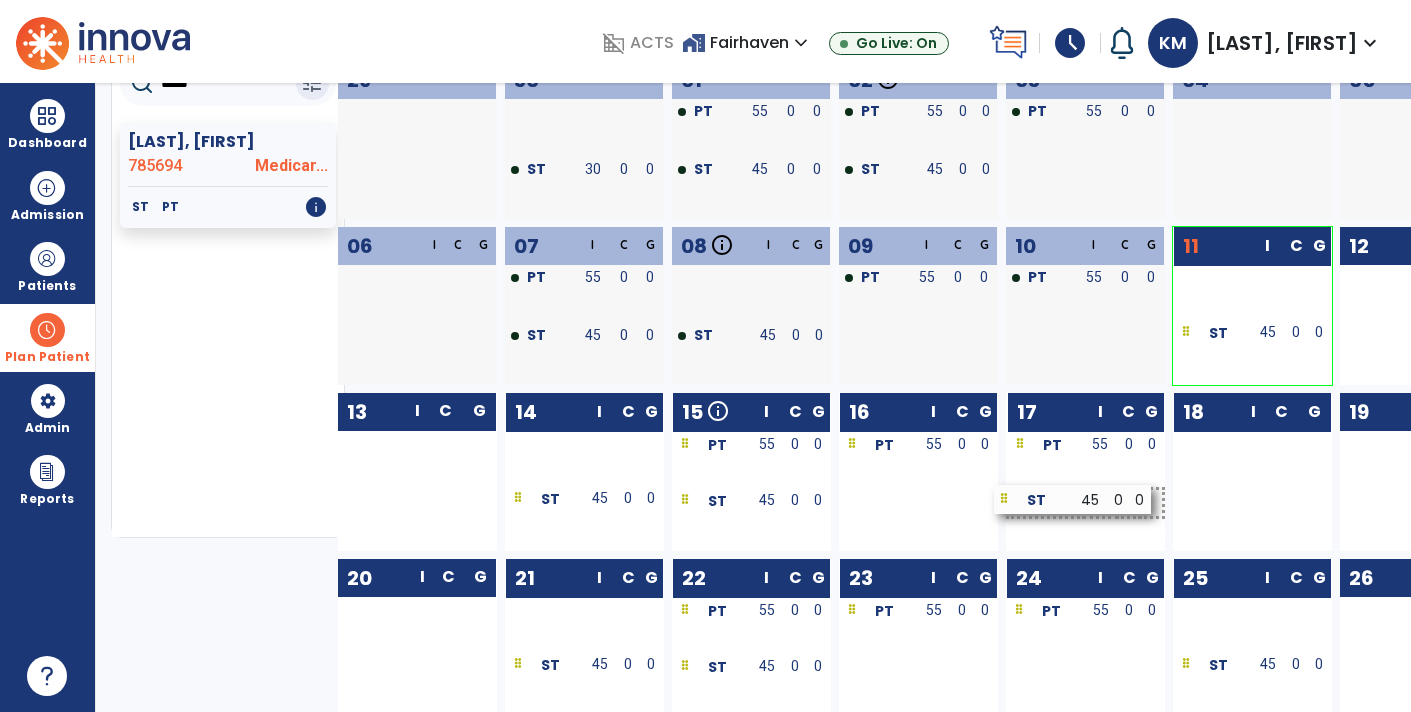 drag, startPoint x: 1236, startPoint y: 501, endPoint x: 1057, endPoint y: 503, distance: 179.01117 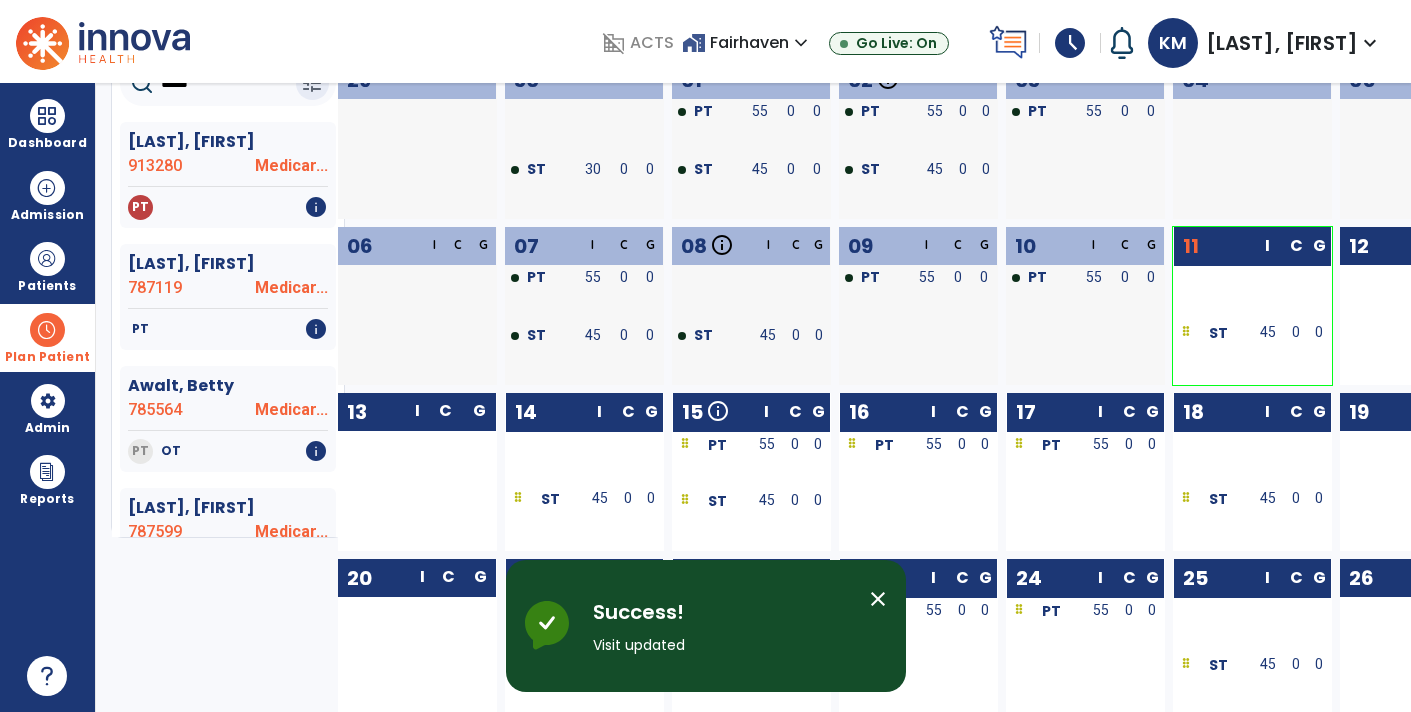 scroll, scrollTop: 0, scrollLeft: 0, axis: both 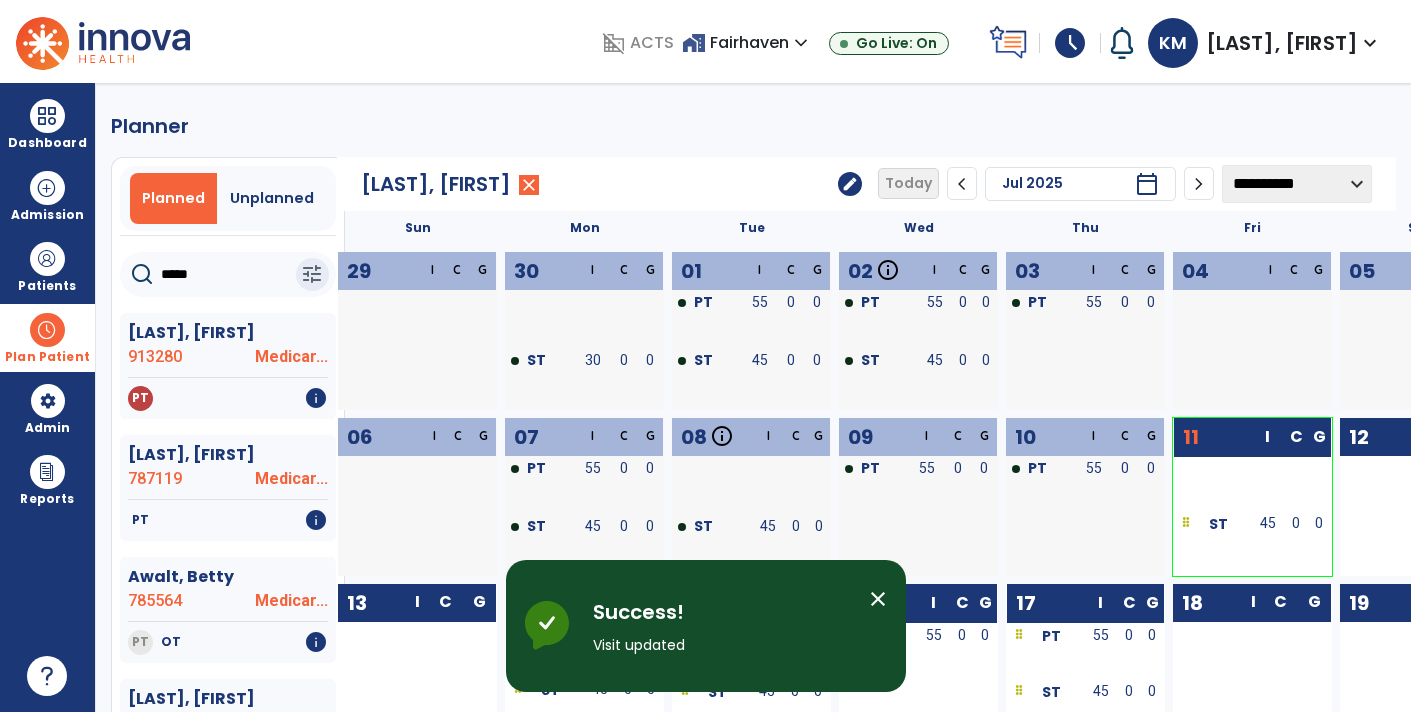click on "*****" 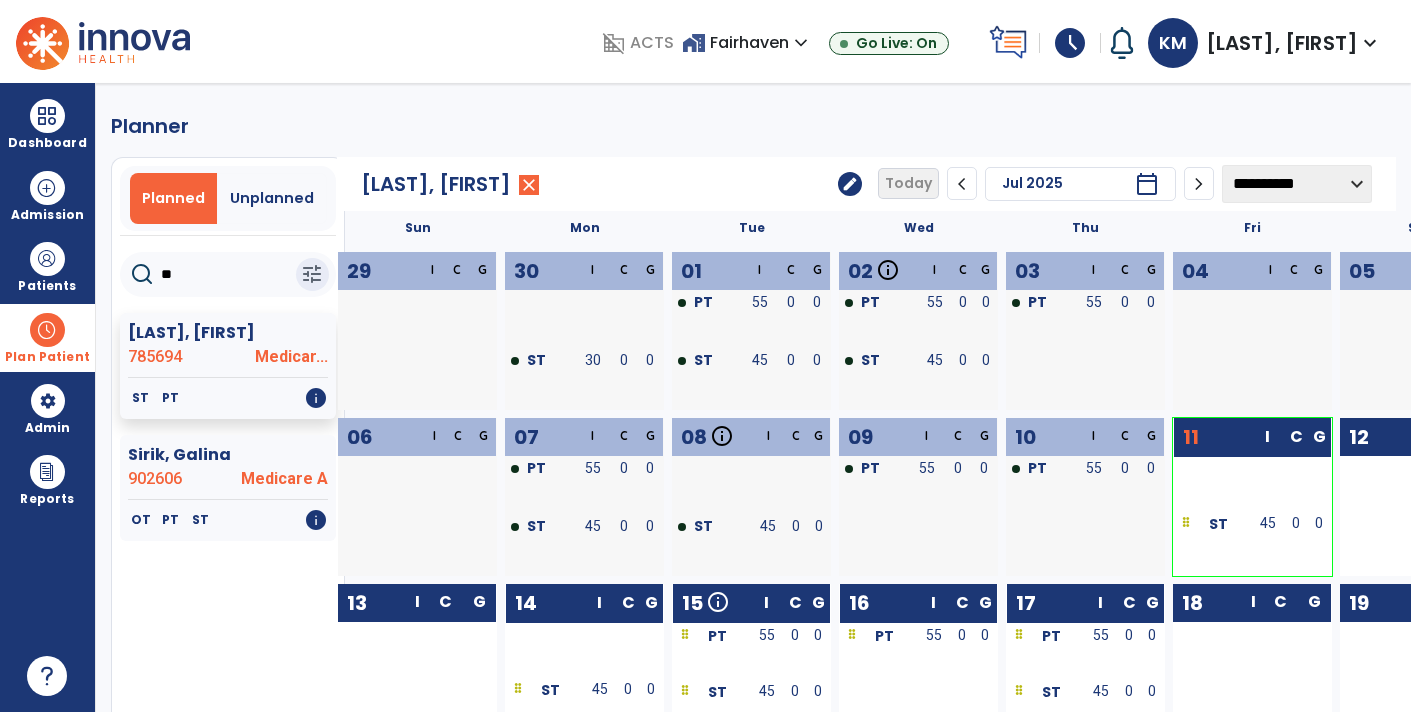 type on "*" 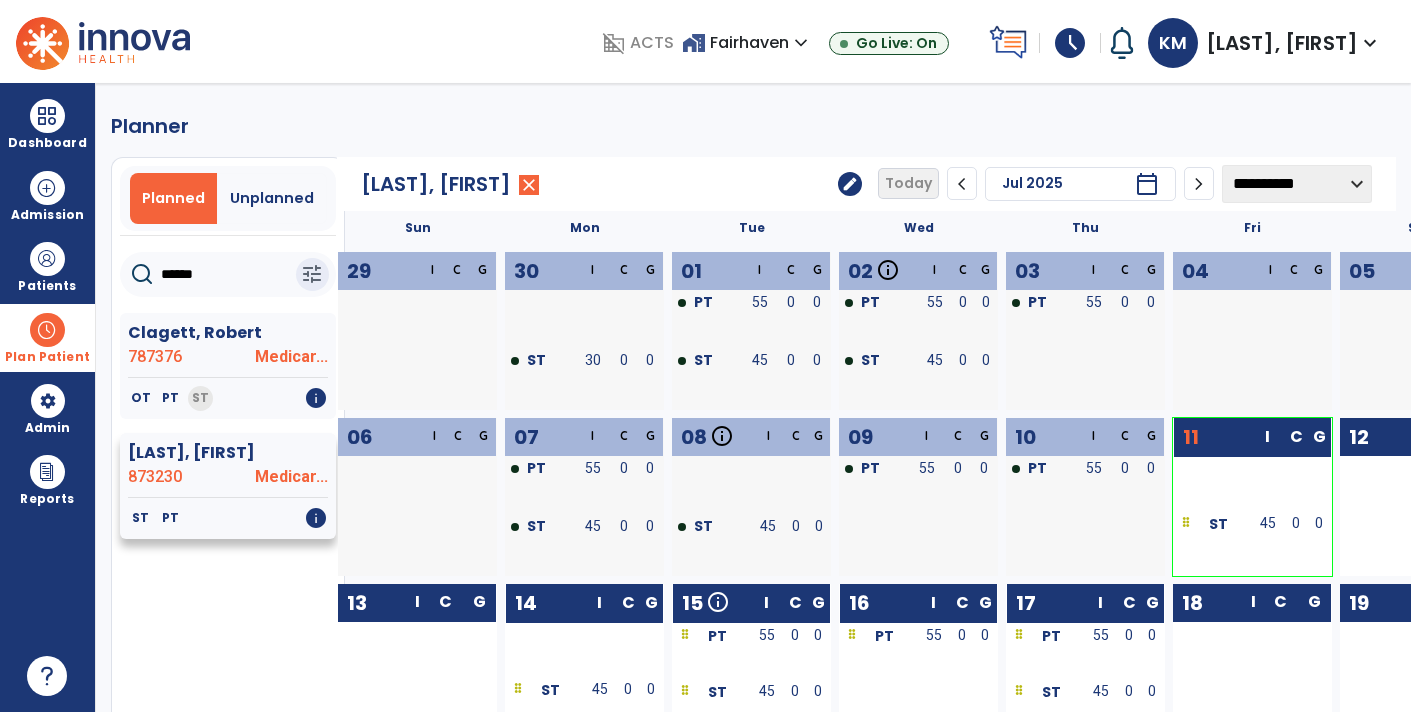 click on "[LAST], [FIRST]" 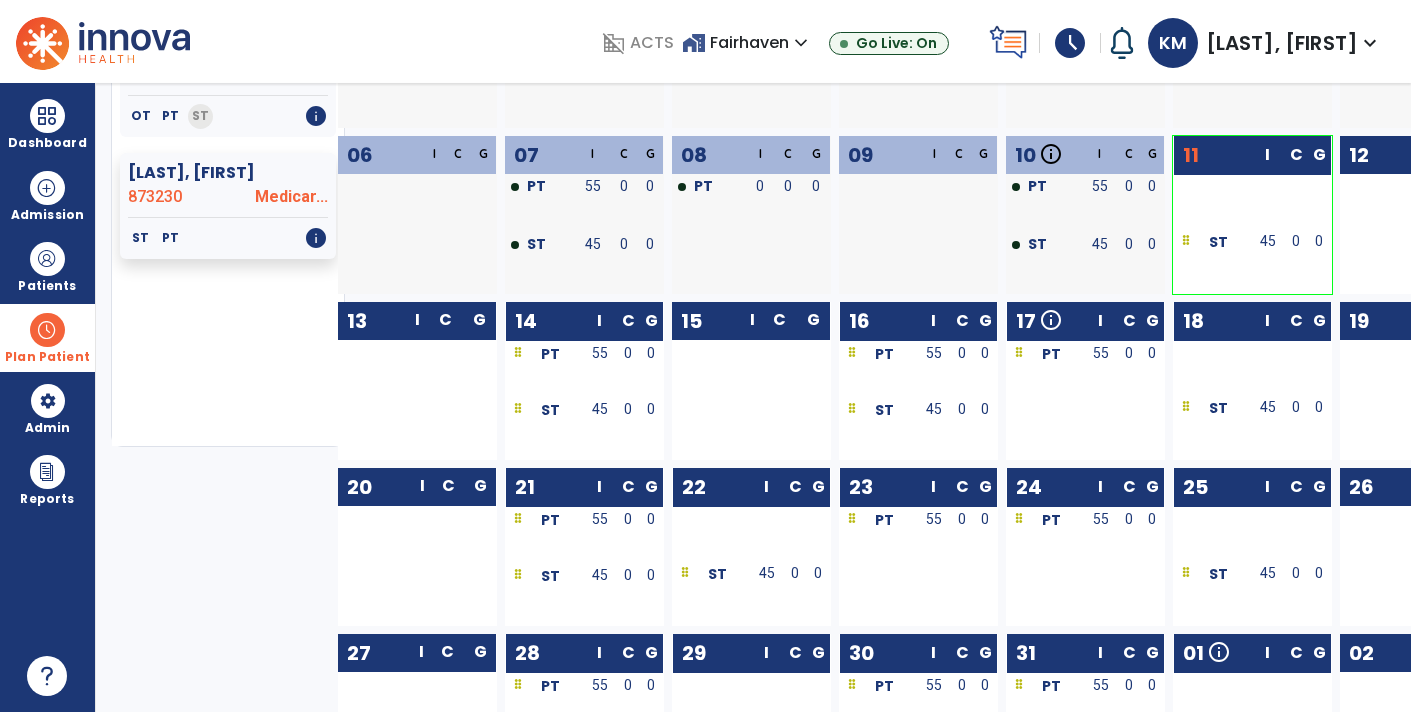 scroll, scrollTop: 279, scrollLeft: 0, axis: vertical 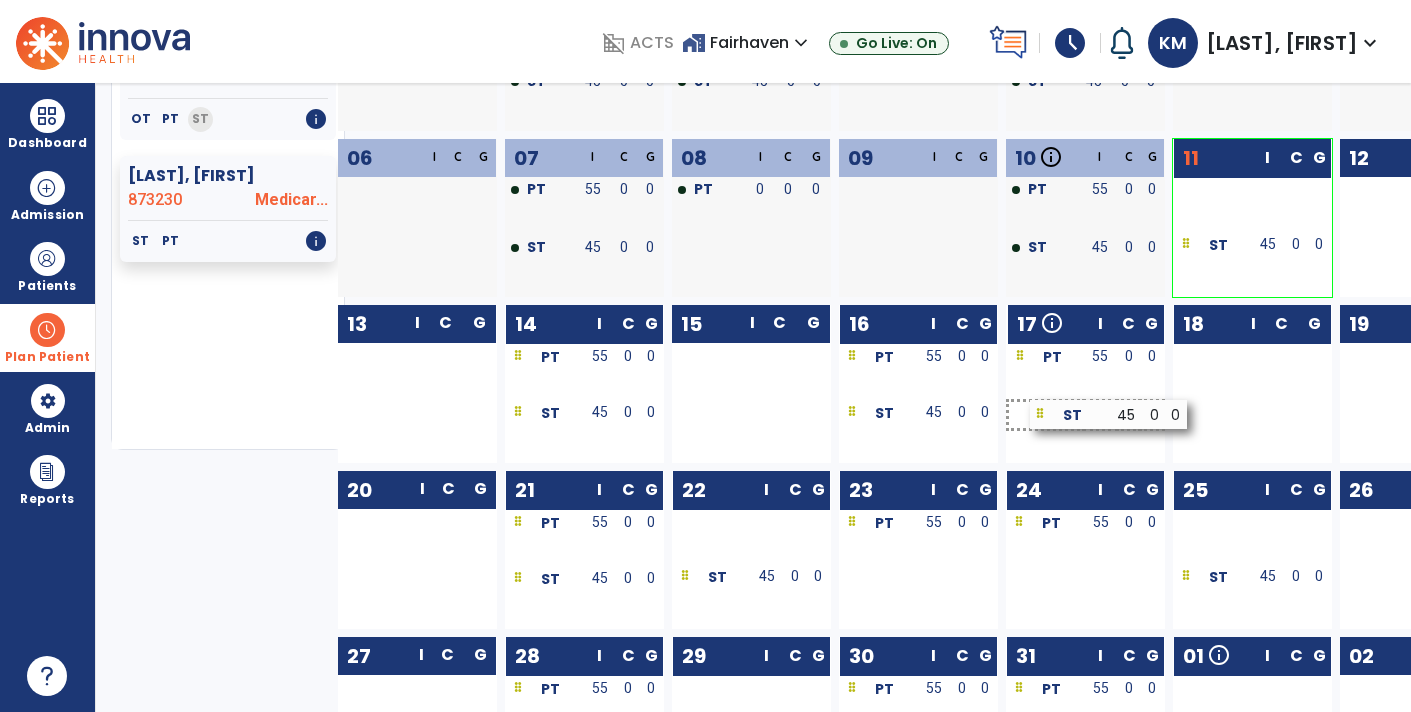 drag, startPoint x: 1234, startPoint y: 412, endPoint x: 1091, endPoint y: 417, distance: 143.08739 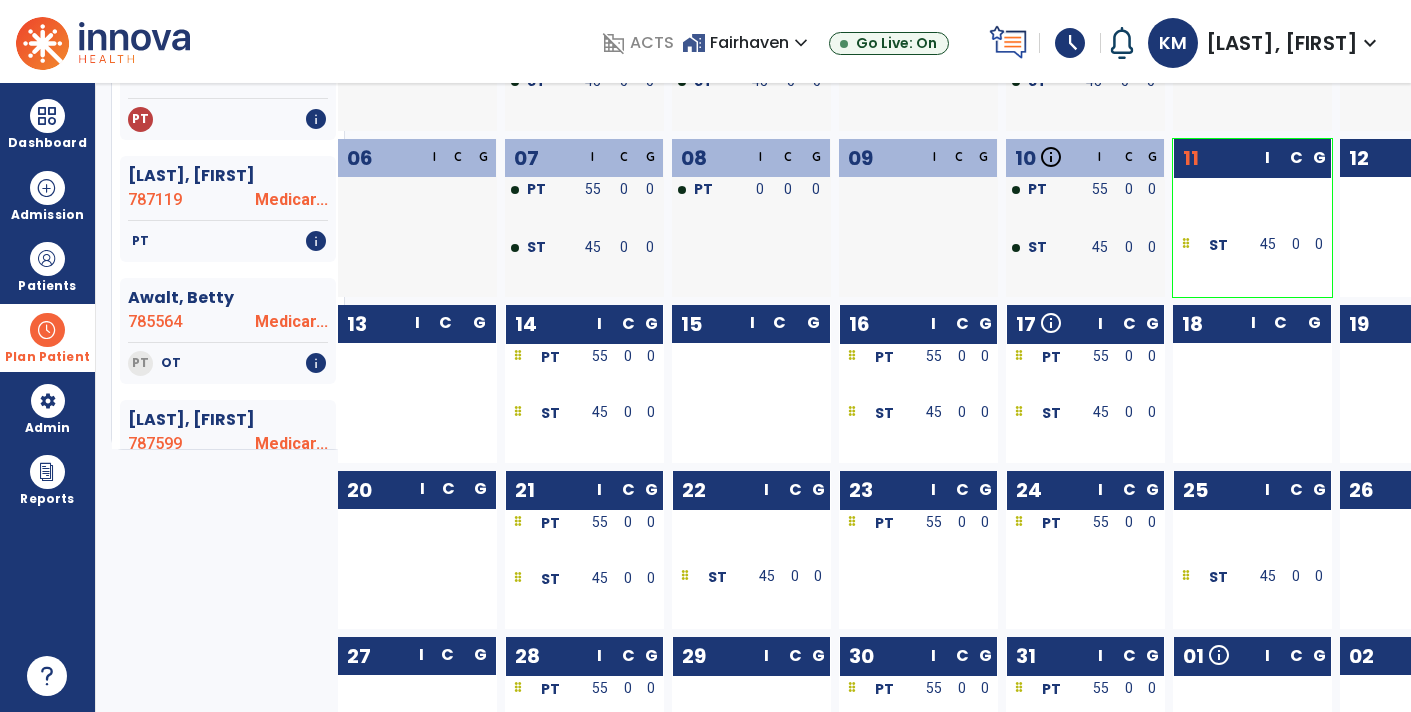 scroll, scrollTop: 0, scrollLeft: 0, axis: both 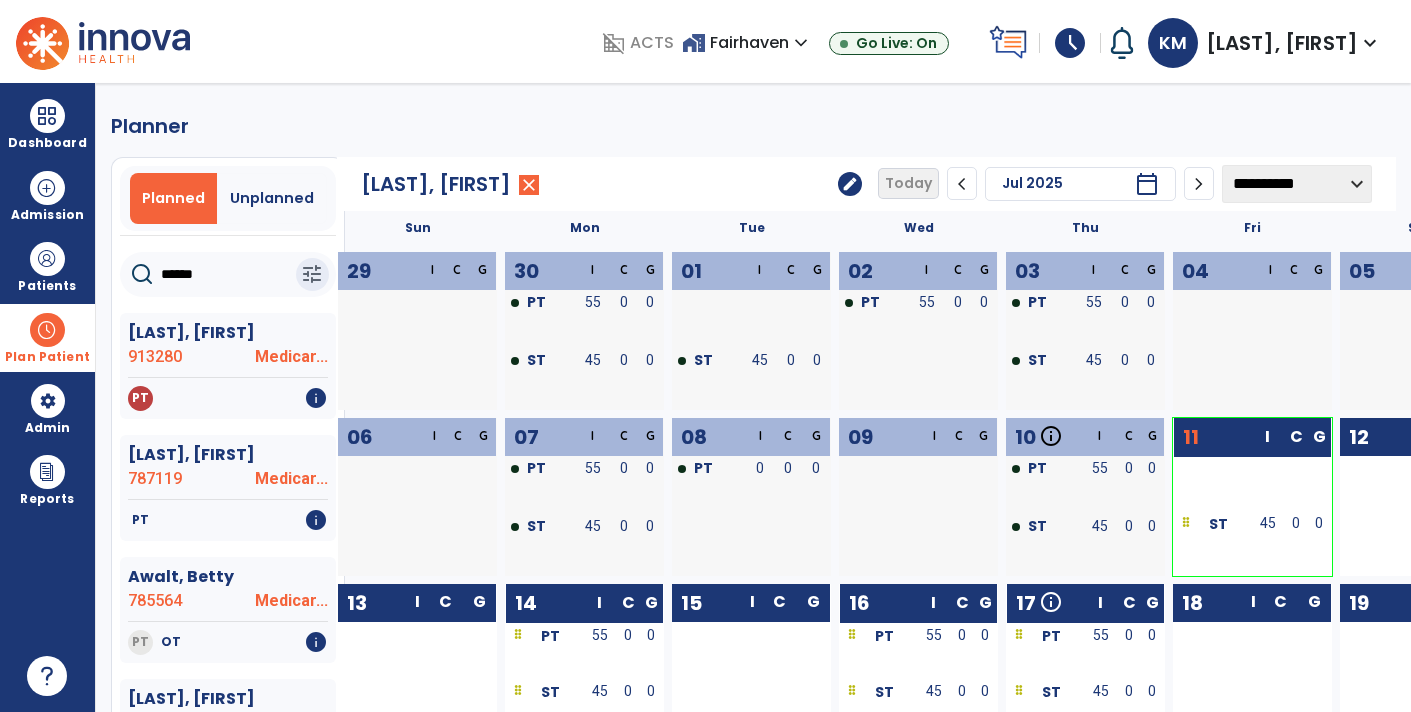 click on "******" 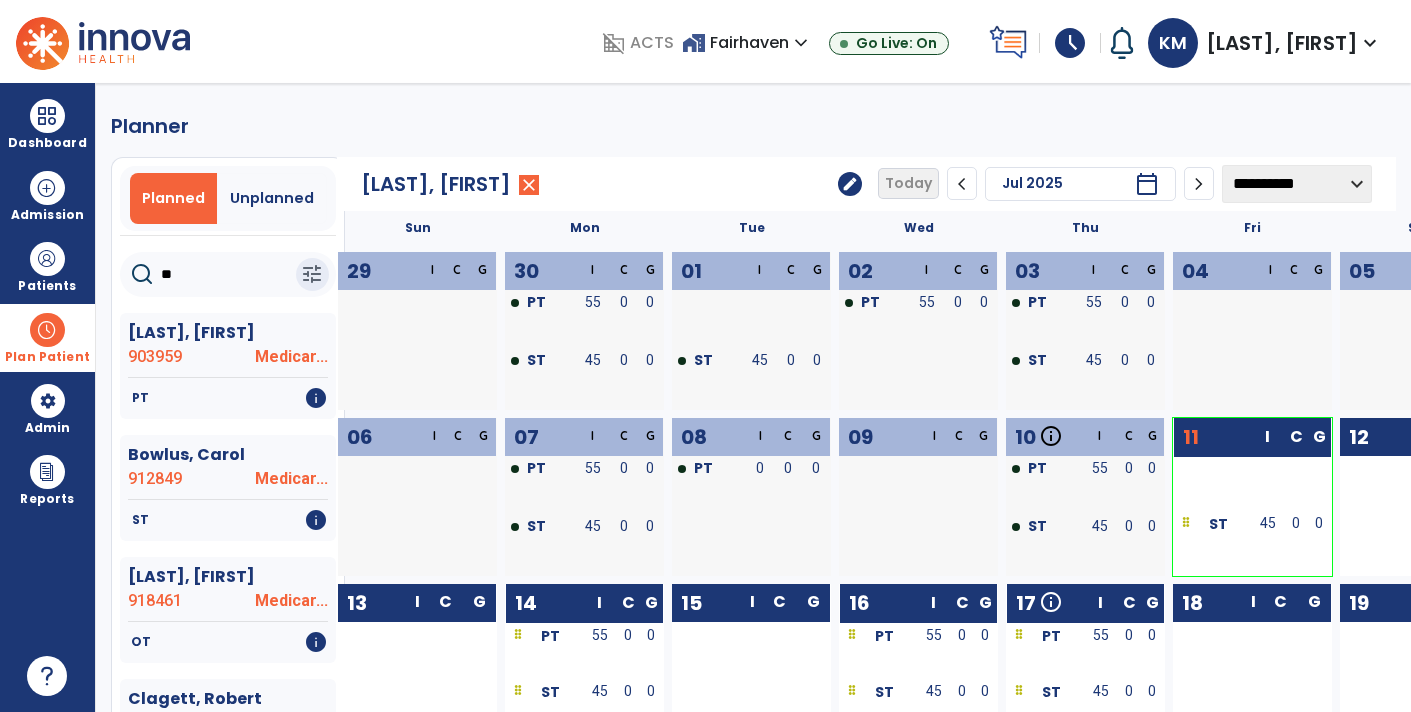 type on "*" 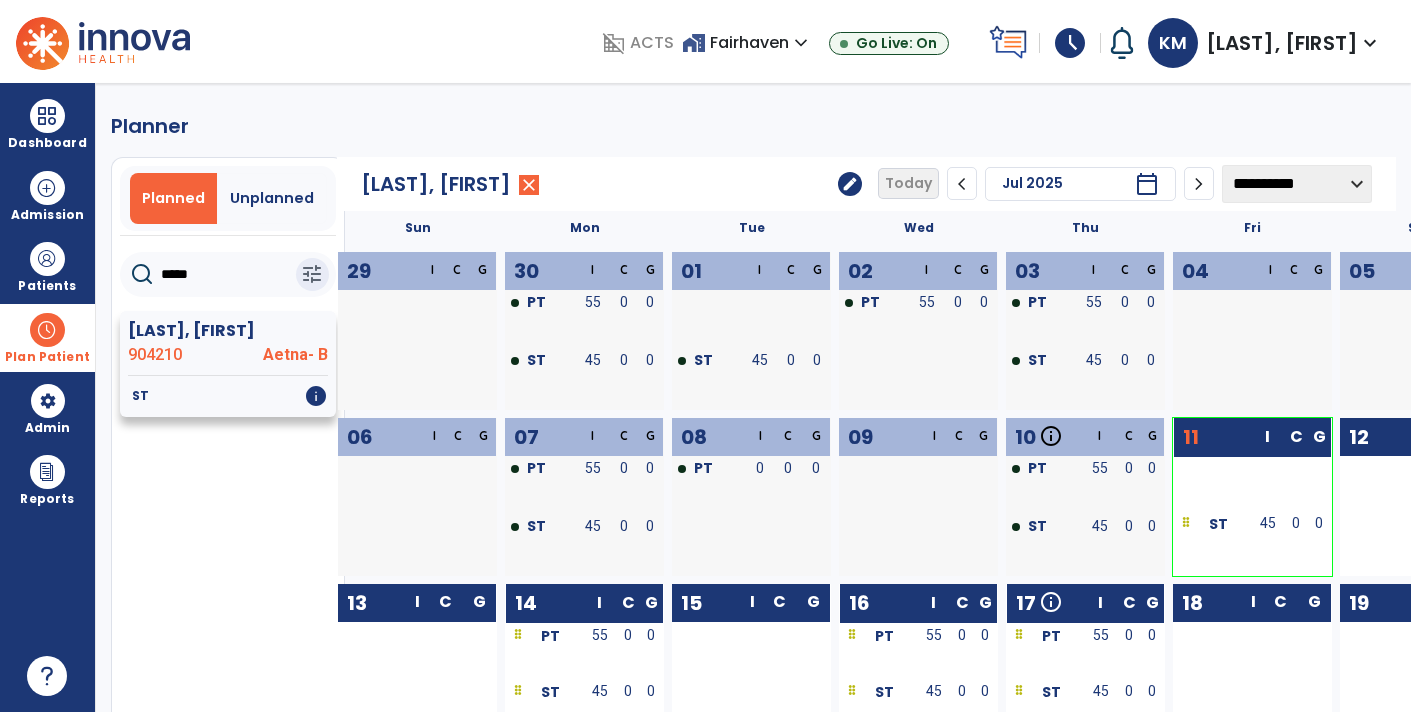 click on "[LAST], [FIRST]" 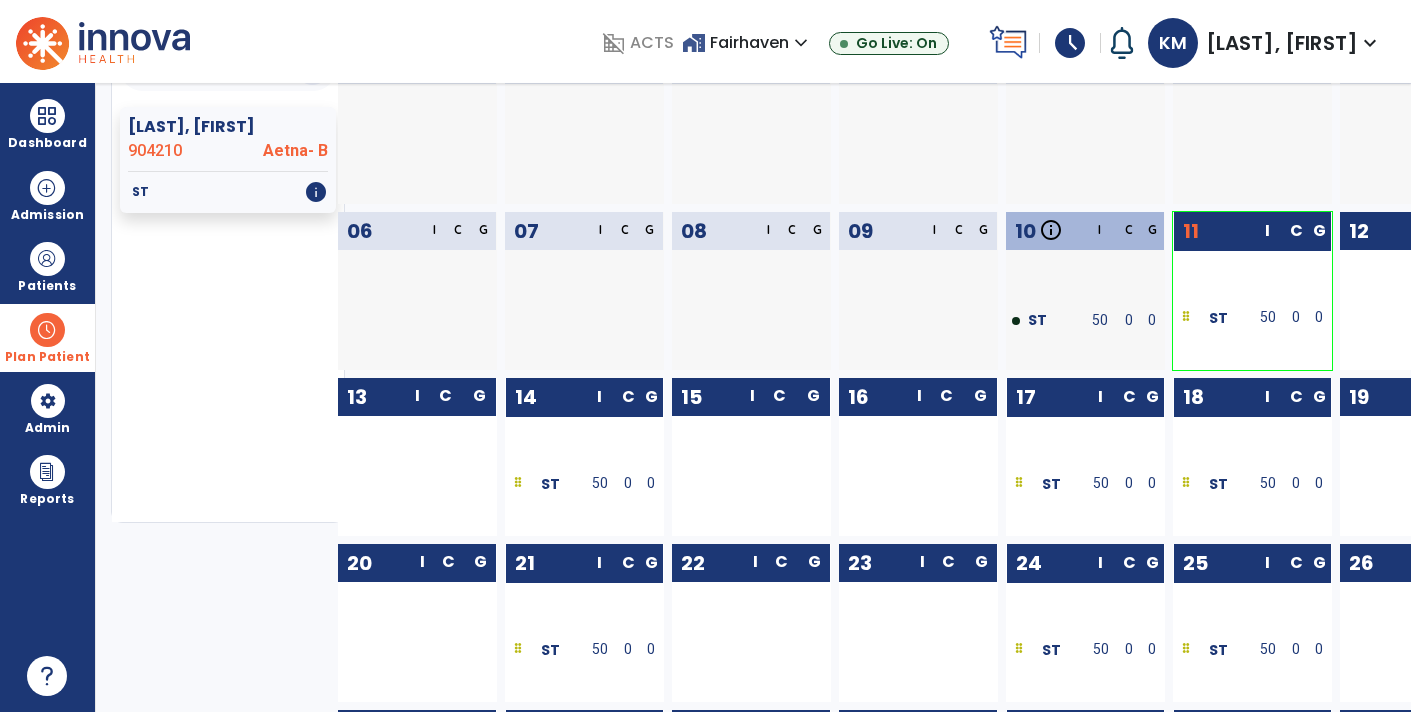 scroll, scrollTop: 210, scrollLeft: 0, axis: vertical 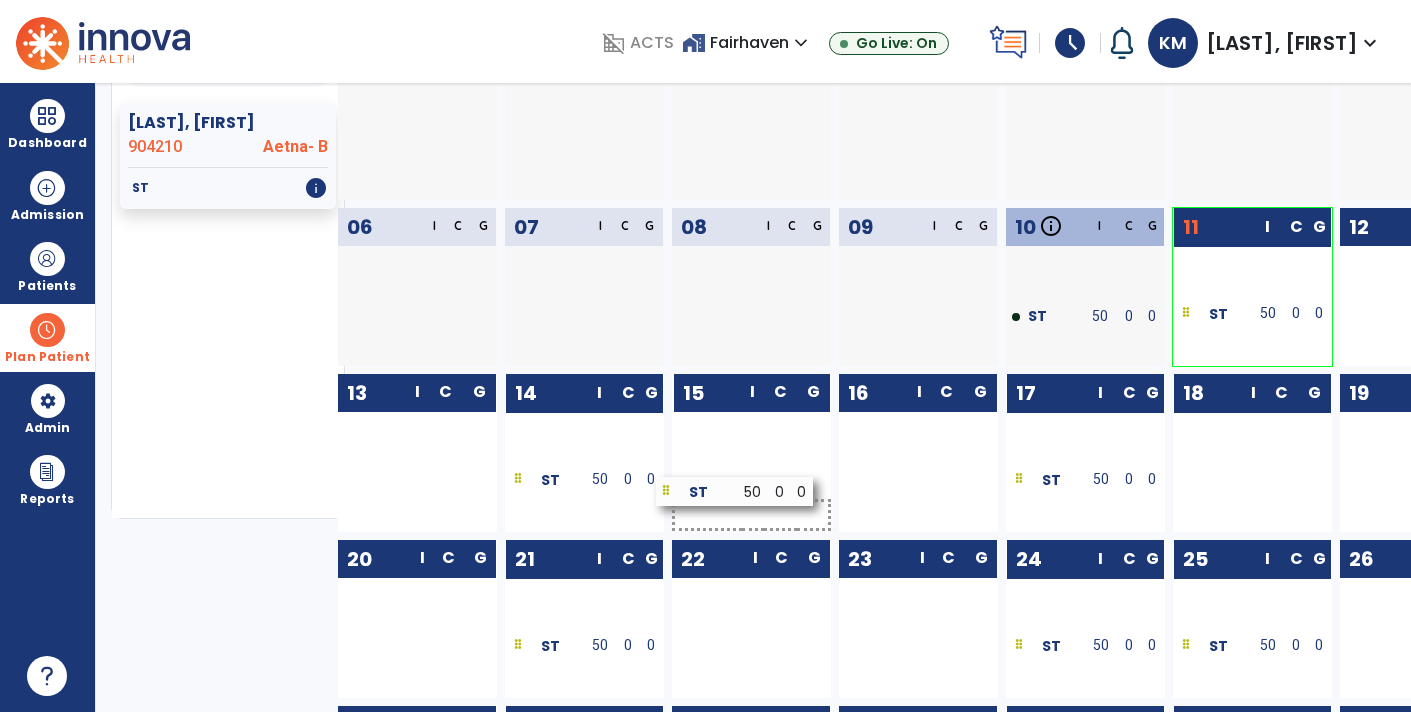 drag, startPoint x: 1258, startPoint y: 480, endPoint x: 742, endPoint y: 496, distance: 516.248 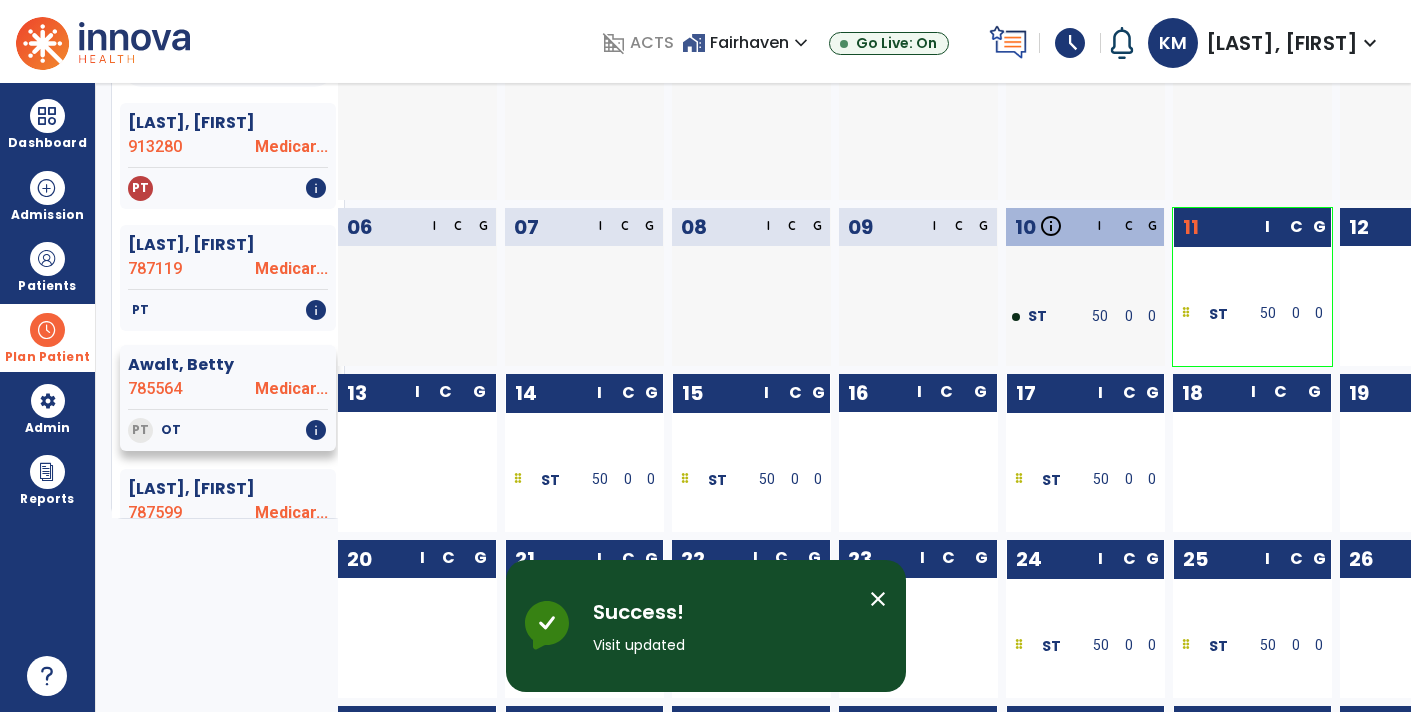 scroll, scrollTop: 0, scrollLeft: 0, axis: both 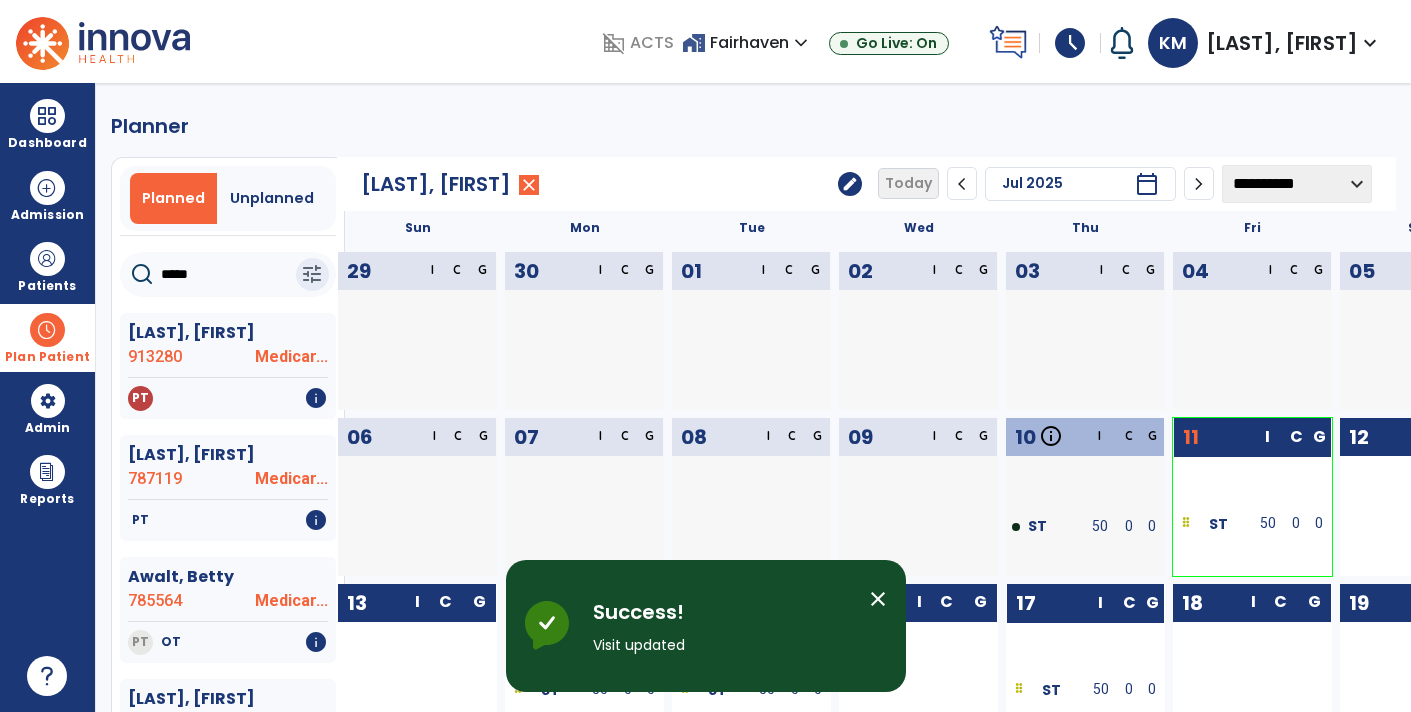 click on "*****" 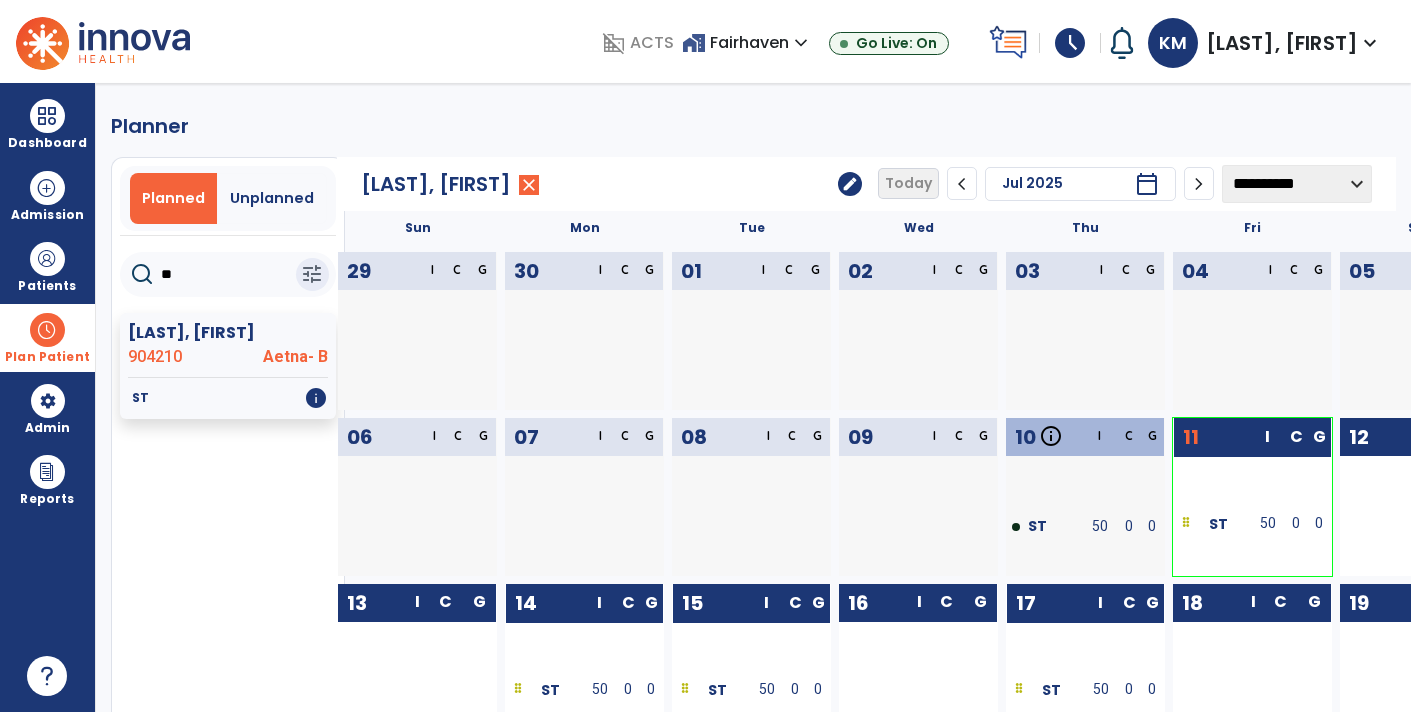 type on "*" 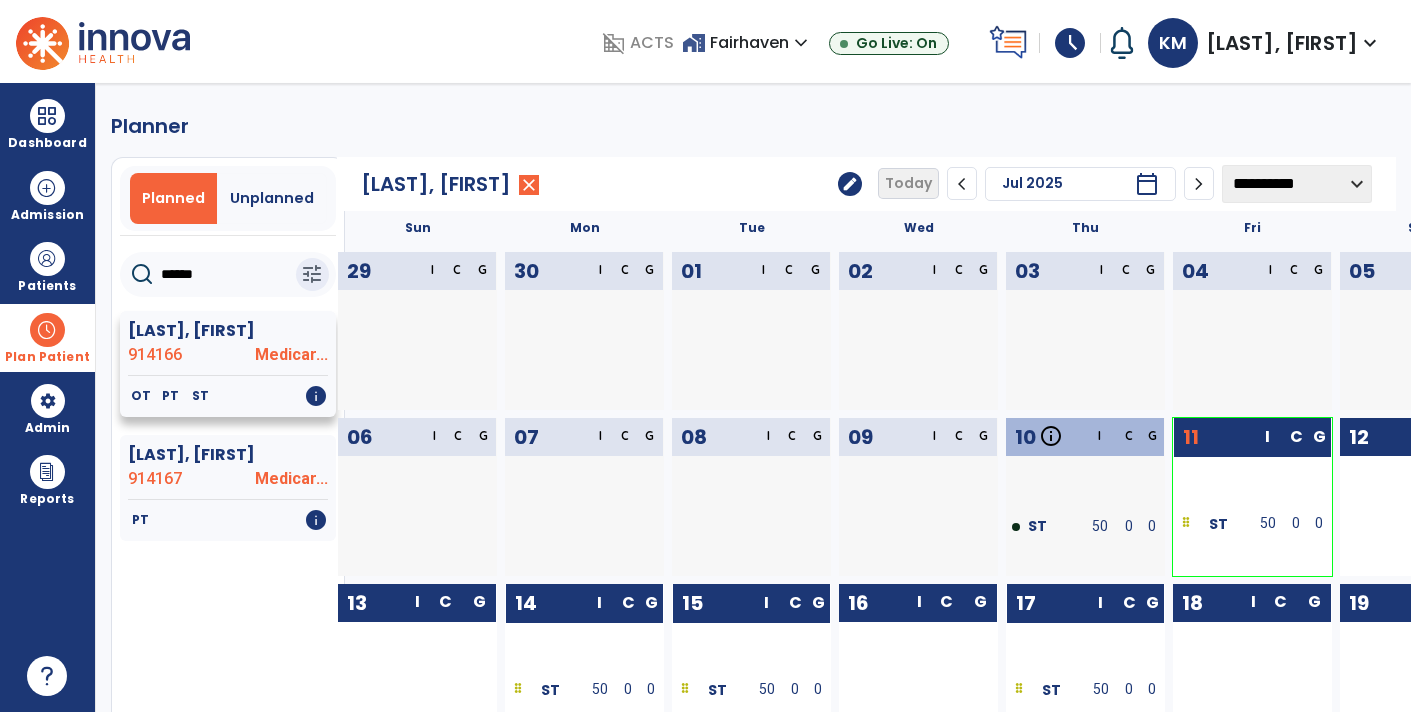 click on "914166" 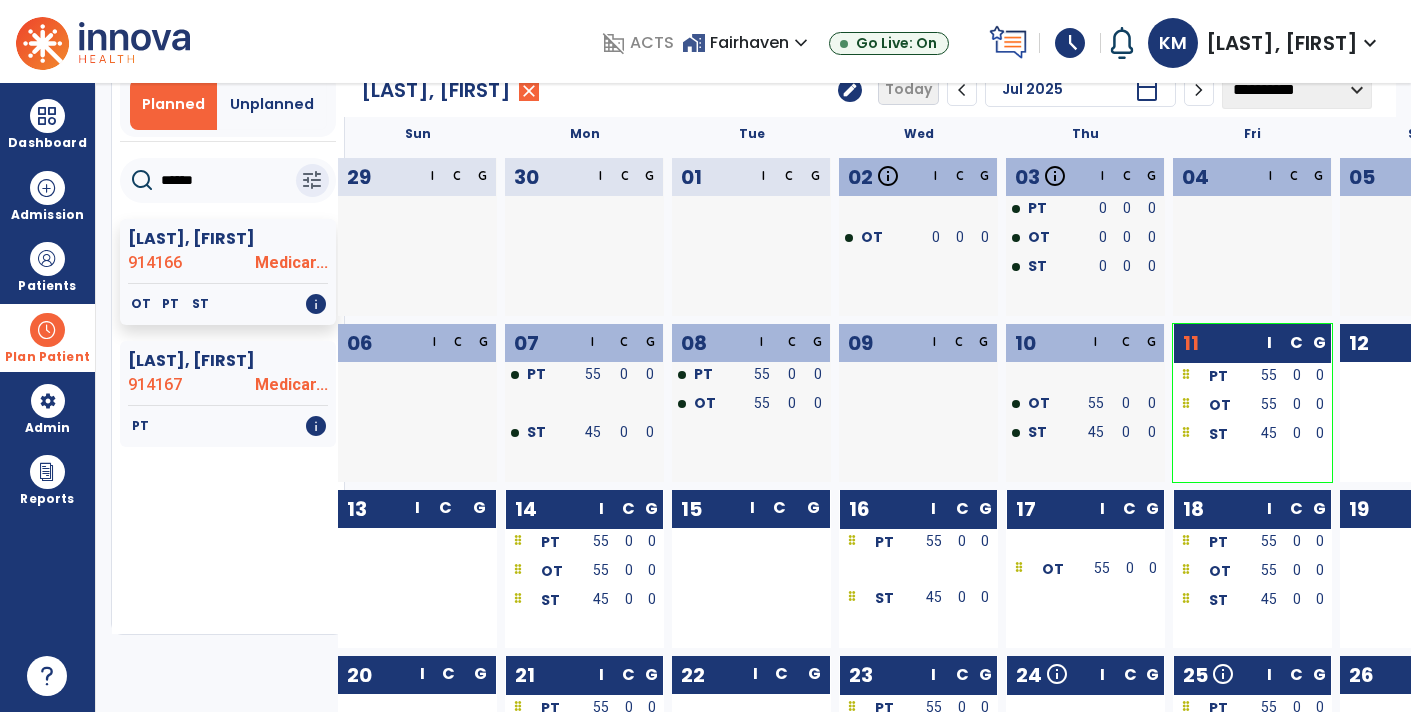 scroll, scrollTop: 97, scrollLeft: 0, axis: vertical 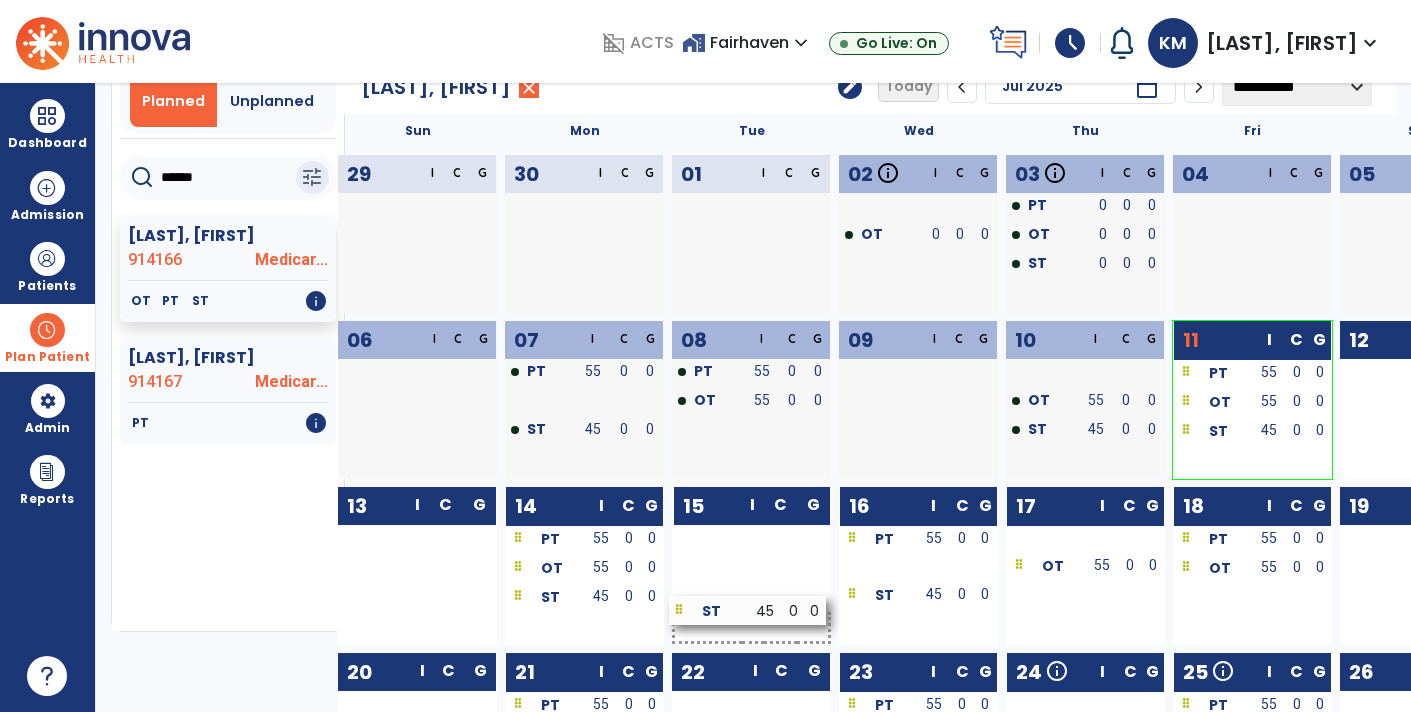 drag, startPoint x: 1212, startPoint y: 598, endPoint x: 708, endPoint y: 619, distance: 504.43732 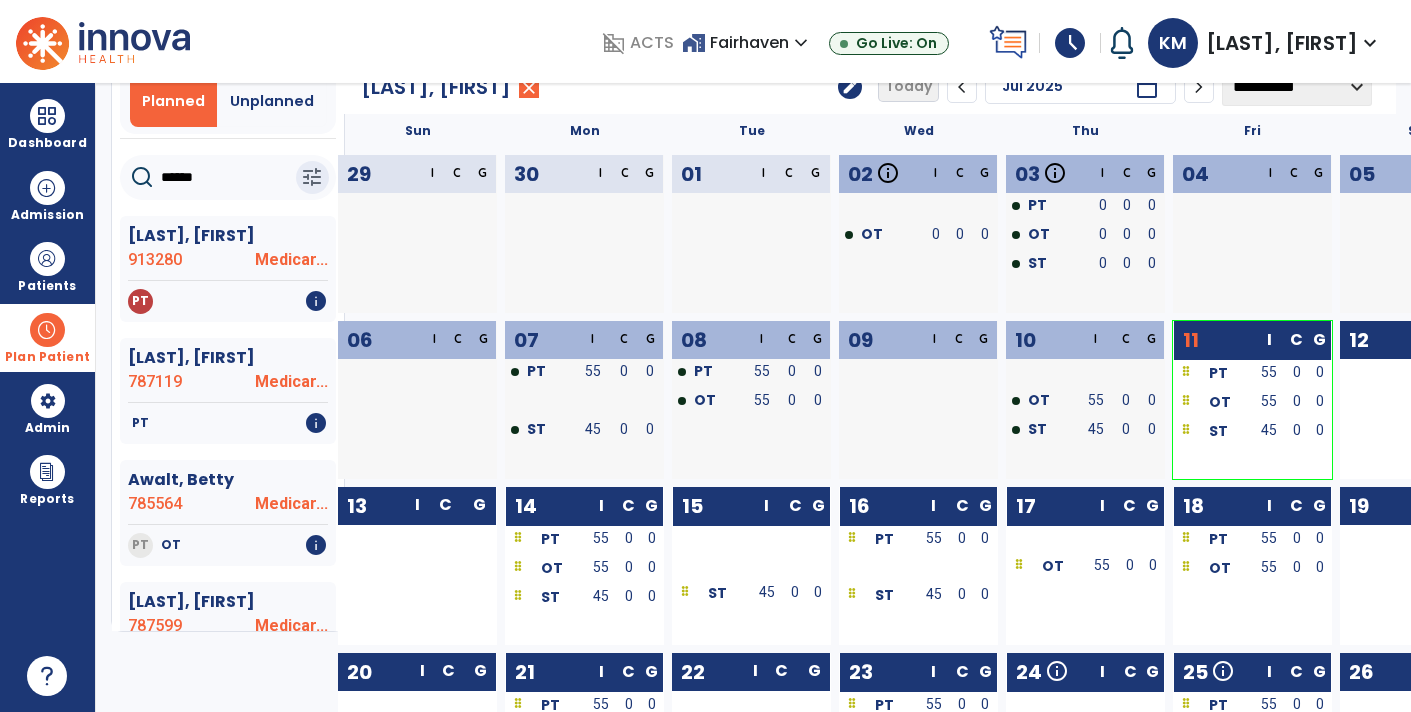 click on "******" 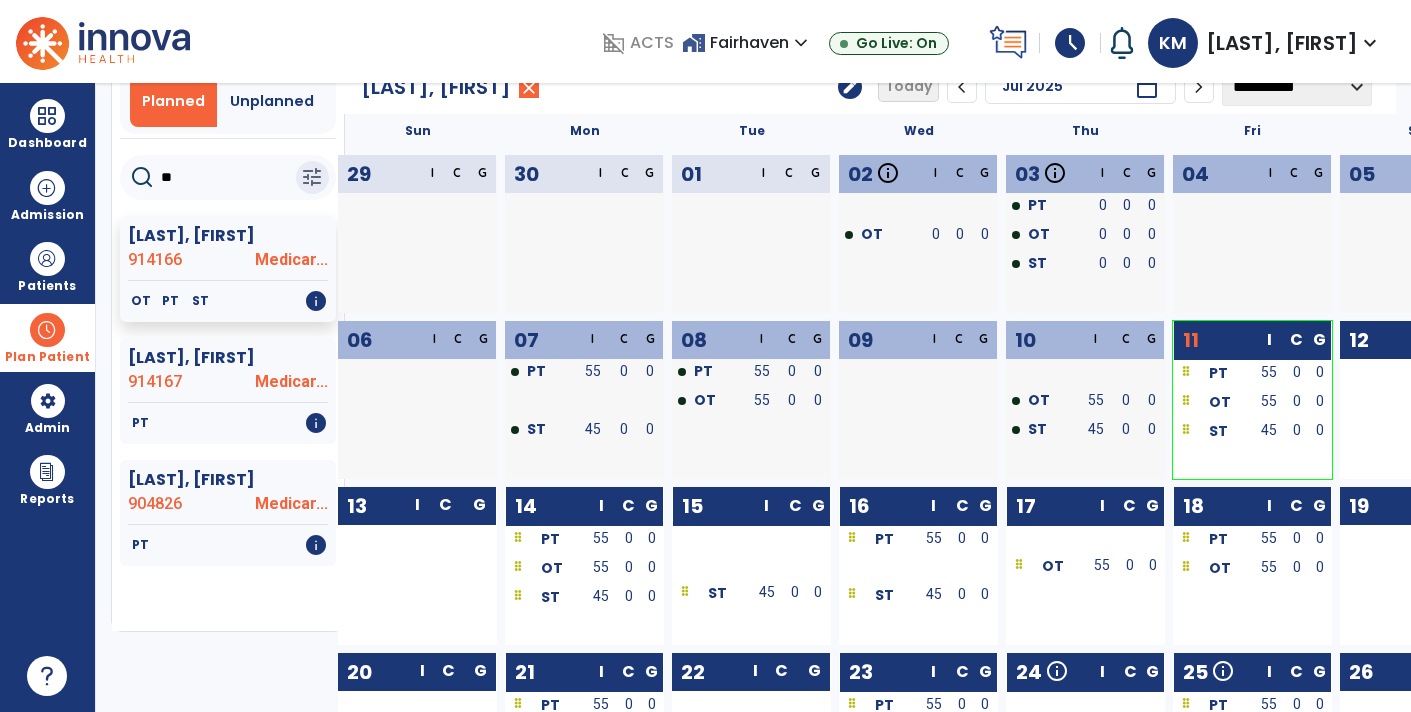 type on "*" 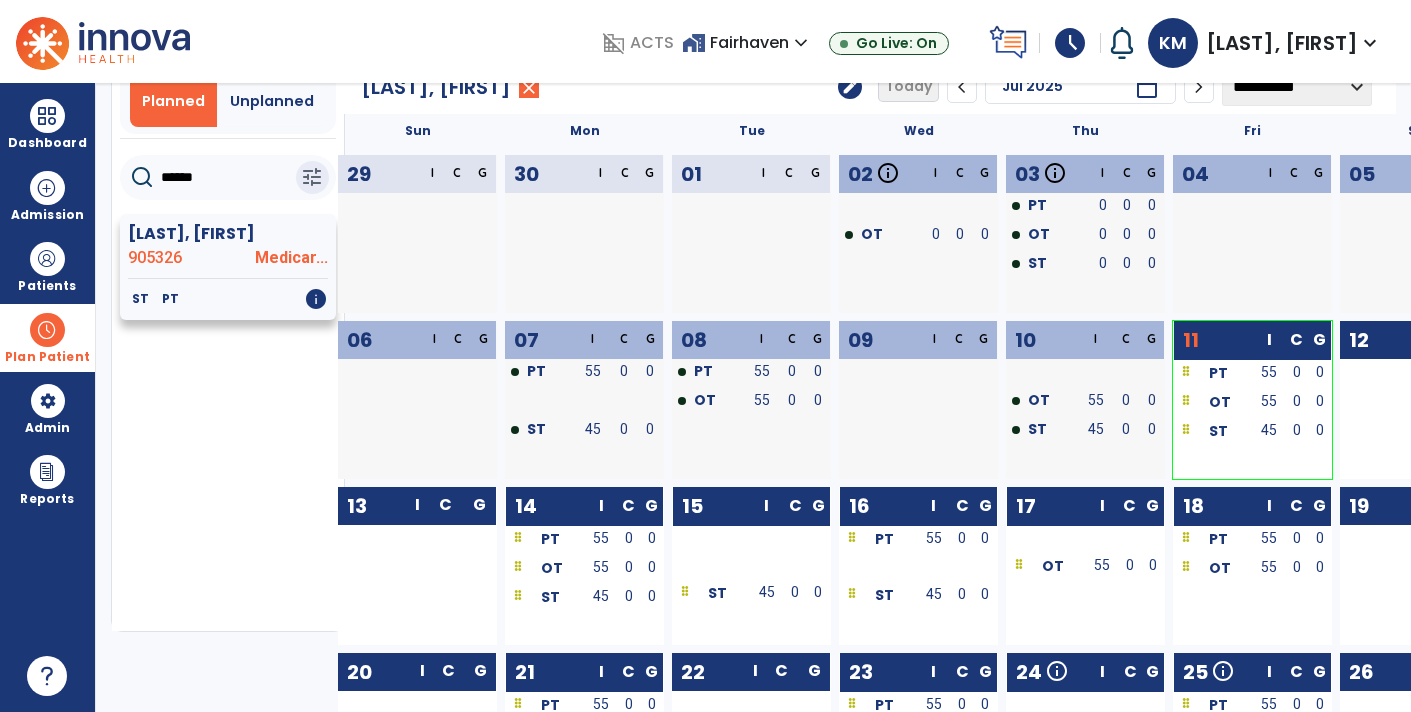 type on "******" 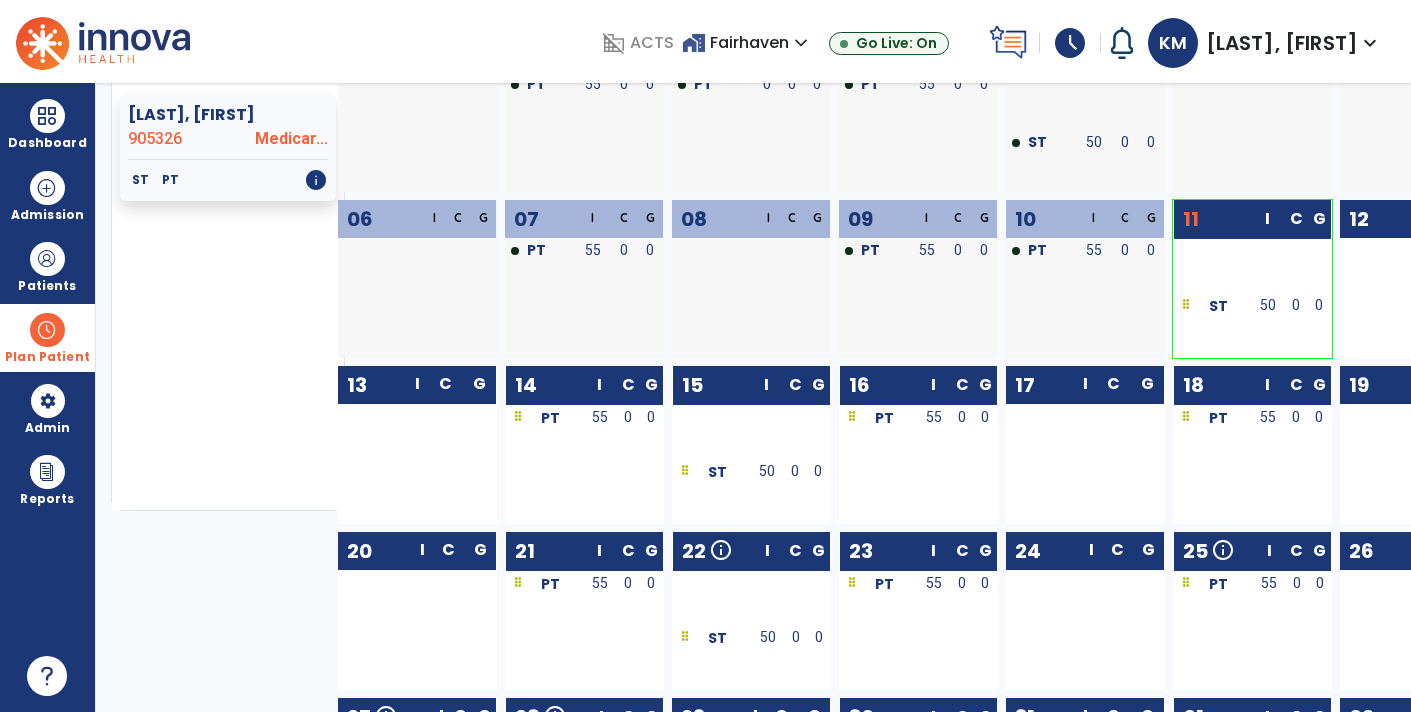 scroll, scrollTop: 218, scrollLeft: 0, axis: vertical 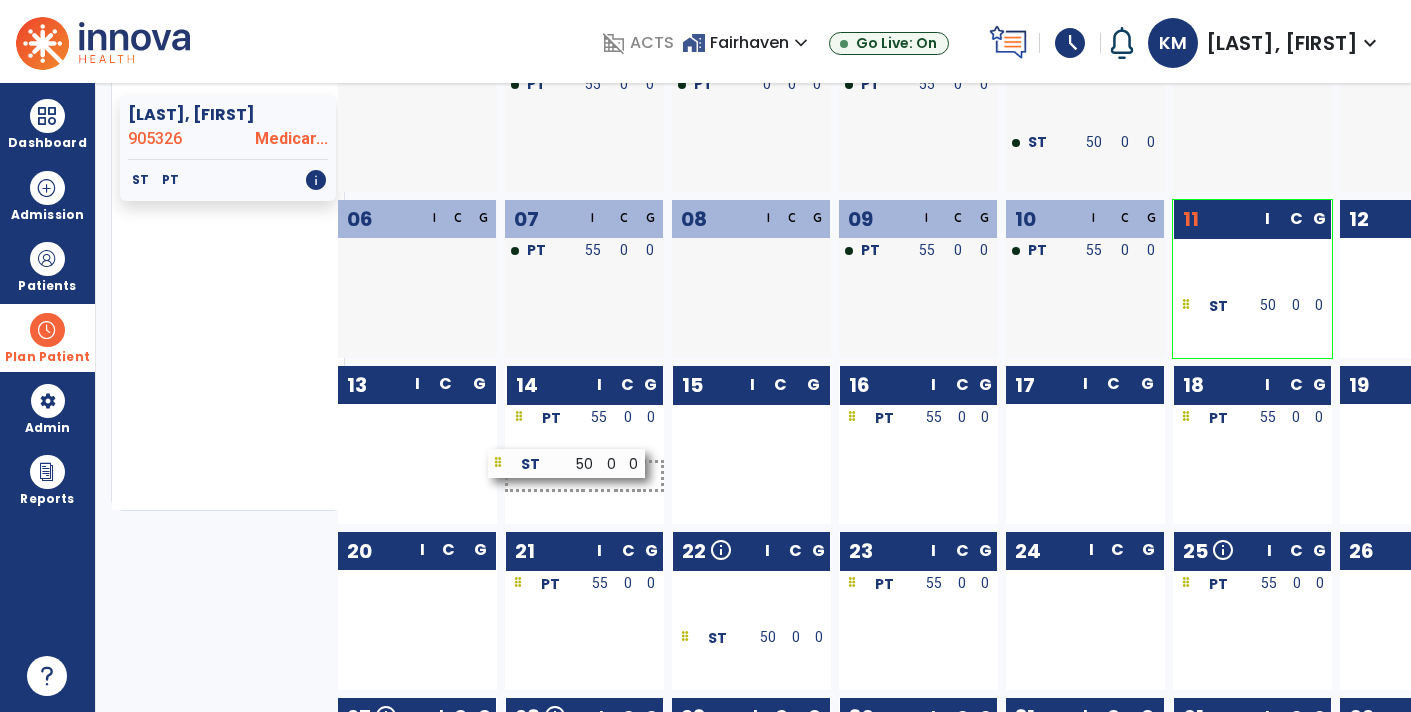 drag, startPoint x: 781, startPoint y: 476, endPoint x: 598, endPoint y: 469, distance: 183.13383 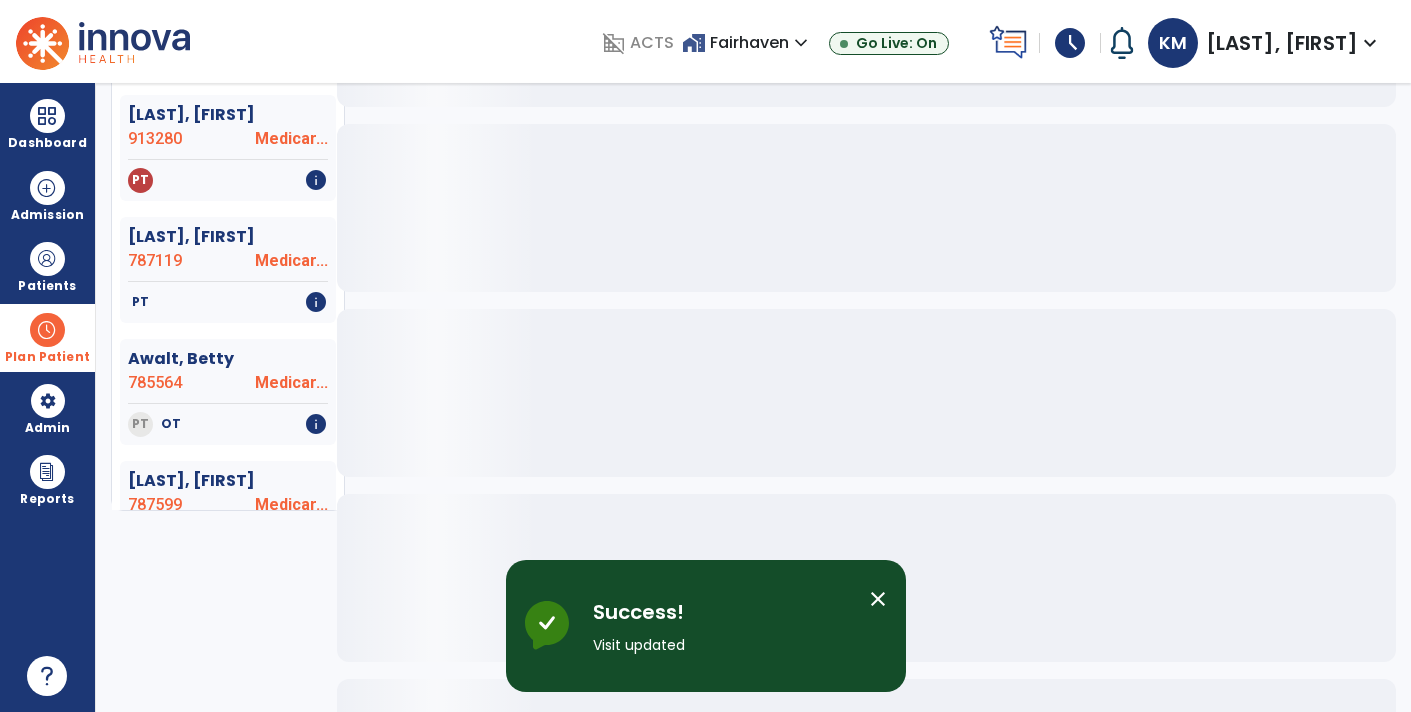 click on "close" at bounding box center [878, 599] 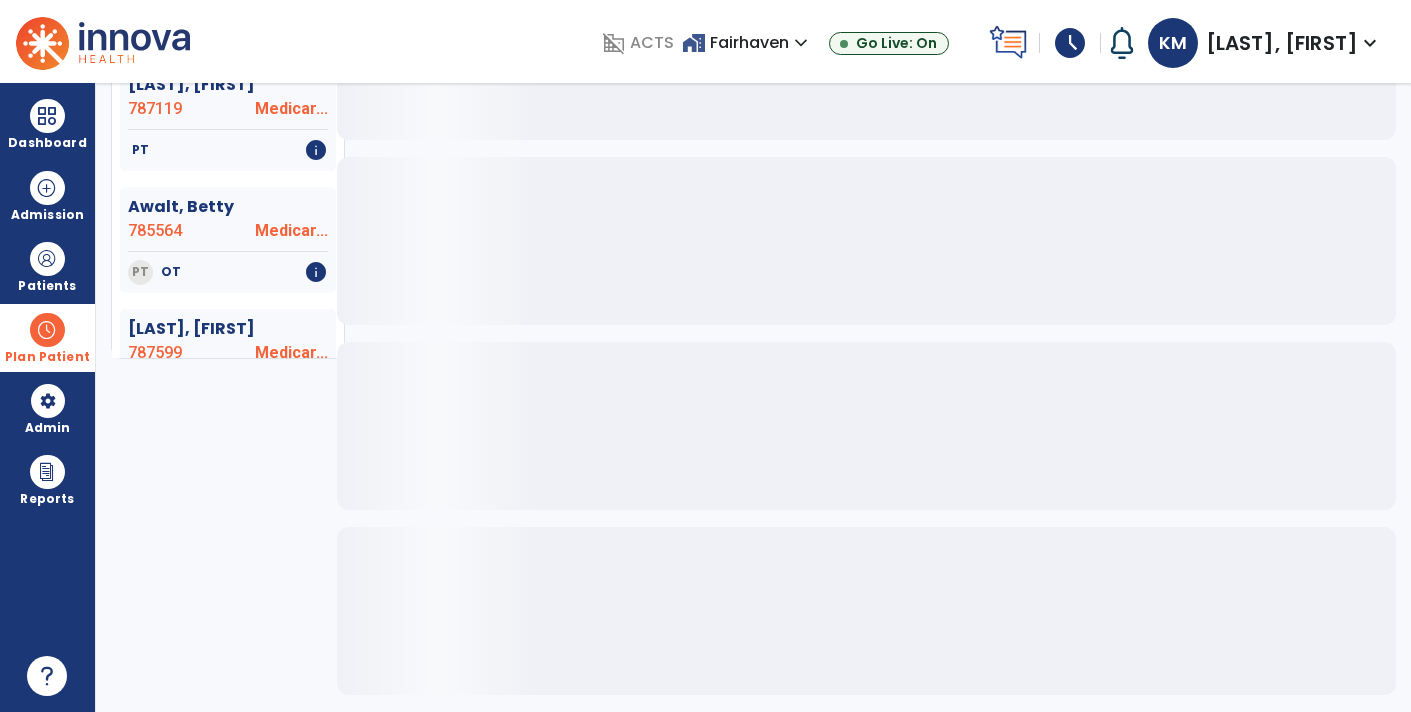 scroll, scrollTop: 0, scrollLeft: 0, axis: both 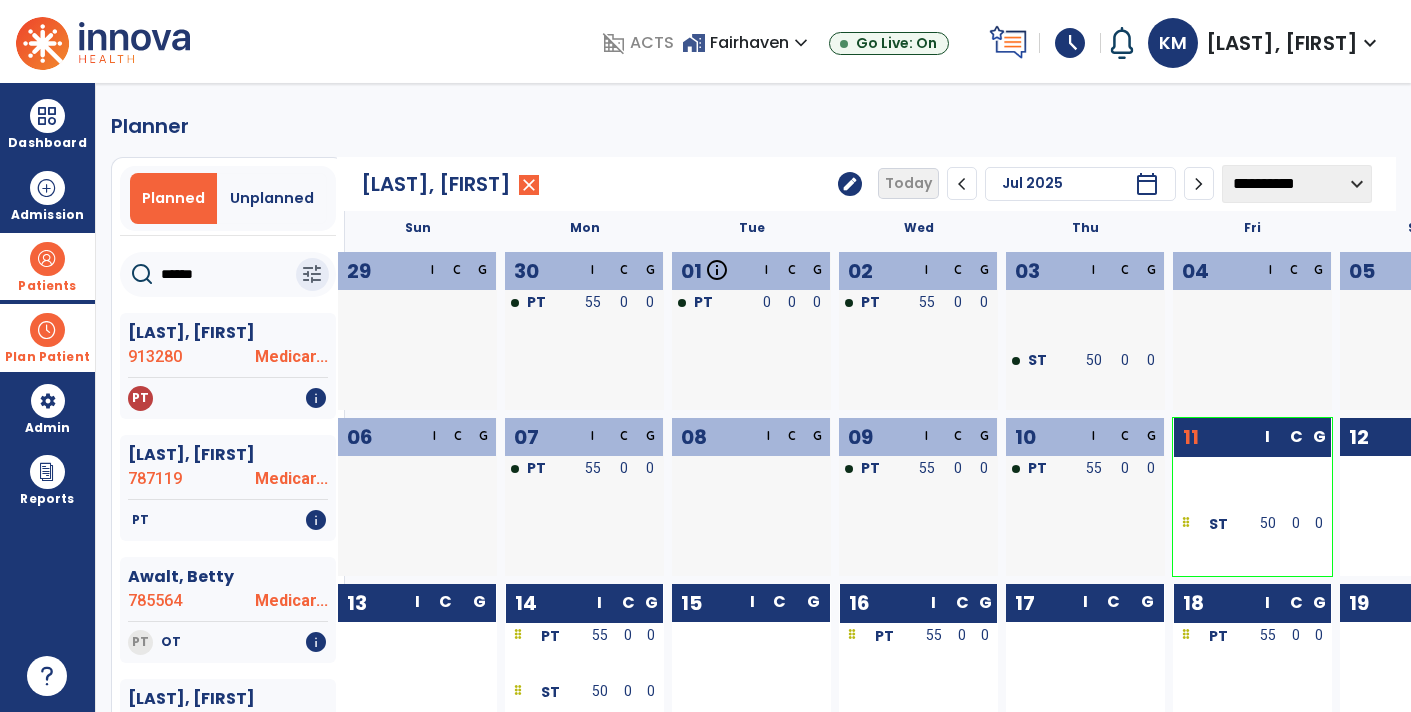 click on "Patients" at bounding box center (47, 266) 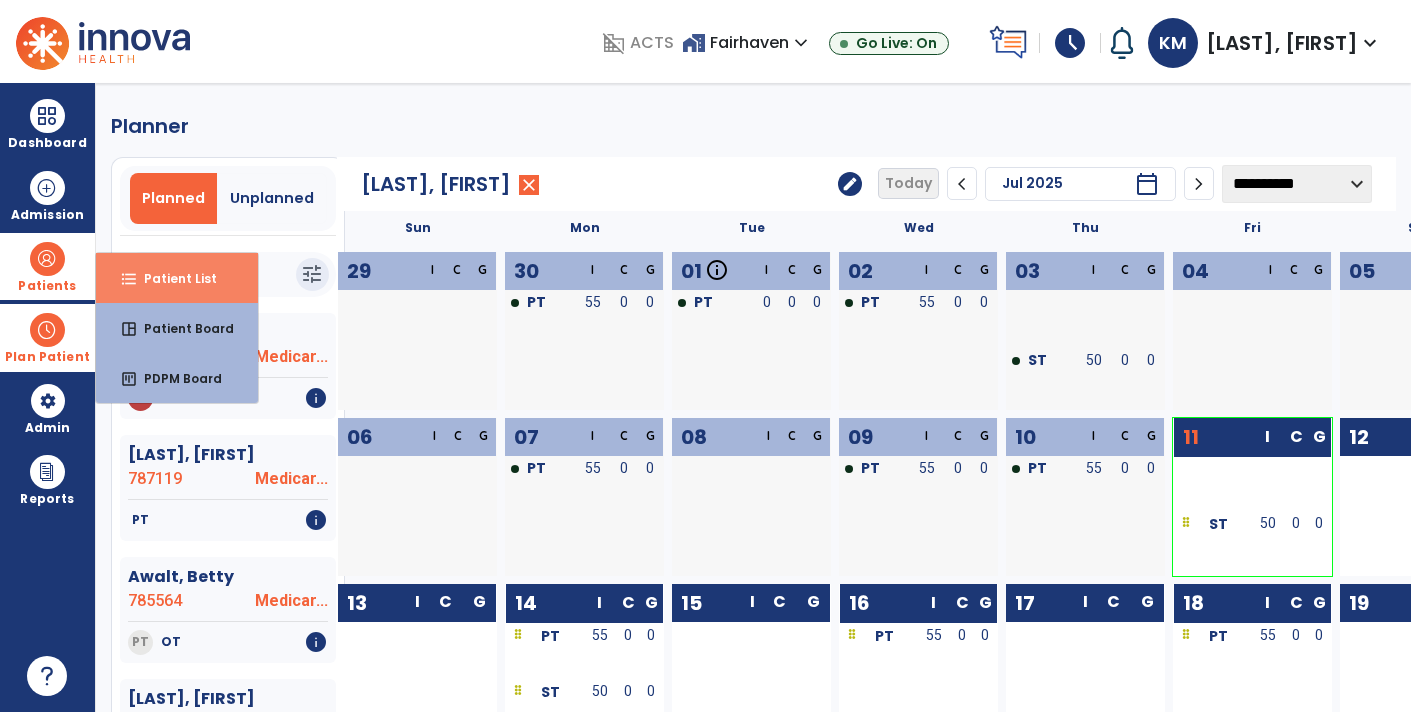 click on "format_list_bulleted  Patient List" at bounding box center (177, 278) 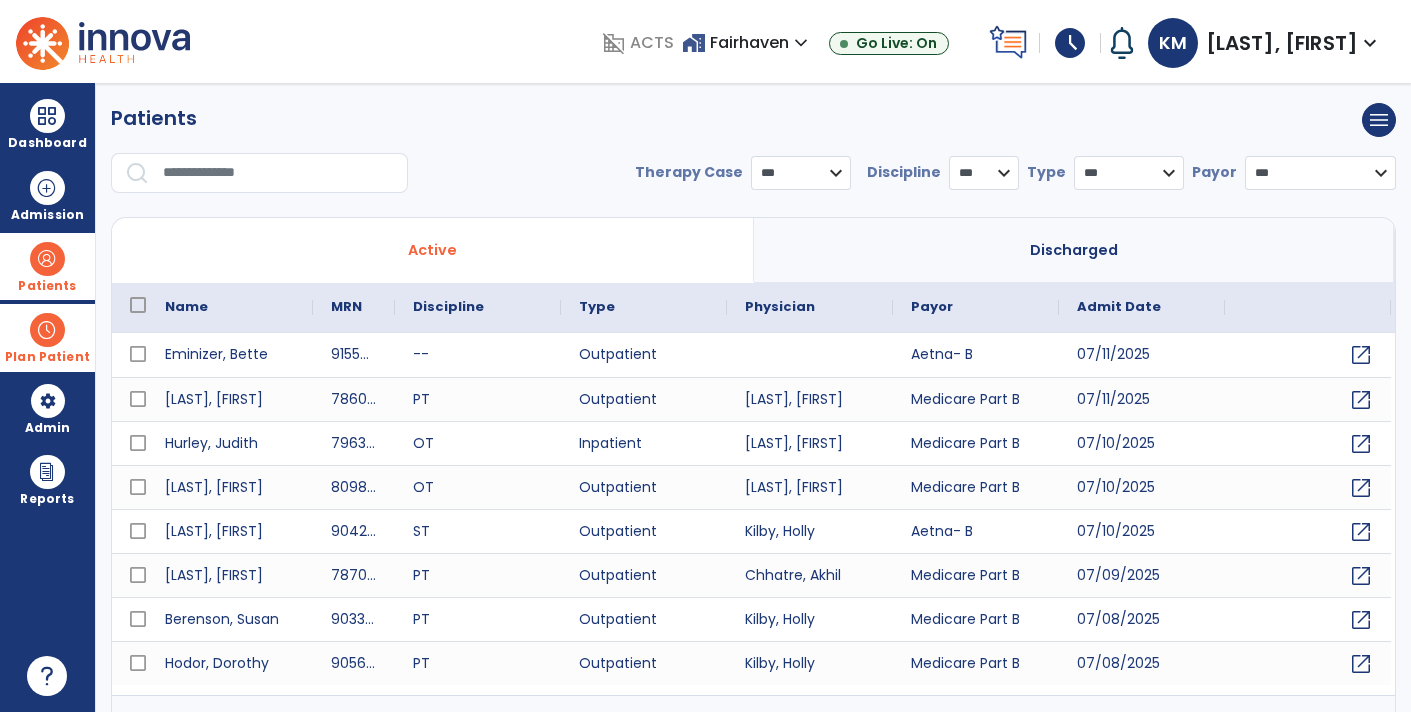 click at bounding box center [47, 330] 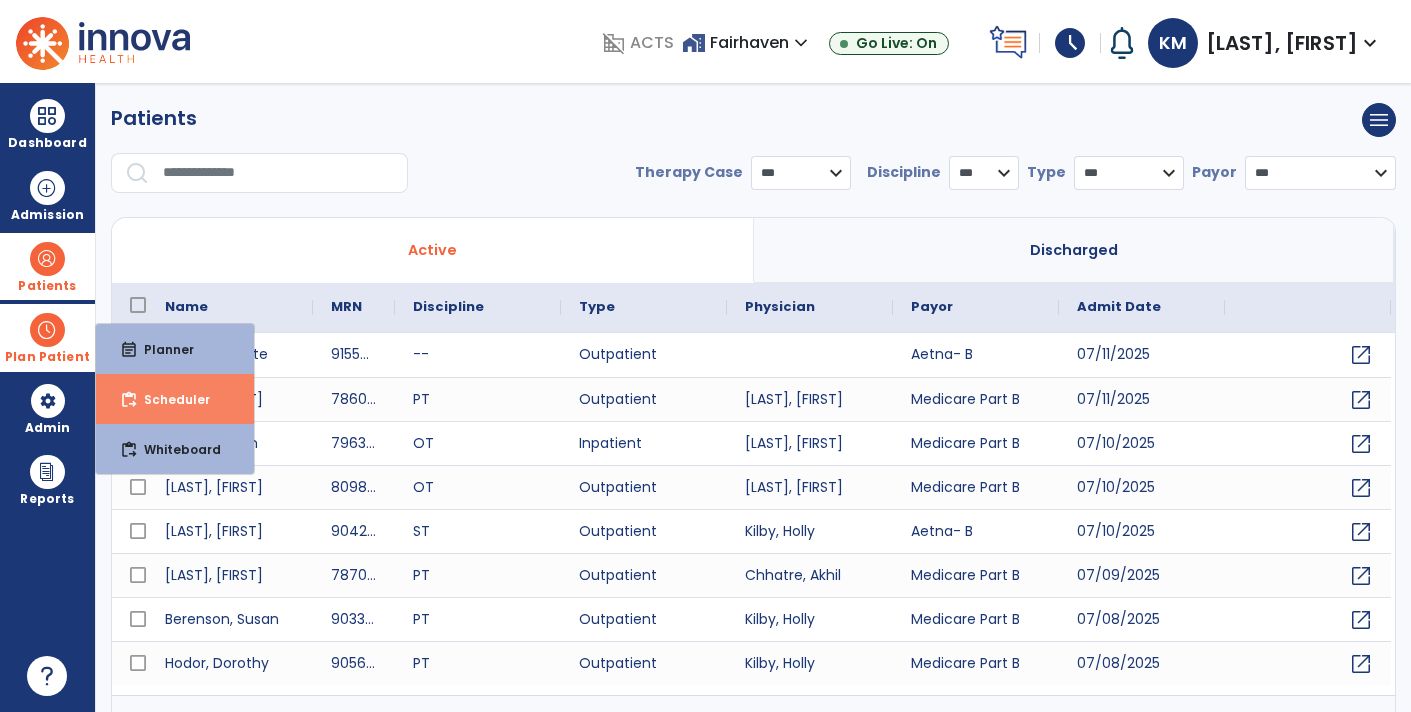 click on "content_paste_go  Scheduler" at bounding box center (175, 399) 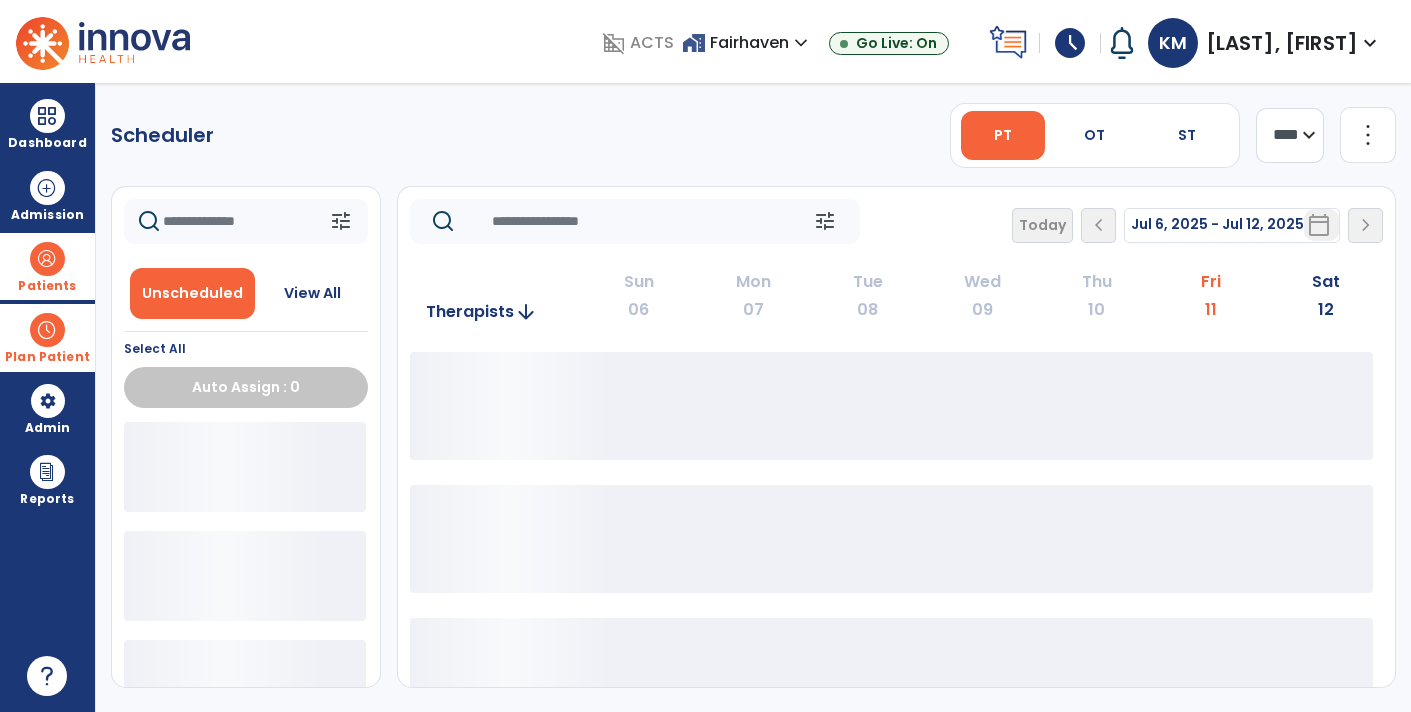 click on "tune   Unscheduled   View All  Select All  Auto Assign : 0" 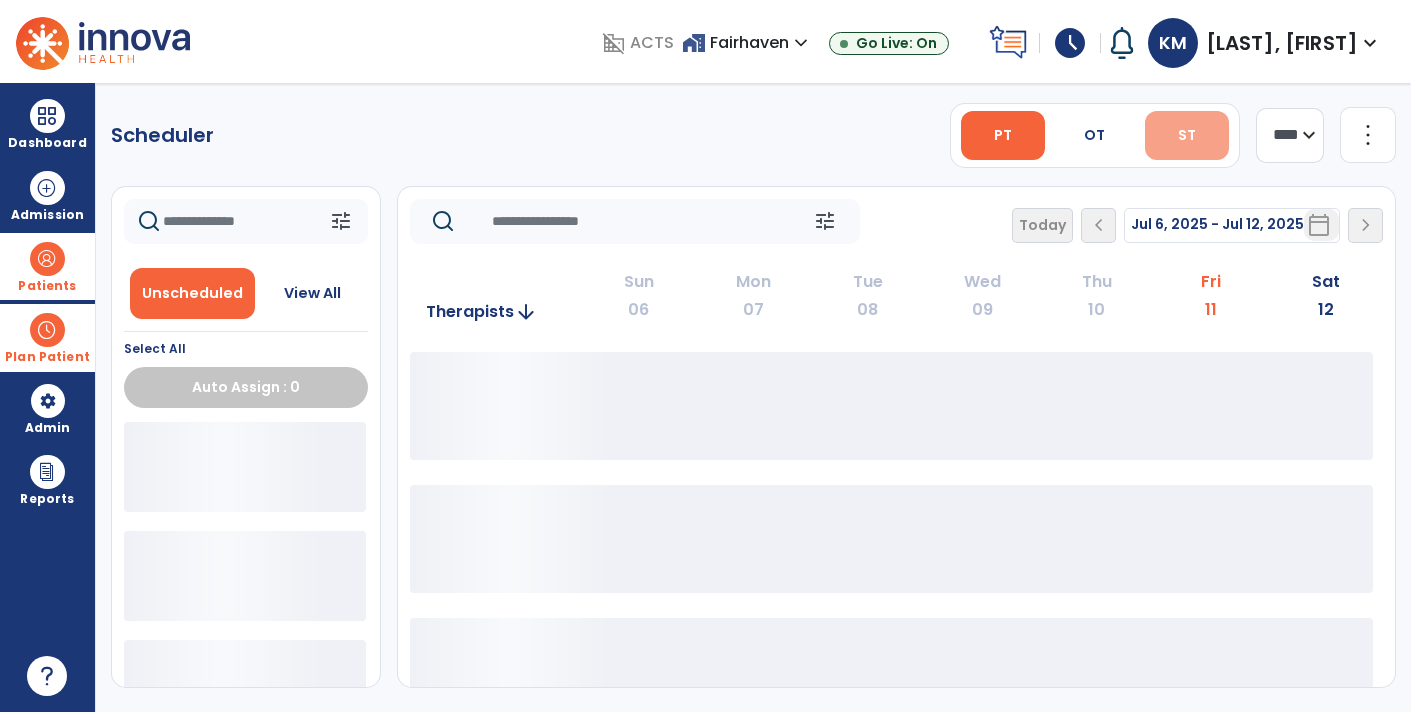 click on "ST" at bounding box center (1187, 135) 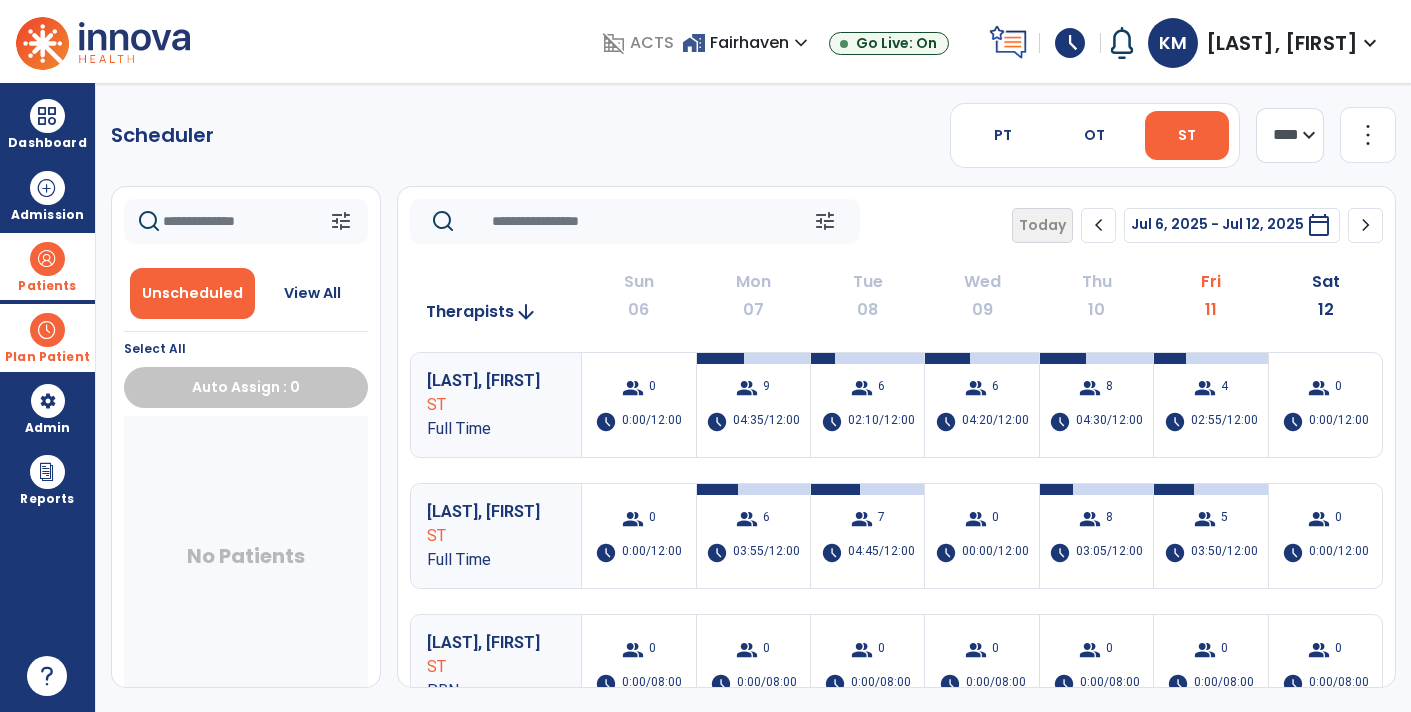 click on "chevron_right" 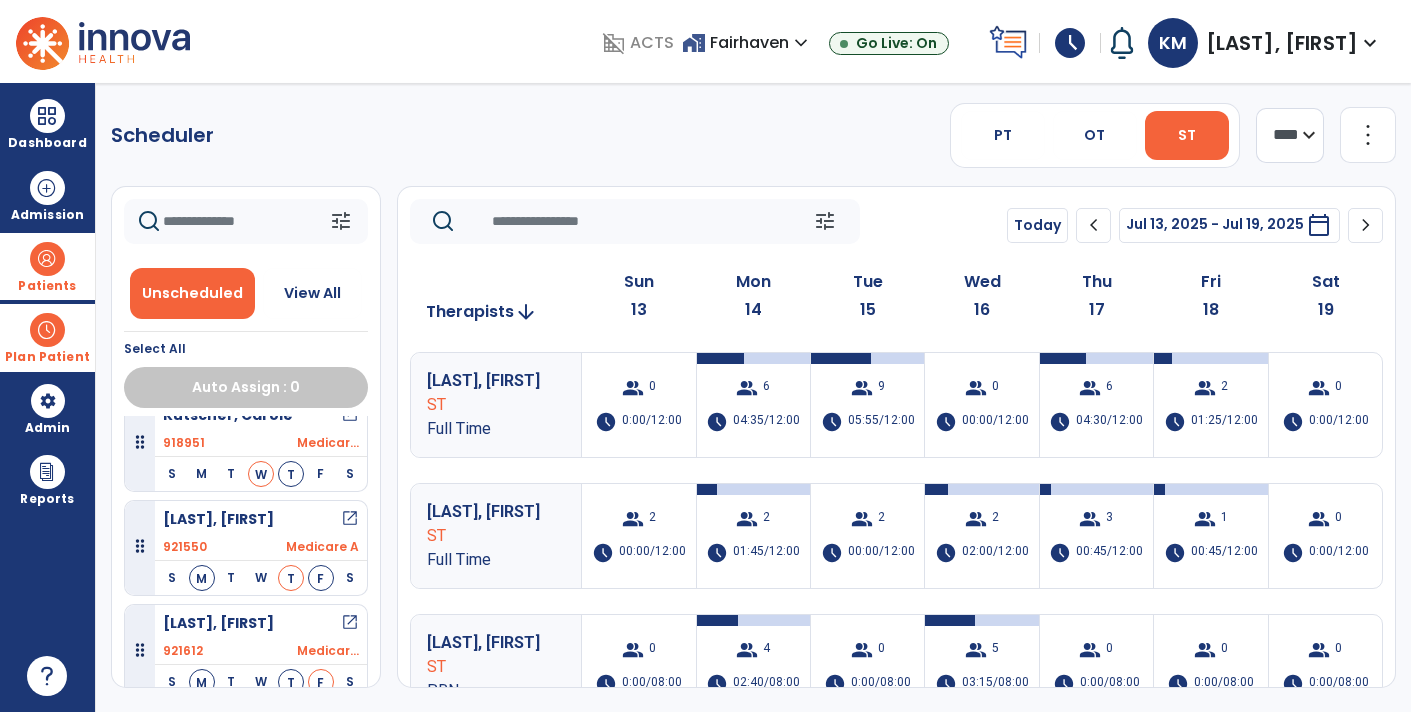 scroll, scrollTop: 0, scrollLeft: 0, axis: both 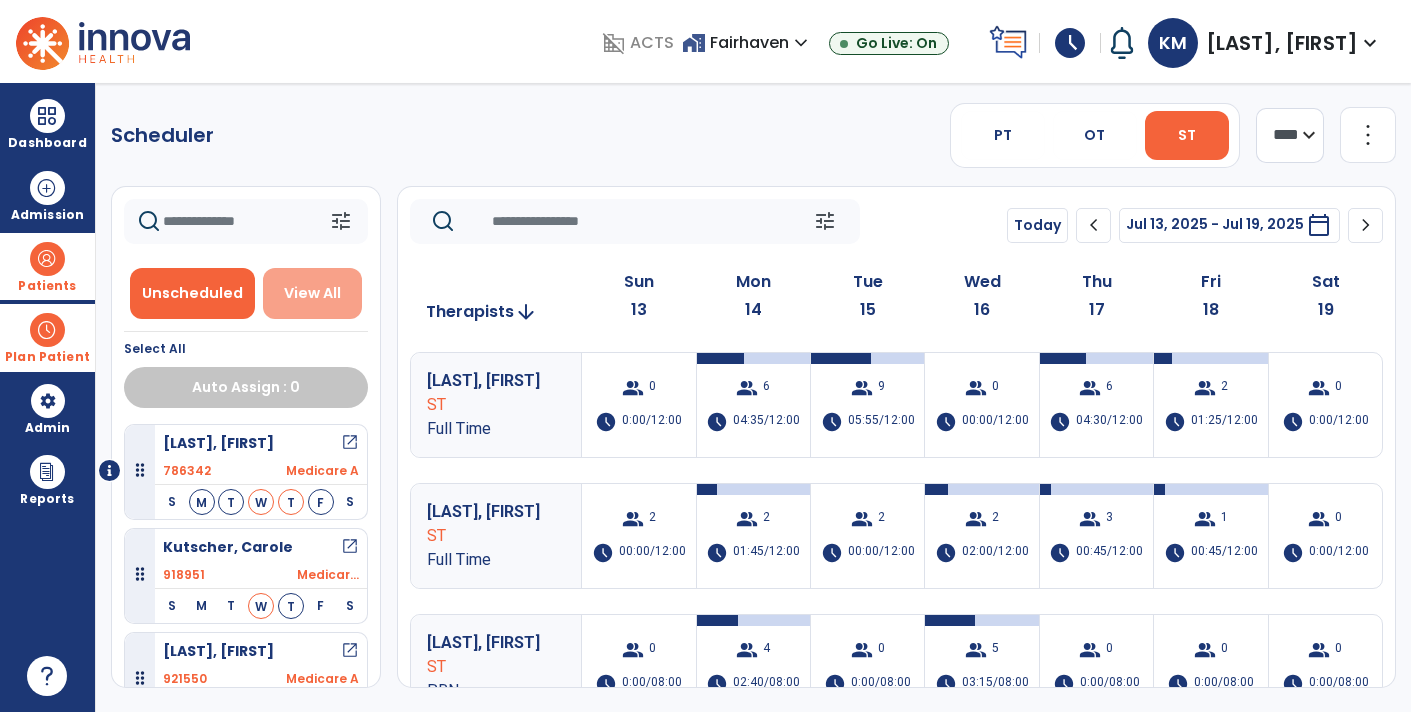 click on "View All" at bounding box center (312, 293) 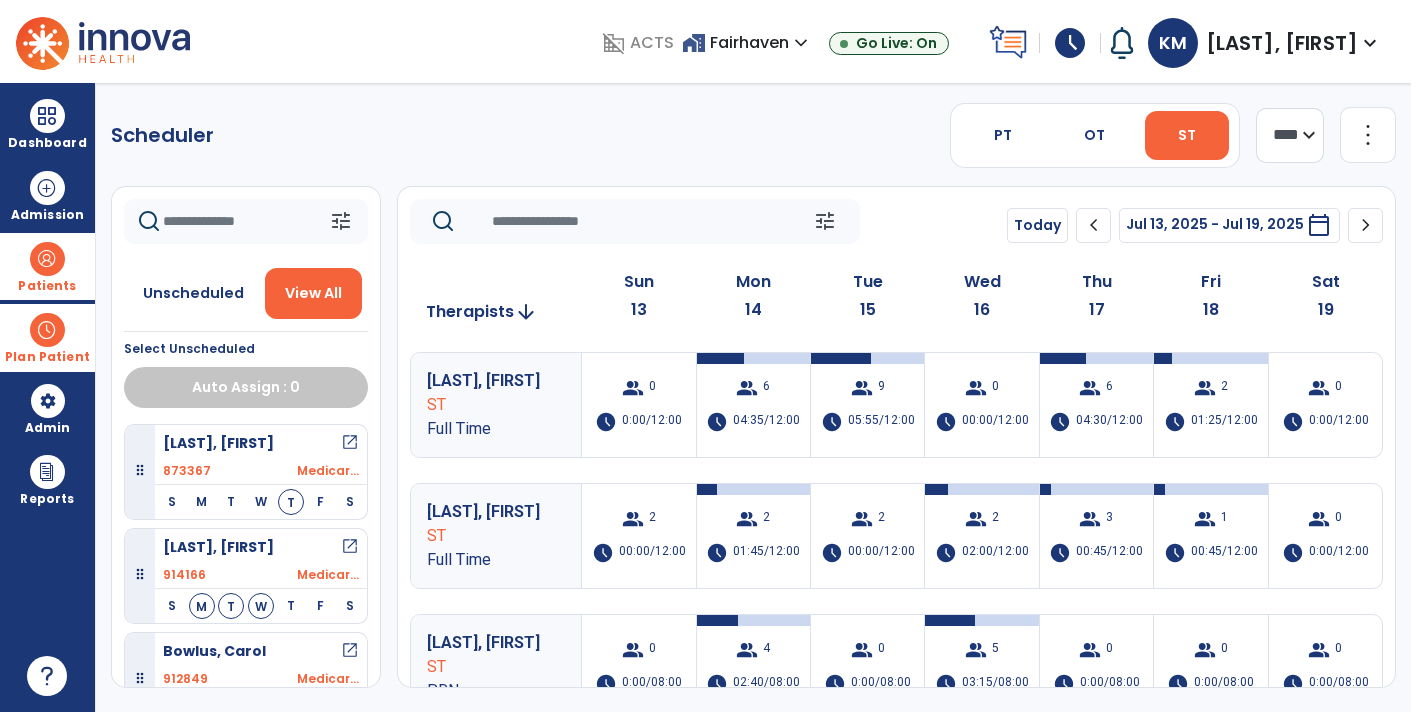 click 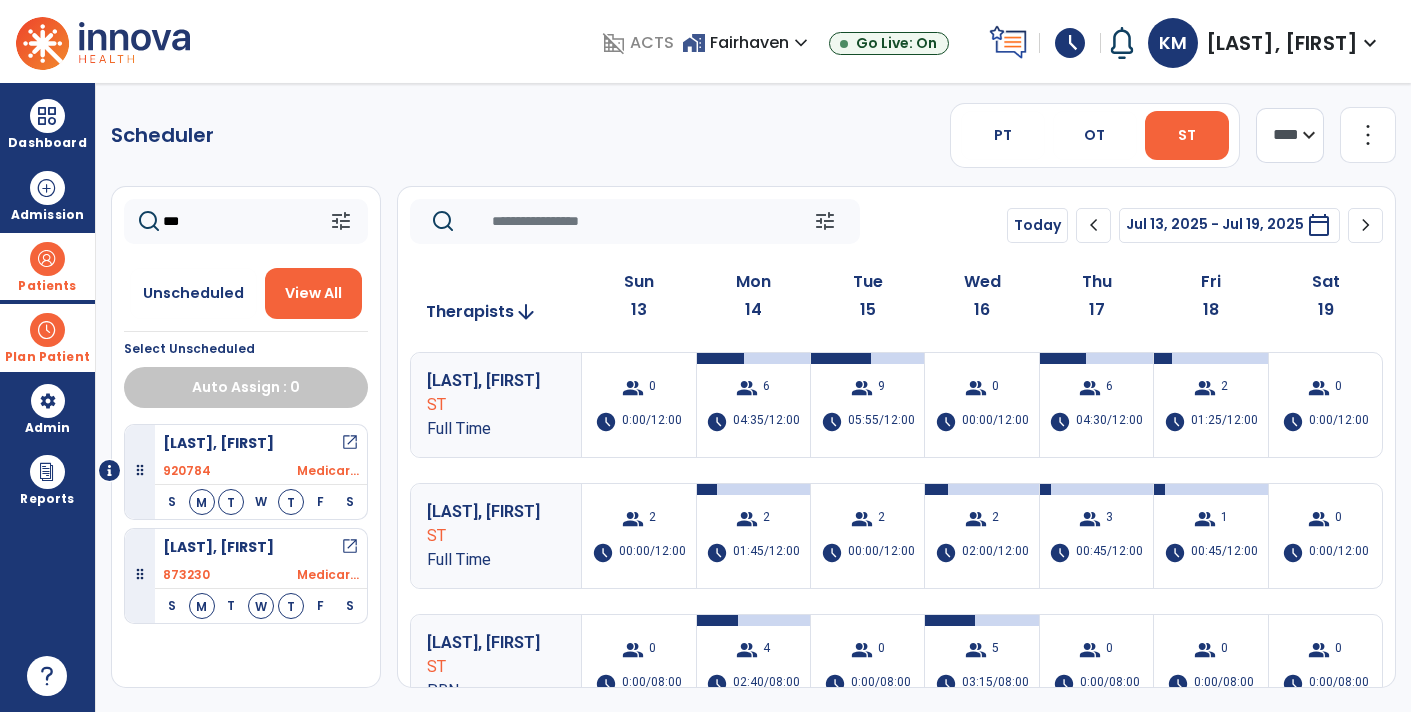 type on "***" 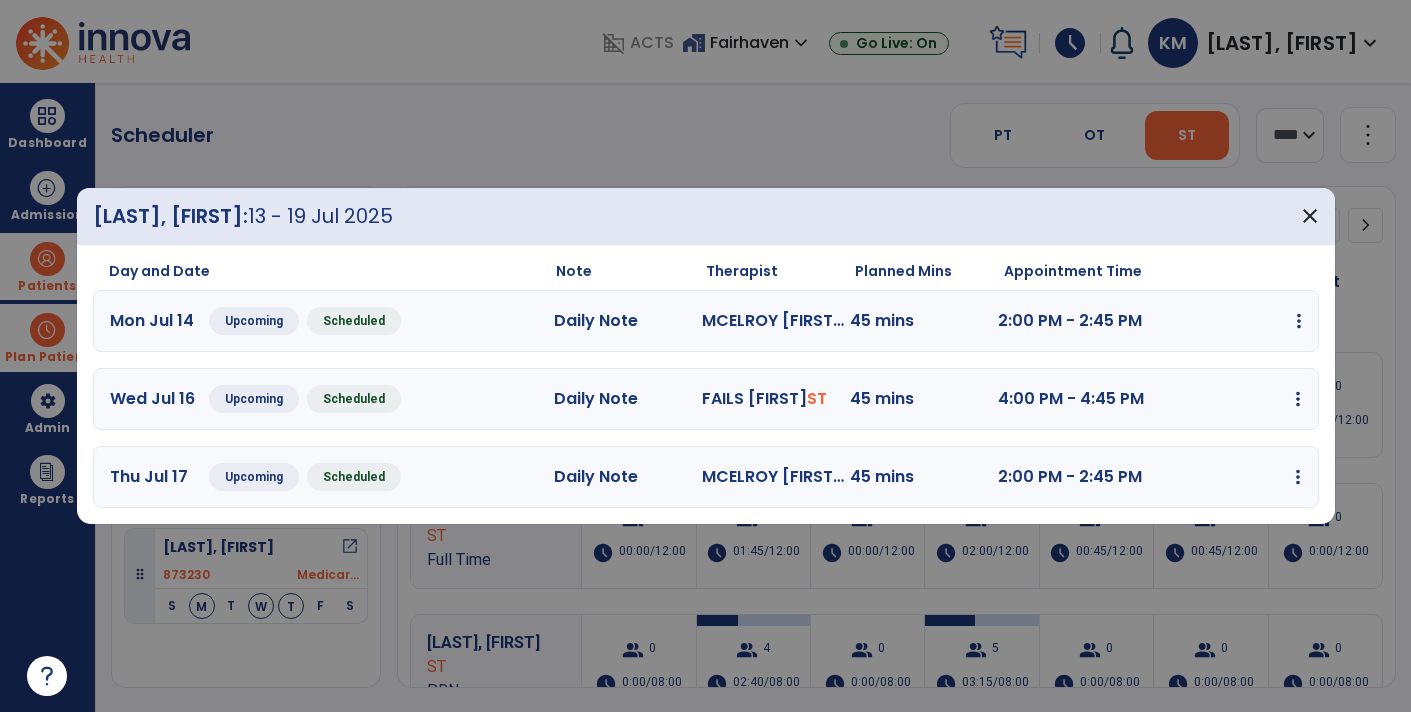 click at bounding box center (1299, 321) 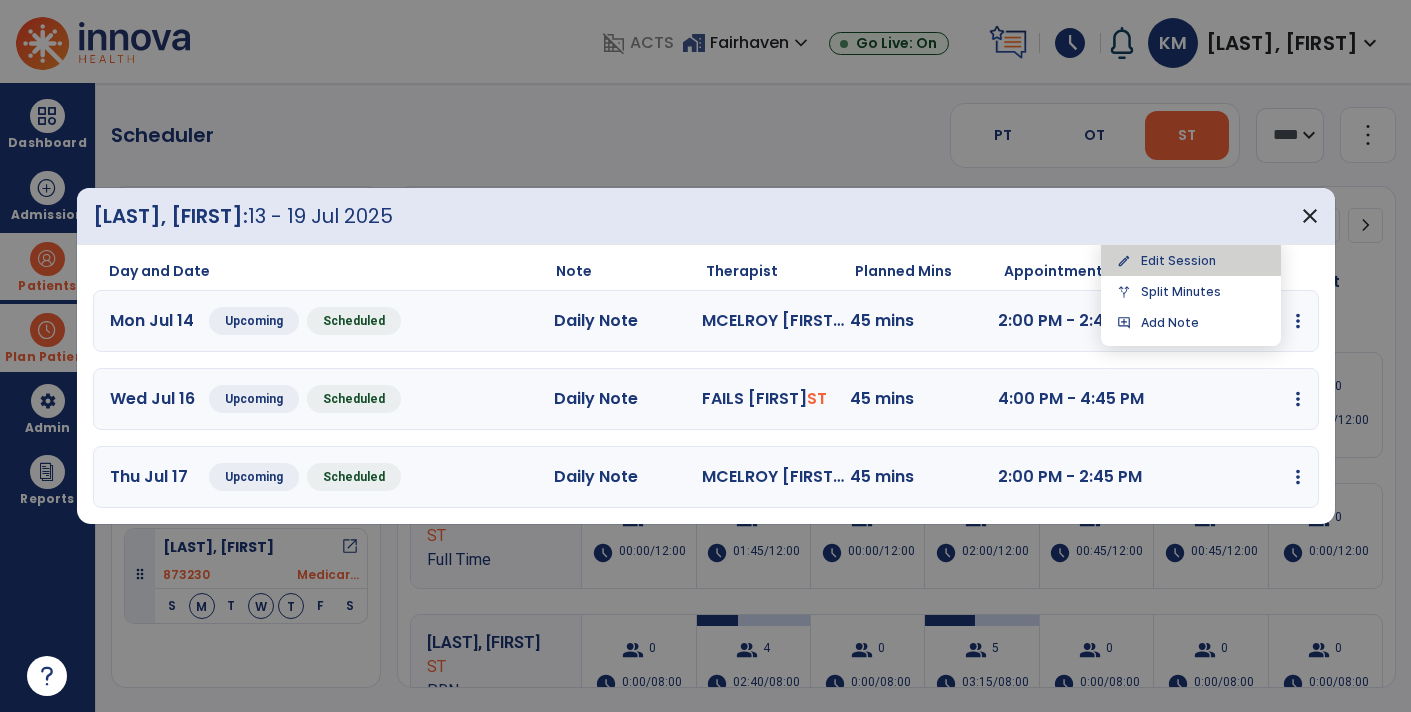 click on "edit   Edit Session" at bounding box center (1191, 260) 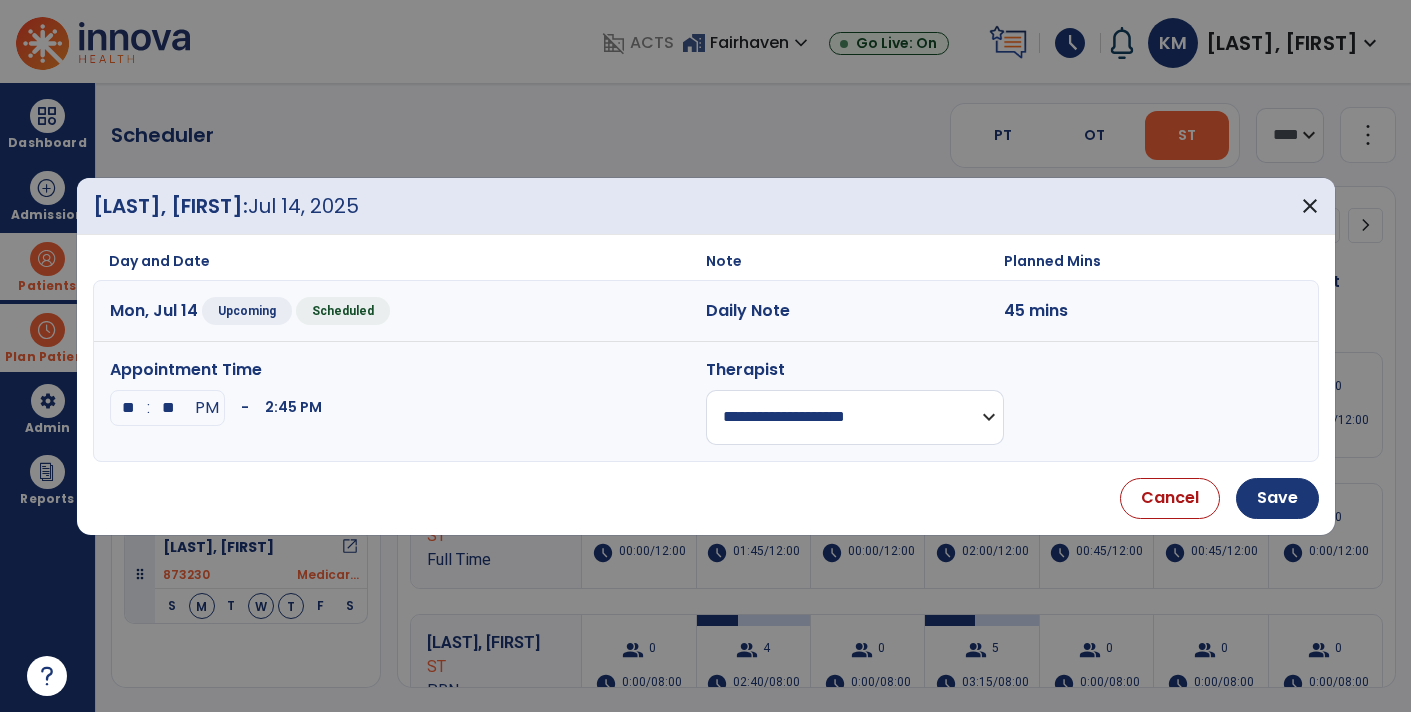 click on "**********" at bounding box center [855, 417] 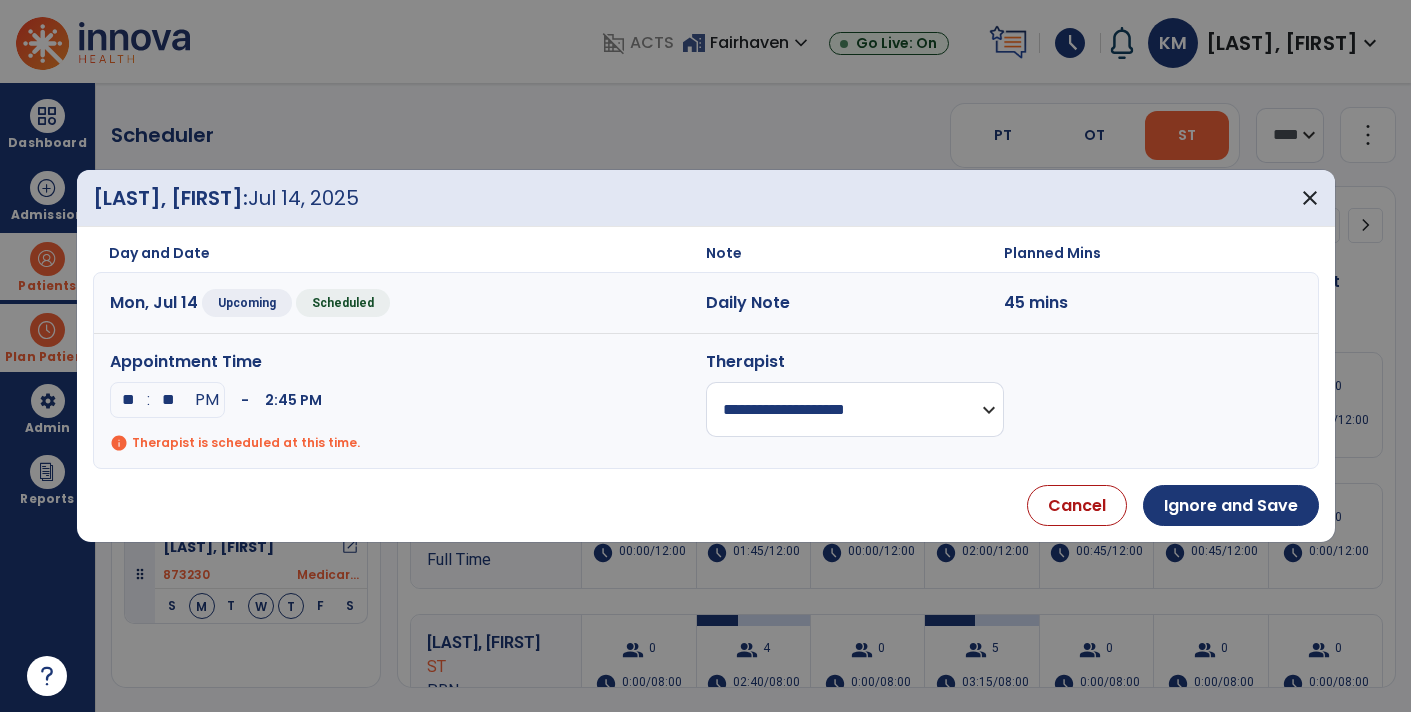 click on "**" at bounding box center [129, 400] 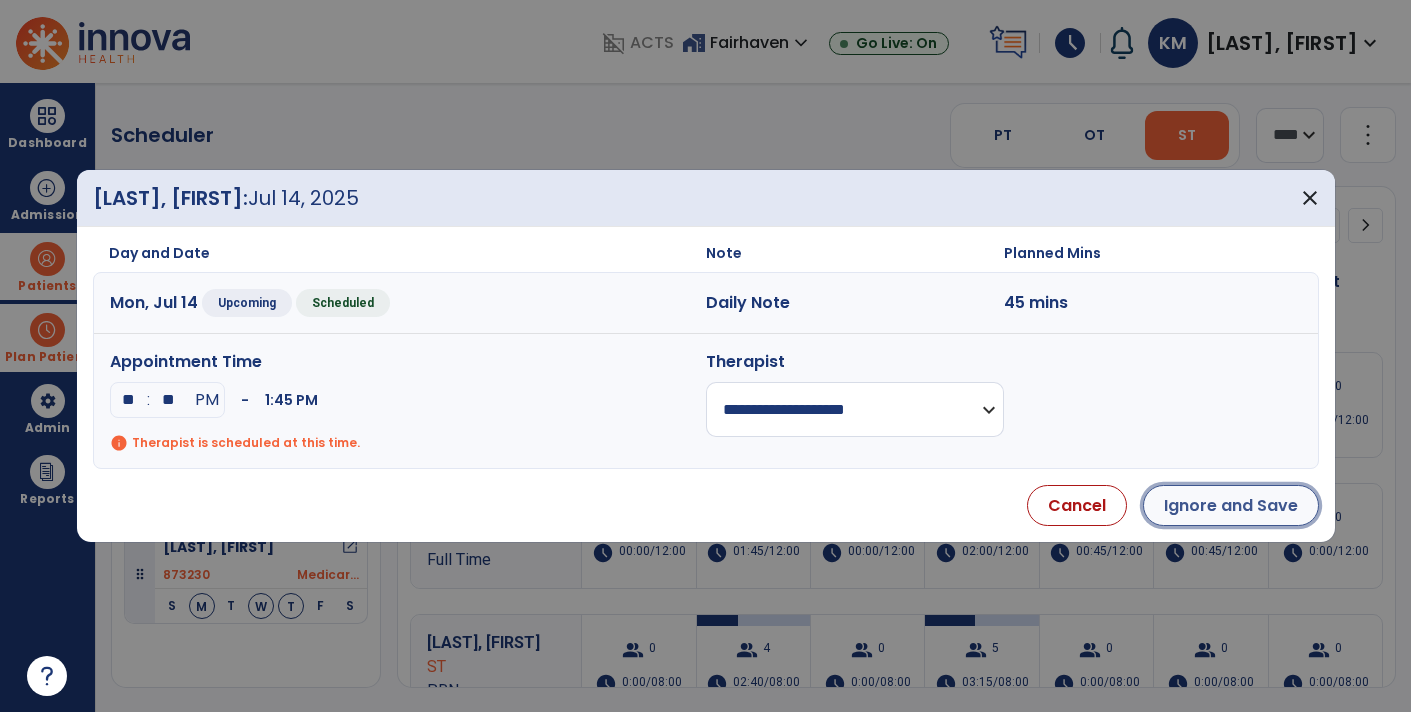 click on "Ignore and Save" at bounding box center [1231, 505] 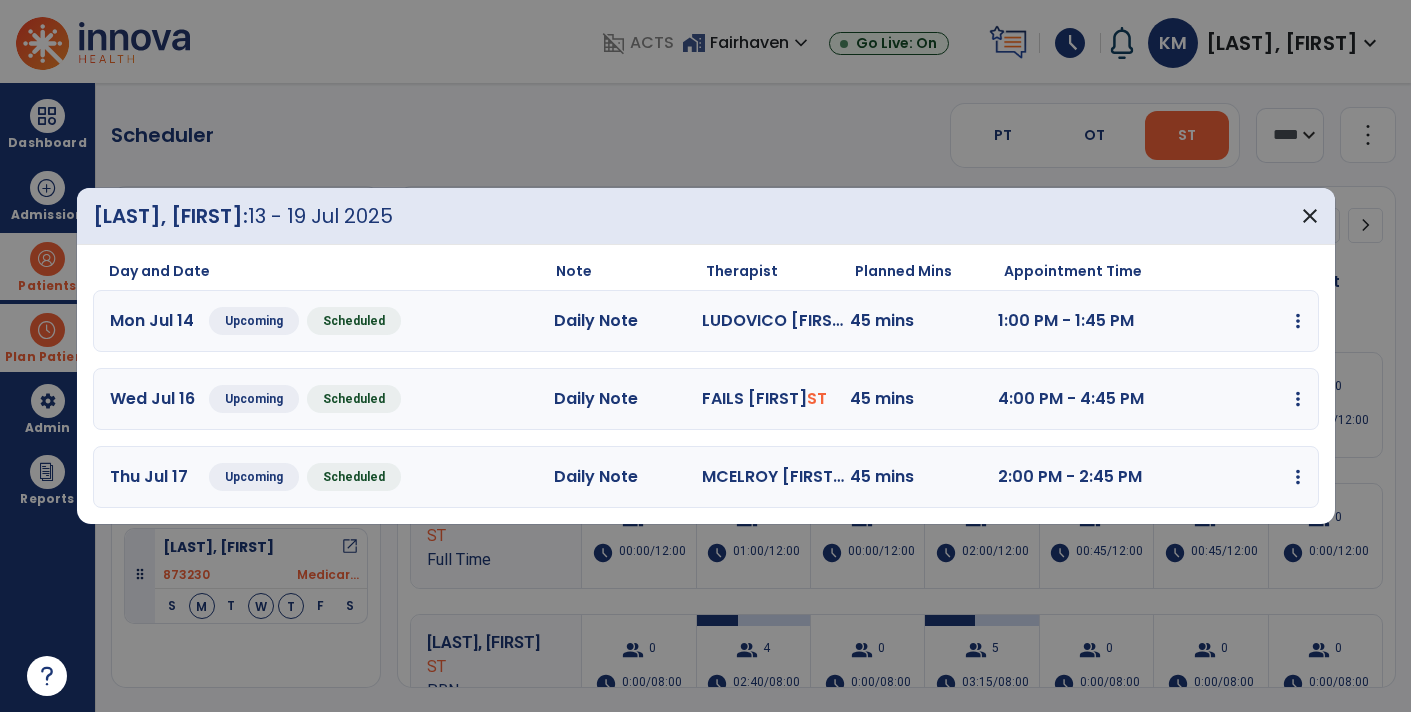 click on "Thu Jul 17 Upcoming Scheduled Daily Note  MCELROY [FIRST]  ST  45 mins   2:00 PM - 2:45 PM   edit   Edit Session   alt_route   Split Minutes  add_comment  Add Note" at bounding box center [706, 477] 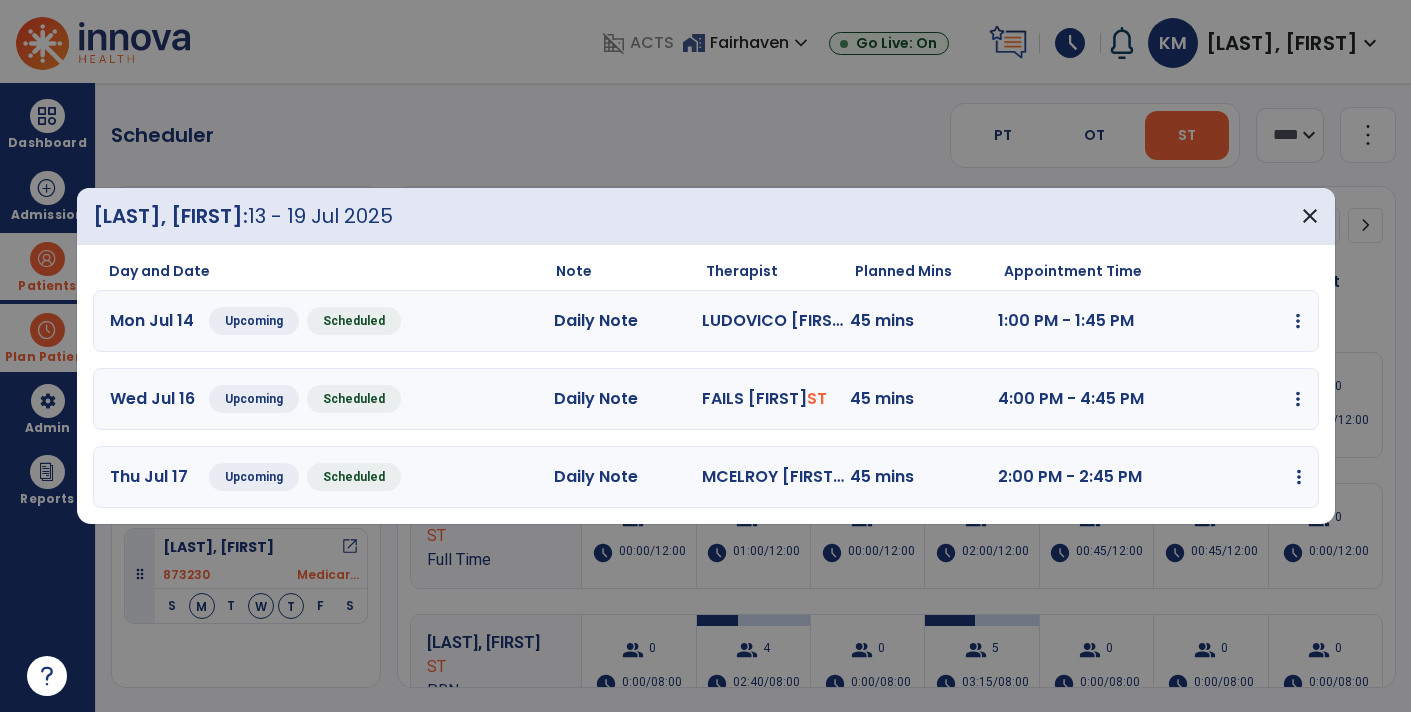 click at bounding box center [1298, 321] 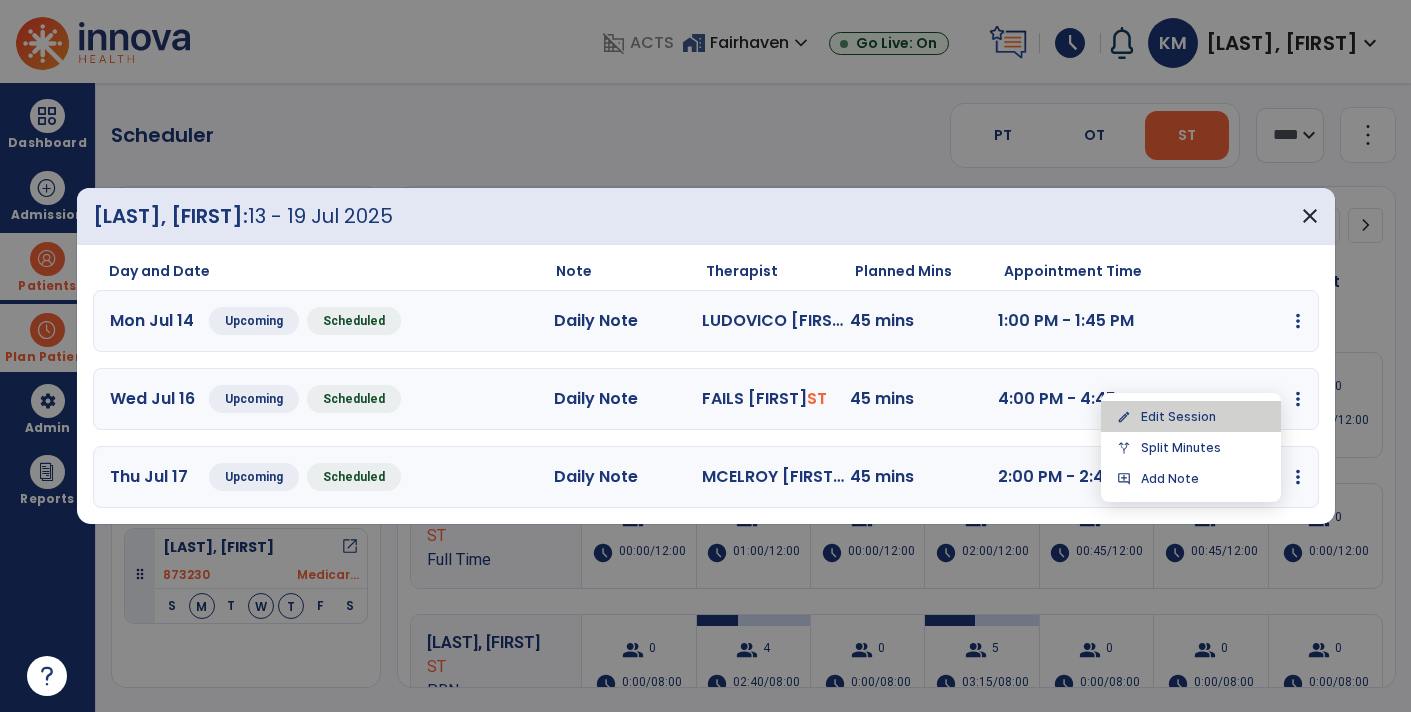 click on "edit   Edit Session" at bounding box center (1191, 416) 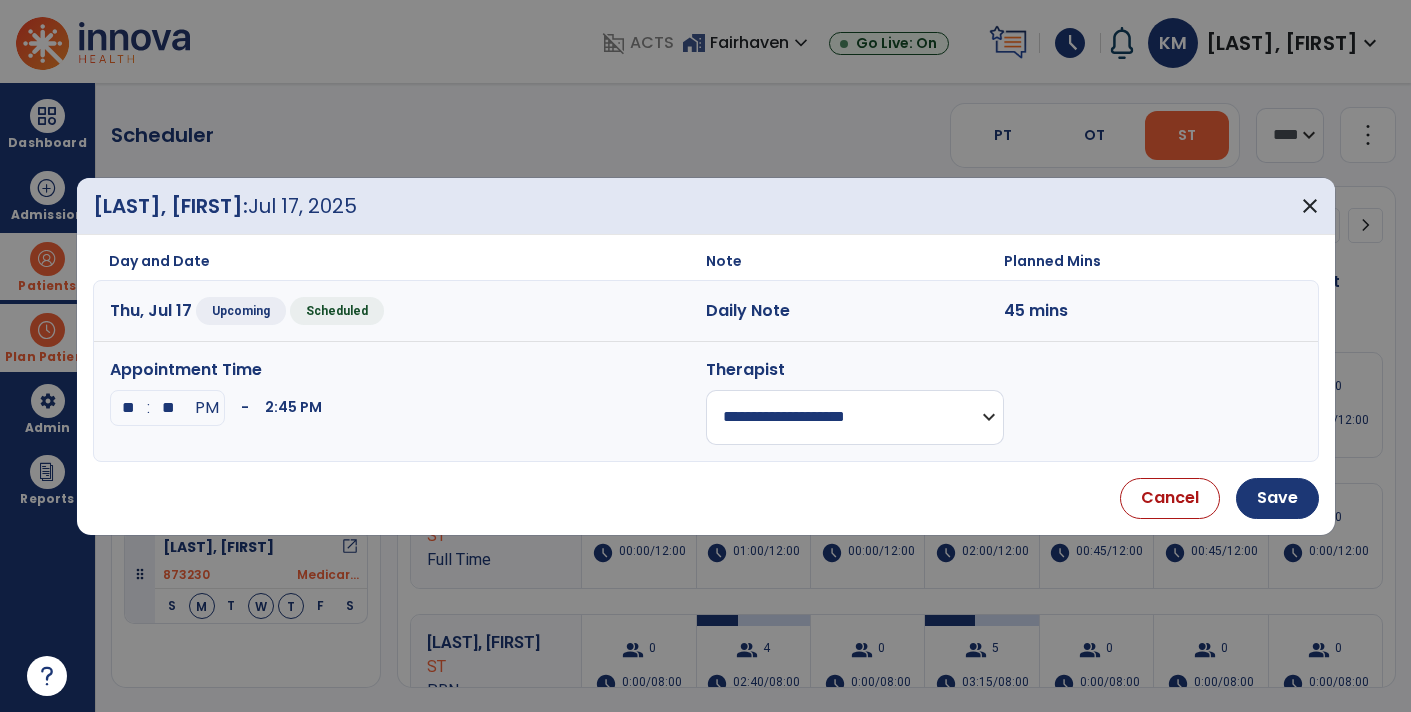 click on "**********" at bounding box center (855, 417) 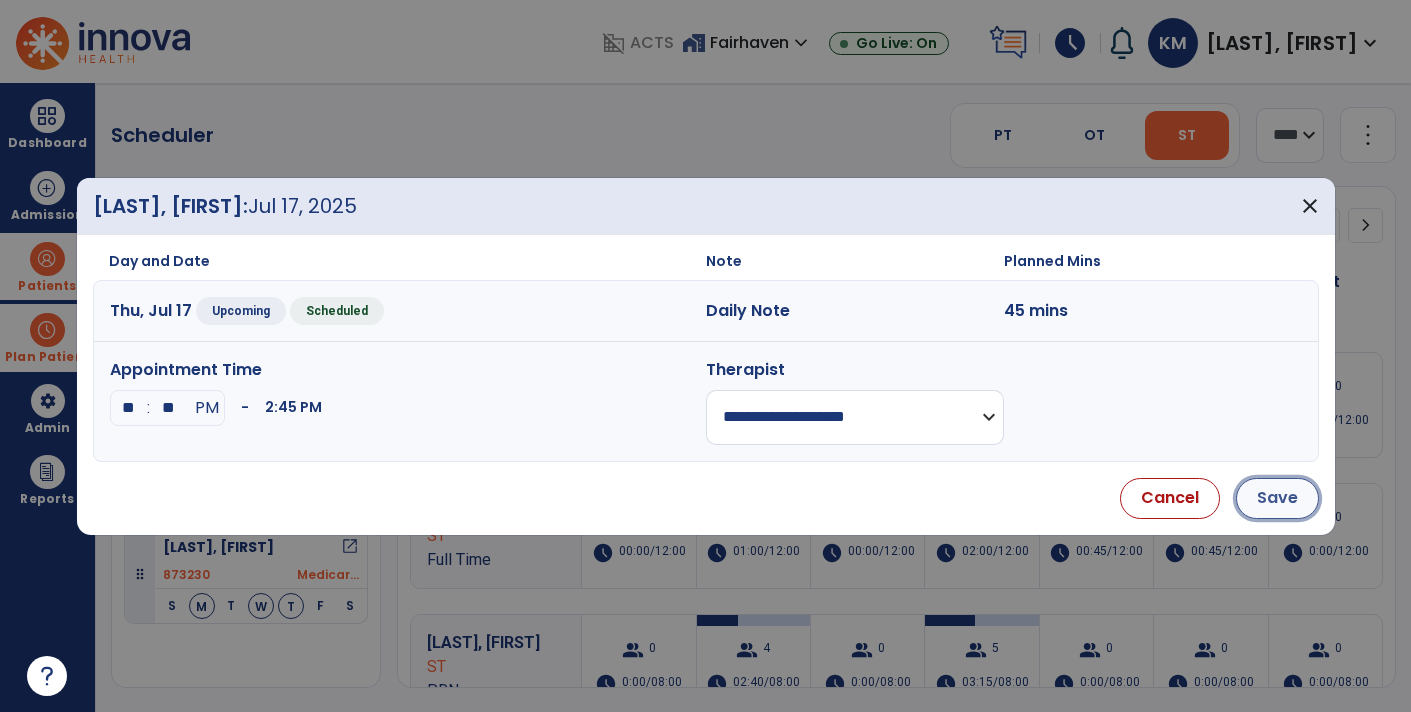 click on "Save" at bounding box center (1277, 498) 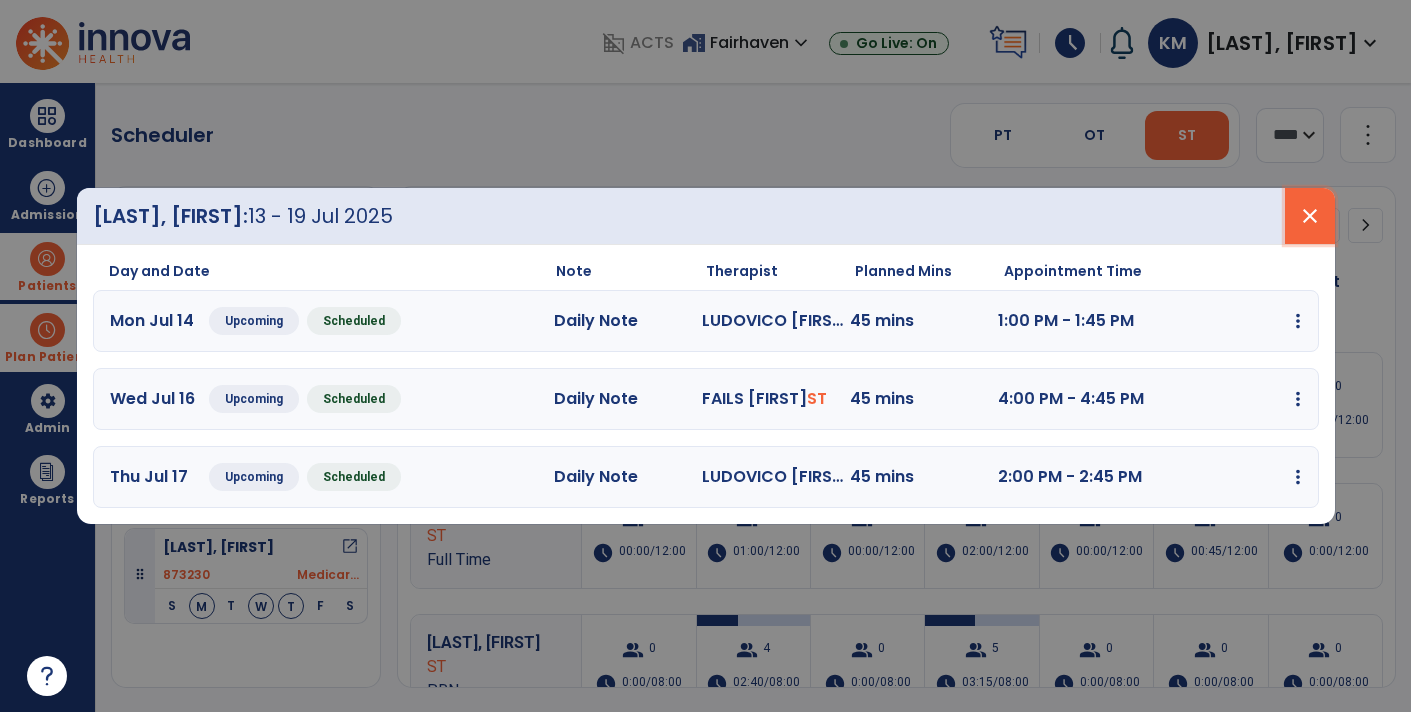 click on "close" at bounding box center (1310, 216) 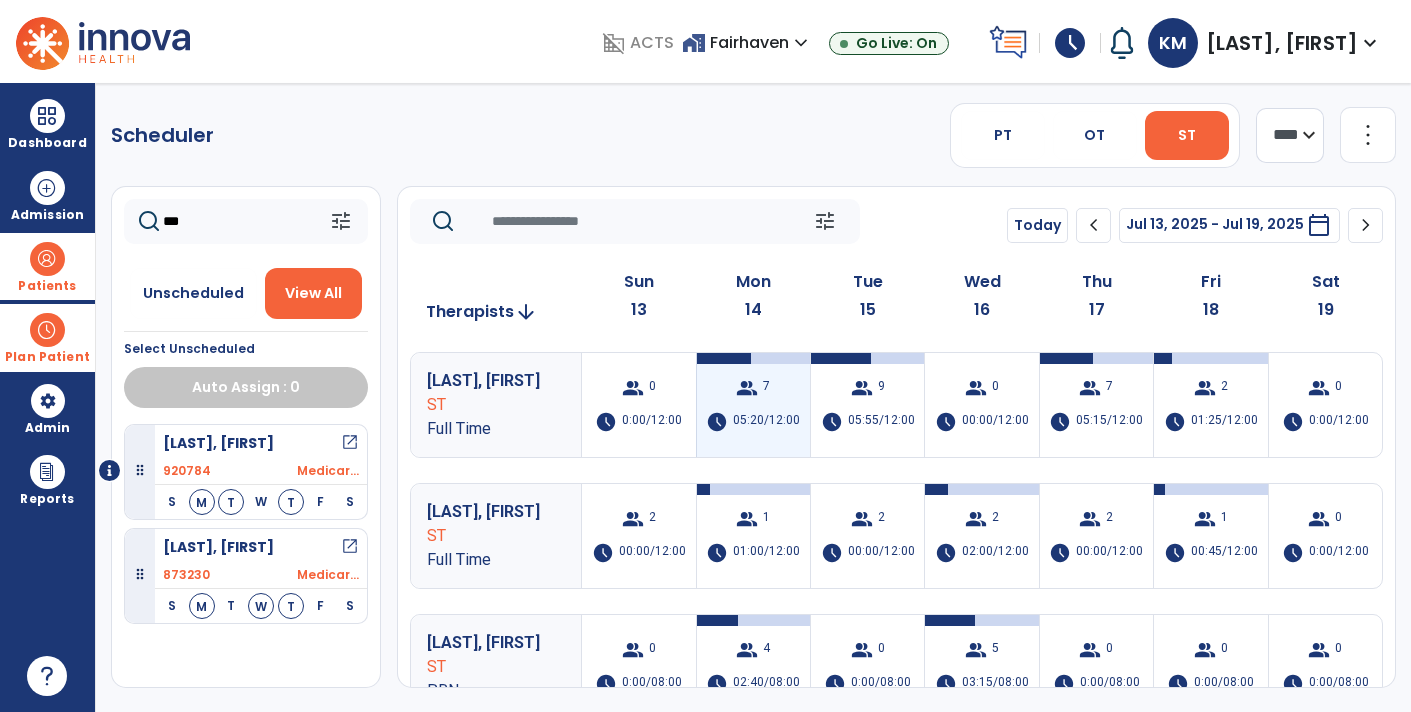 click on "group  7  schedule  05:20/12:00" at bounding box center [753, 405] 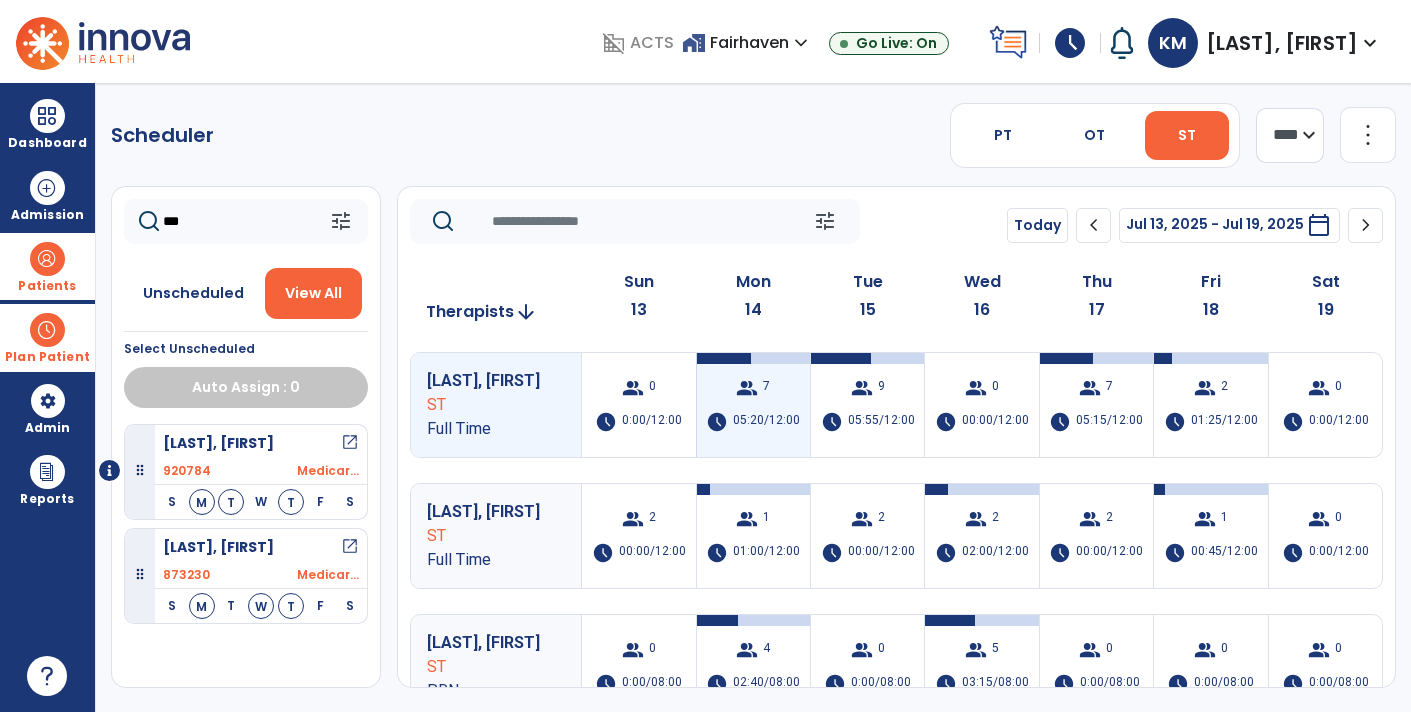 click on "group  7  schedule  05:20/12:00" at bounding box center (753, 405) 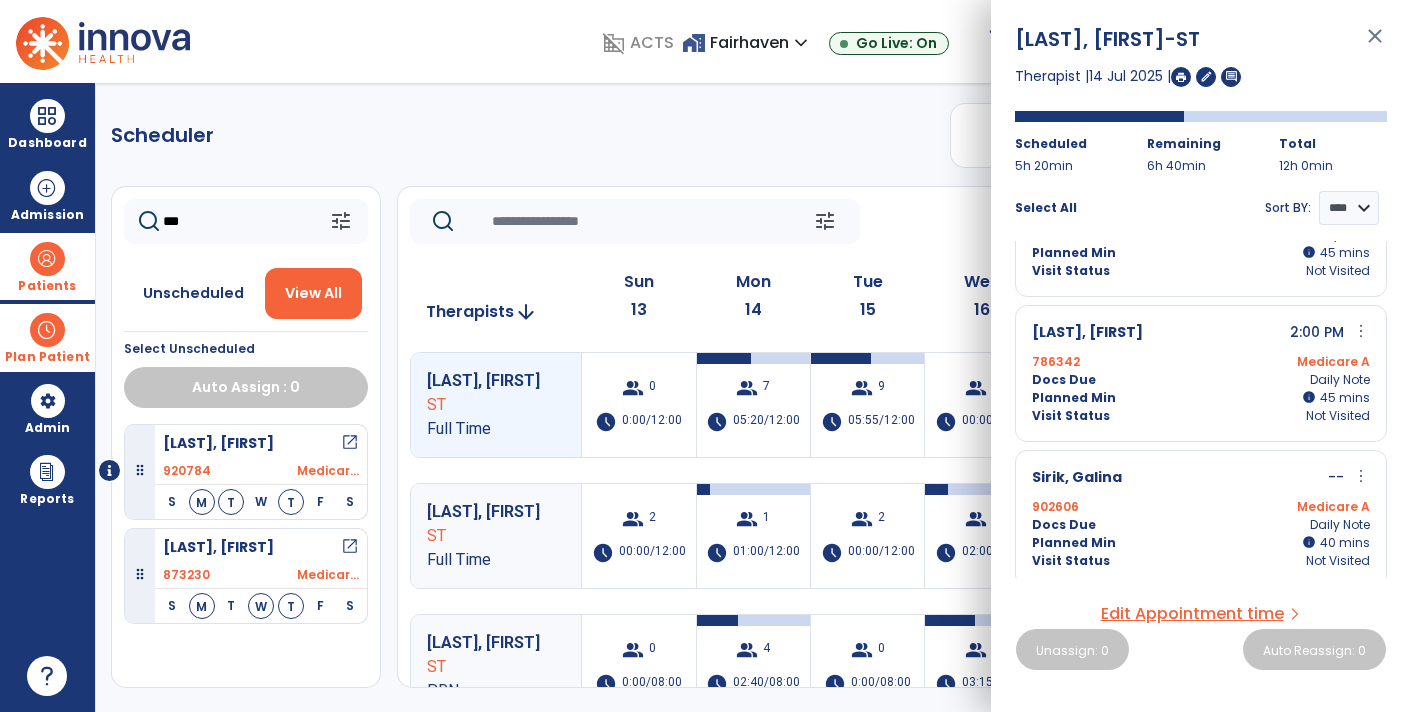 scroll, scrollTop: 651, scrollLeft: 0, axis: vertical 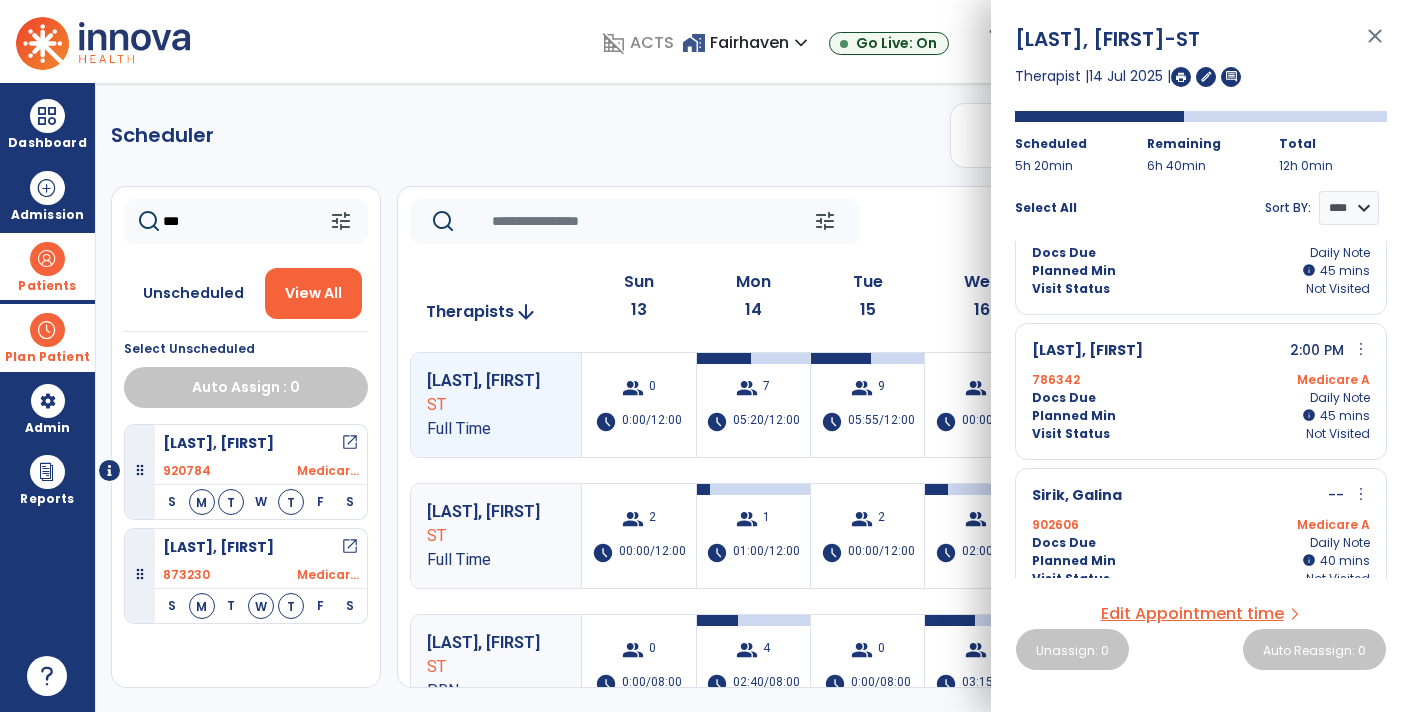 click on "close" at bounding box center [1375, 45] 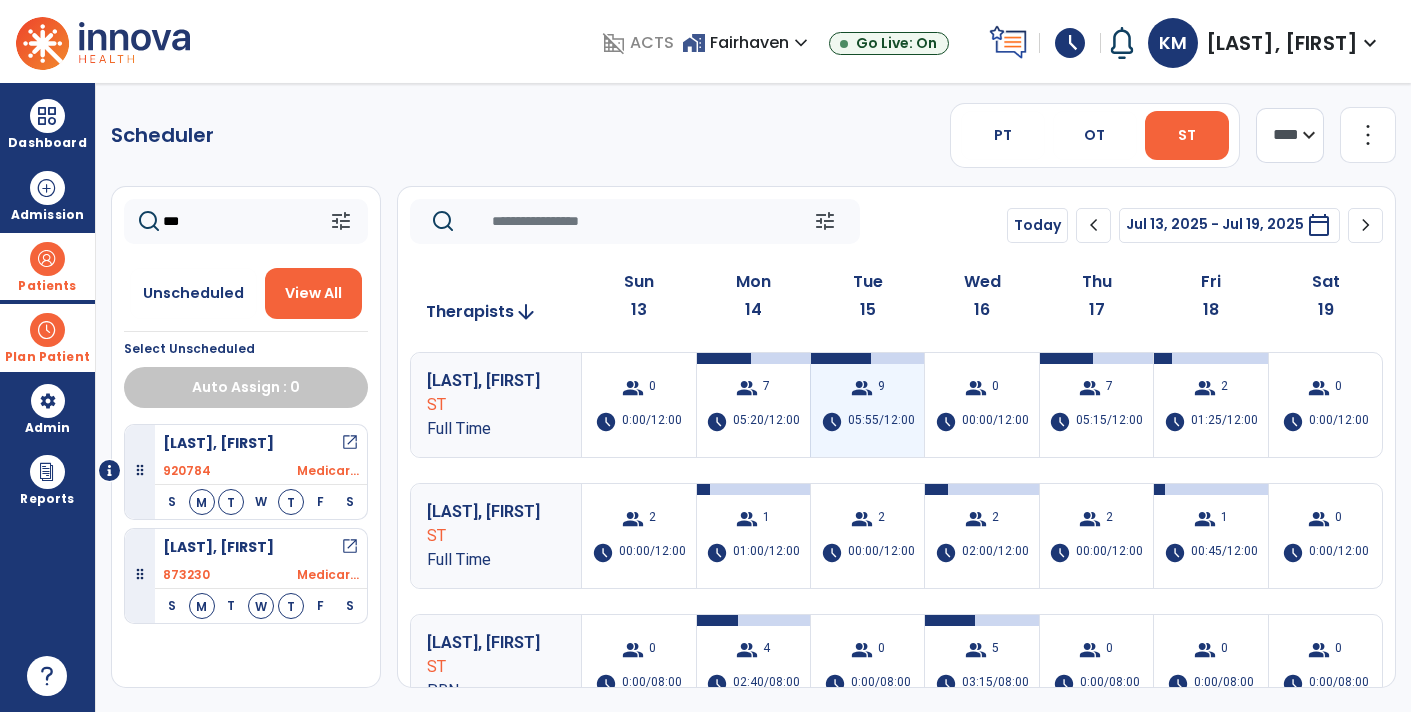 click on "05:55/12:00" at bounding box center [881, 422] 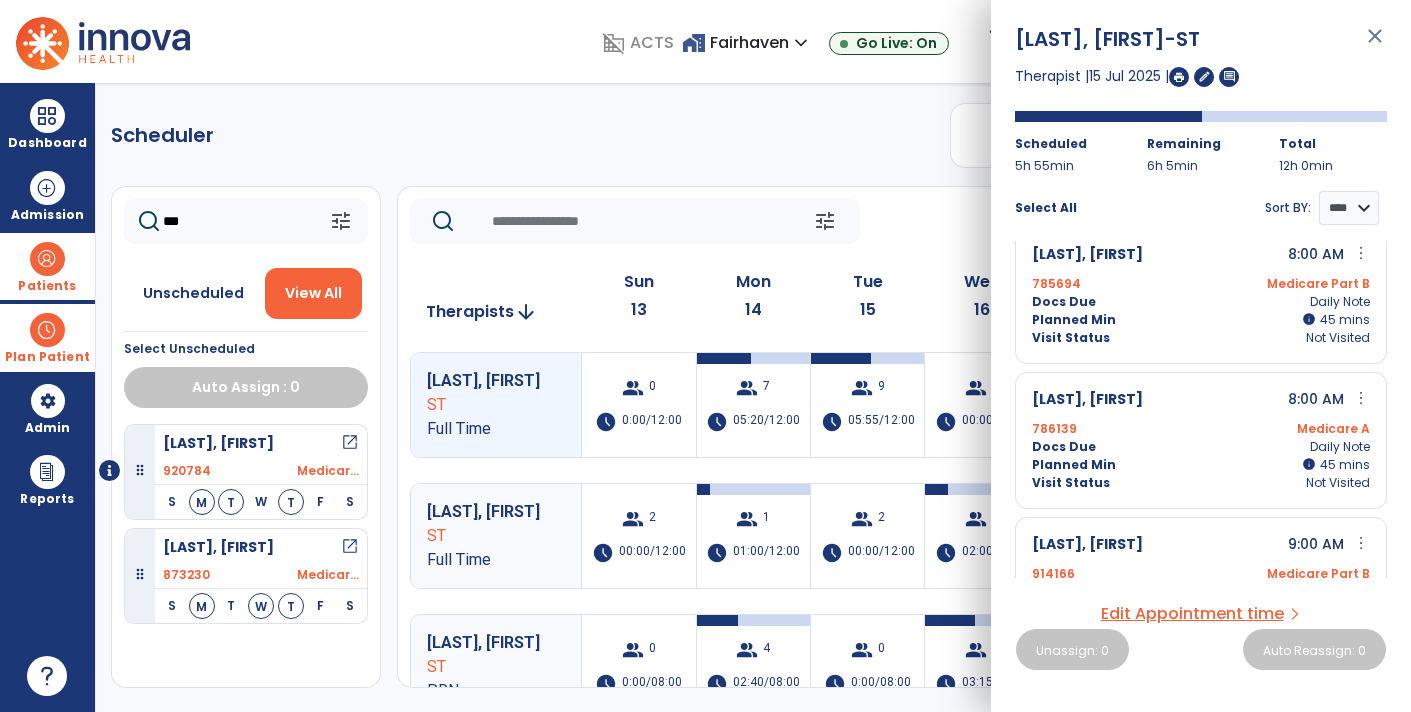 scroll, scrollTop: 0, scrollLeft: 0, axis: both 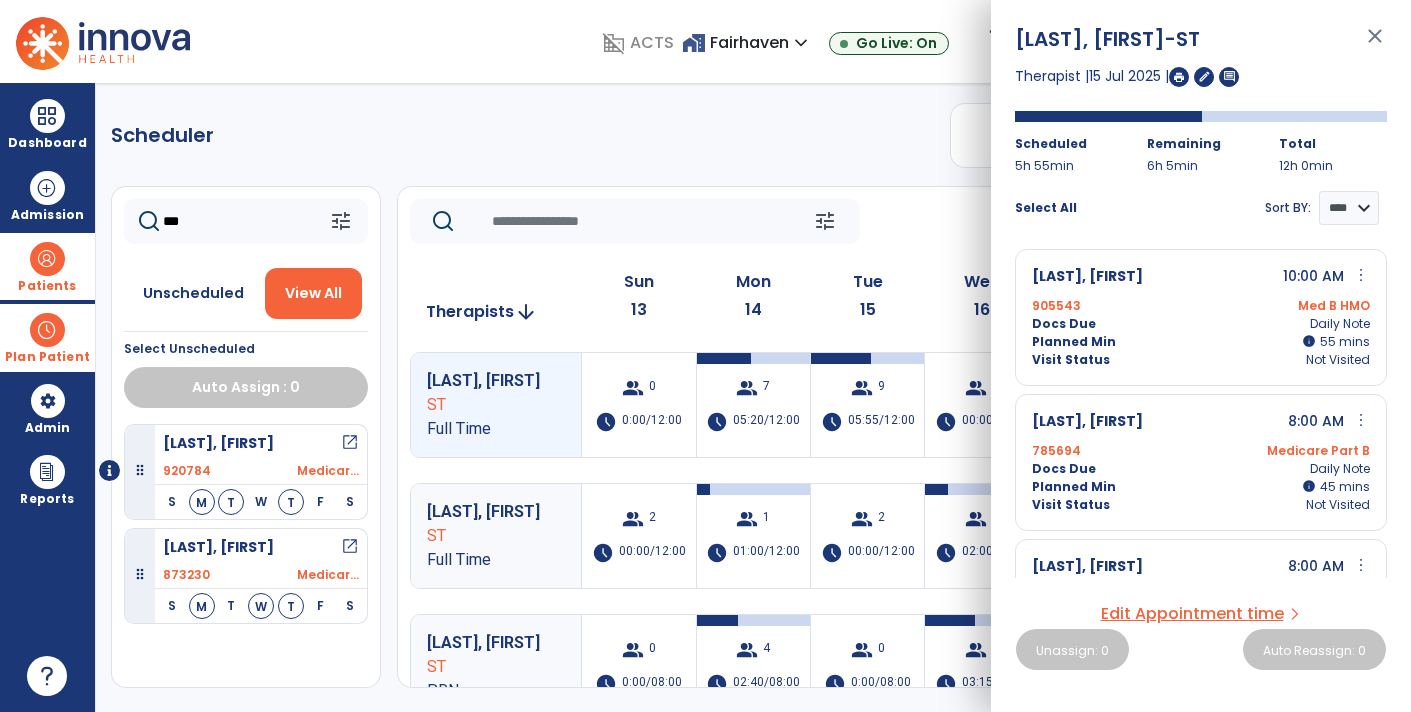 click on "close" at bounding box center [1375, 45] 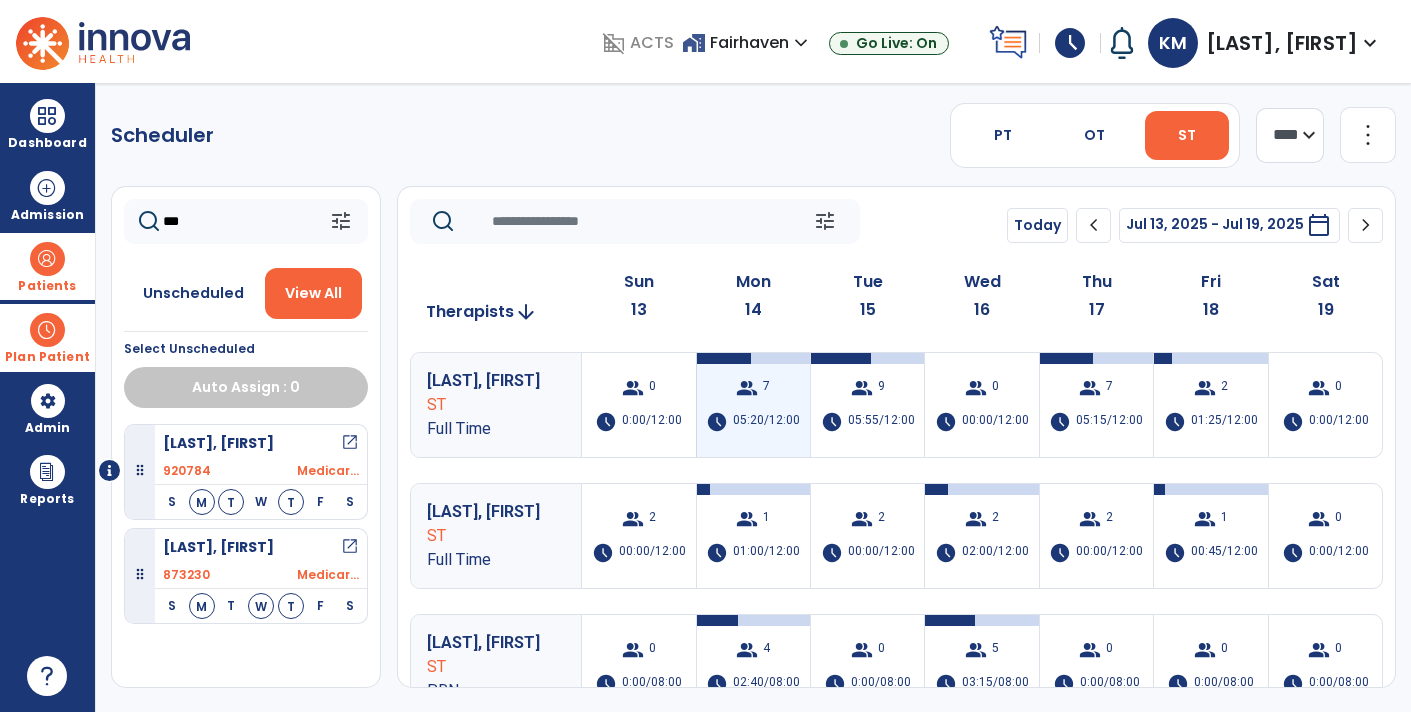 click on "group  7  schedule  05:20/12:00" at bounding box center (753, 405) 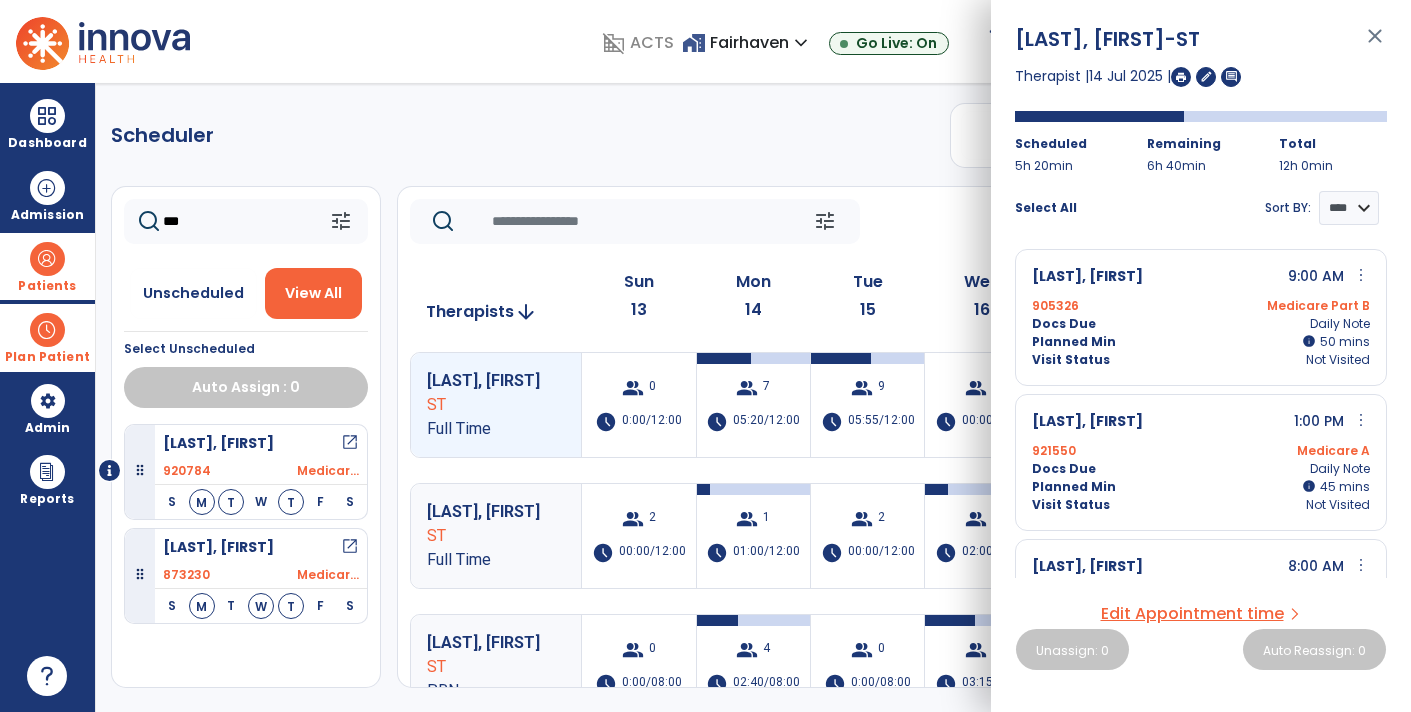 click at bounding box center [47, 330] 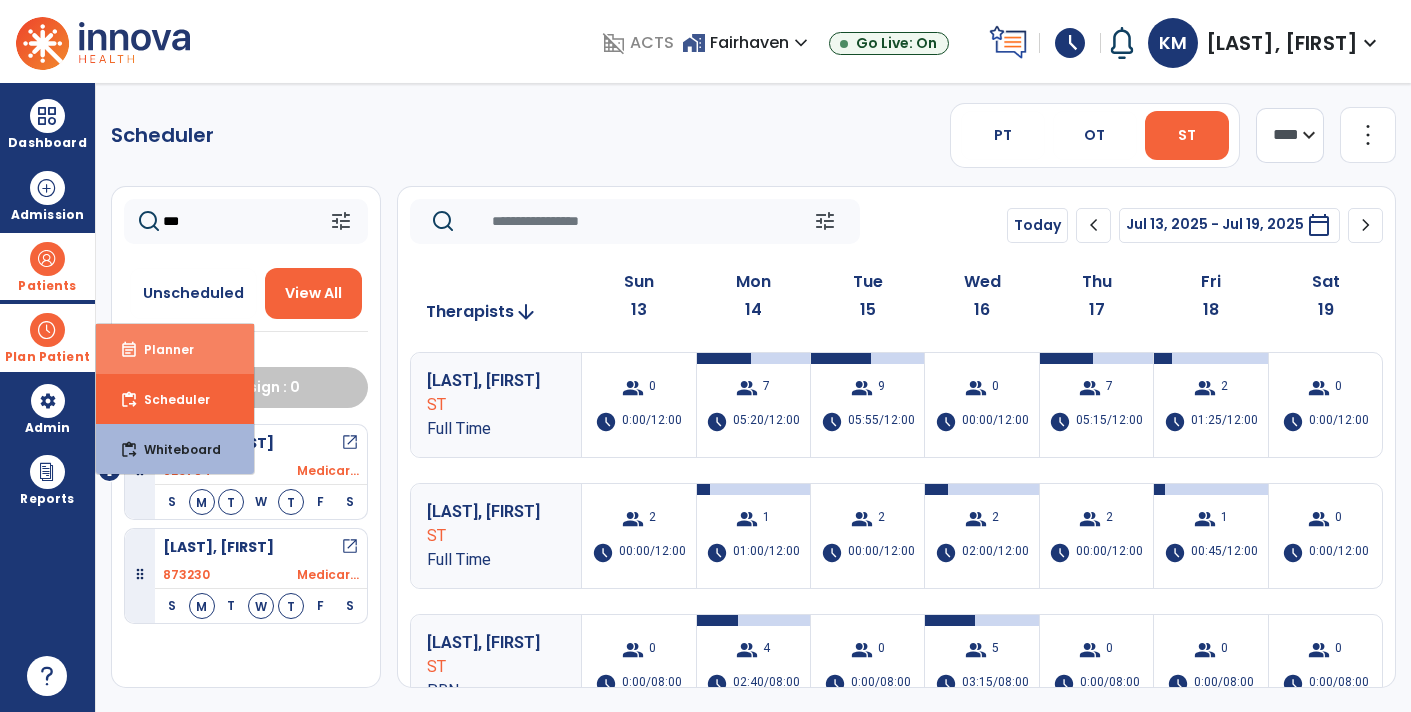 click on "event_note  Planner" at bounding box center [175, 349] 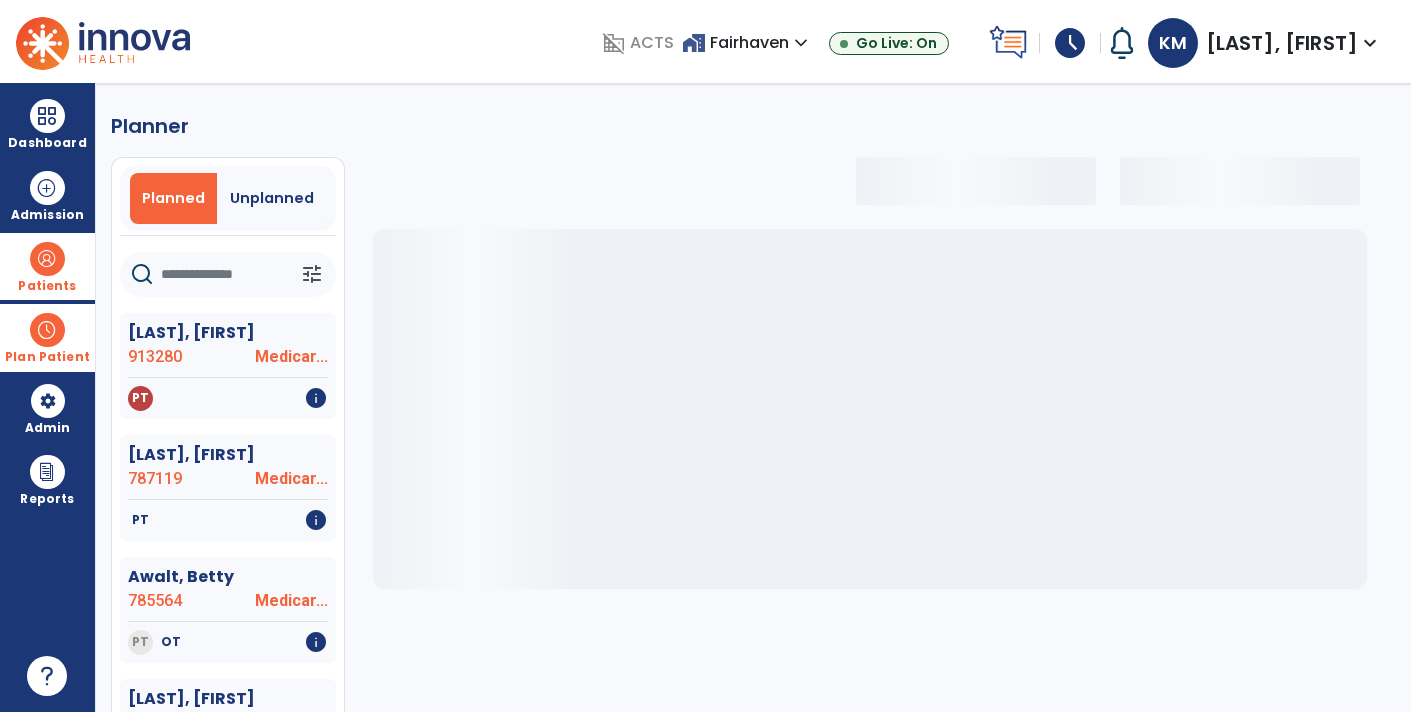 click 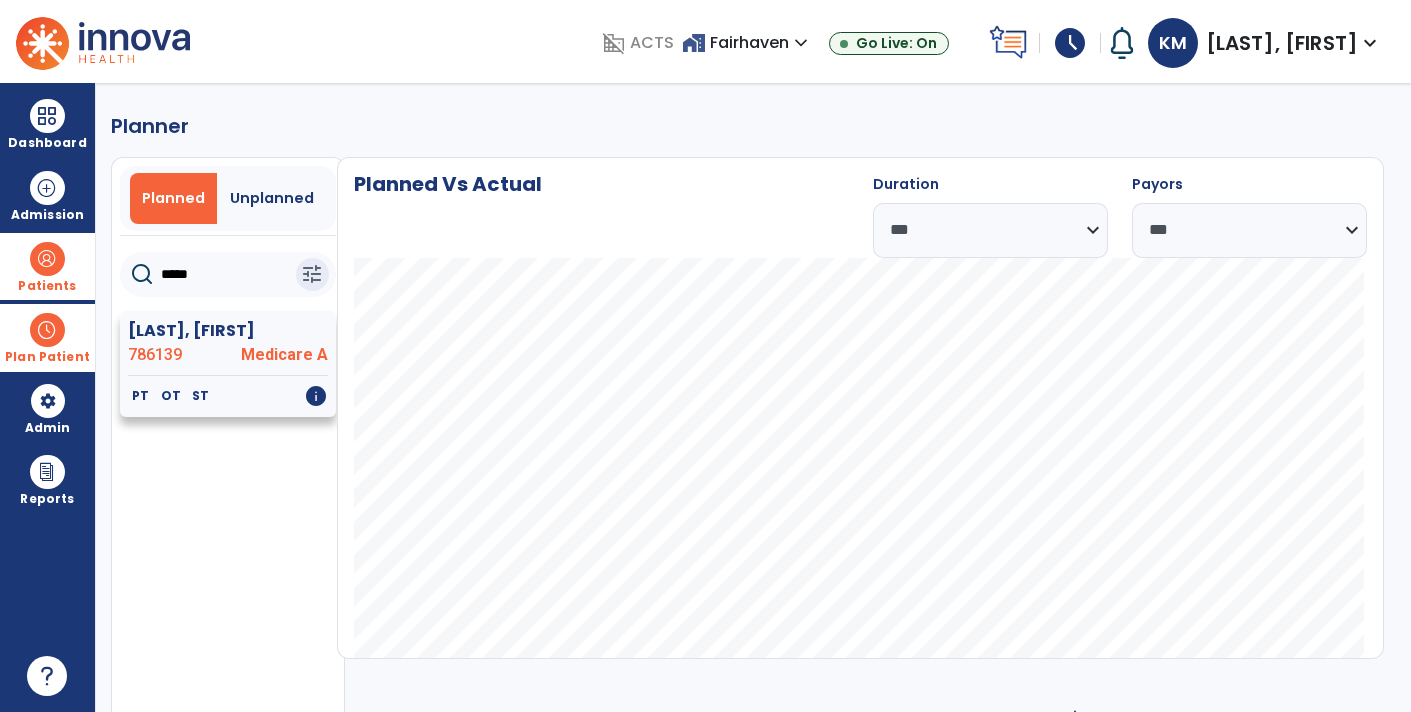 type on "*****" 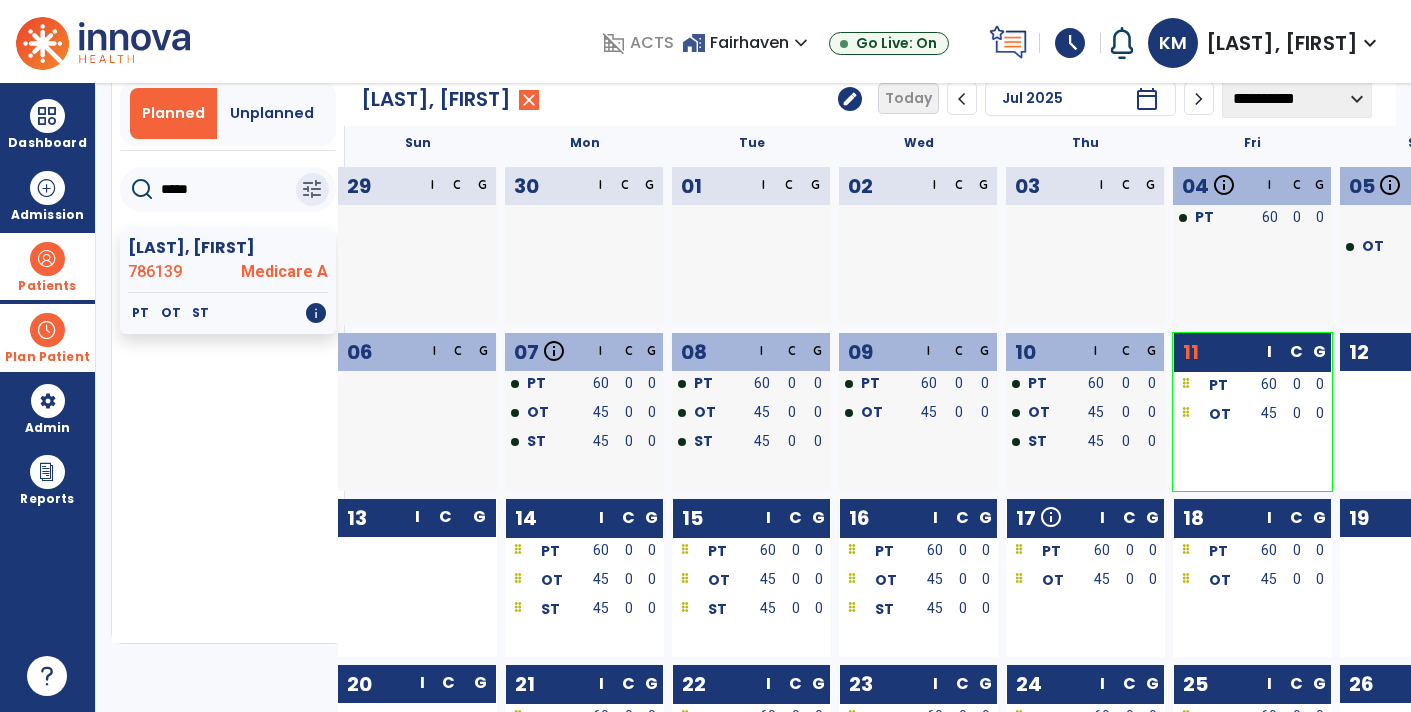 scroll, scrollTop: 89, scrollLeft: 0, axis: vertical 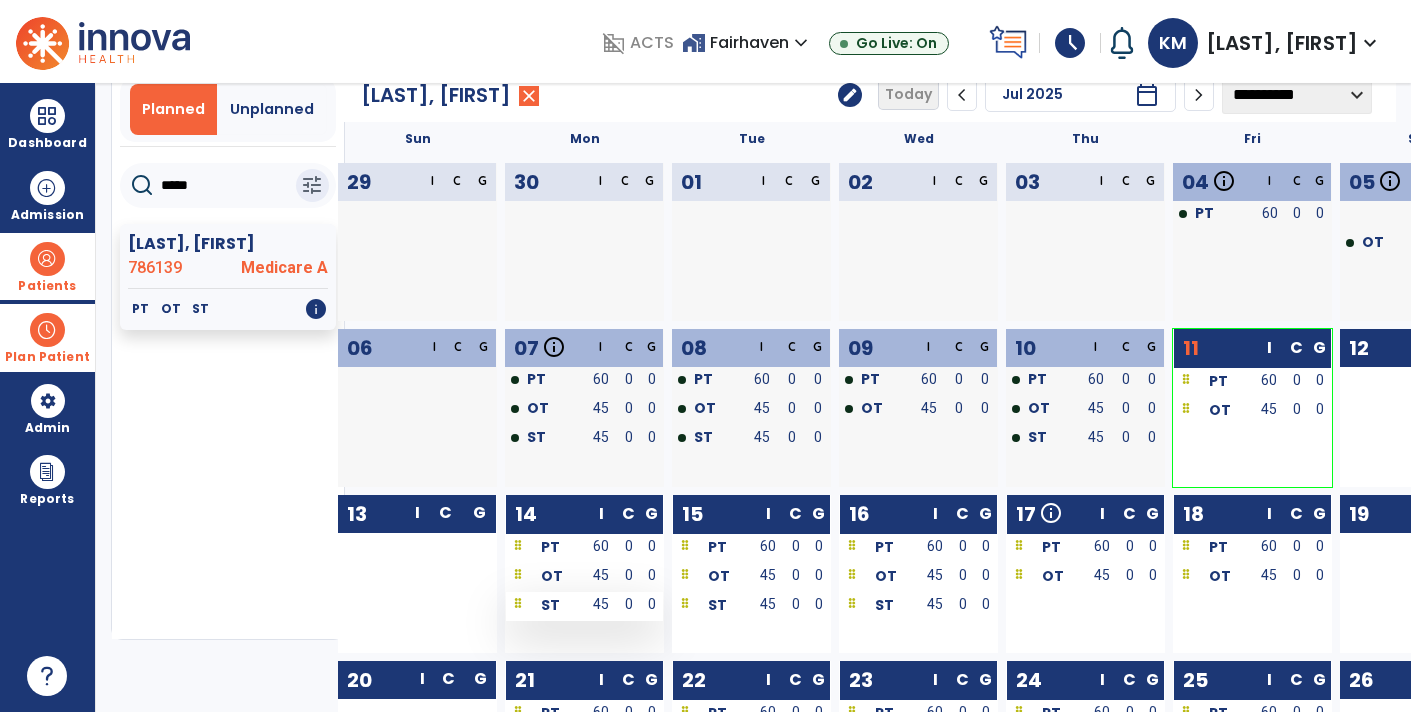 click on "45" at bounding box center (601, 604) 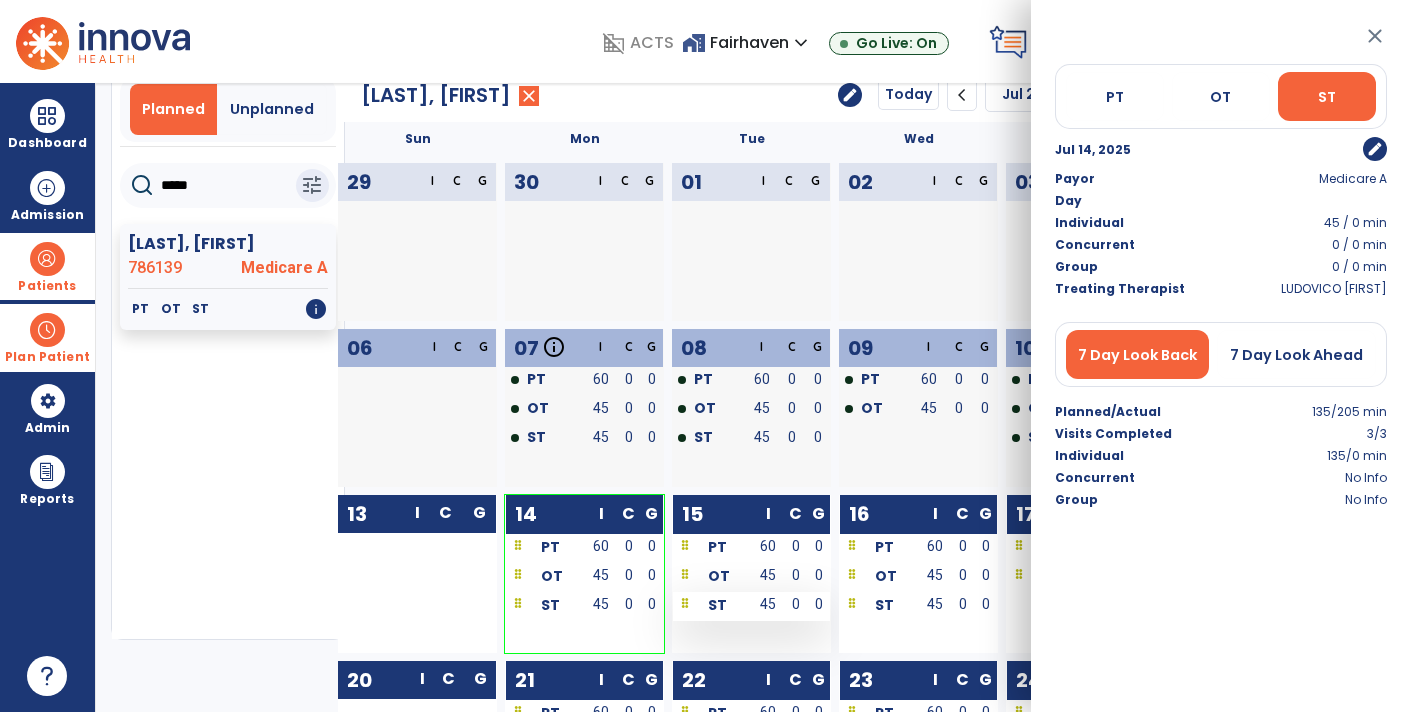 click on "ST" at bounding box center (717, 605) 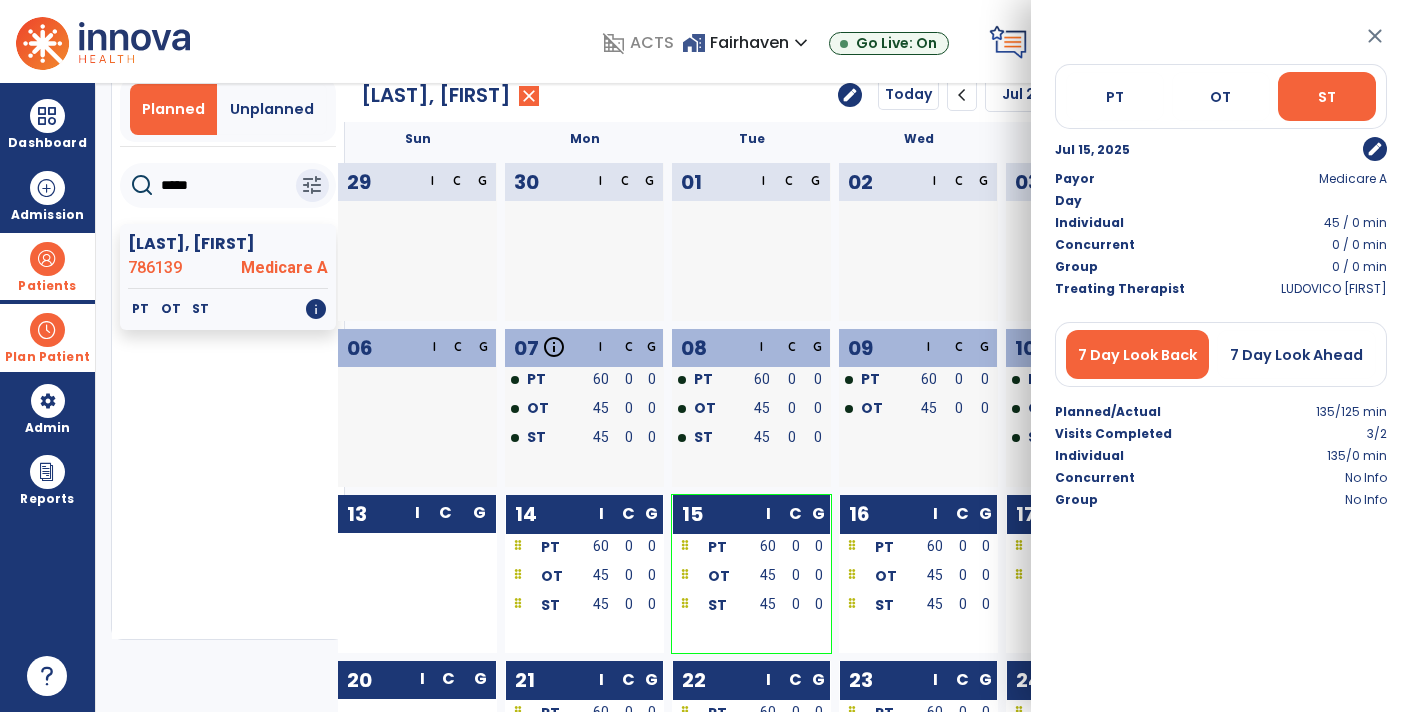 click on "close" at bounding box center [1375, 36] 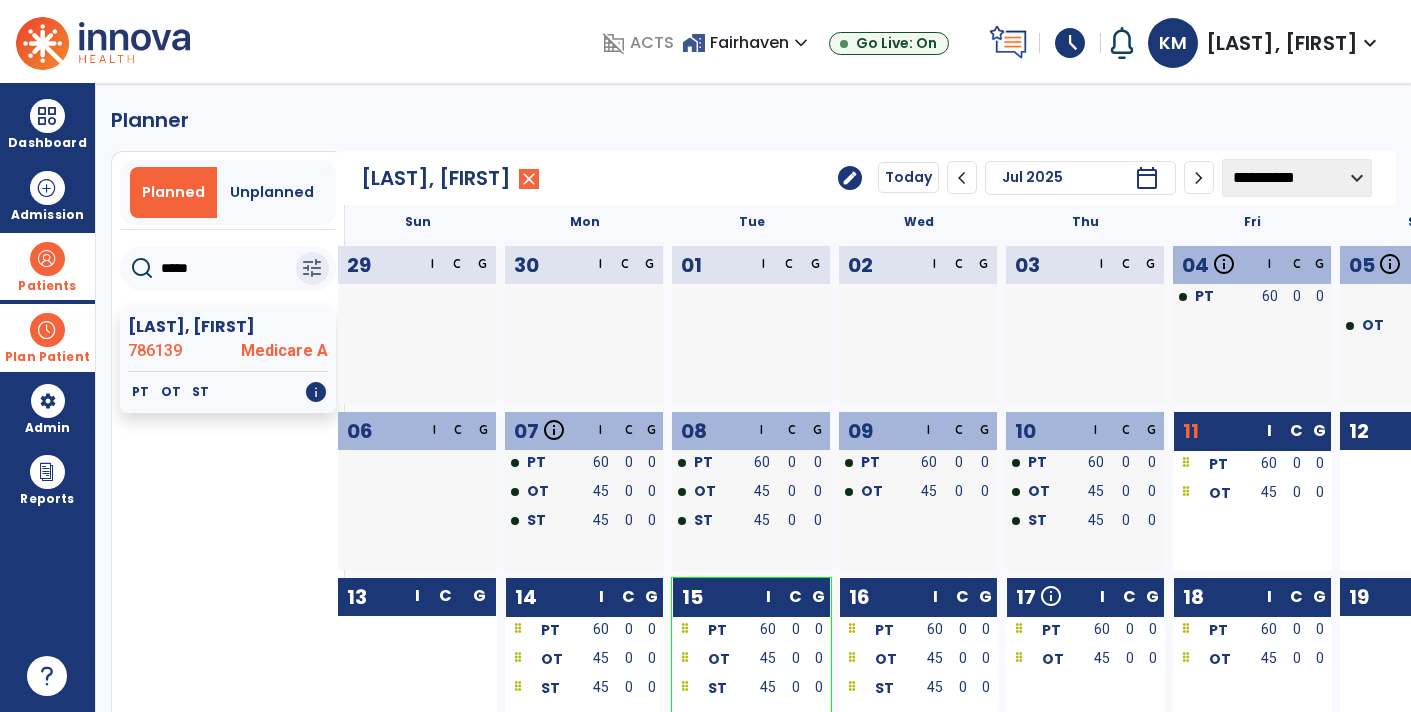 scroll, scrollTop: 7, scrollLeft: 0, axis: vertical 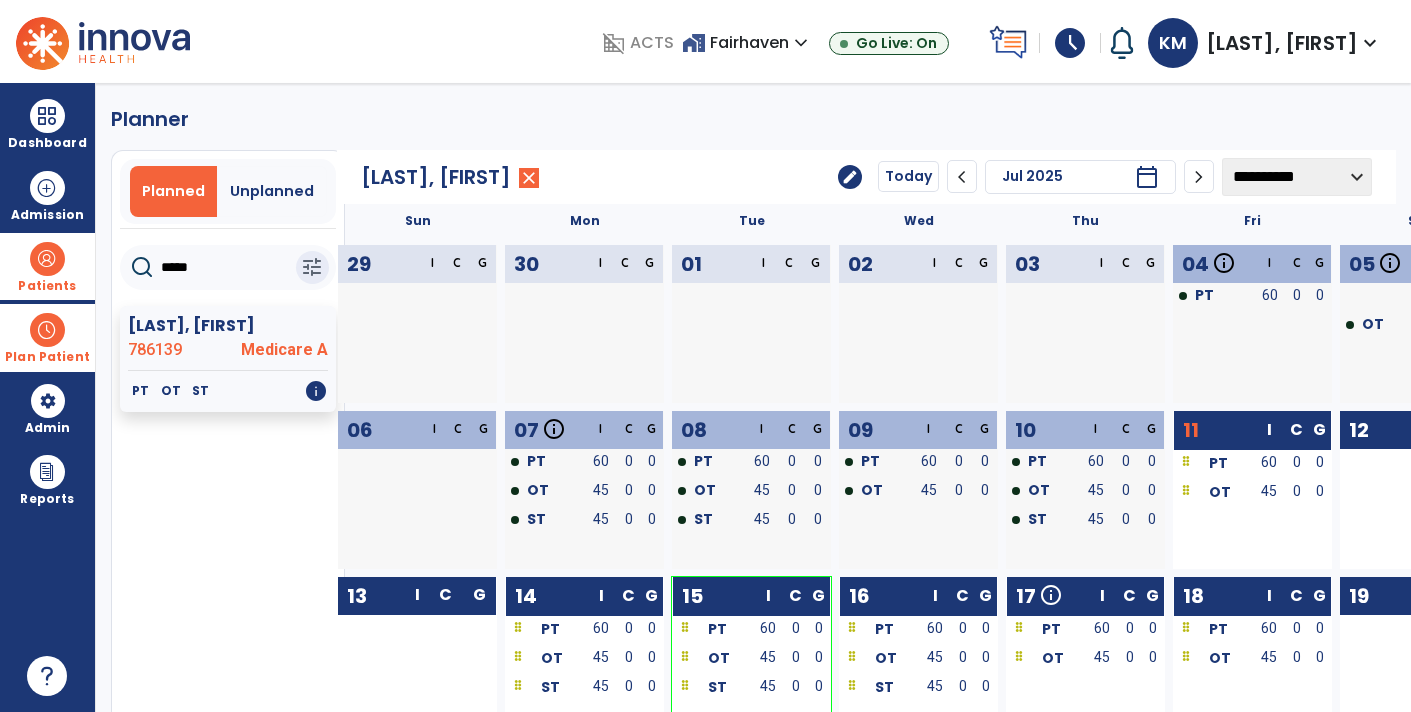 click on "close" 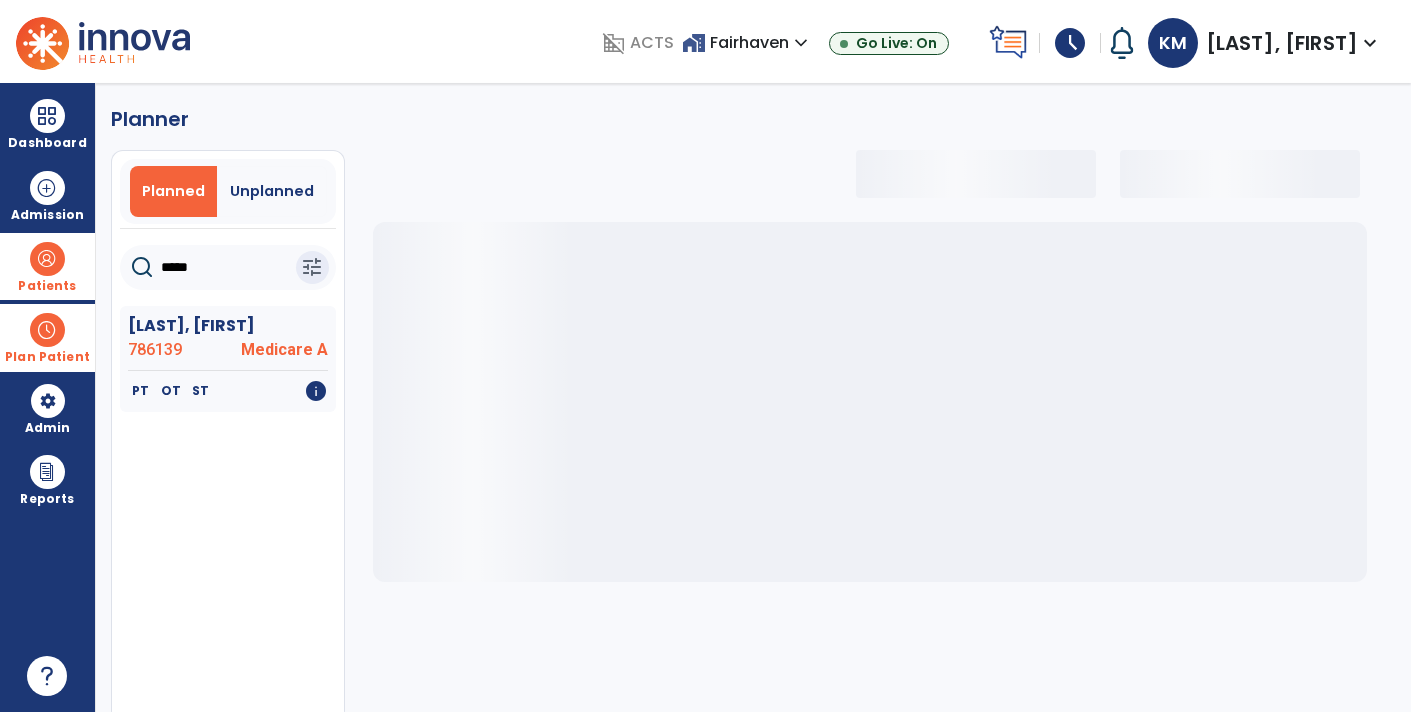 select on "***" 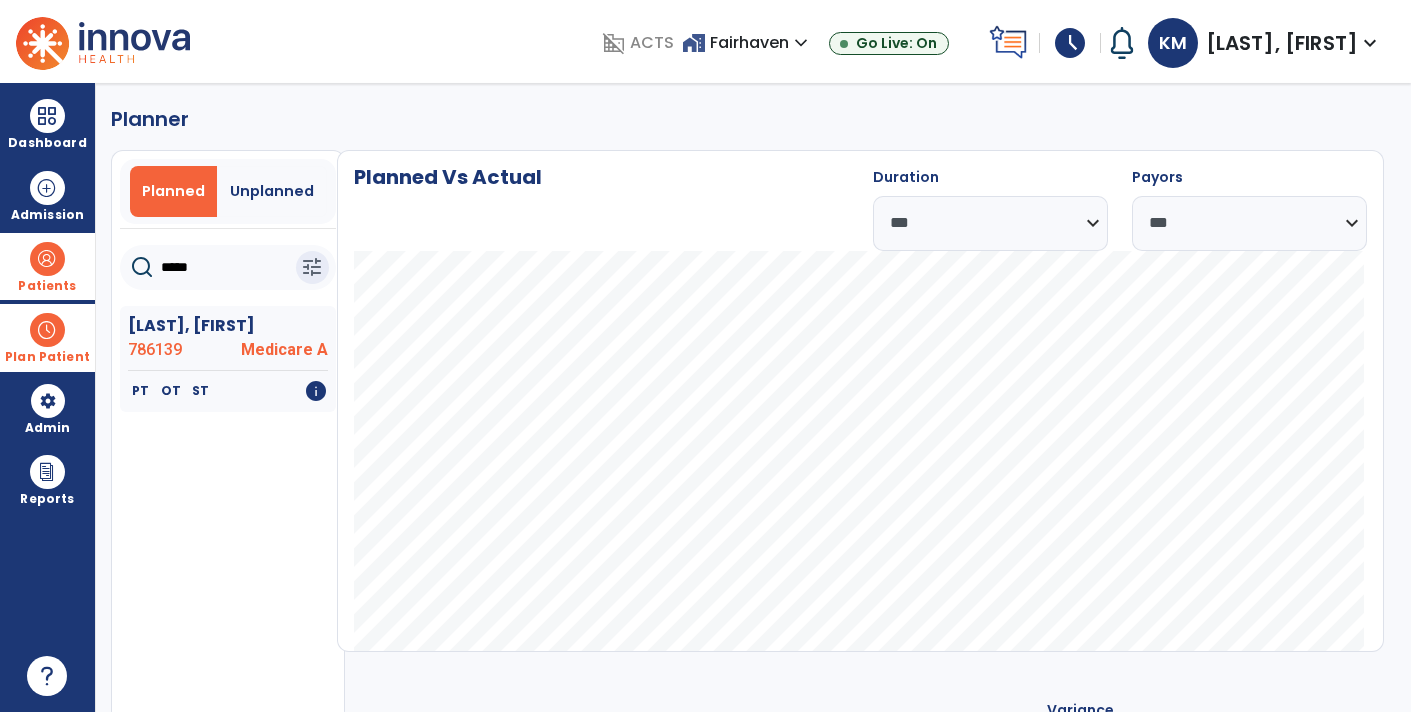 click on "*****" 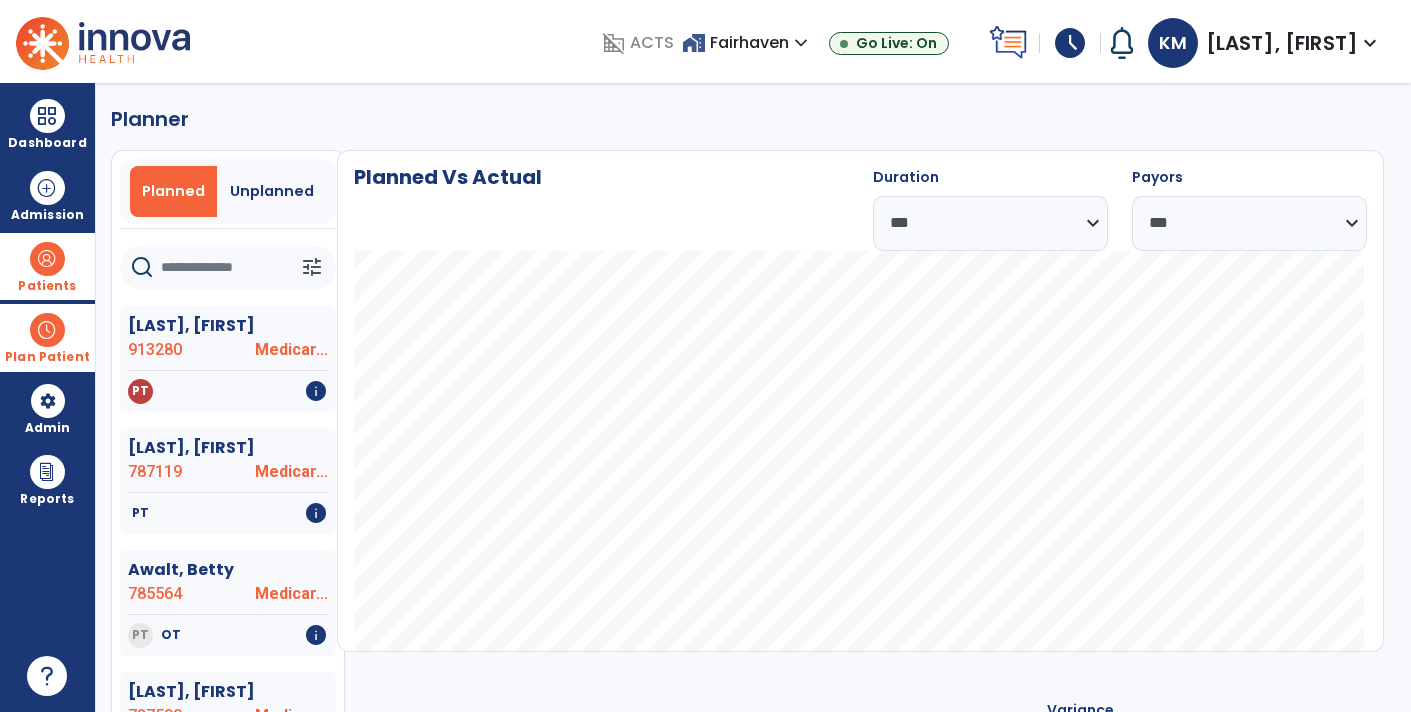 type 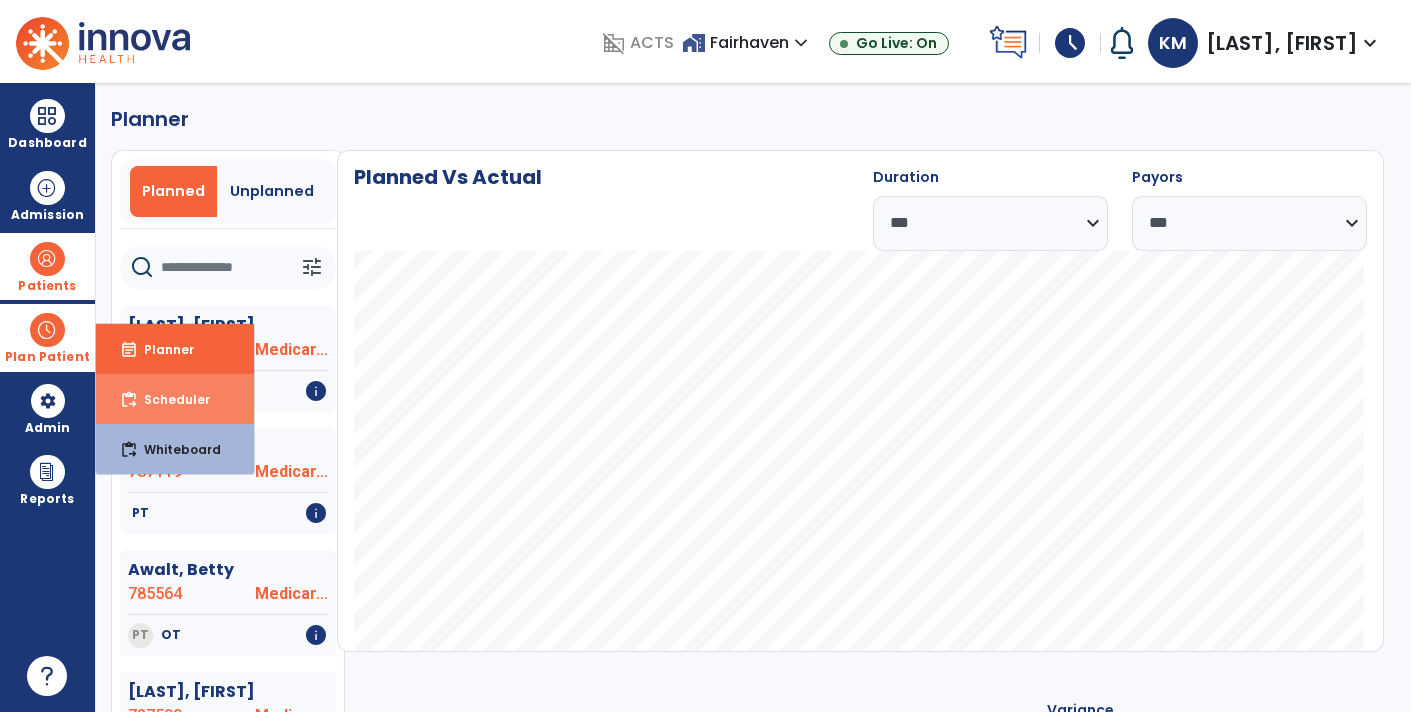 click on "content_paste_go" at bounding box center (129, 400) 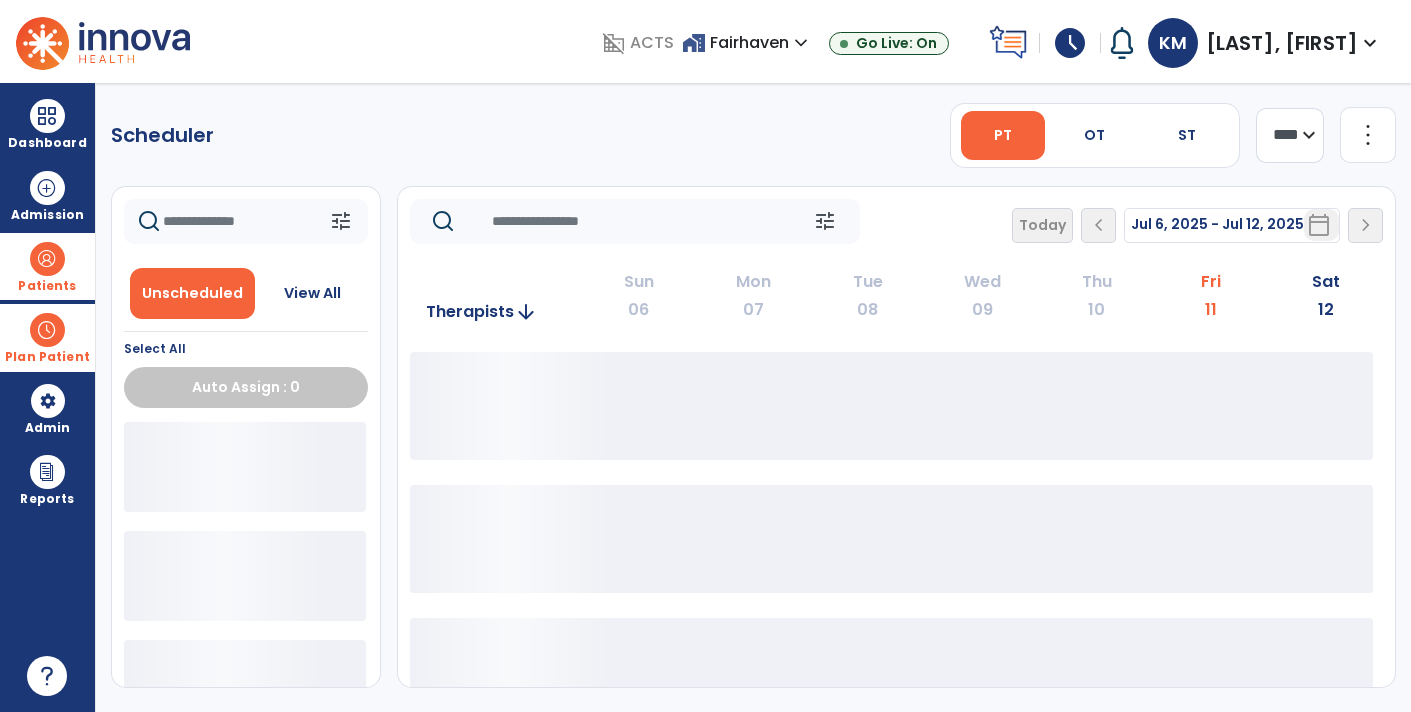 scroll, scrollTop: 0, scrollLeft: 0, axis: both 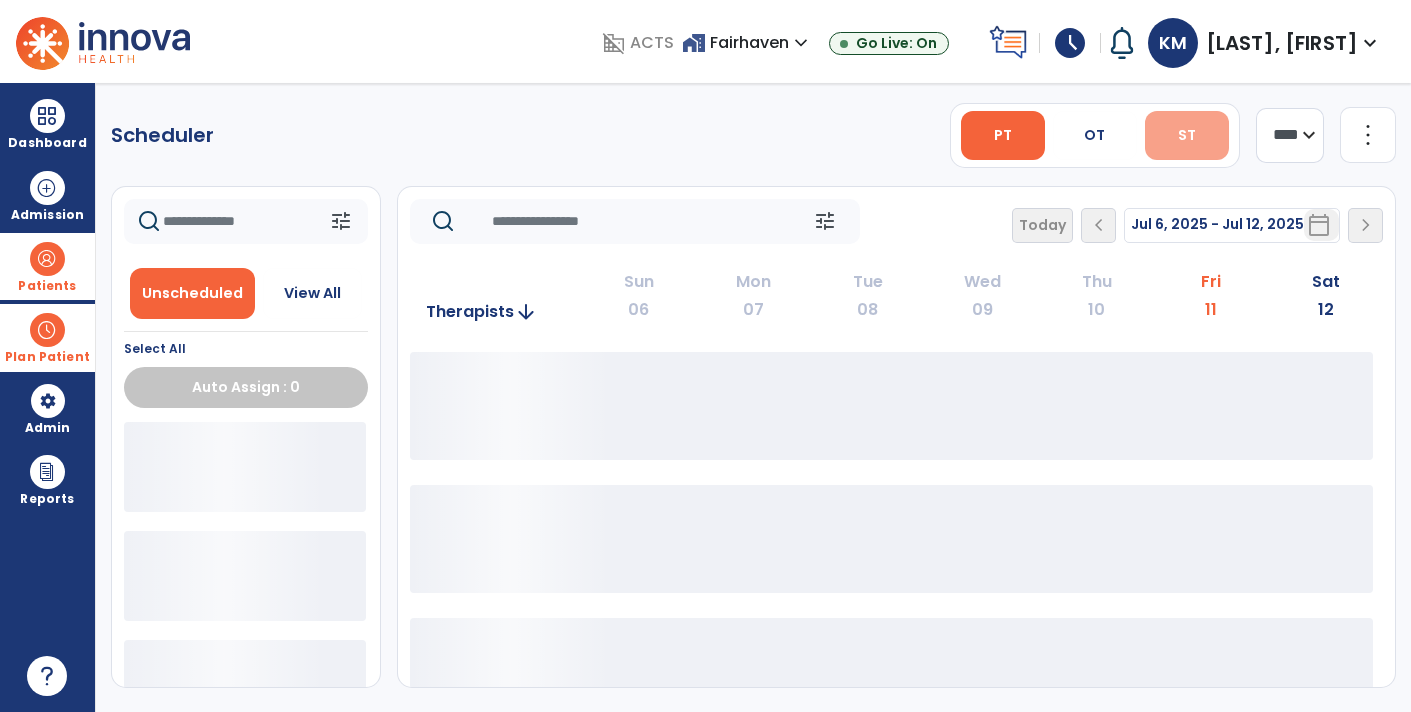 click on "ST" at bounding box center (1187, 135) 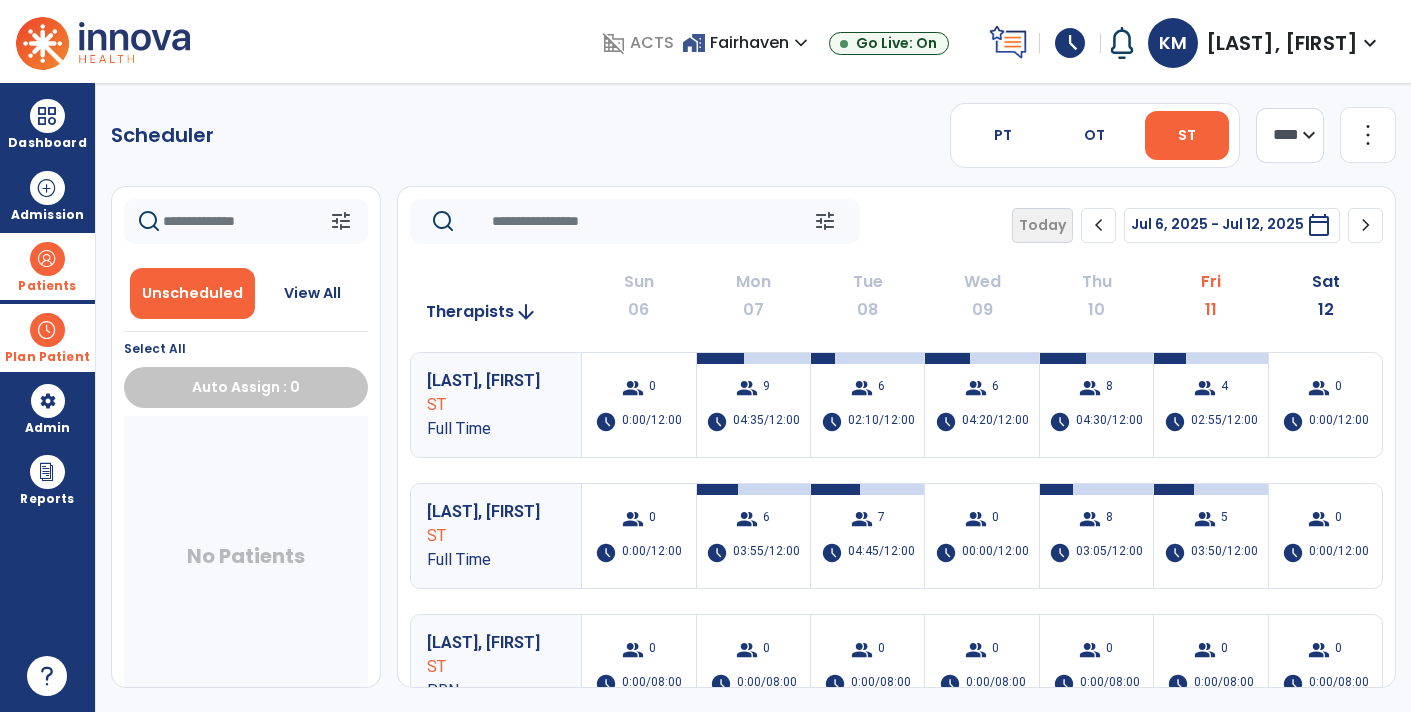 click on "chevron_right" 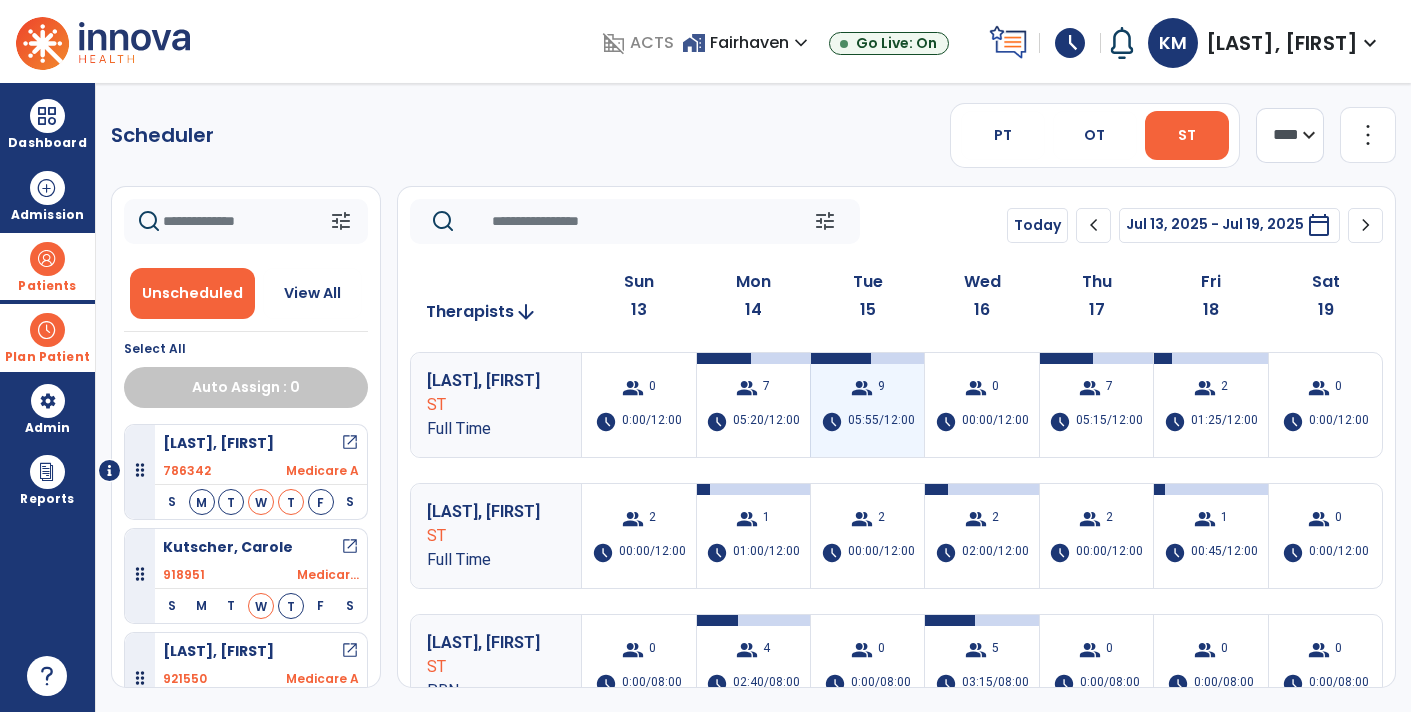 click on "group  9  schedule  05:55/12:00" at bounding box center (867, 405) 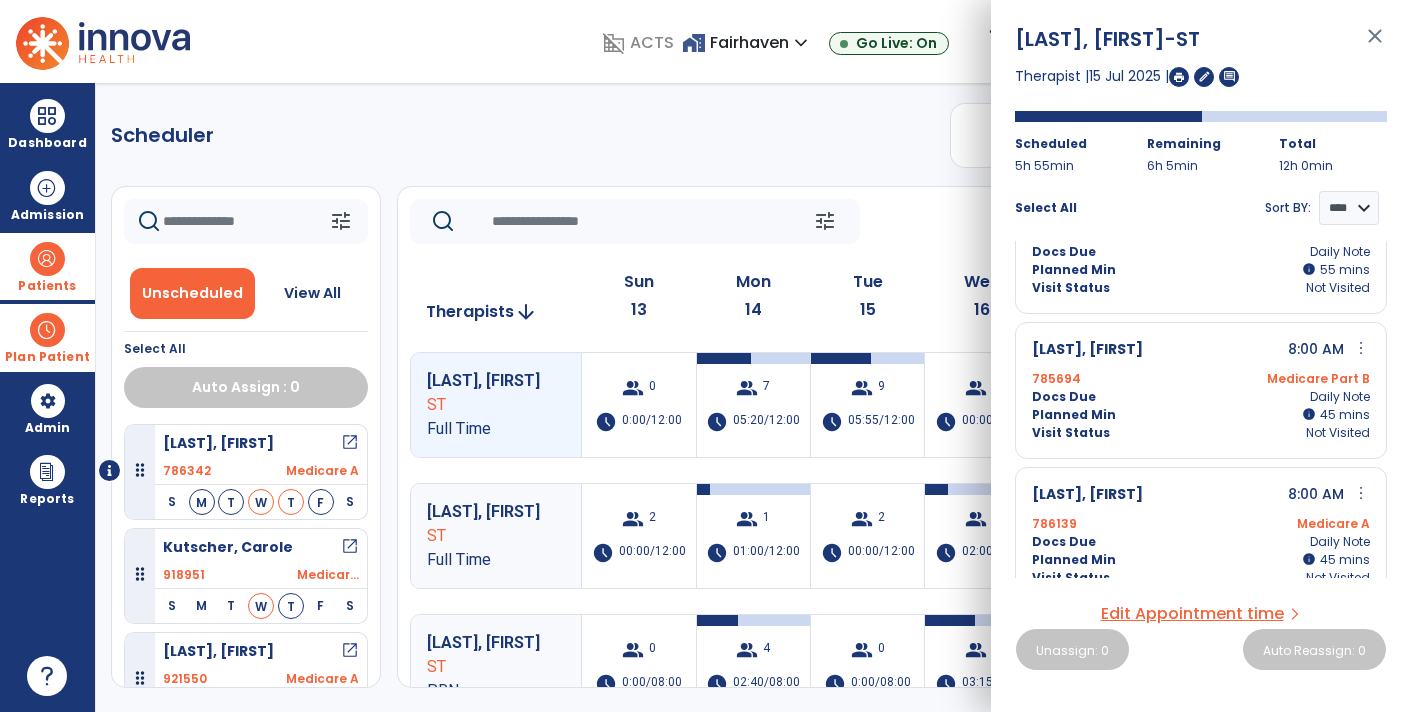 scroll, scrollTop: 0, scrollLeft: 0, axis: both 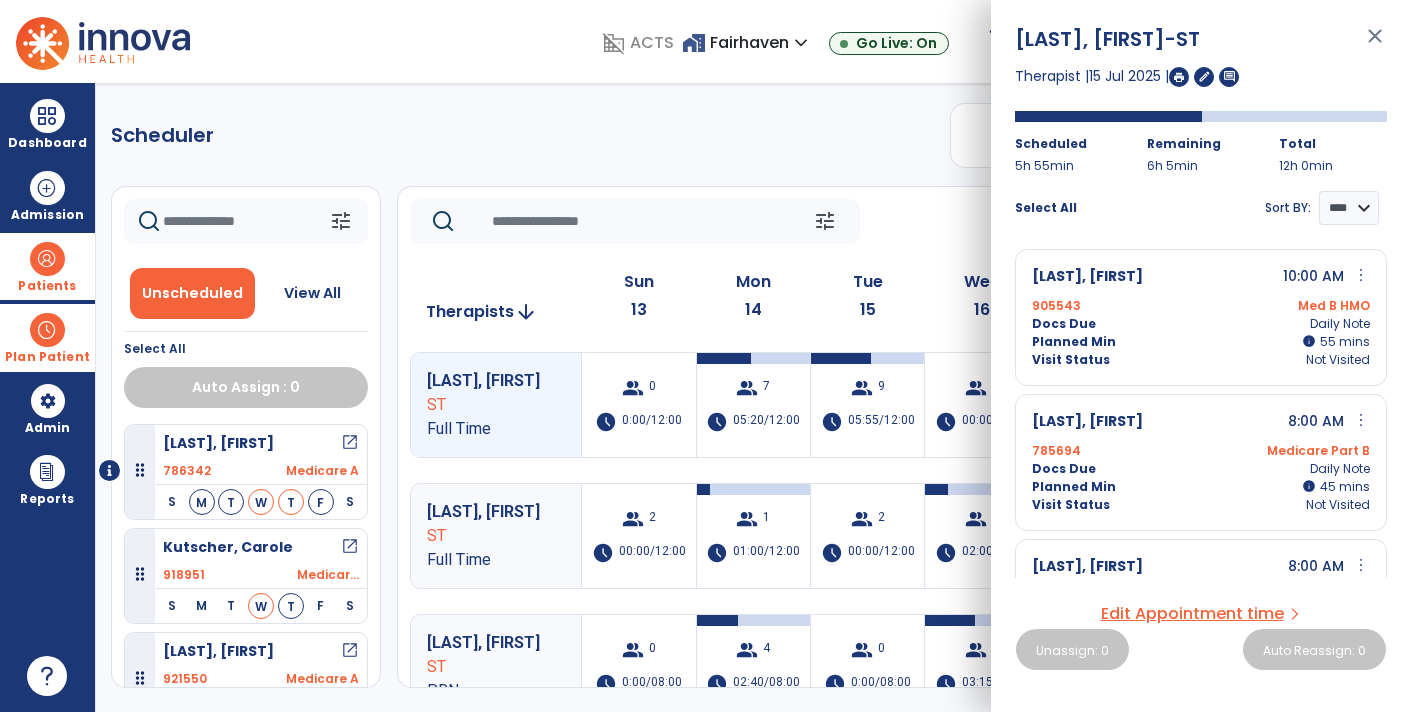 click on "close" at bounding box center (1375, 45) 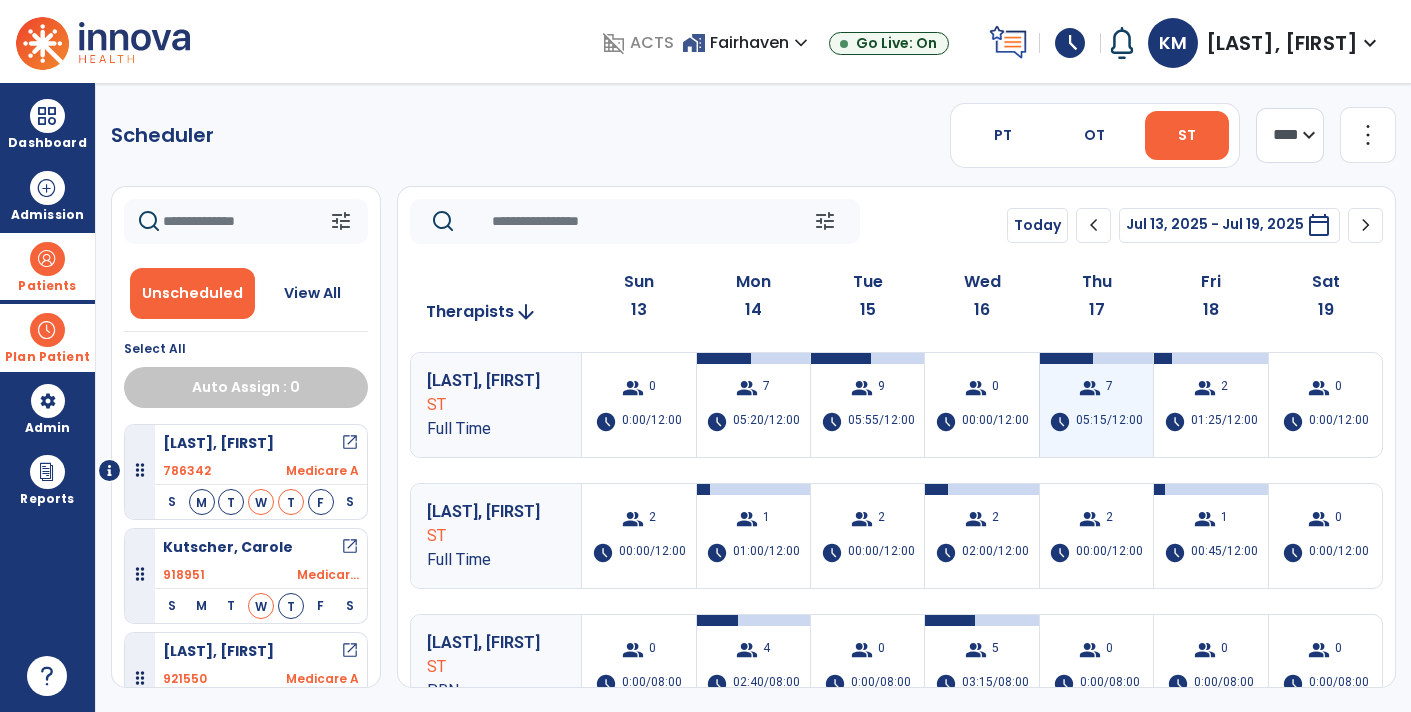 click on "05:15/12:00" at bounding box center (1109, 422) 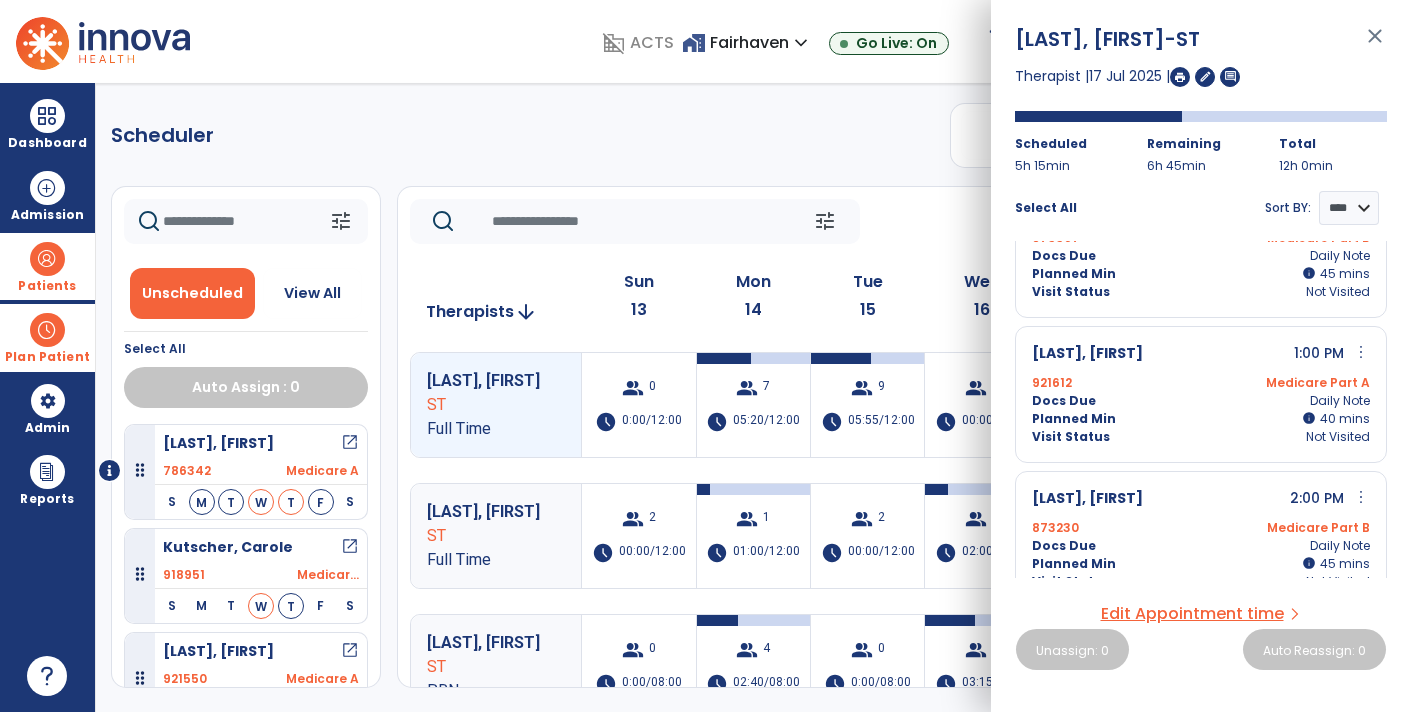 scroll, scrollTop: 669, scrollLeft: 0, axis: vertical 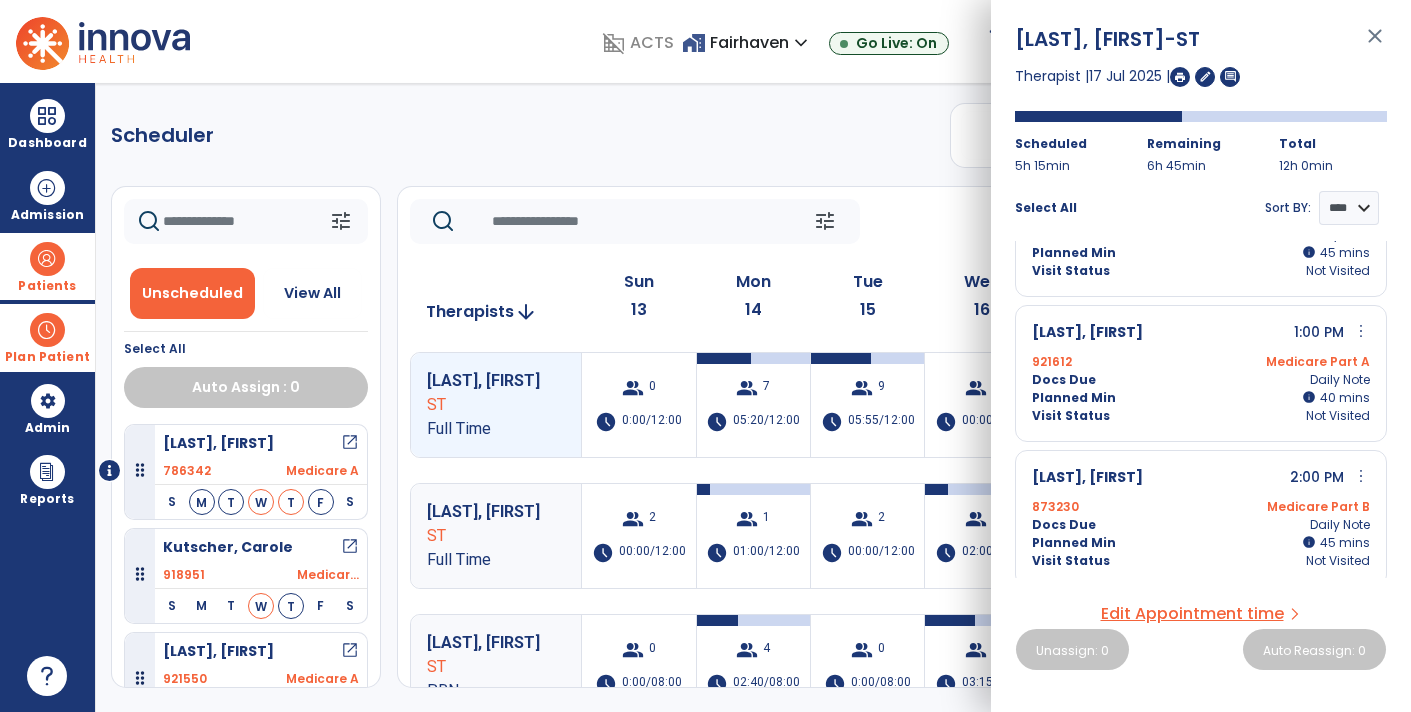 click on "close" at bounding box center (1375, 45) 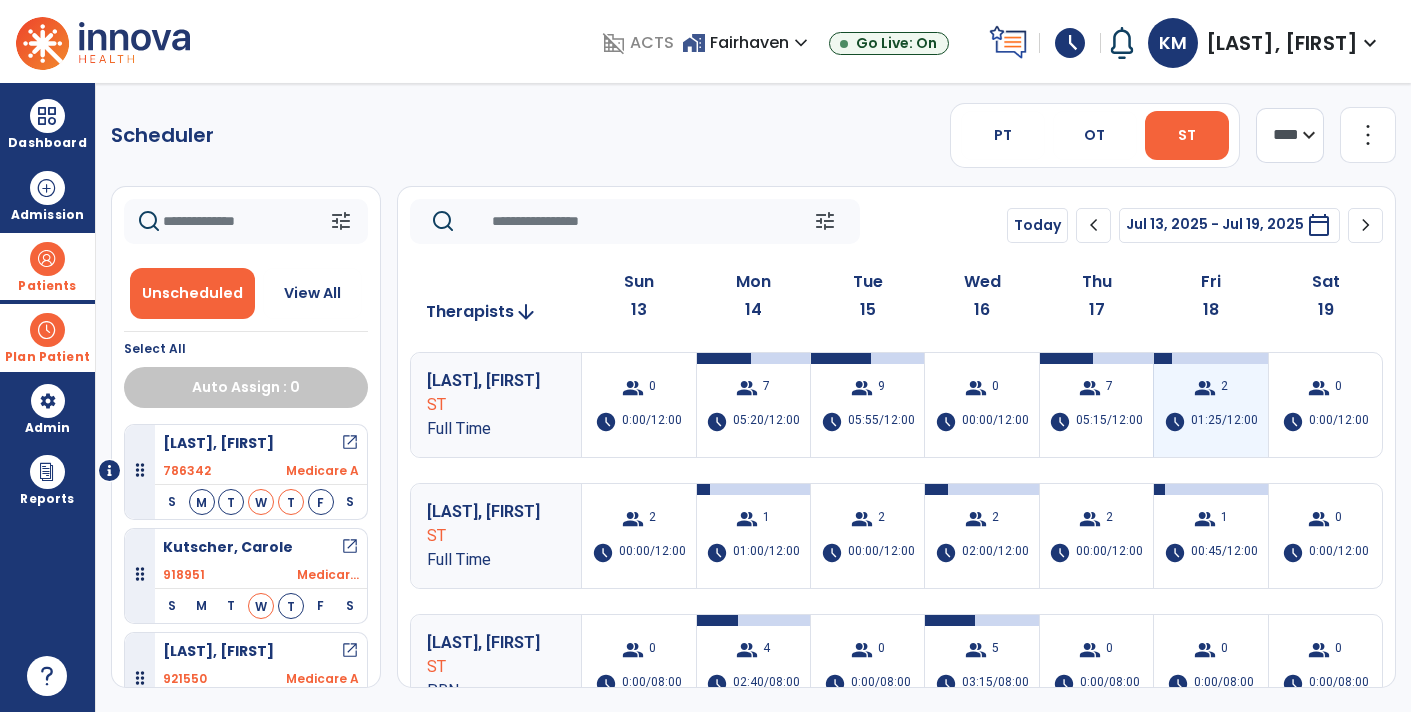 click on "group  2  schedule  01:25/12:00" at bounding box center [1210, 405] 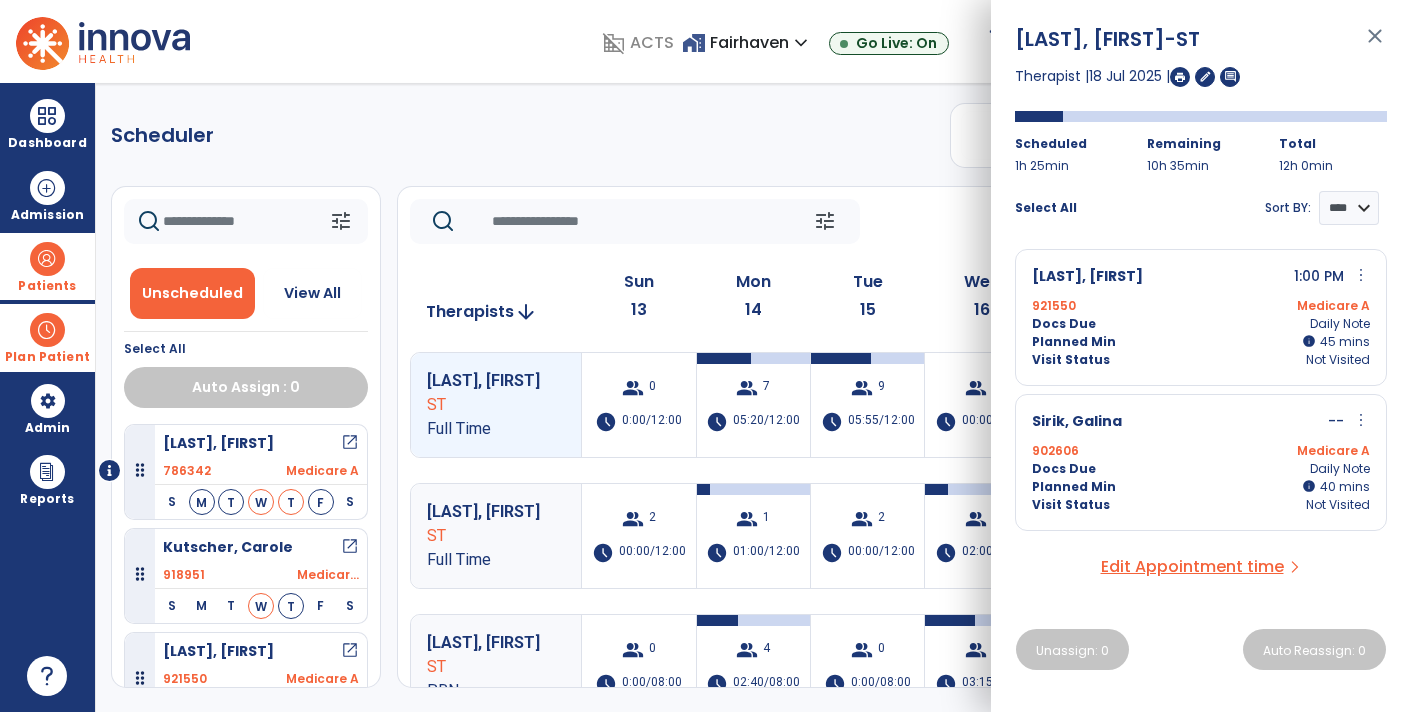 click on "Medicare A" at bounding box center [1285, 451] 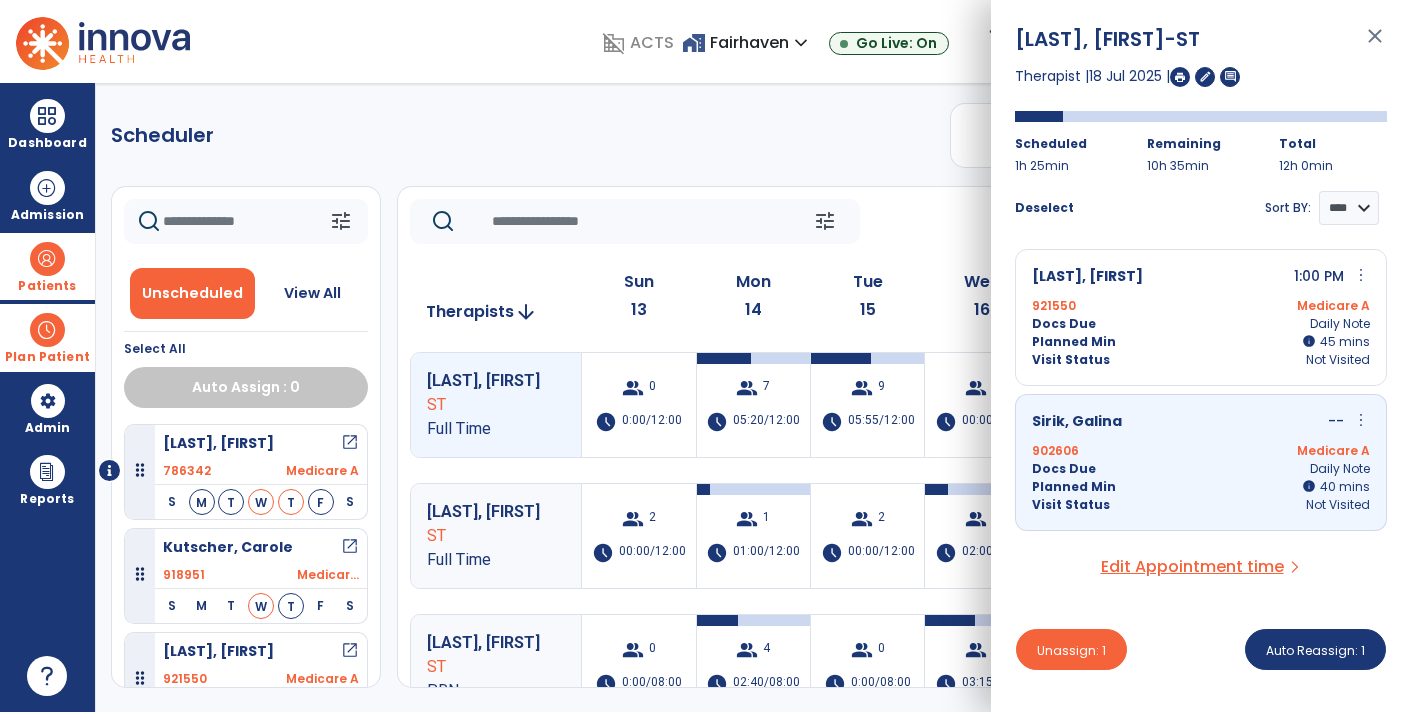 click on "Medicare A" at bounding box center (1285, 451) 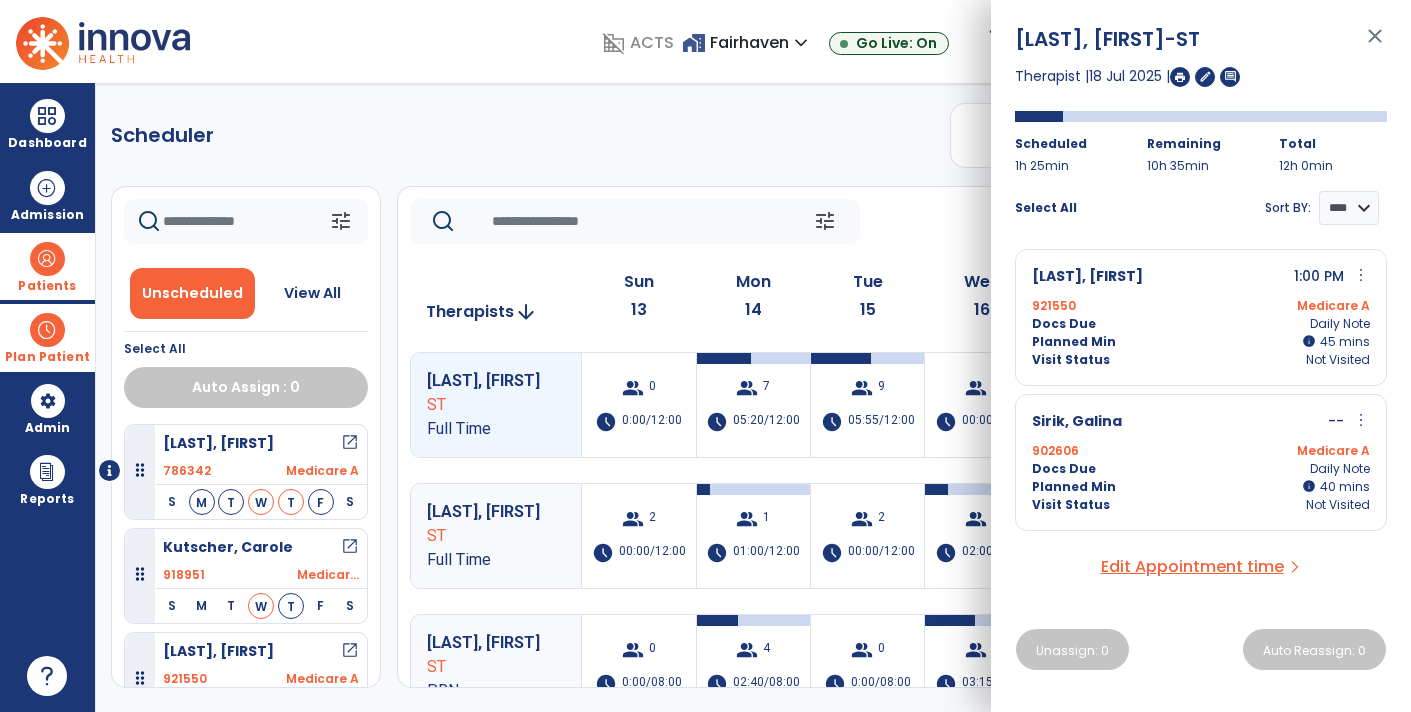 click on "close" at bounding box center (1375, 45) 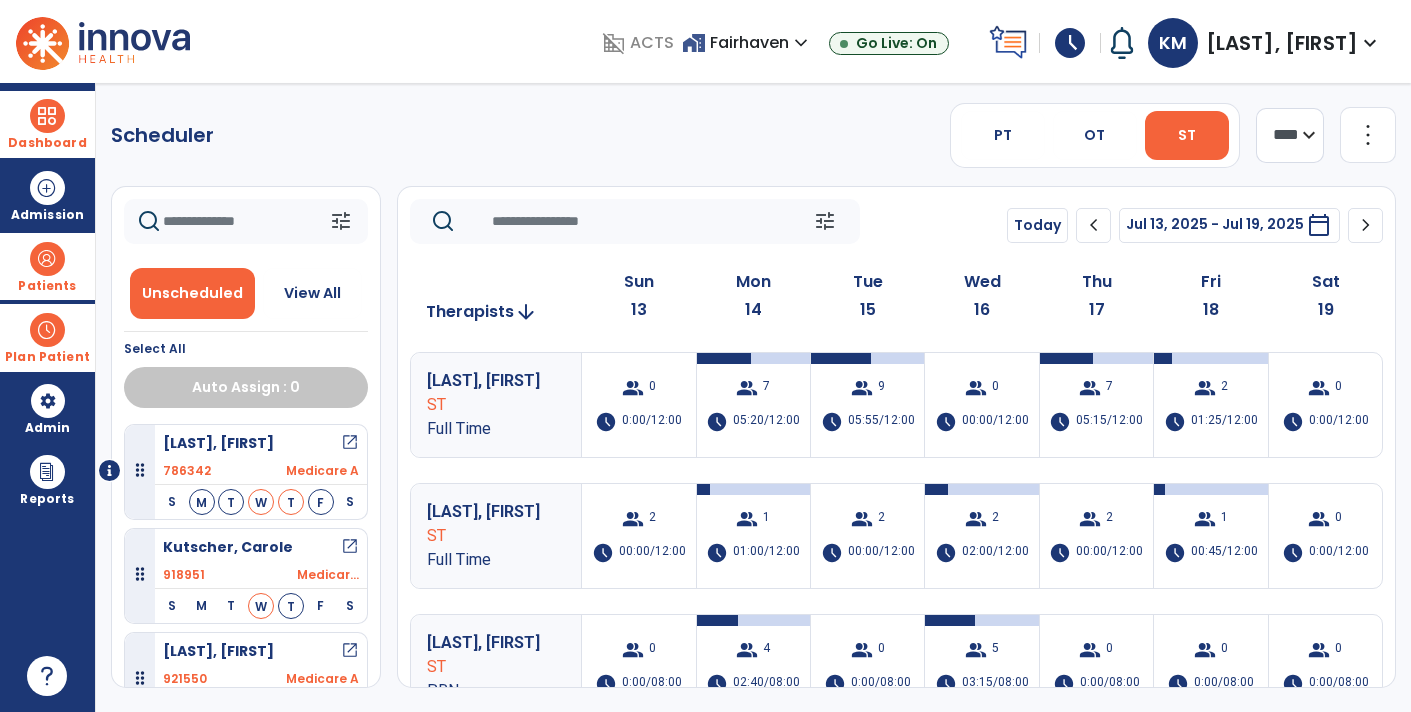 click on "Dashboard" at bounding box center (47, 143) 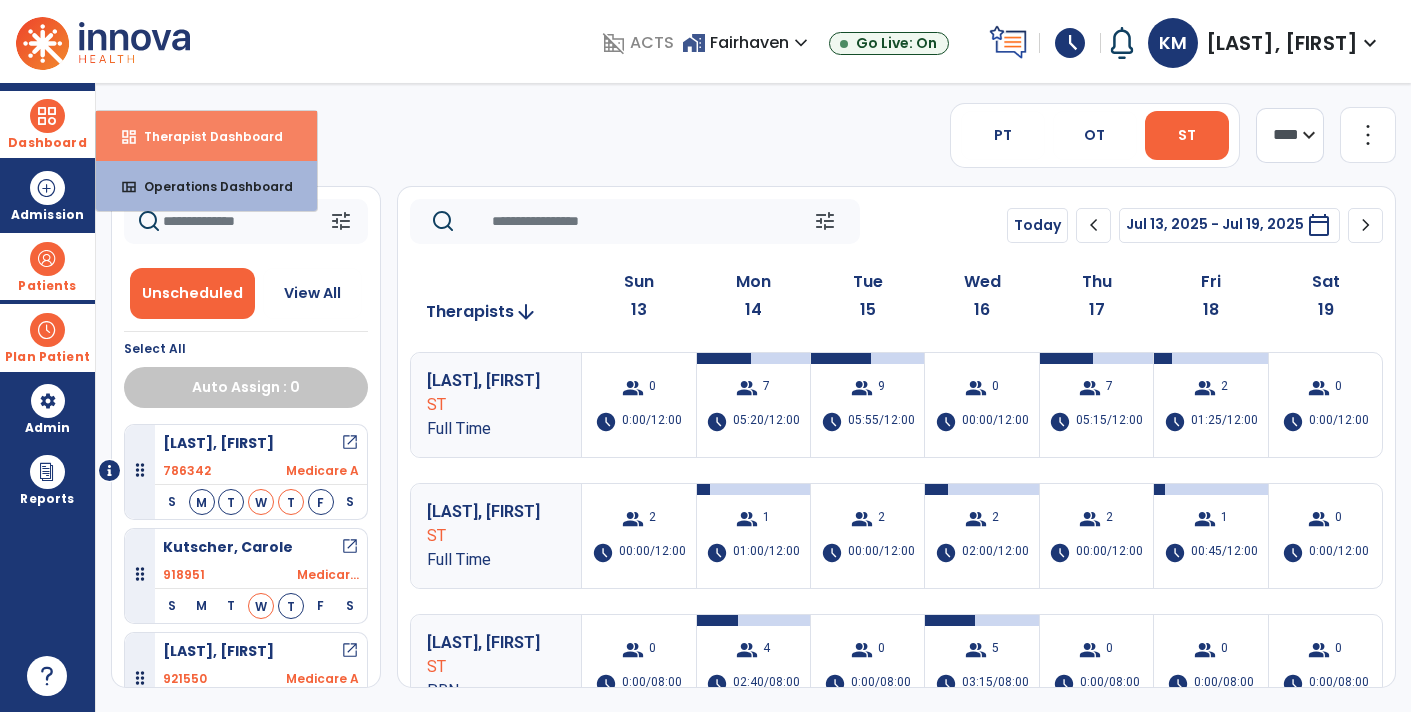 click on "dashboard" at bounding box center (129, 137) 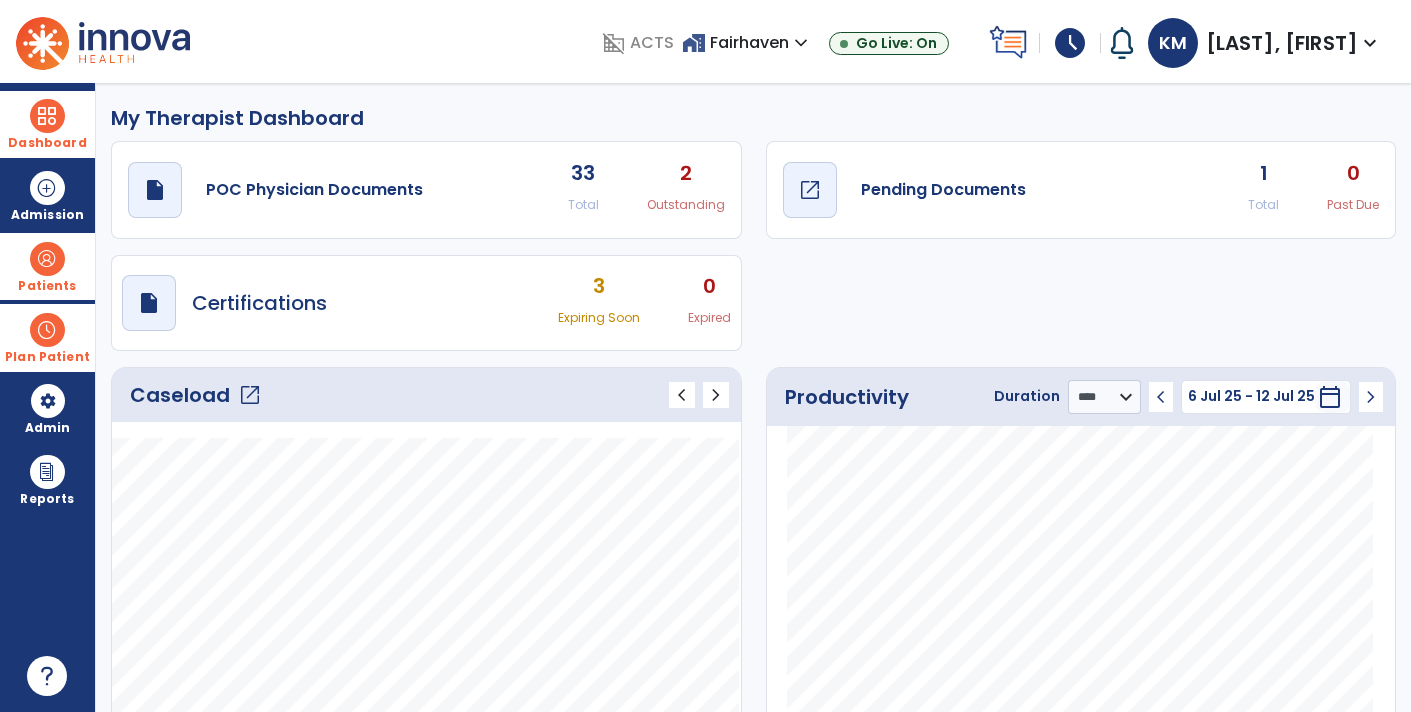 click on "draft   open_in_new  Pending Documents" 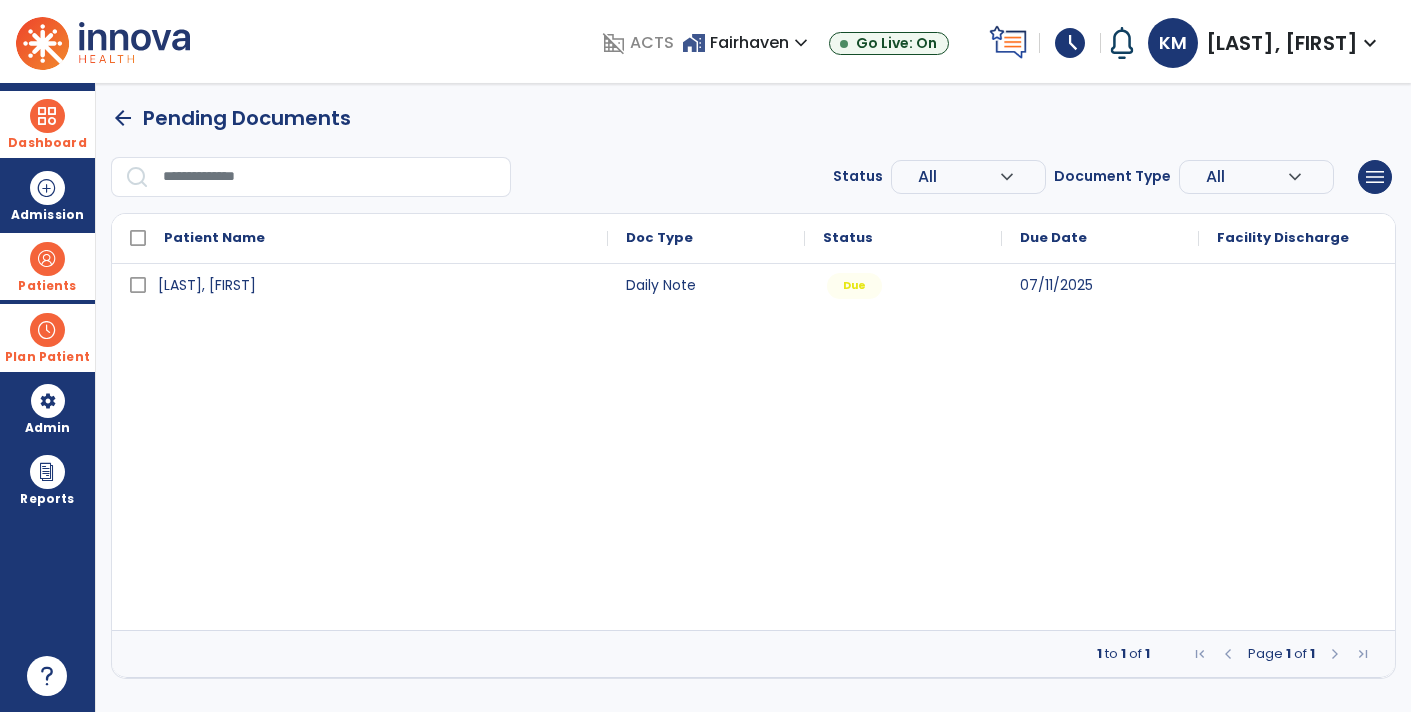 click on "arrow_back" at bounding box center [123, 118] 